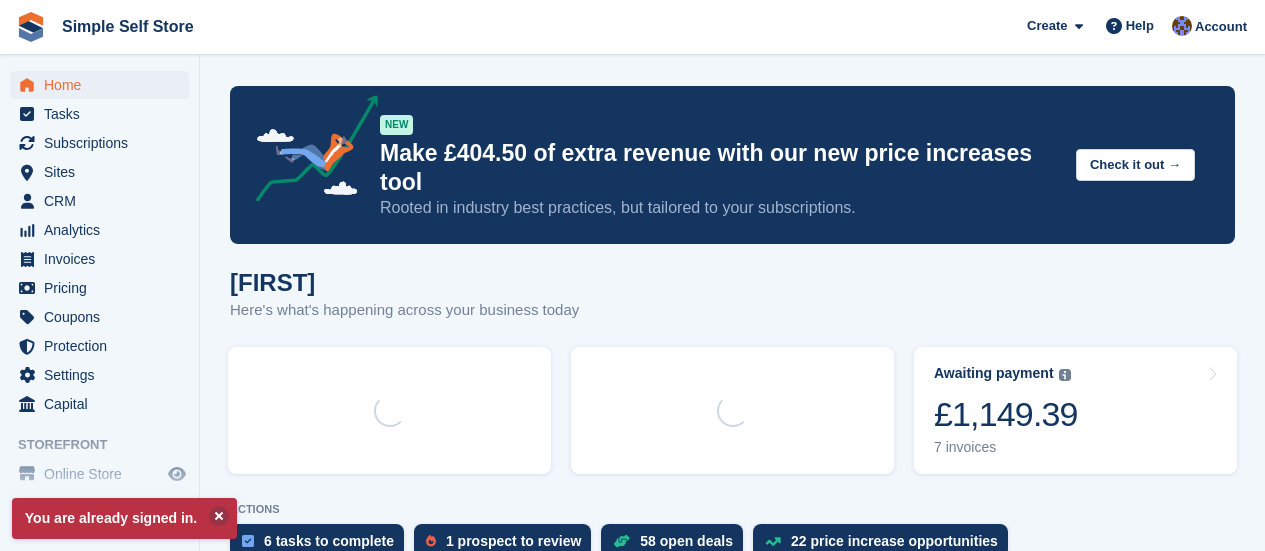 scroll, scrollTop: 0, scrollLeft: 0, axis: both 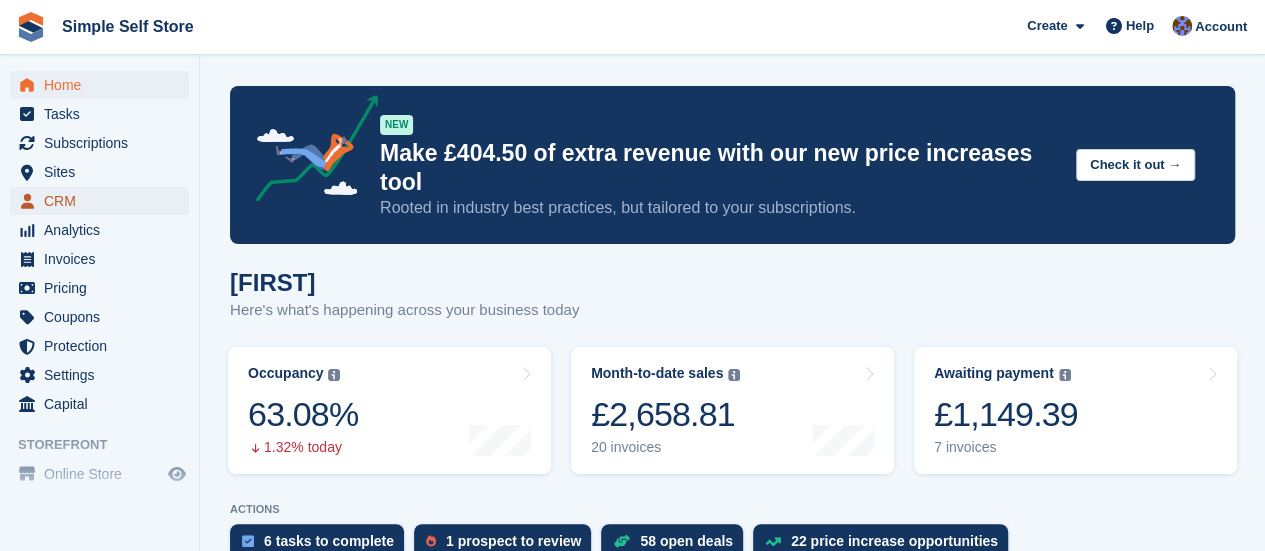 click on "CRM" at bounding box center [104, 201] 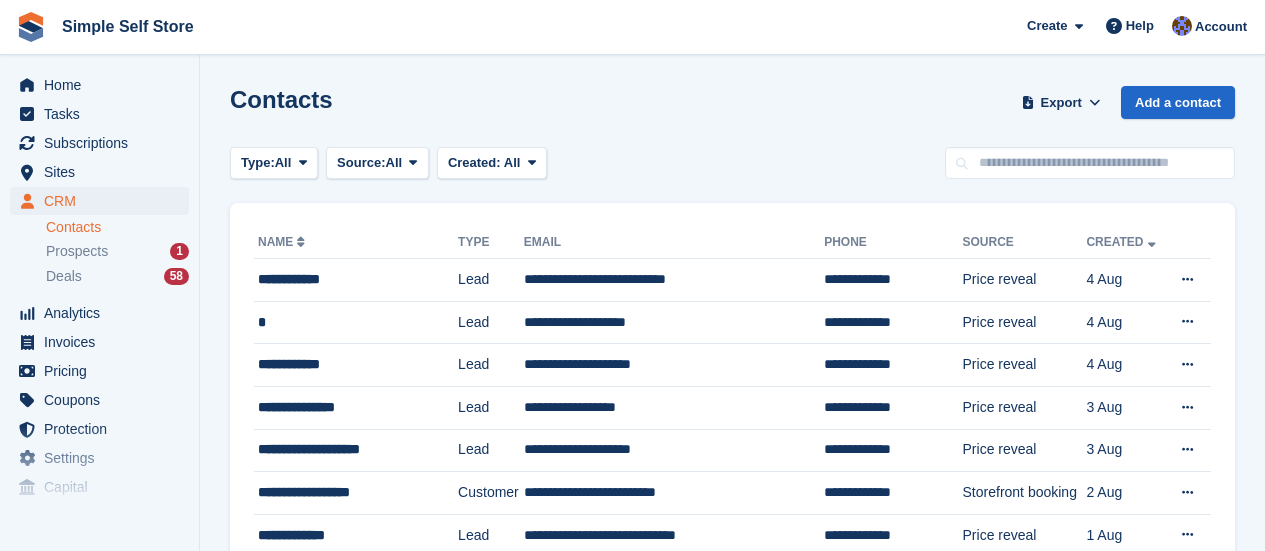 scroll, scrollTop: 0, scrollLeft: 0, axis: both 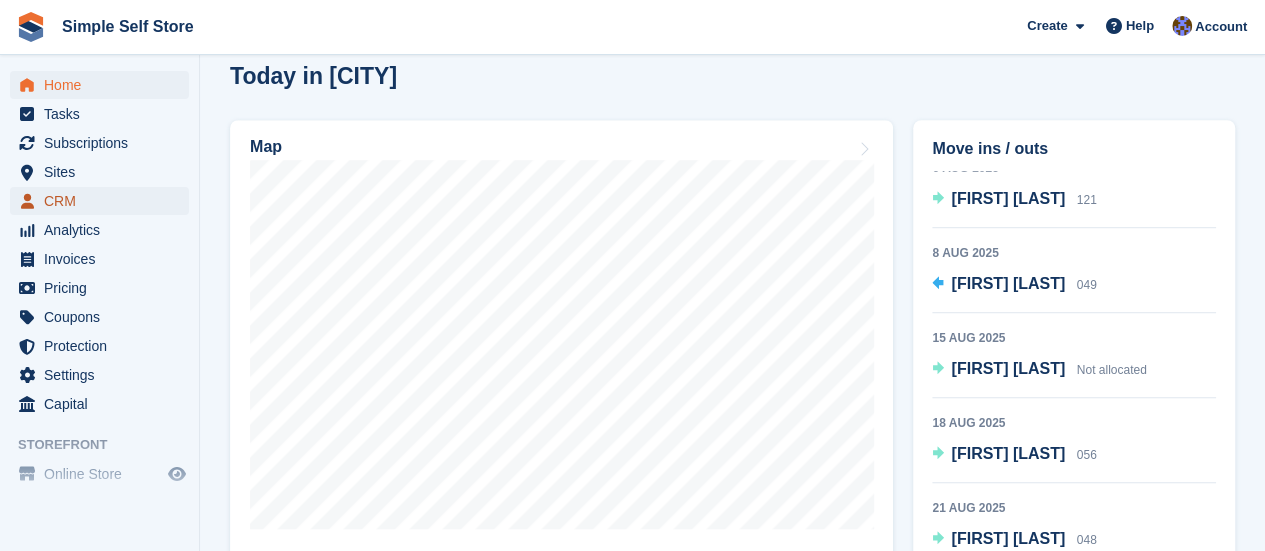 click on "CRM" at bounding box center (104, 201) 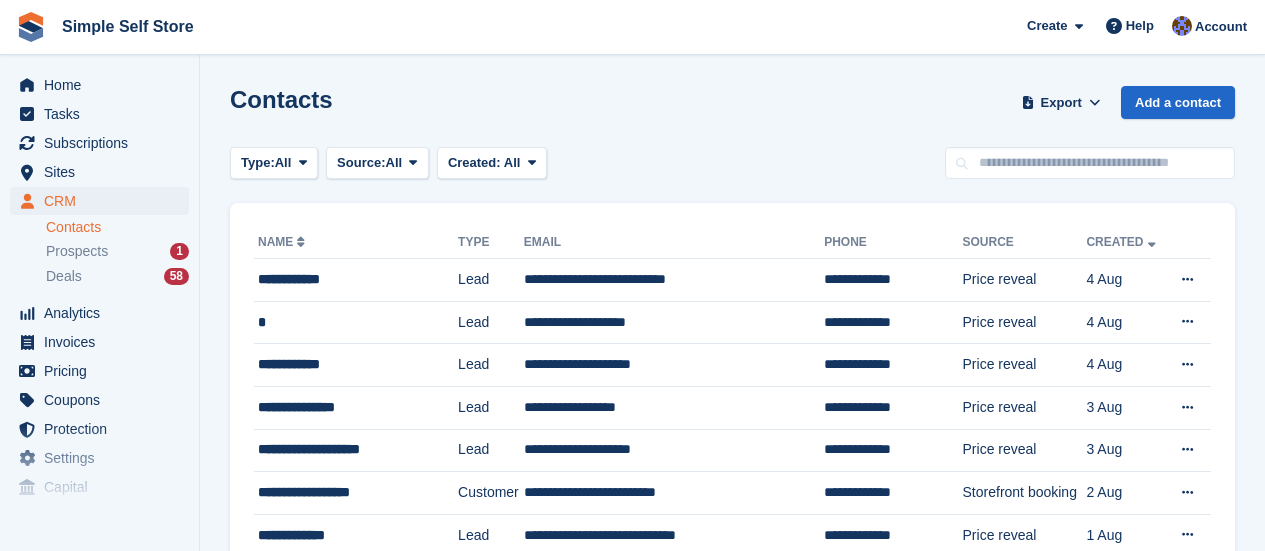 scroll, scrollTop: 0, scrollLeft: 0, axis: both 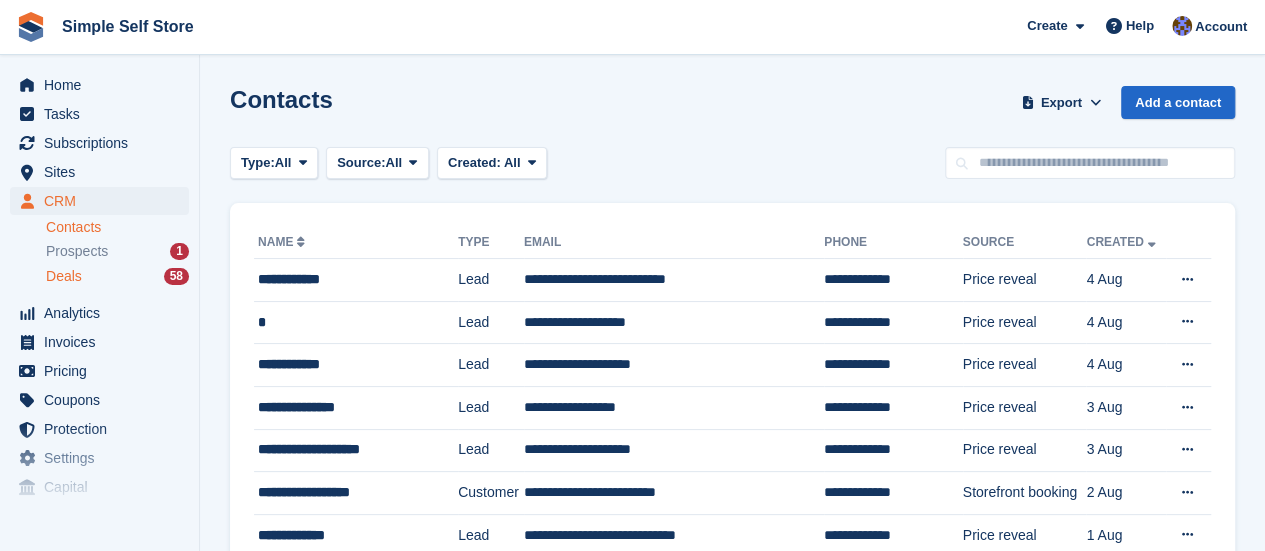 click on "Deals
58" at bounding box center (117, 276) 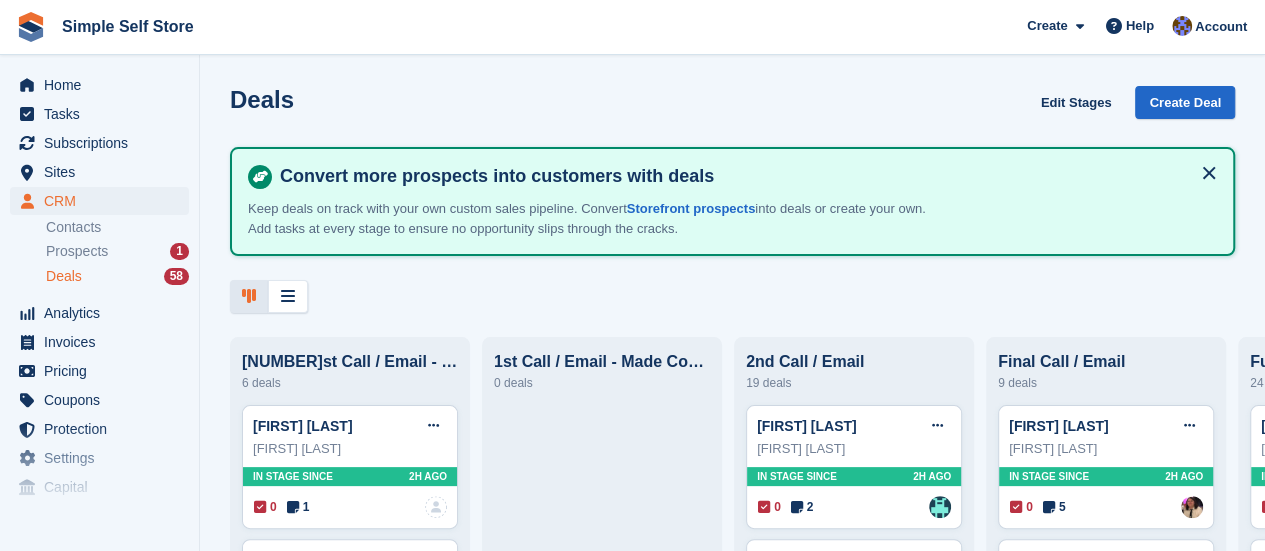 click on "Deals" at bounding box center (64, 276) 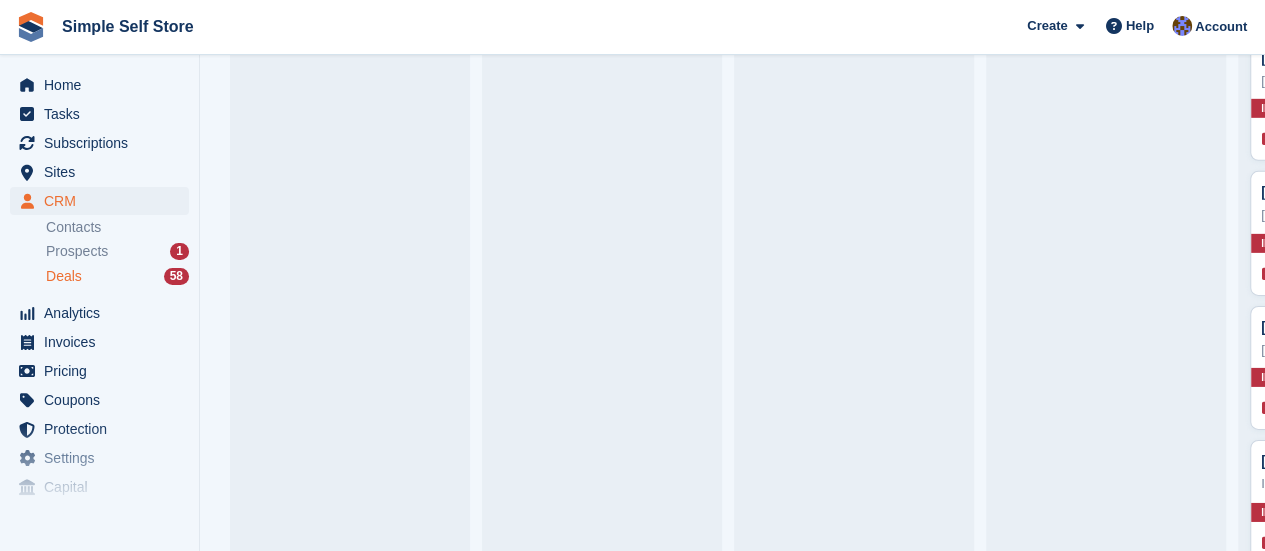 scroll, scrollTop: 3080, scrollLeft: 0, axis: vertical 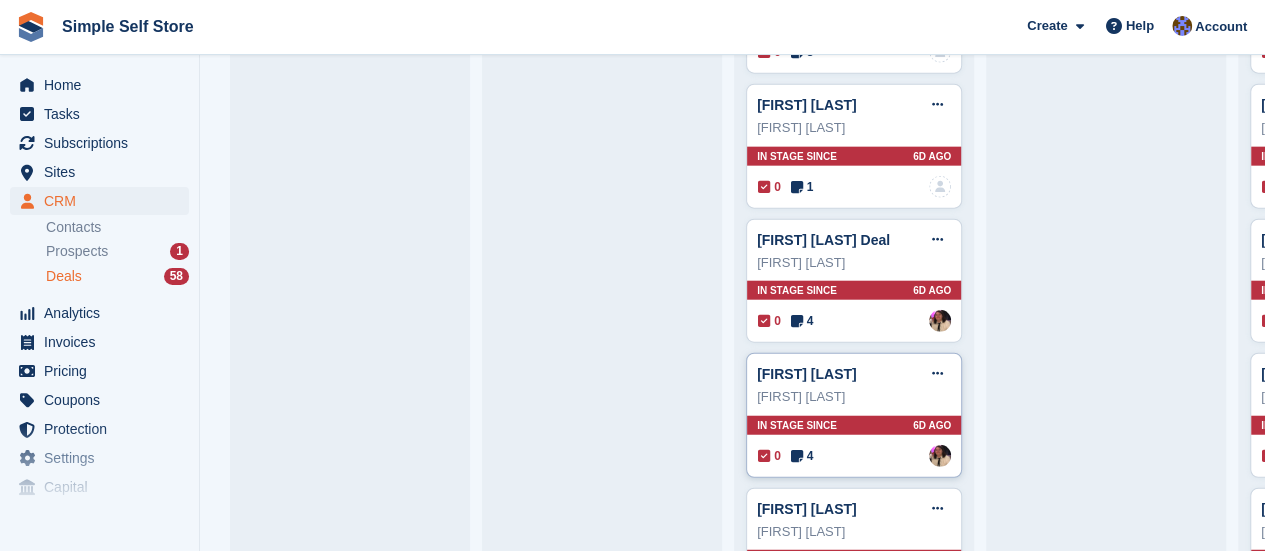 click on "Amy Proctor" at bounding box center [854, 397] 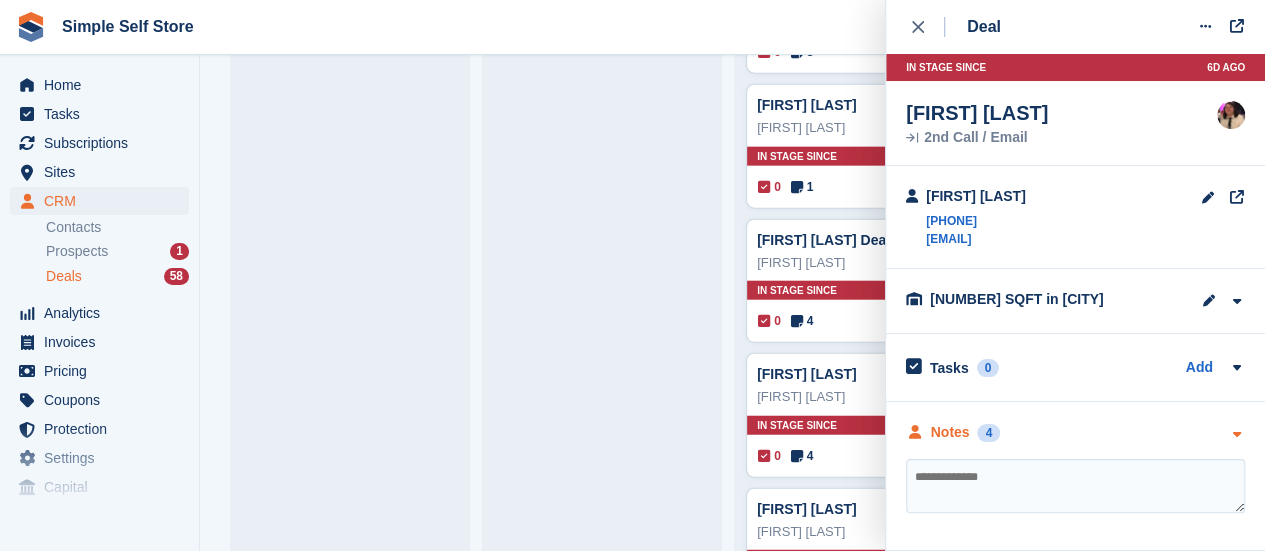 click at bounding box center [1236, 434] 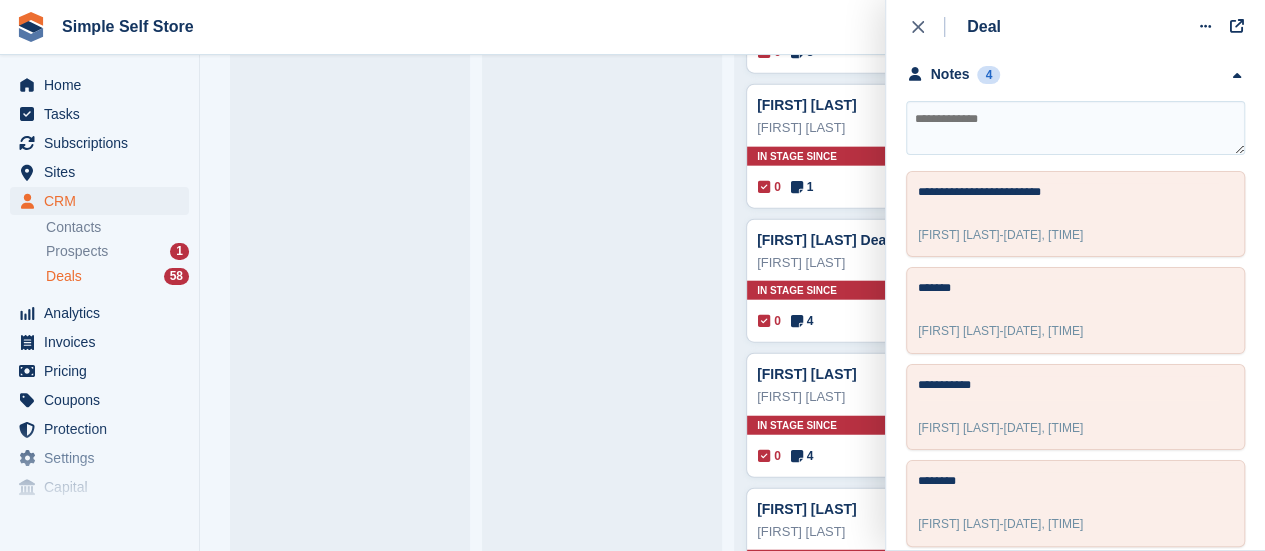 scroll, scrollTop: 371, scrollLeft: 0, axis: vertical 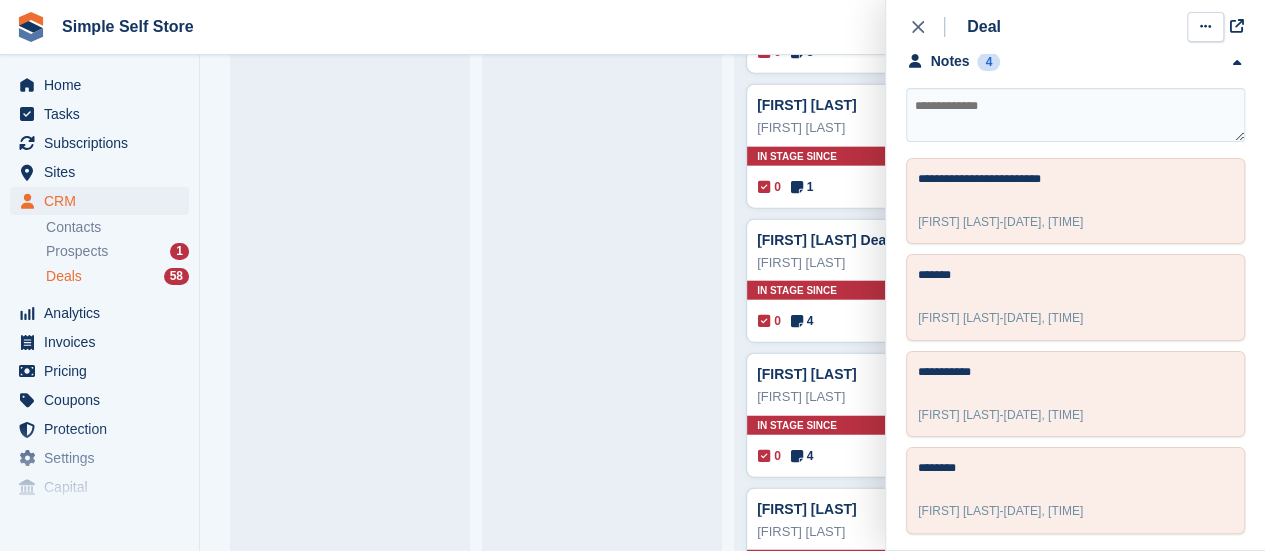 click at bounding box center [1205, 26] 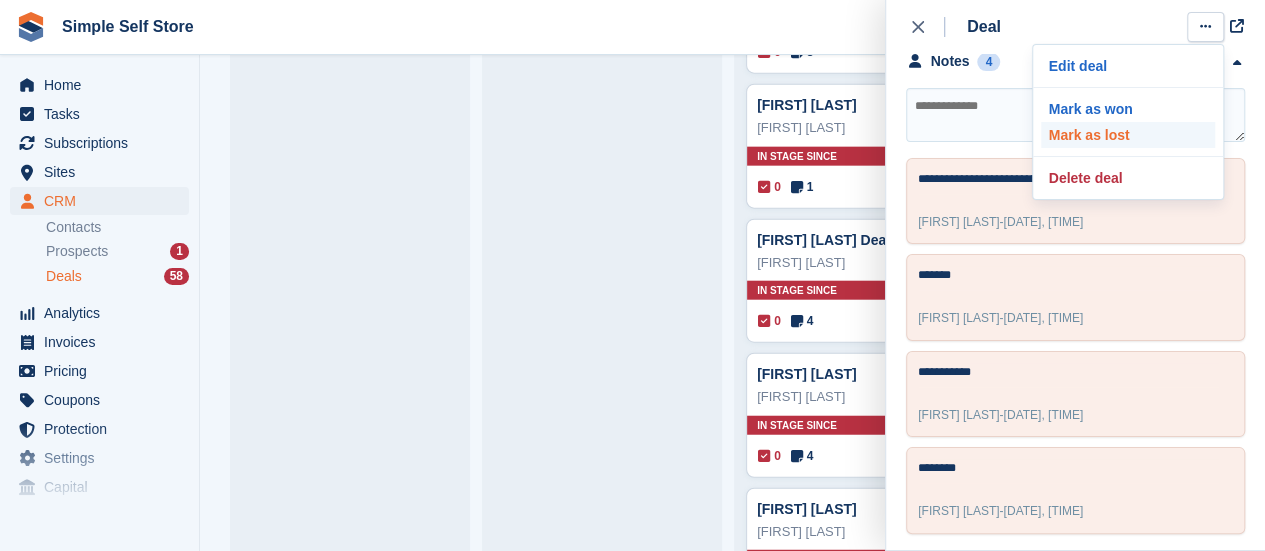 click on "Mark as lost" at bounding box center (1128, 135) 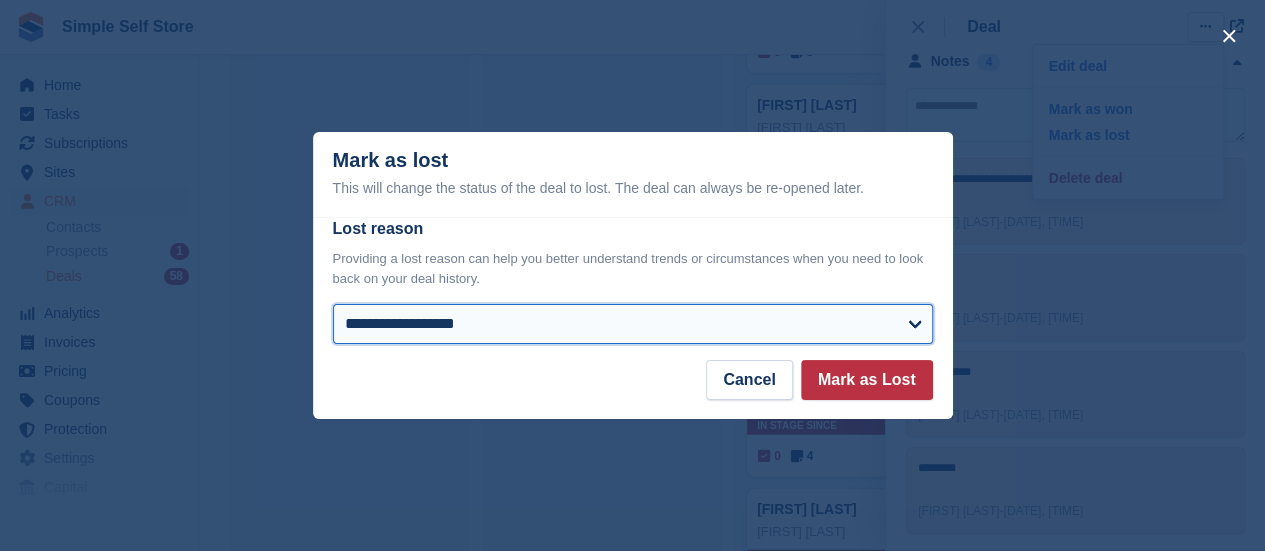 click on "**********" at bounding box center [633, 324] 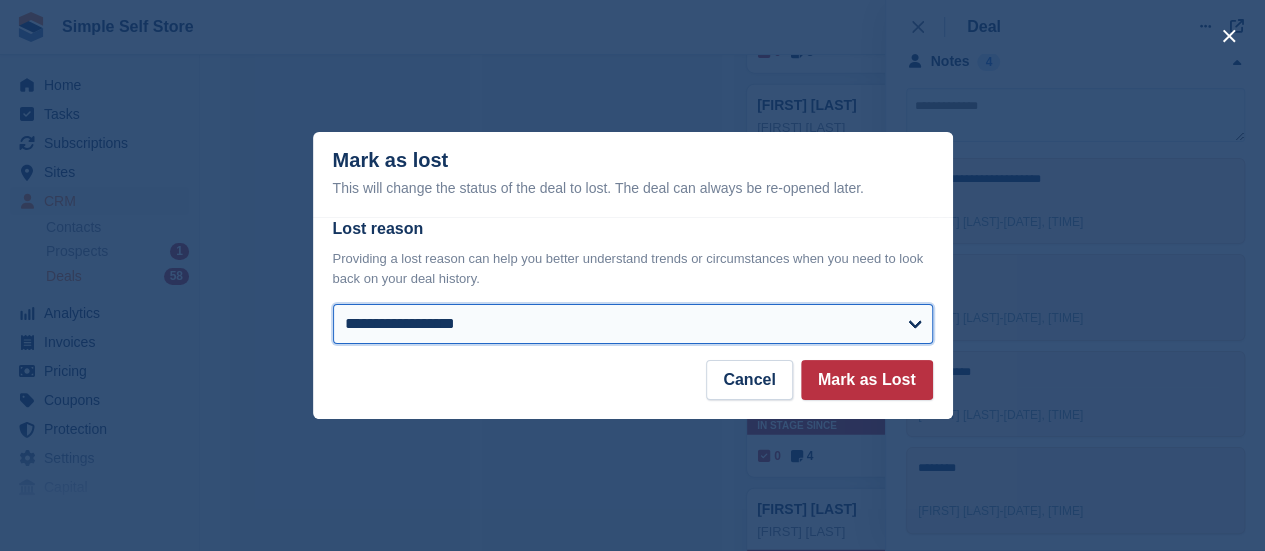 select on "**********" 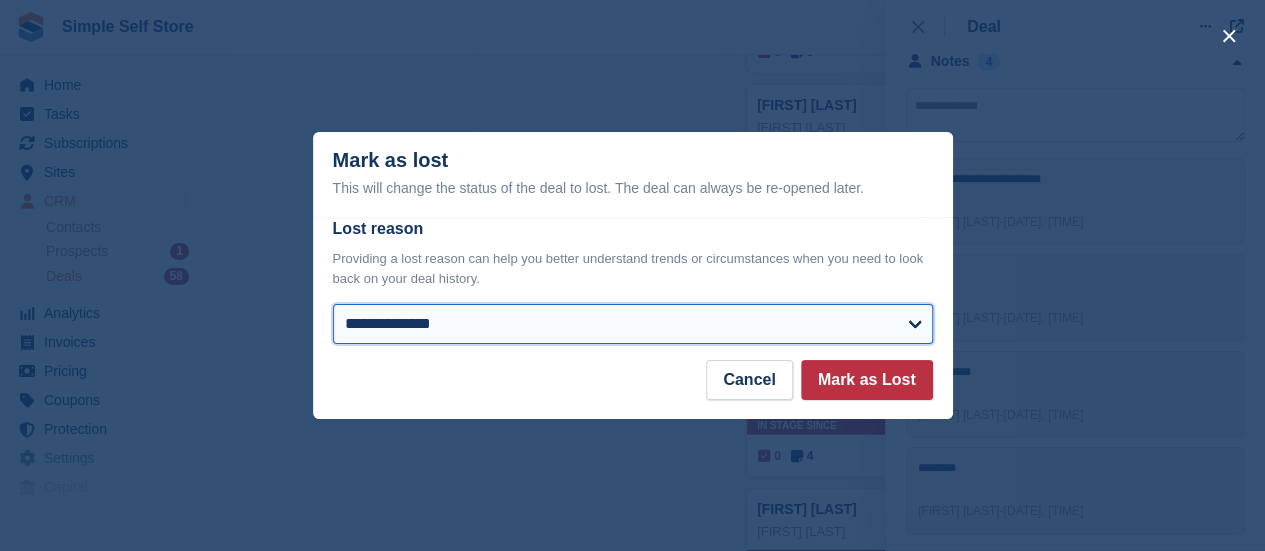 click on "**********" at bounding box center (633, 324) 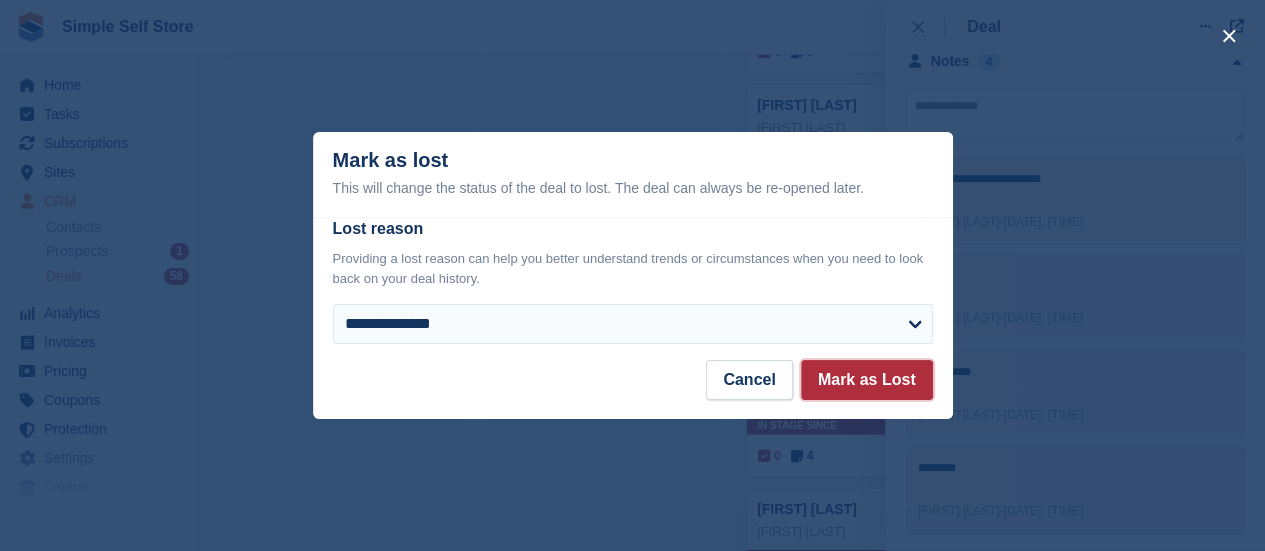 click on "Mark as Lost" at bounding box center (867, 380) 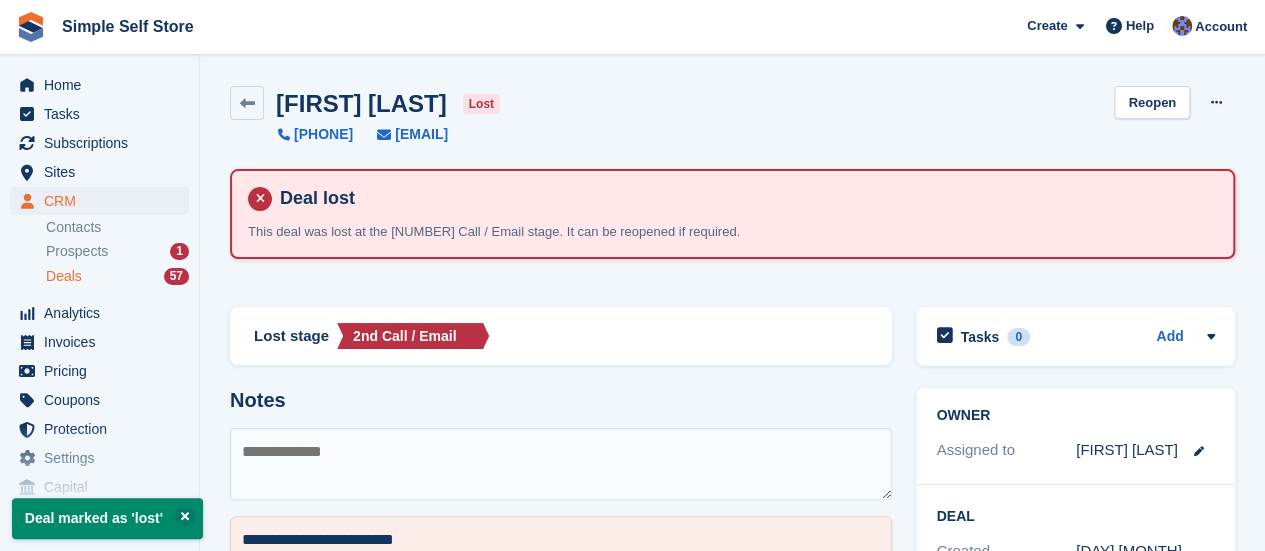 click on "Deals" at bounding box center [64, 276] 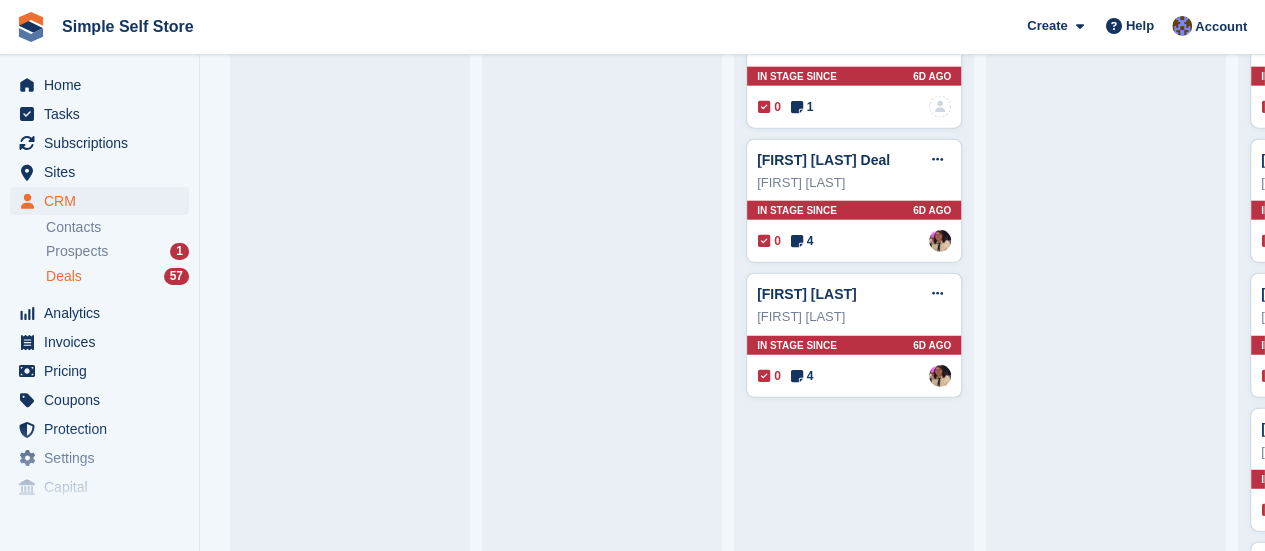 scroll, scrollTop: 2366, scrollLeft: 0, axis: vertical 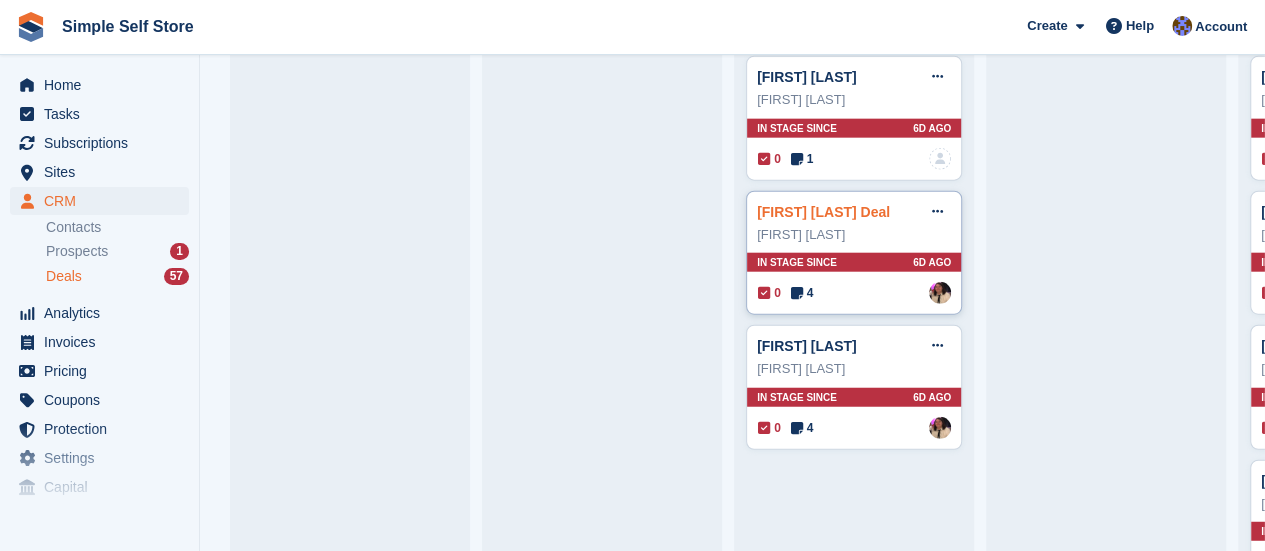 click on "Kirsty hinton  Deal" at bounding box center (823, 212) 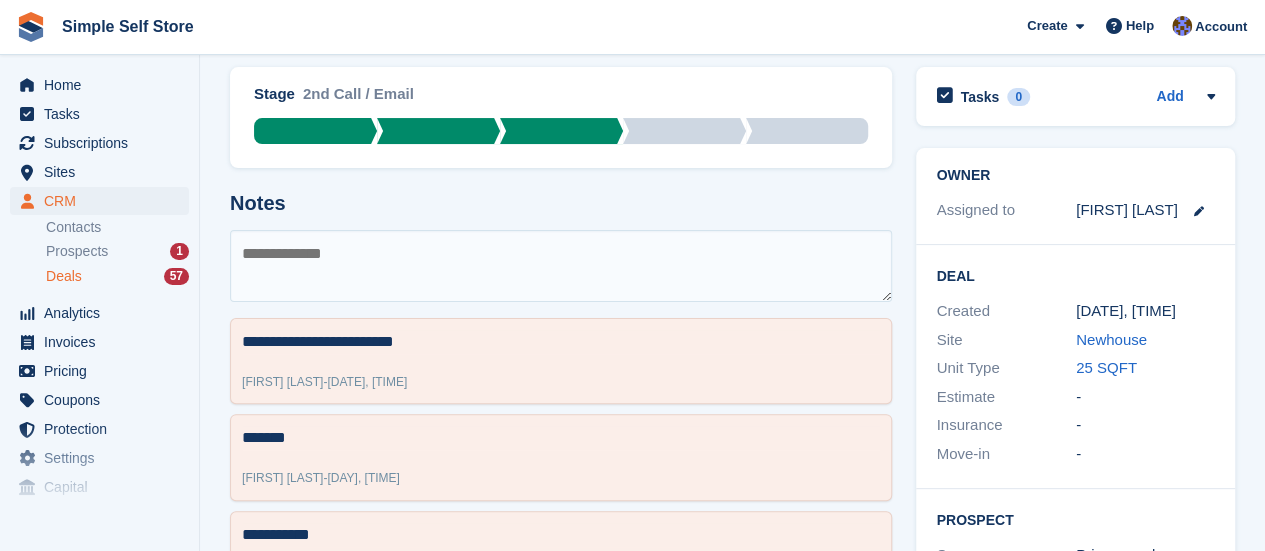 scroll, scrollTop: 0, scrollLeft: 0, axis: both 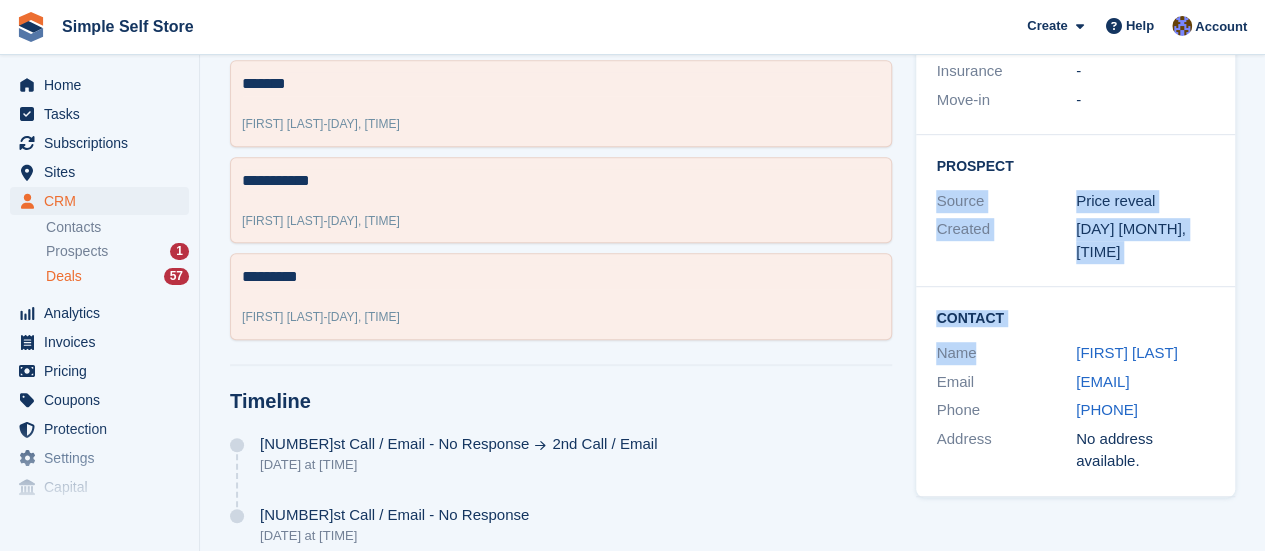 drag, startPoint x: 1016, startPoint y: 328, endPoint x: 1121, endPoint y: 161, distance: 197.26631 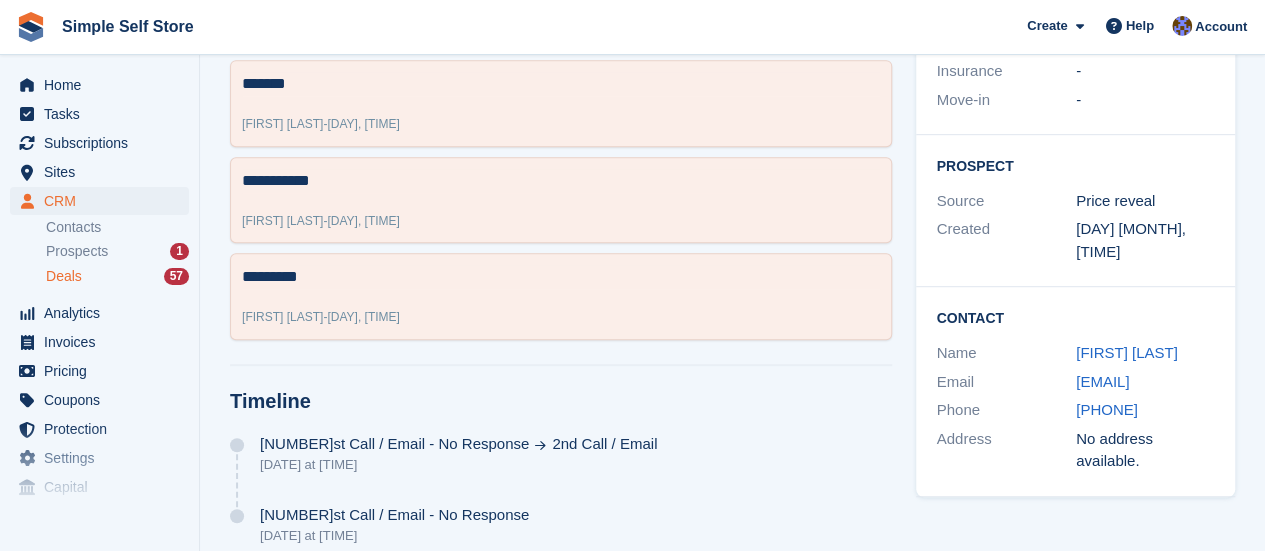 click on "-" at bounding box center (1146, 43) 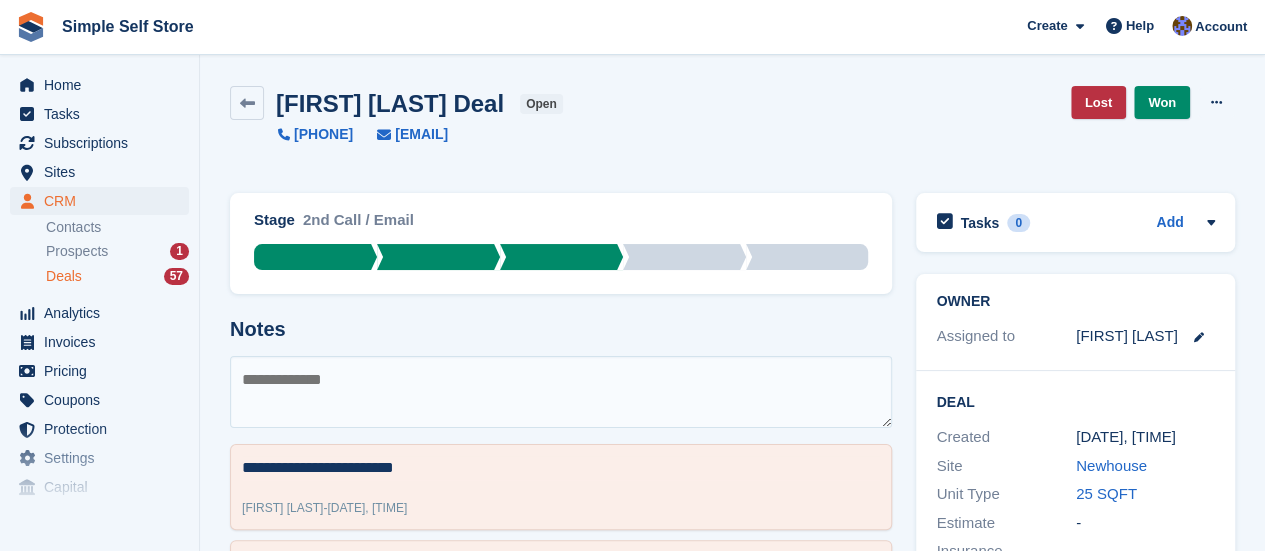 click at bounding box center (561, 392) 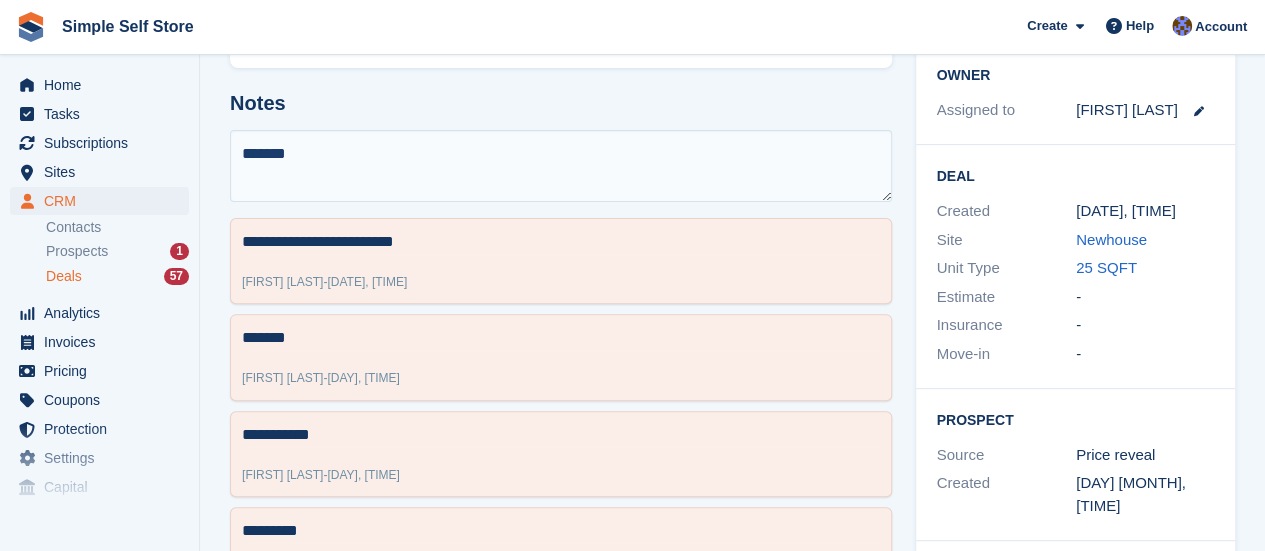 scroll, scrollTop: 320, scrollLeft: 0, axis: vertical 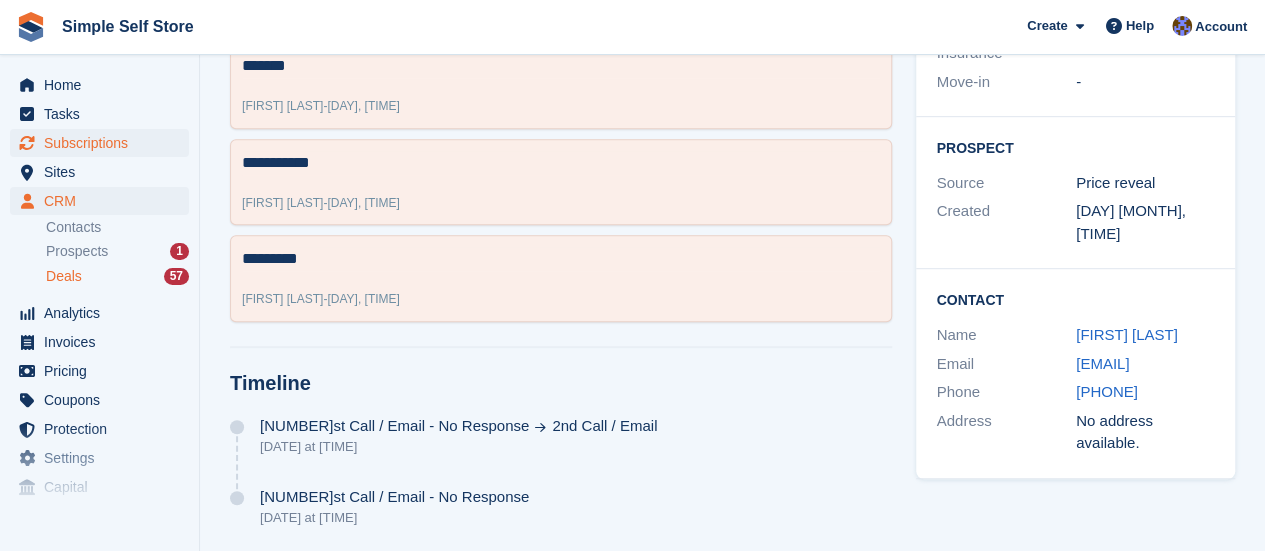 type on "******" 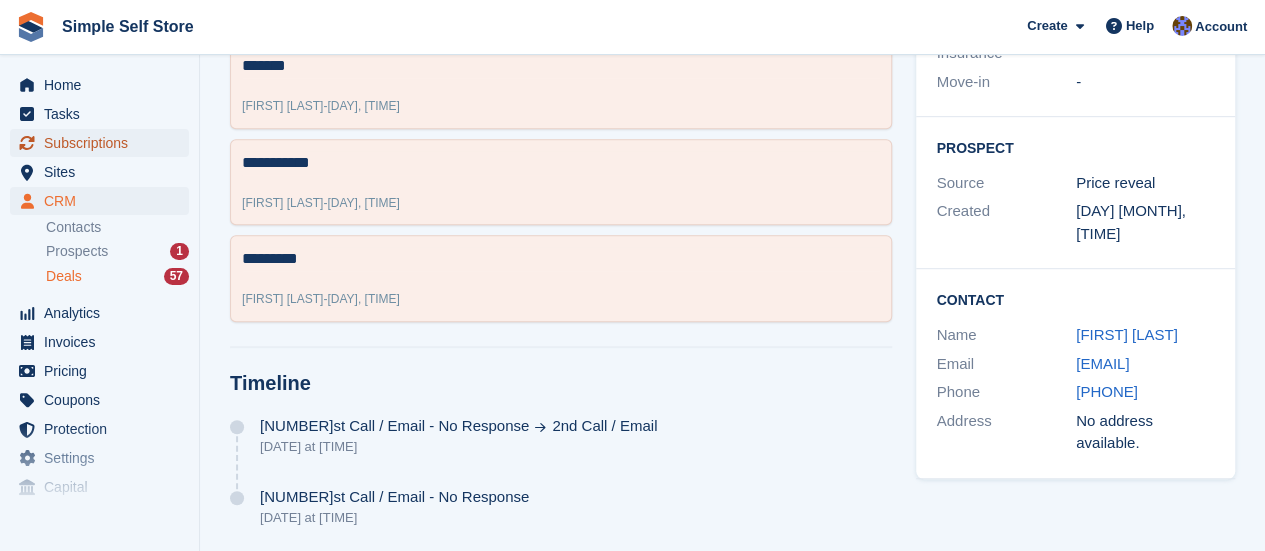 click on "Subscriptions" at bounding box center (104, 143) 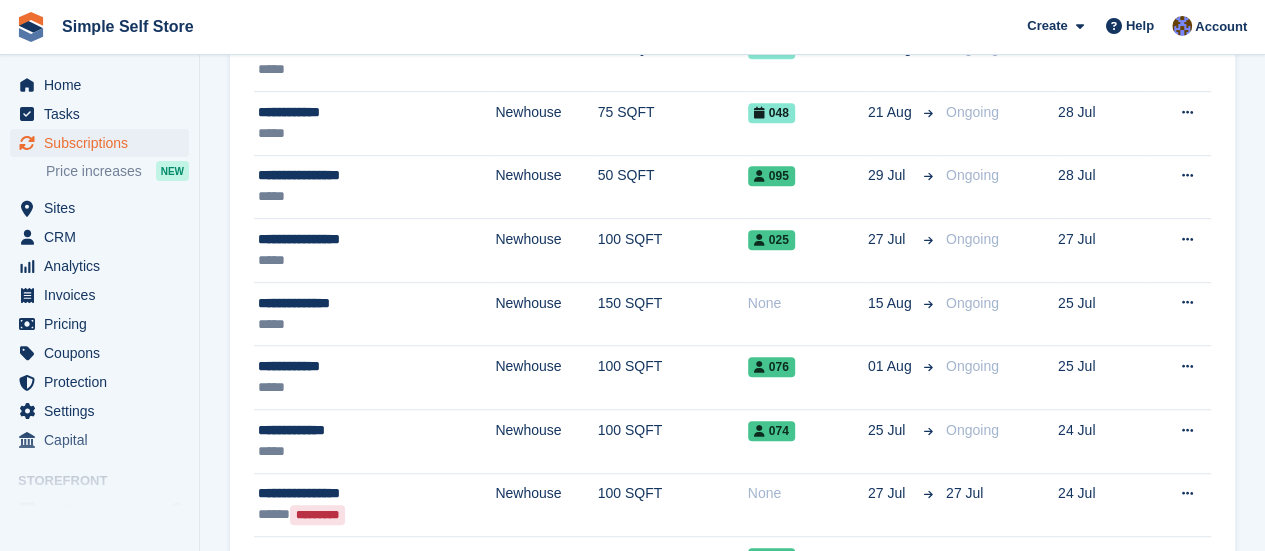 scroll, scrollTop: 0, scrollLeft: 0, axis: both 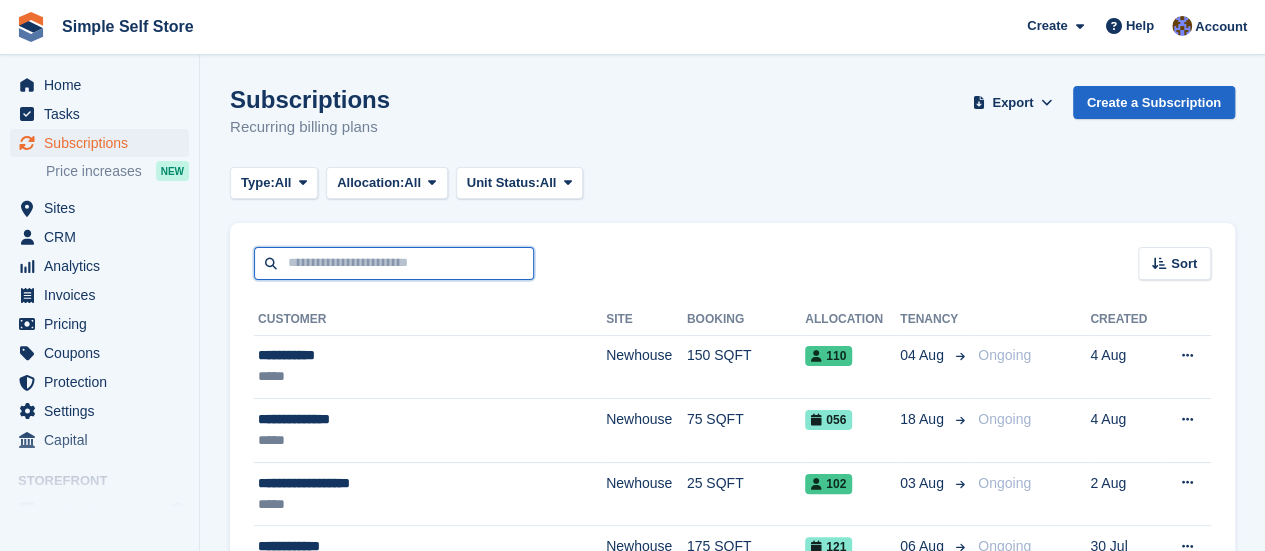 click at bounding box center (394, 263) 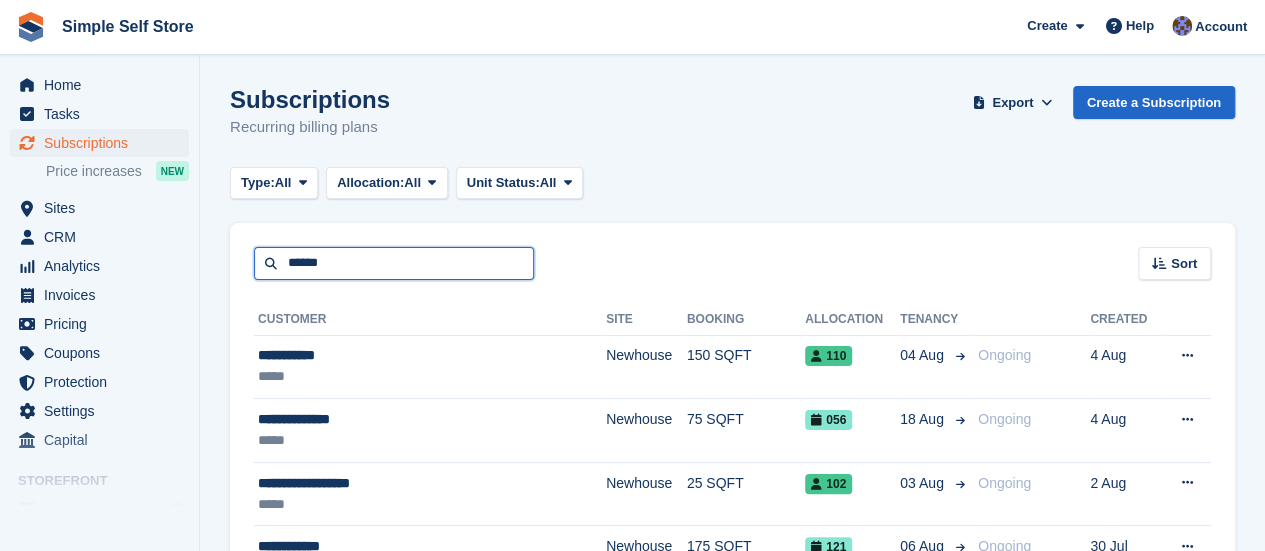 type on "******" 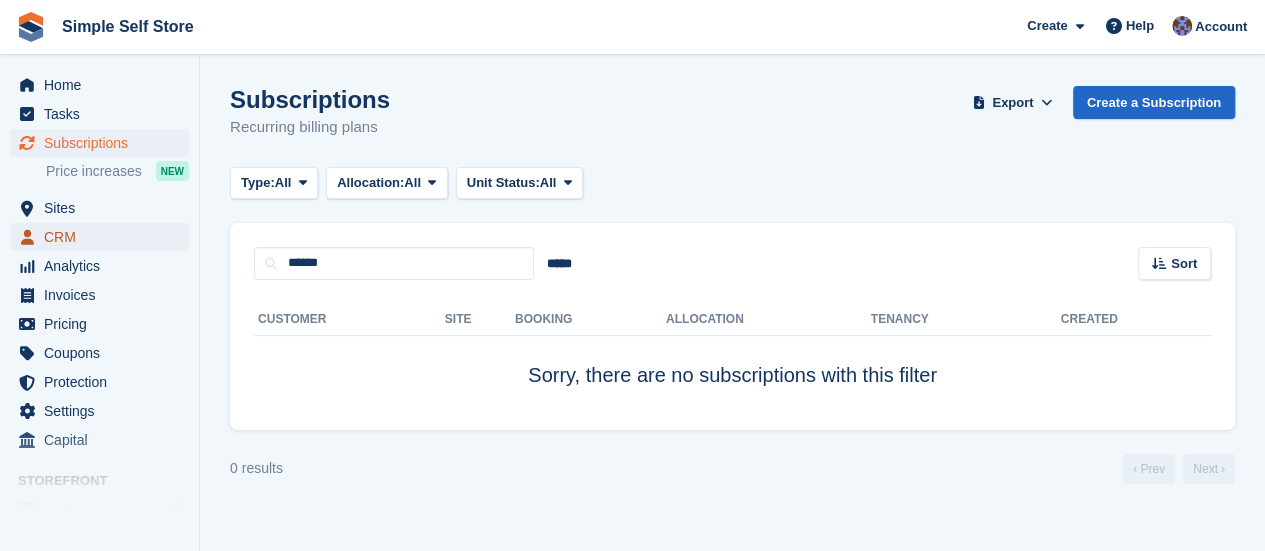 click on "CRM" at bounding box center [104, 237] 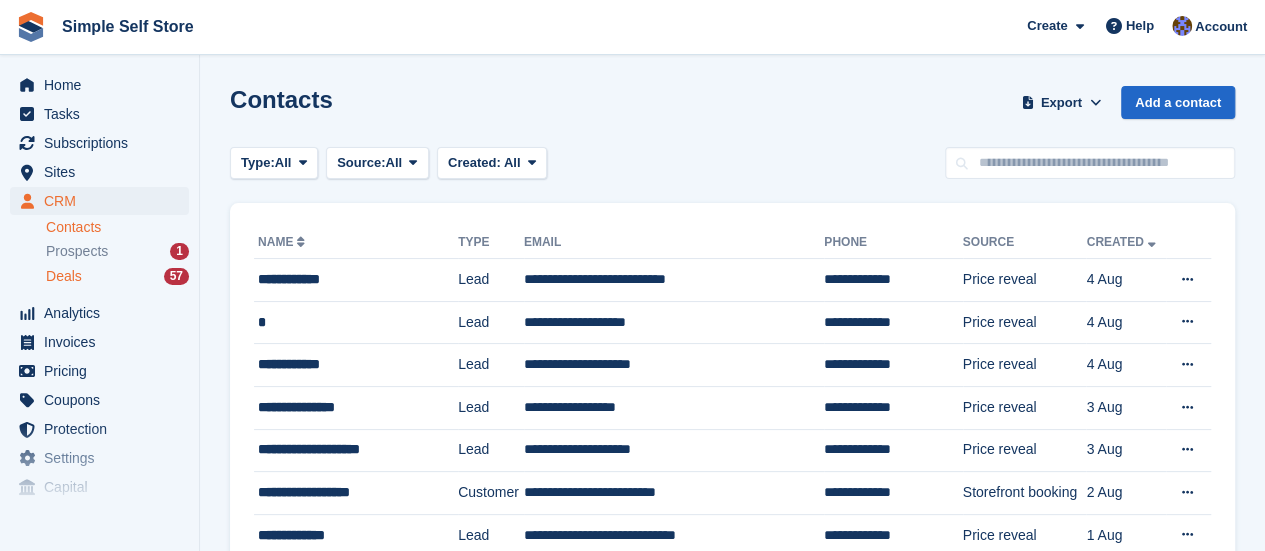 click on "Deals" at bounding box center [64, 276] 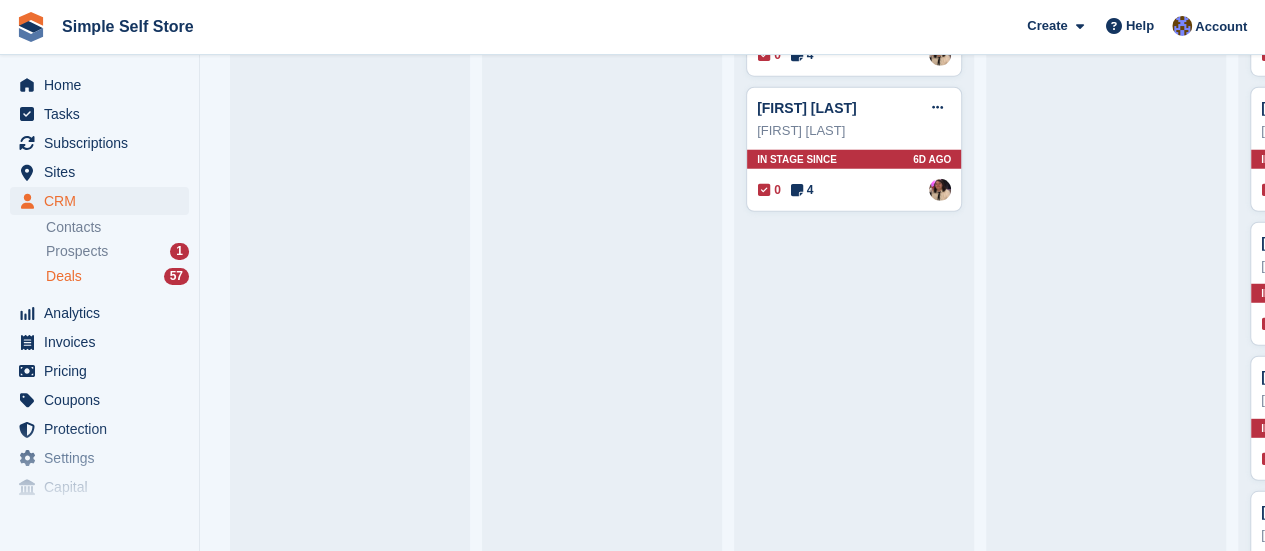 scroll, scrollTop: 2640, scrollLeft: 0, axis: vertical 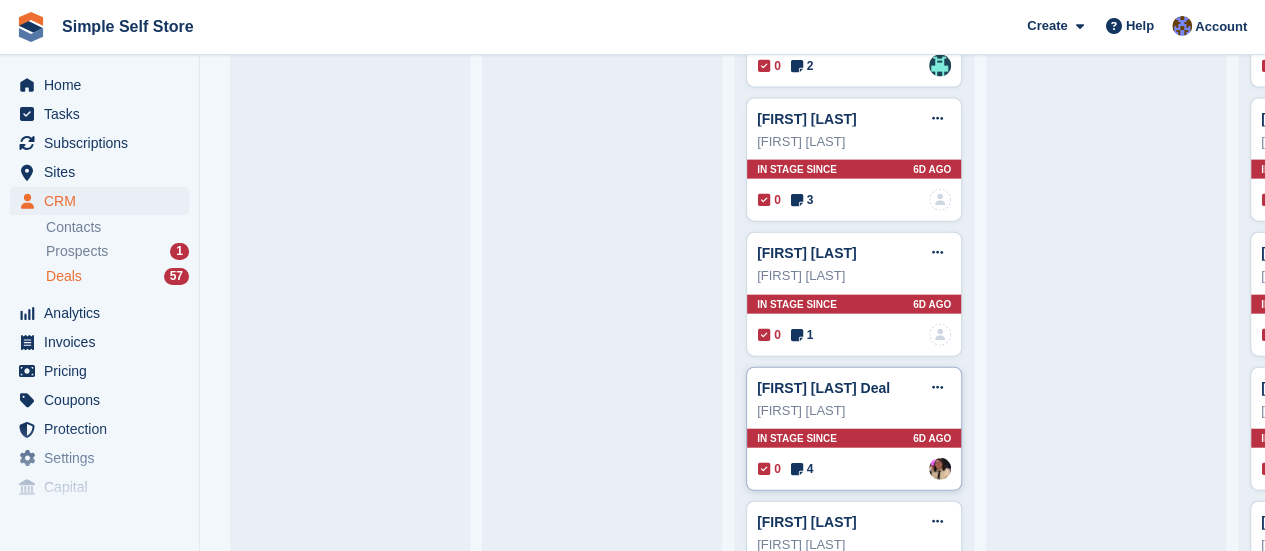 click on "Kirsty hinton" at bounding box center (854, 411) 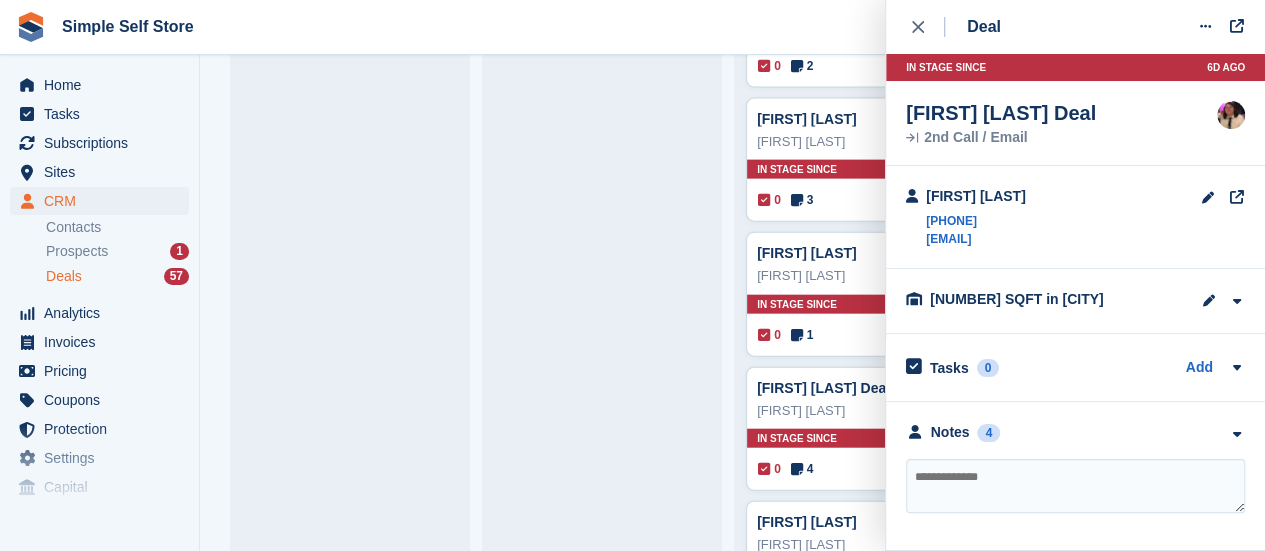 click at bounding box center [1075, 486] 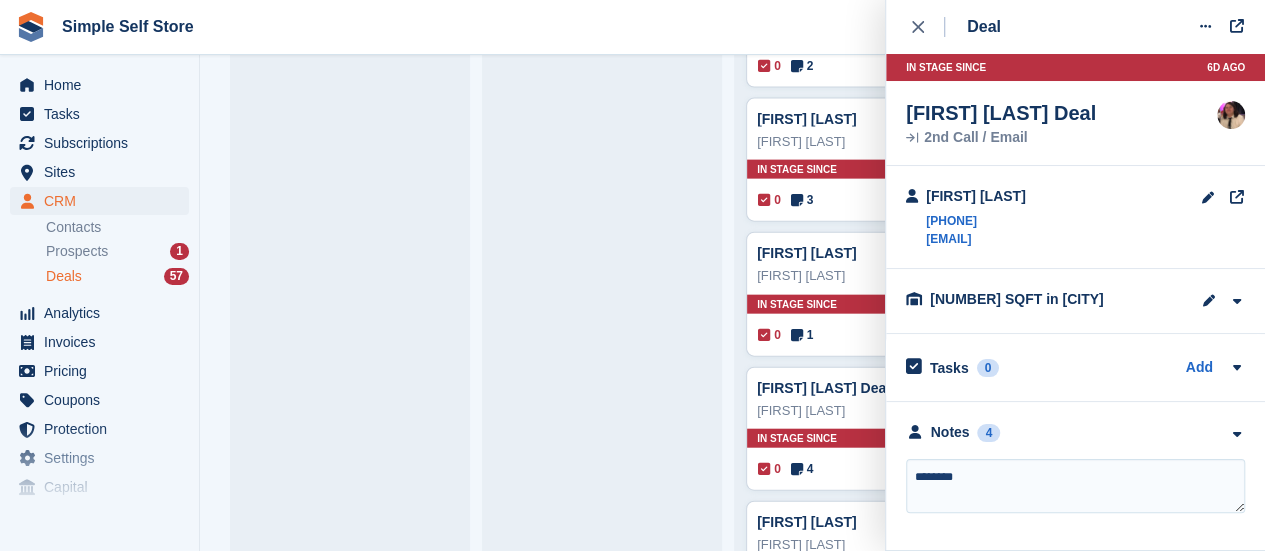 type on "*********" 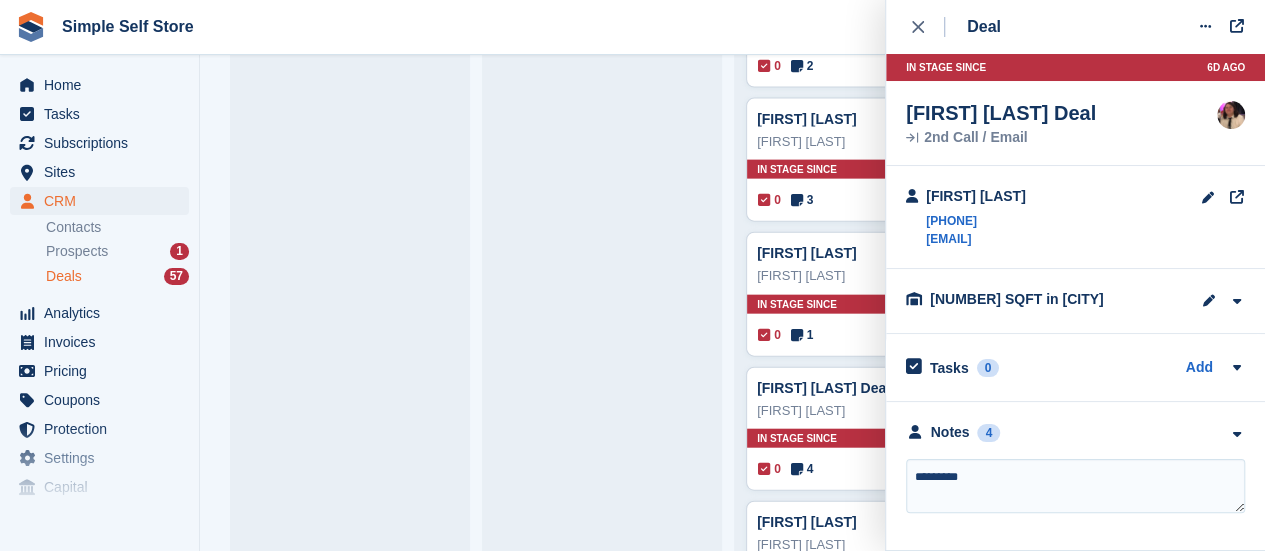 type 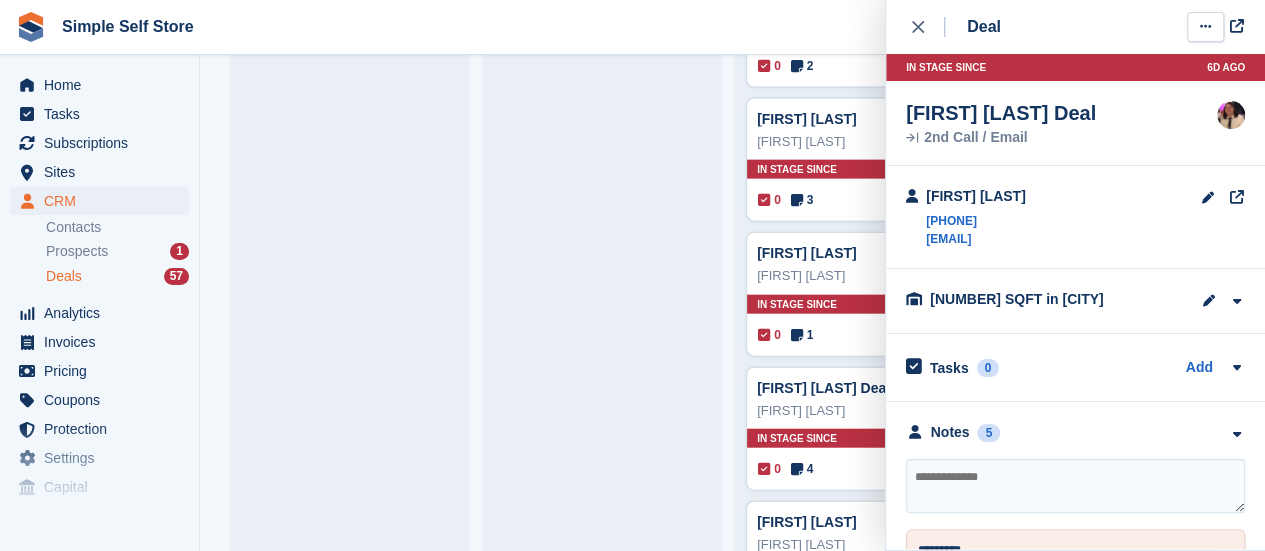 click at bounding box center [1205, 26] 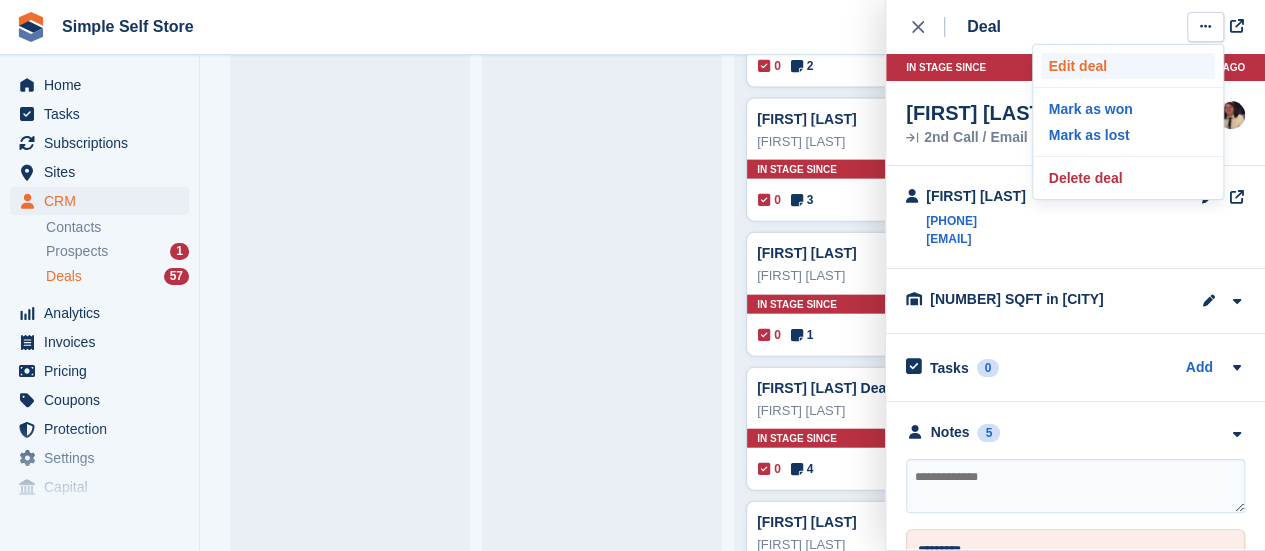 click on "Edit deal" at bounding box center [1128, 66] 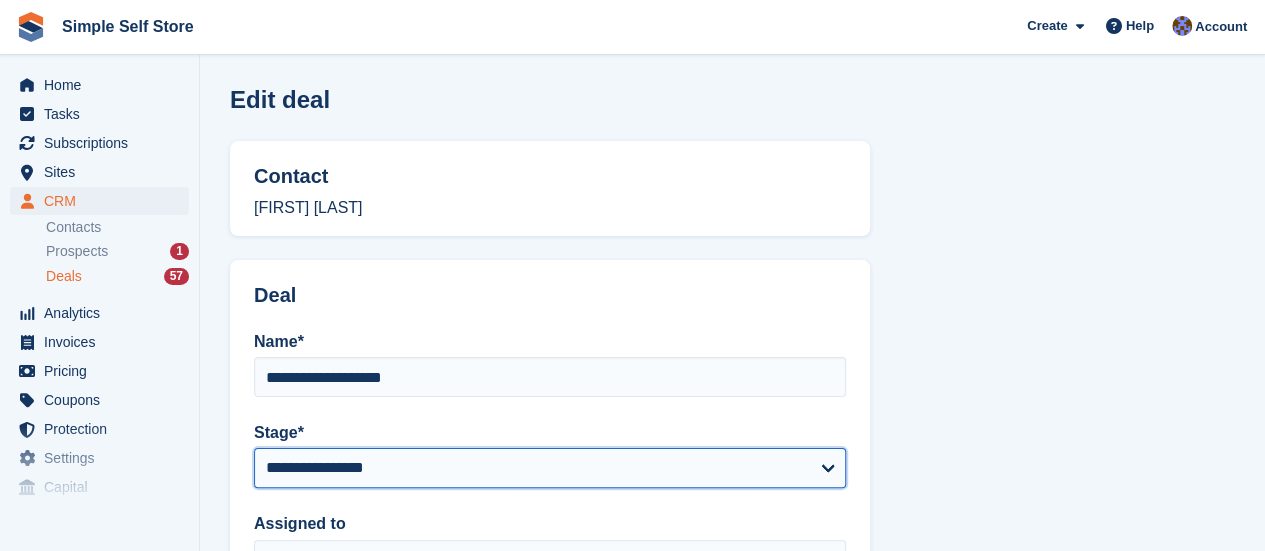 click on "**********" at bounding box center [550, 468] 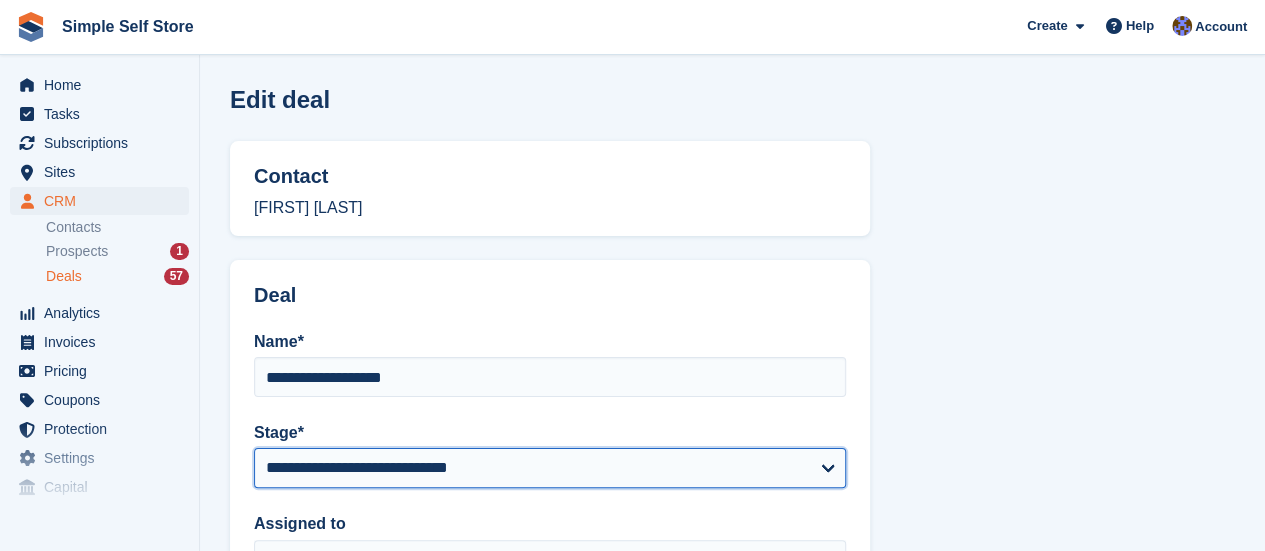 click on "**********" at bounding box center [550, 468] 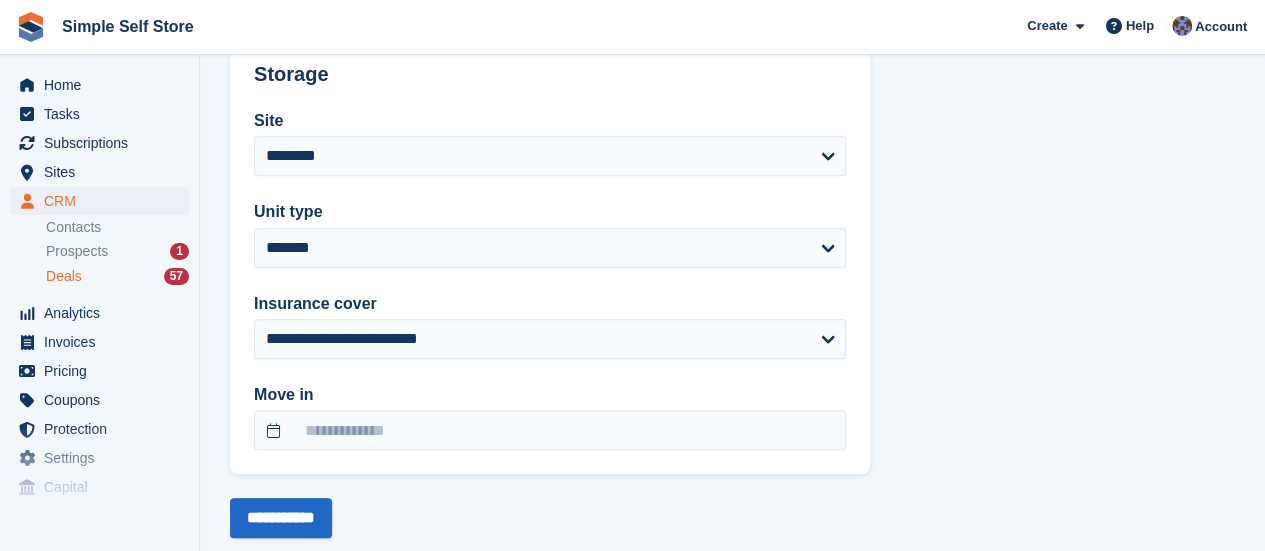 scroll, scrollTop: 720, scrollLeft: 0, axis: vertical 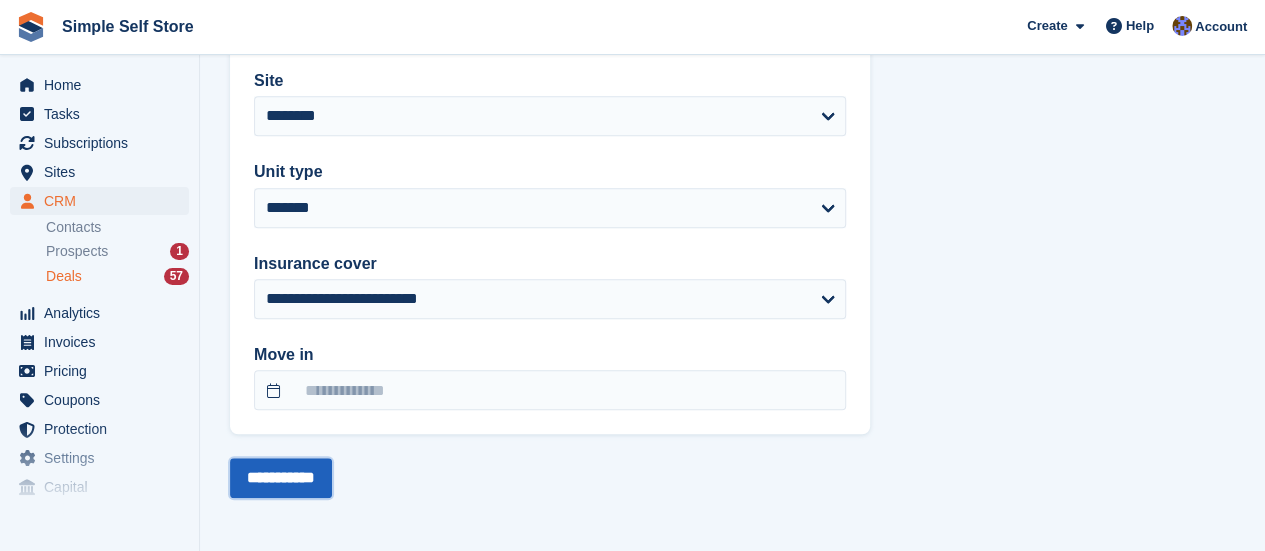 click on "**********" at bounding box center [281, 478] 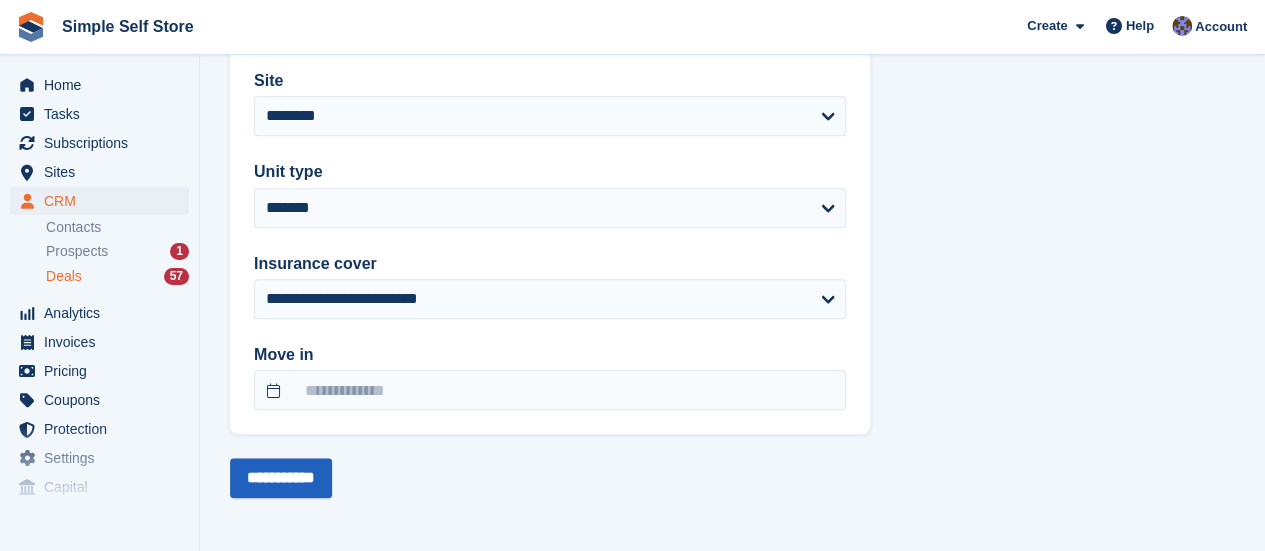 scroll, scrollTop: 0, scrollLeft: 0, axis: both 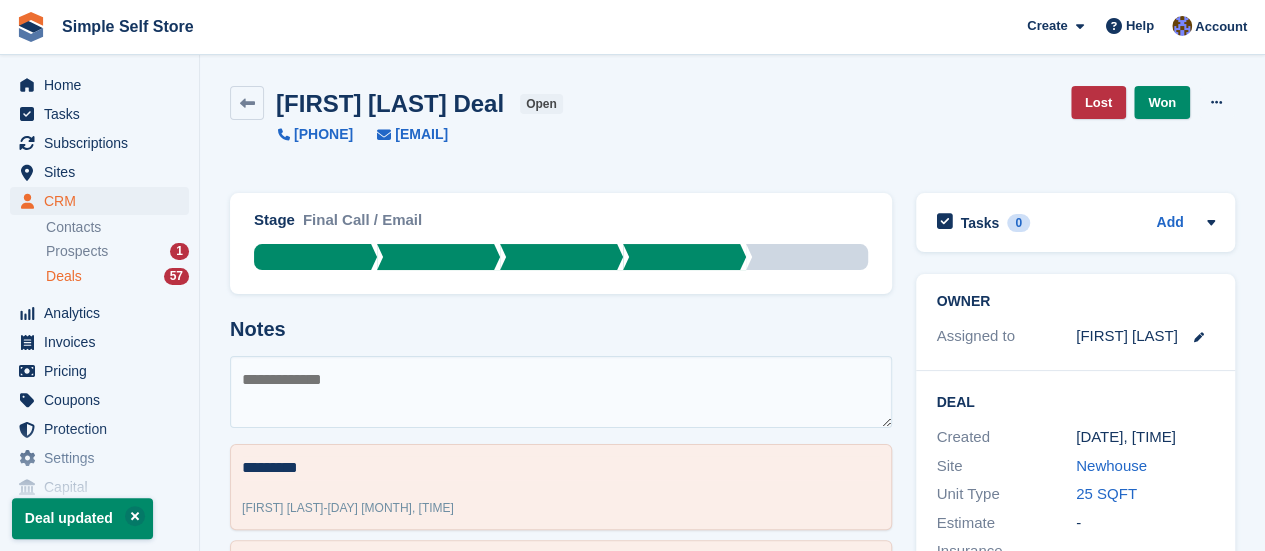 click on "Deals" at bounding box center [64, 276] 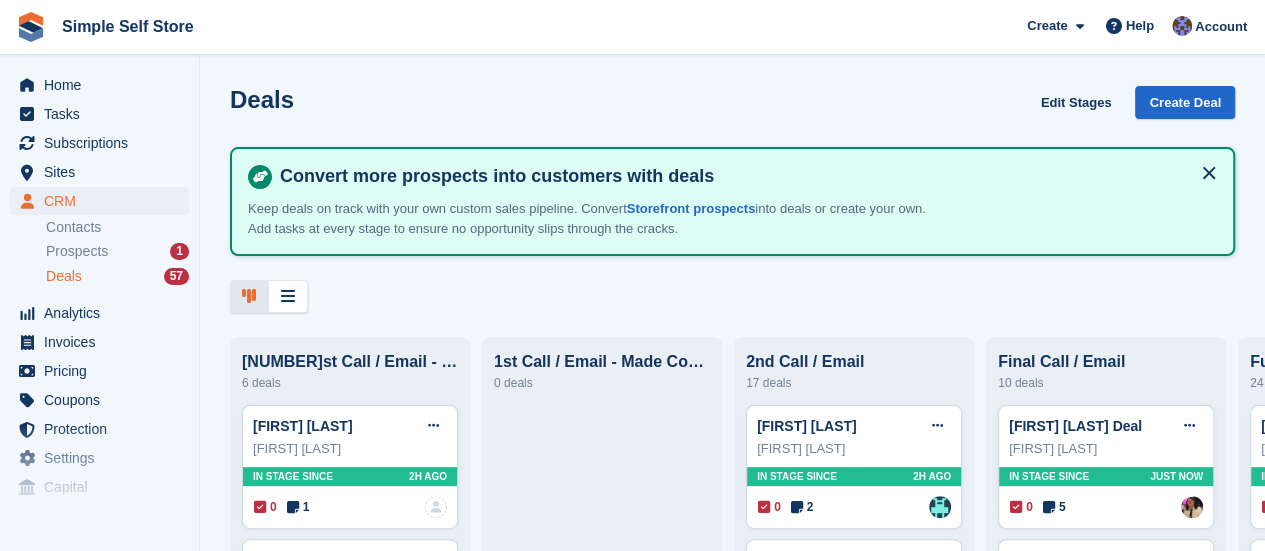 click on "Deals" at bounding box center [64, 276] 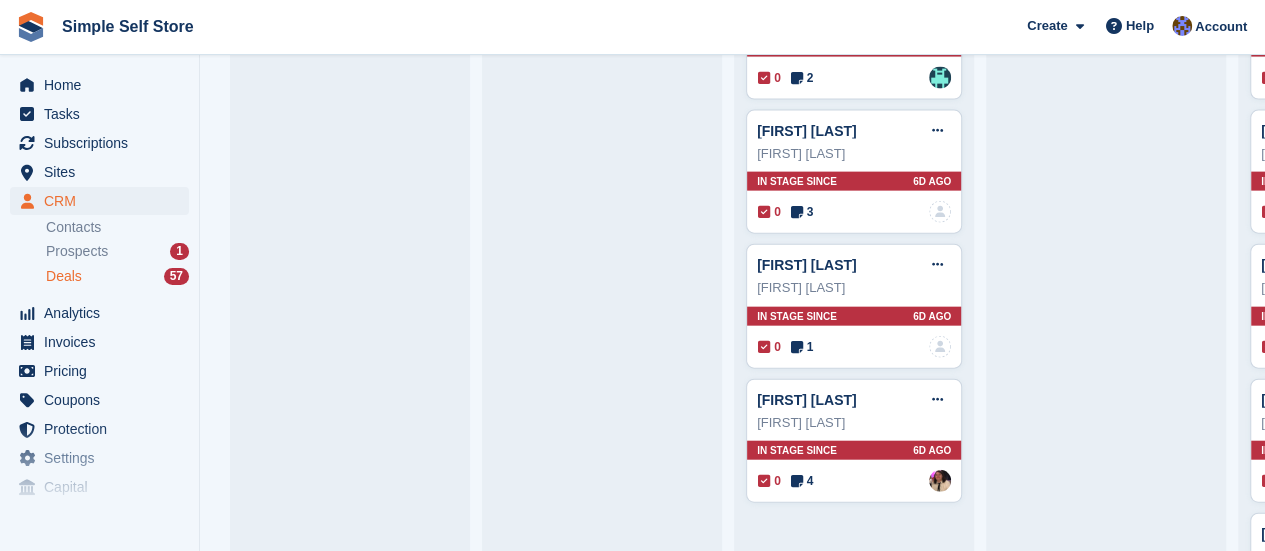 scroll, scrollTop: 2197, scrollLeft: 0, axis: vertical 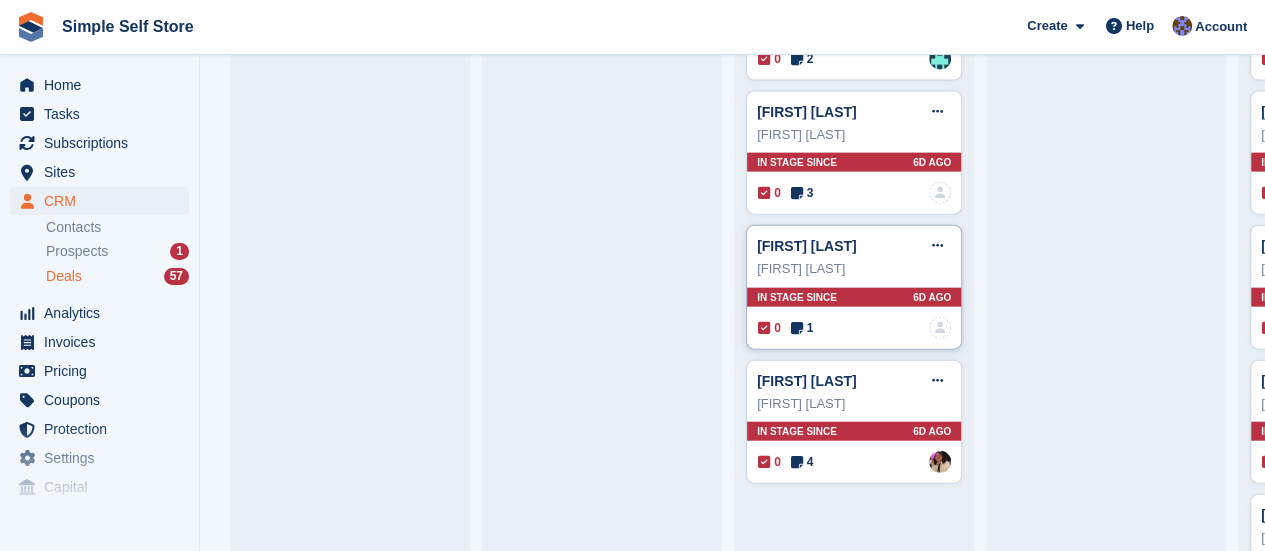click on "LAURA GIBSON" at bounding box center (854, 269) 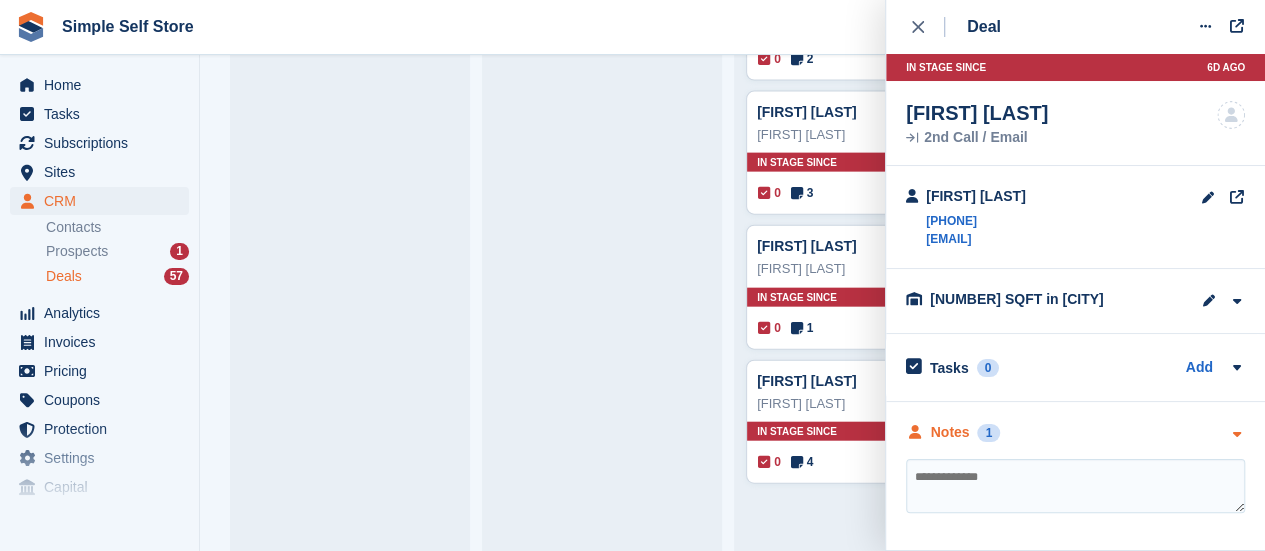 click at bounding box center (1236, 434) 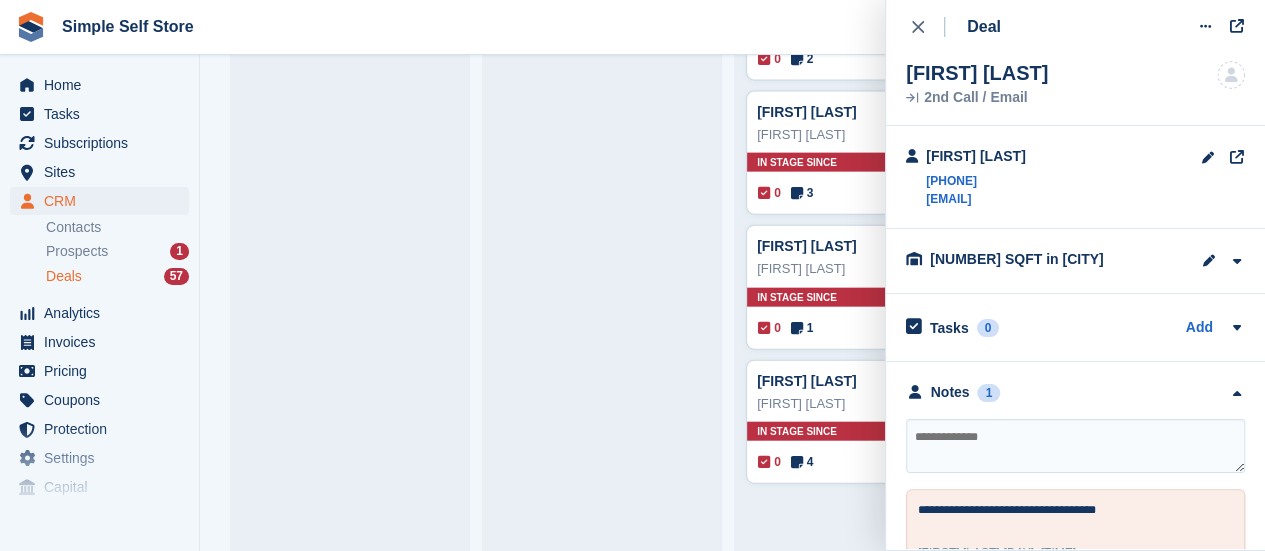 scroll, scrollTop: 84, scrollLeft: 0, axis: vertical 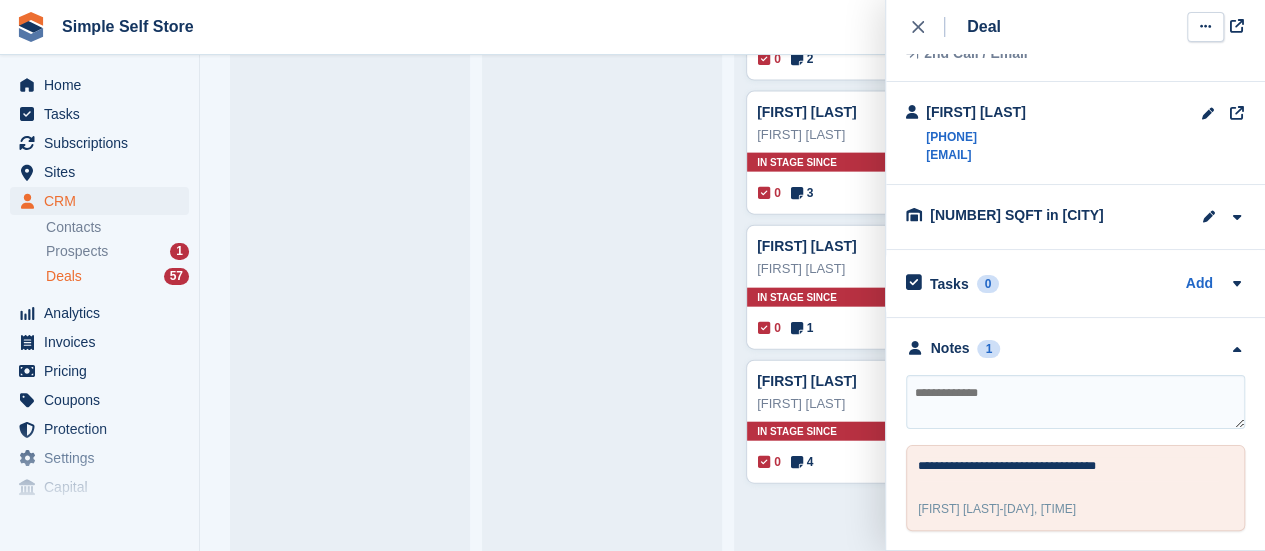 click at bounding box center (1205, 26) 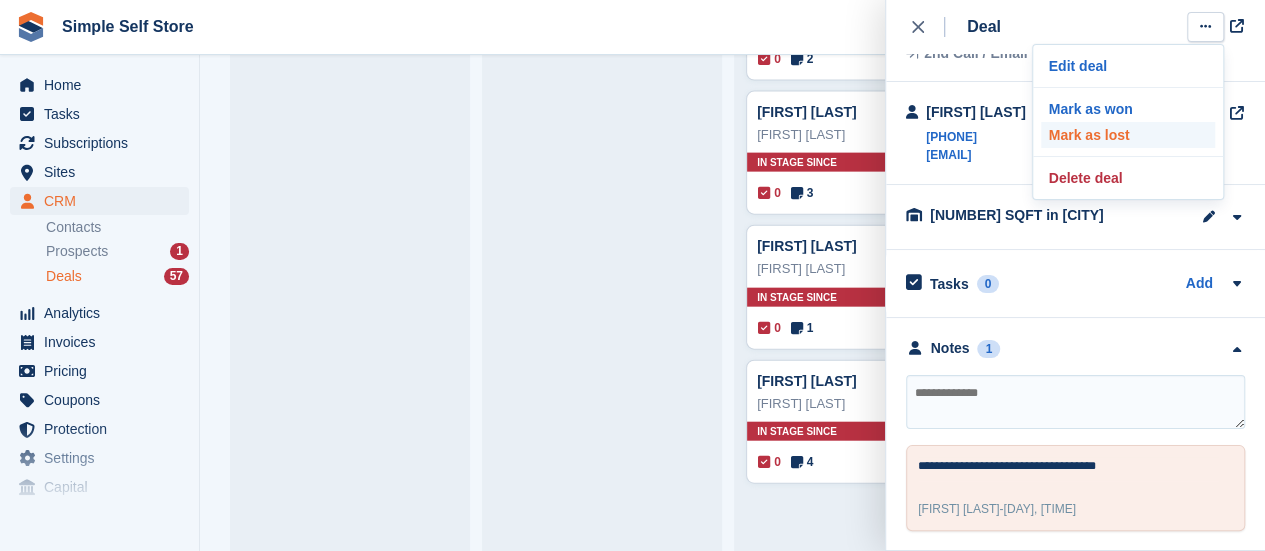 click on "Mark as lost" at bounding box center (1128, 135) 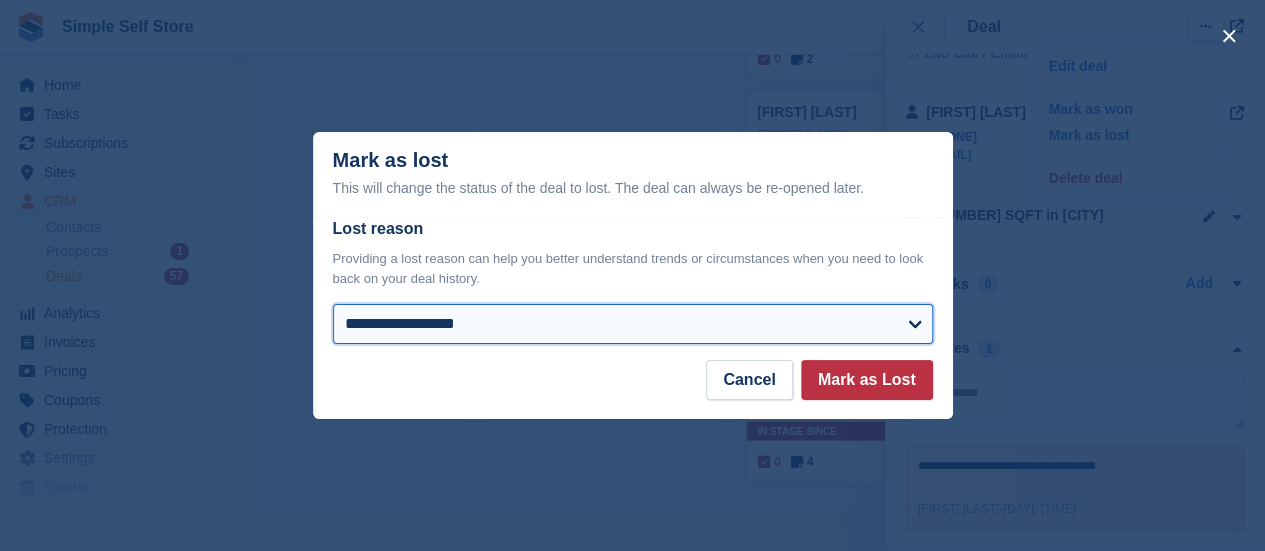 click on "**********" at bounding box center [633, 324] 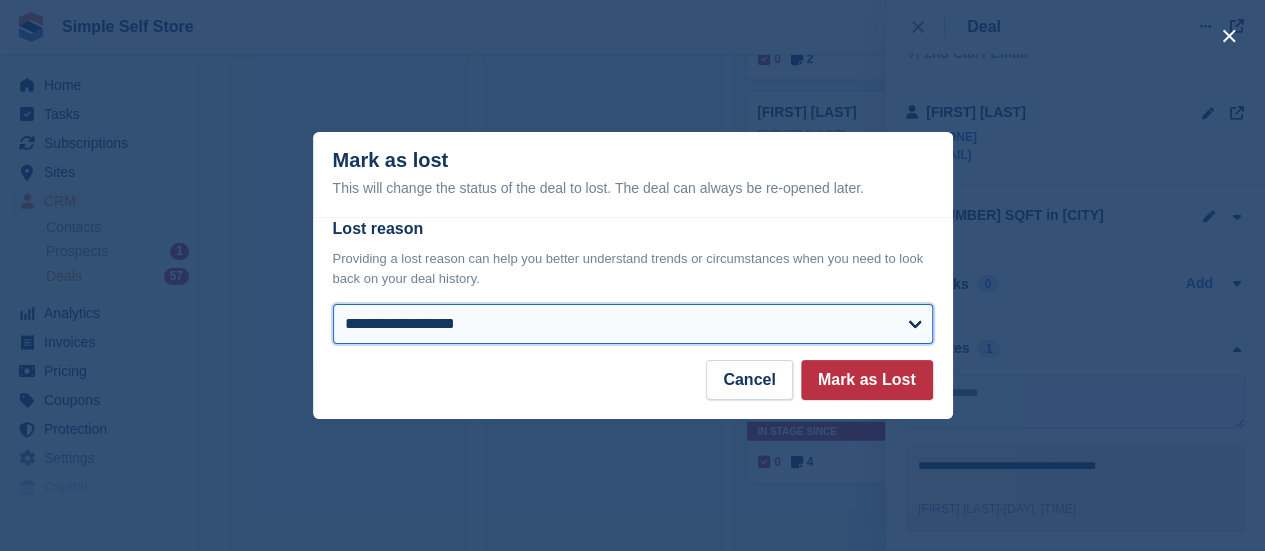 select on "**********" 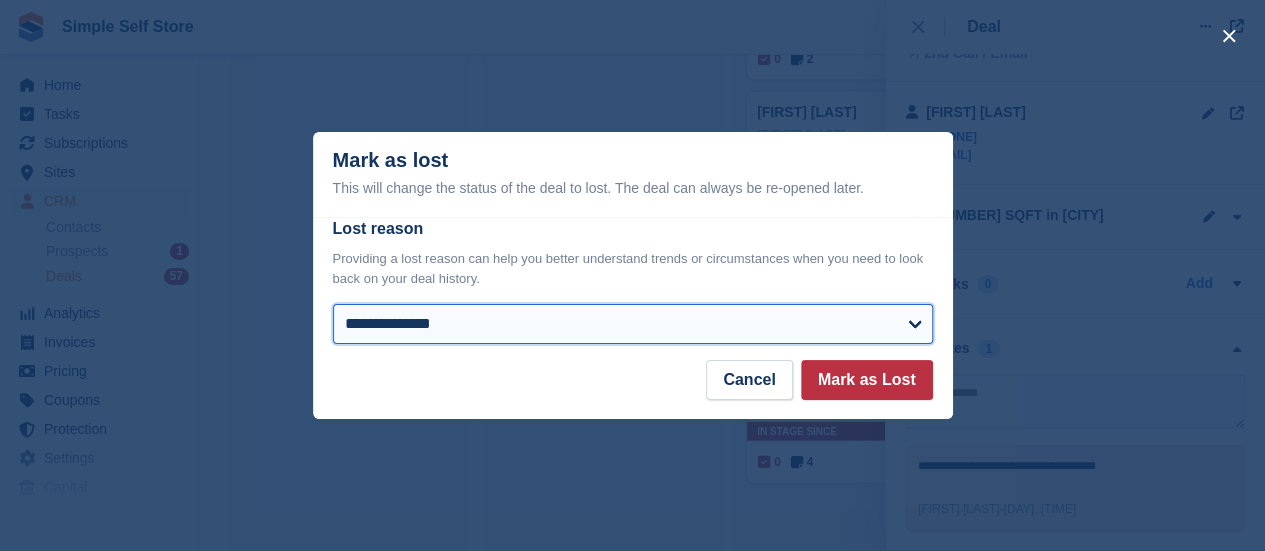 click on "**********" at bounding box center [633, 324] 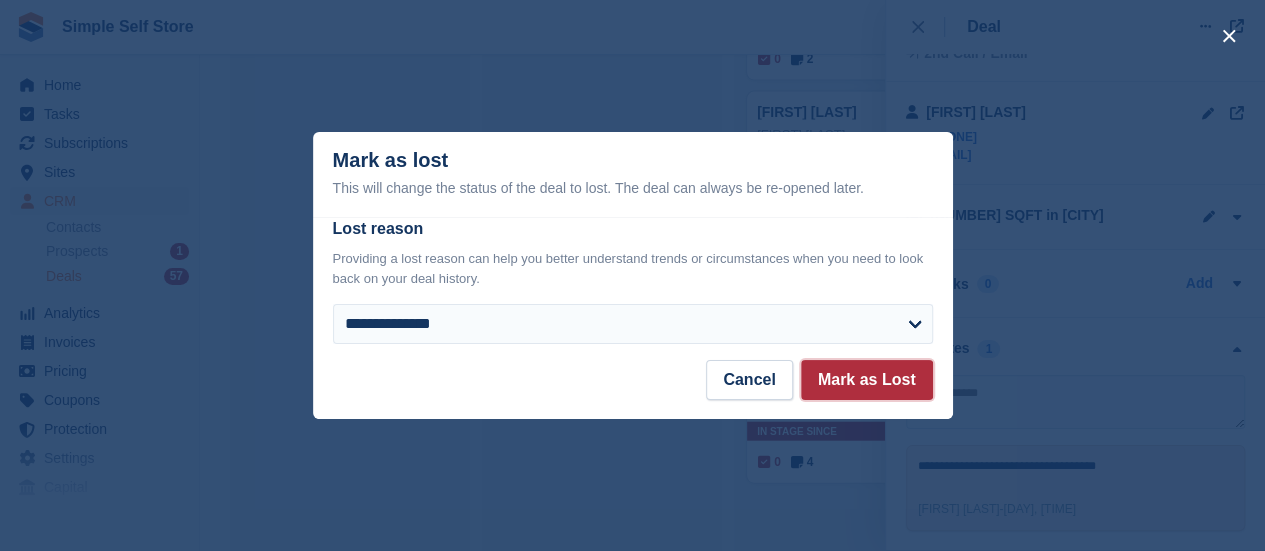 click on "Mark as Lost" at bounding box center [867, 380] 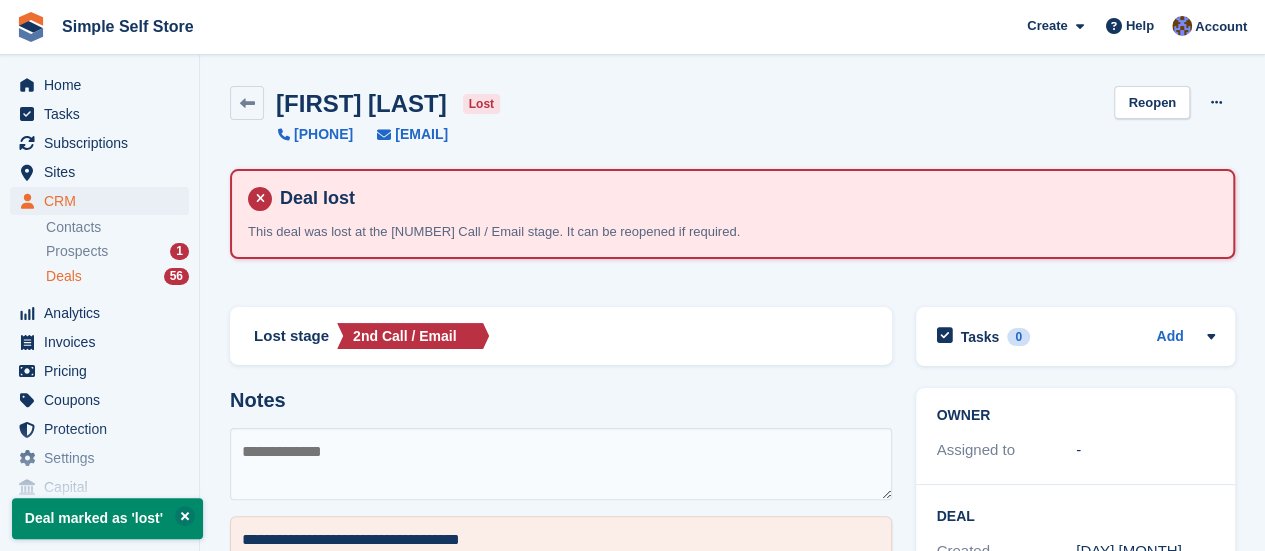 click on "Deals" at bounding box center (64, 276) 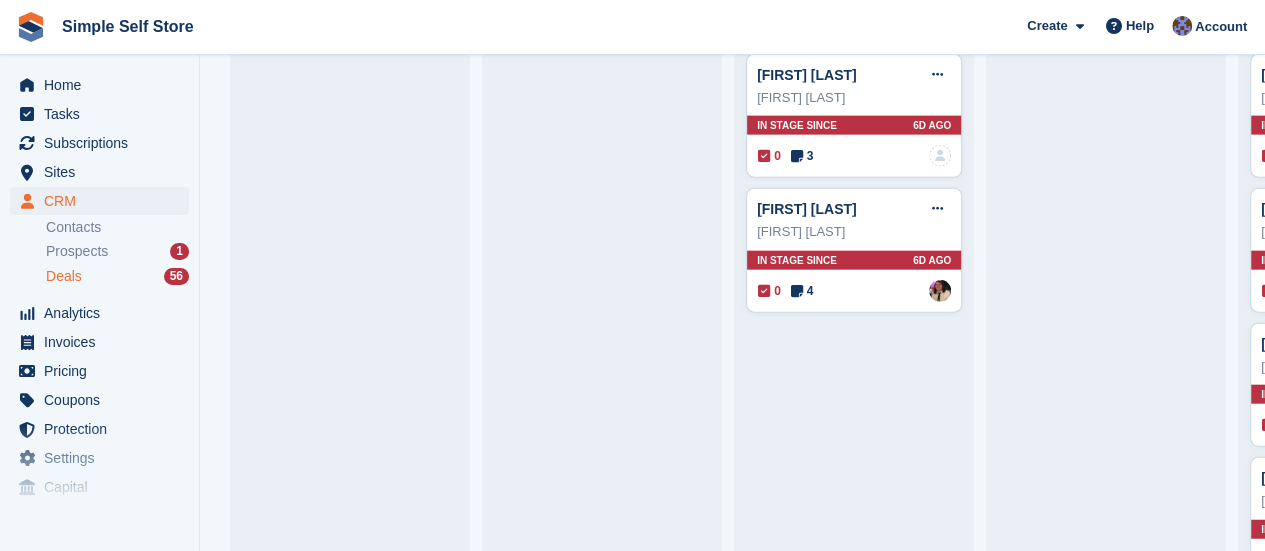 scroll, scrollTop: 2240, scrollLeft: 0, axis: vertical 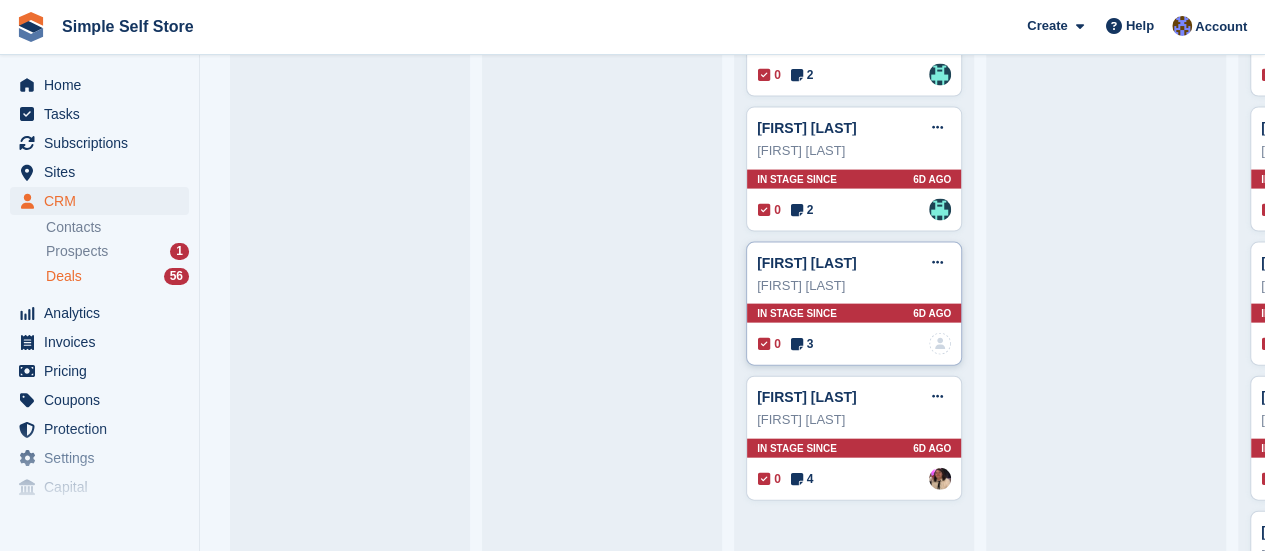 click on "Laura Lyons" at bounding box center (854, 286) 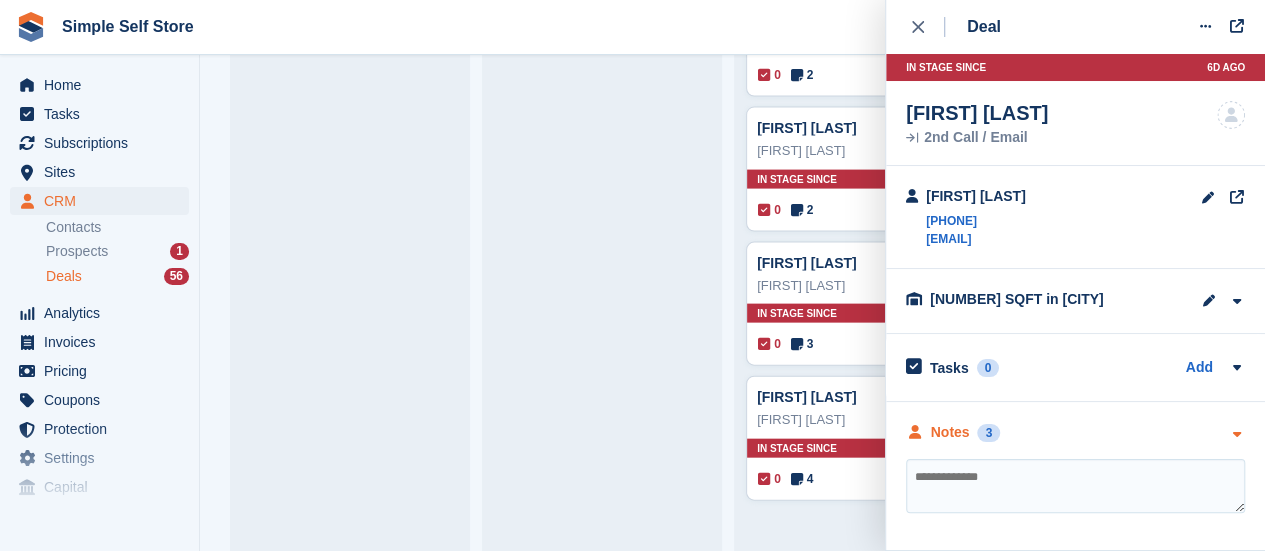 click at bounding box center (1236, 432) 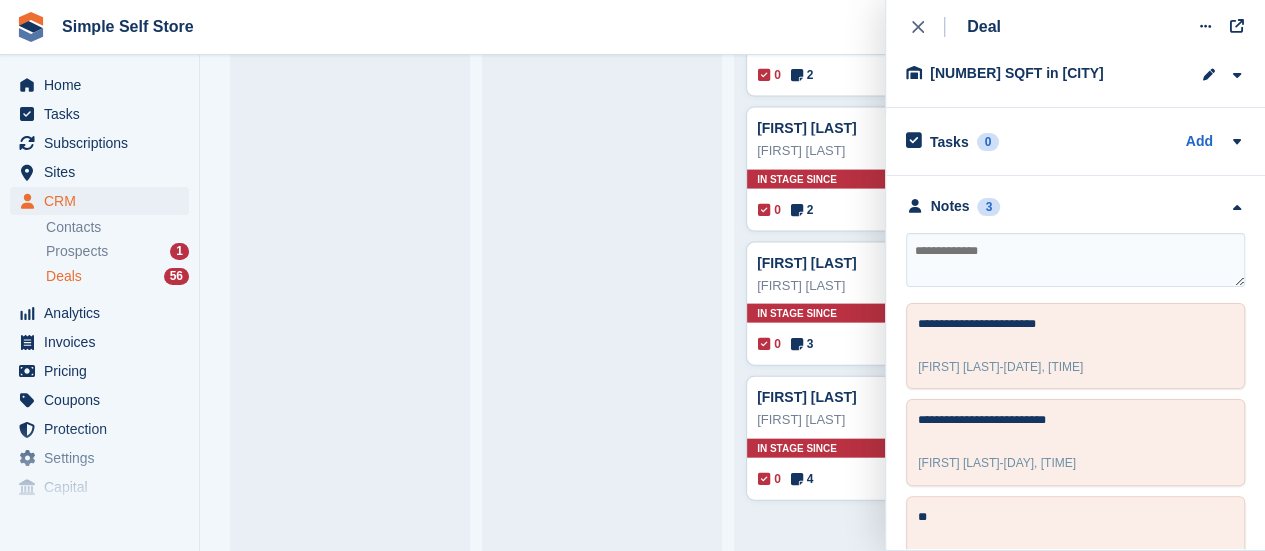scroll, scrollTop: 275, scrollLeft: 0, axis: vertical 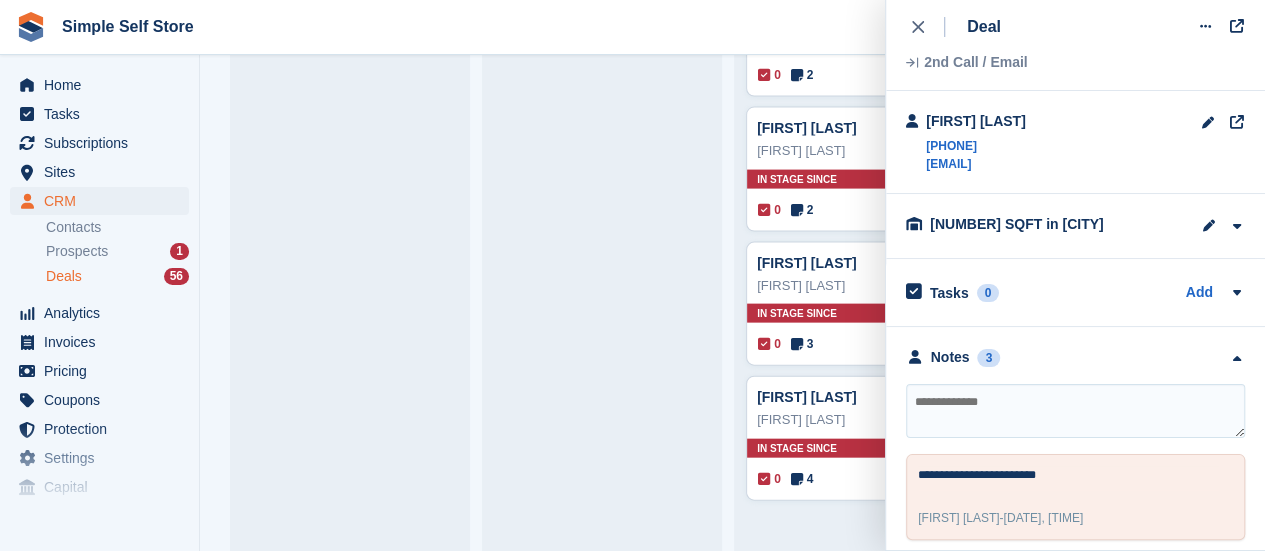 click at bounding box center (1075, 411) 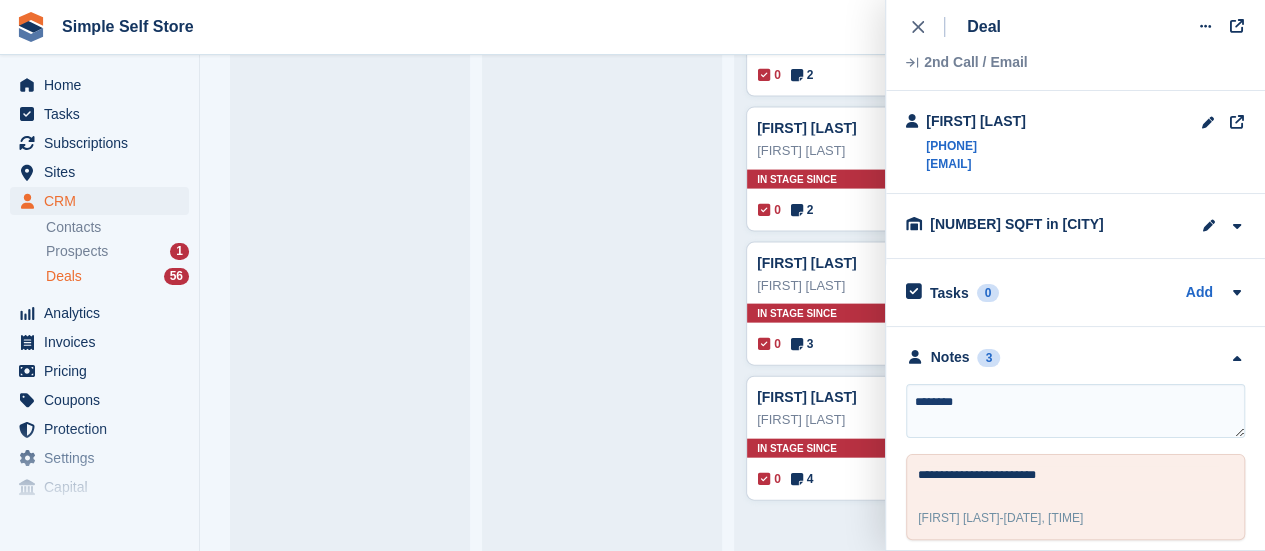 type on "*********" 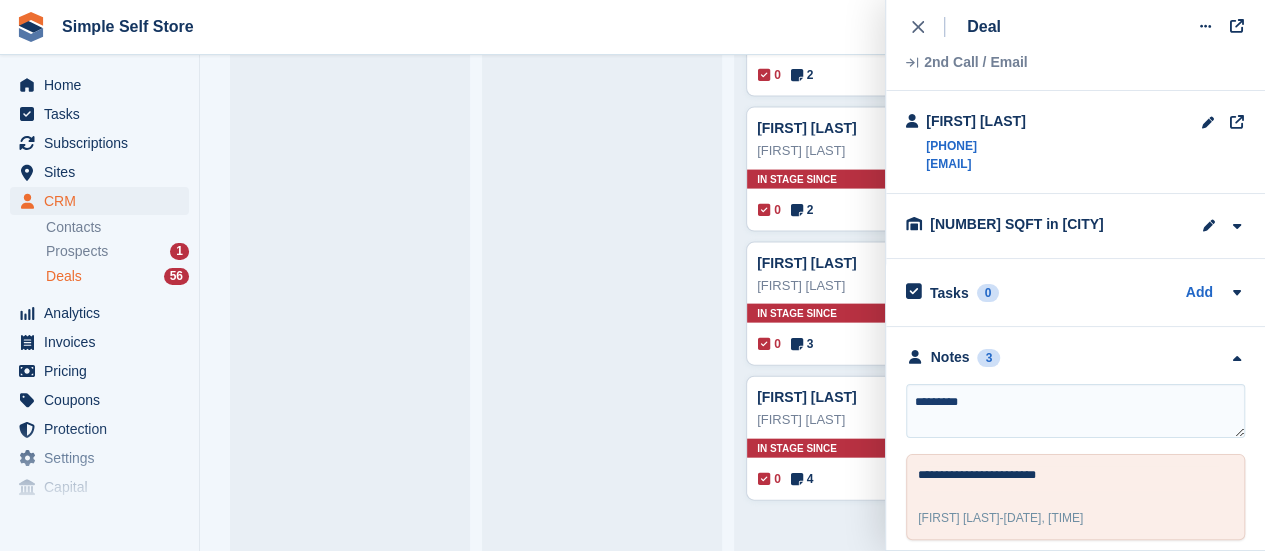type 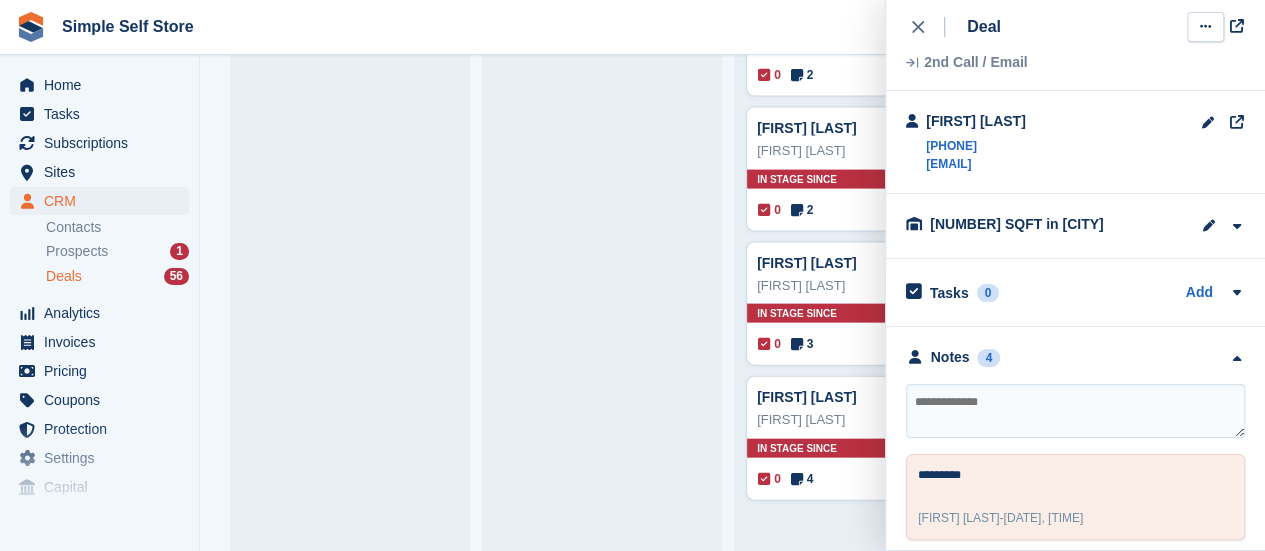 click at bounding box center (1205, 27) 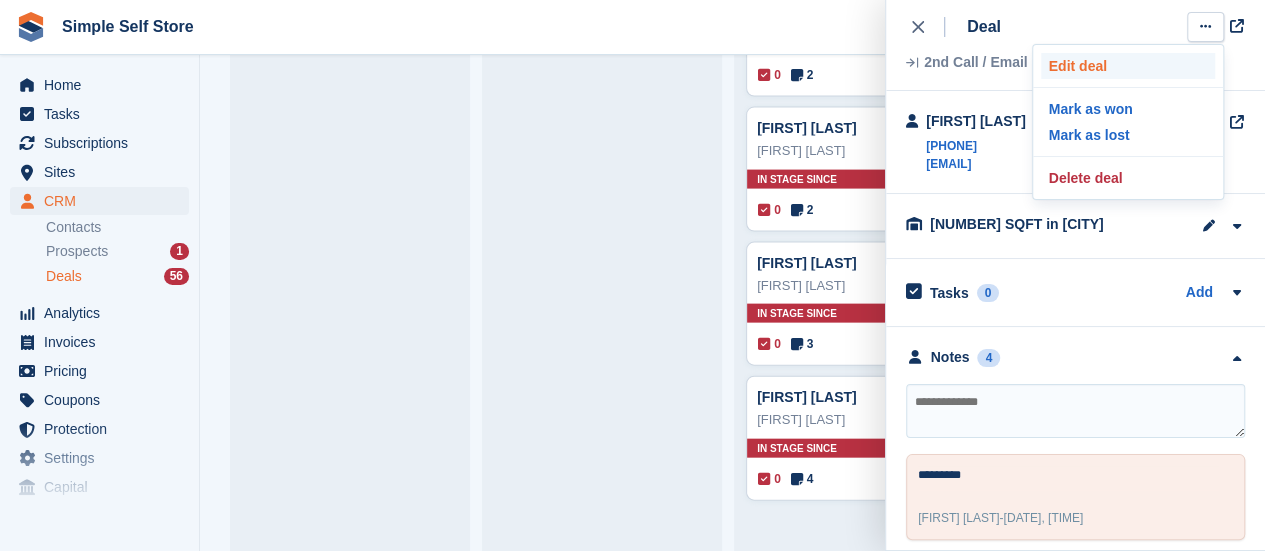 click on "Edit deal" at bounding box center (1128, 66) 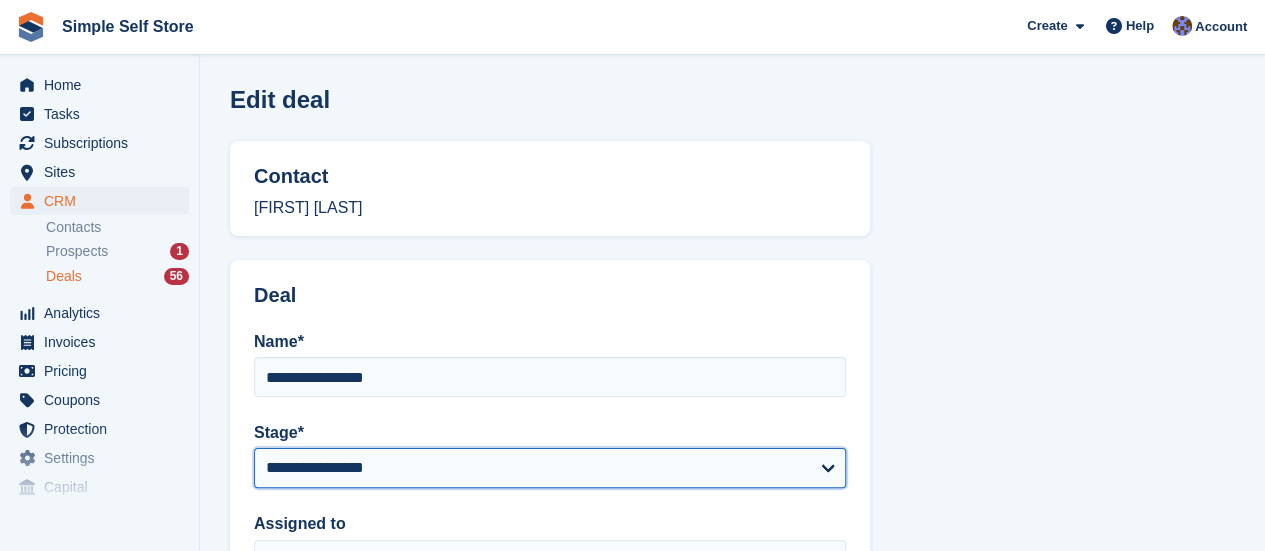 click on "**********" at bounding box center [550, 468] 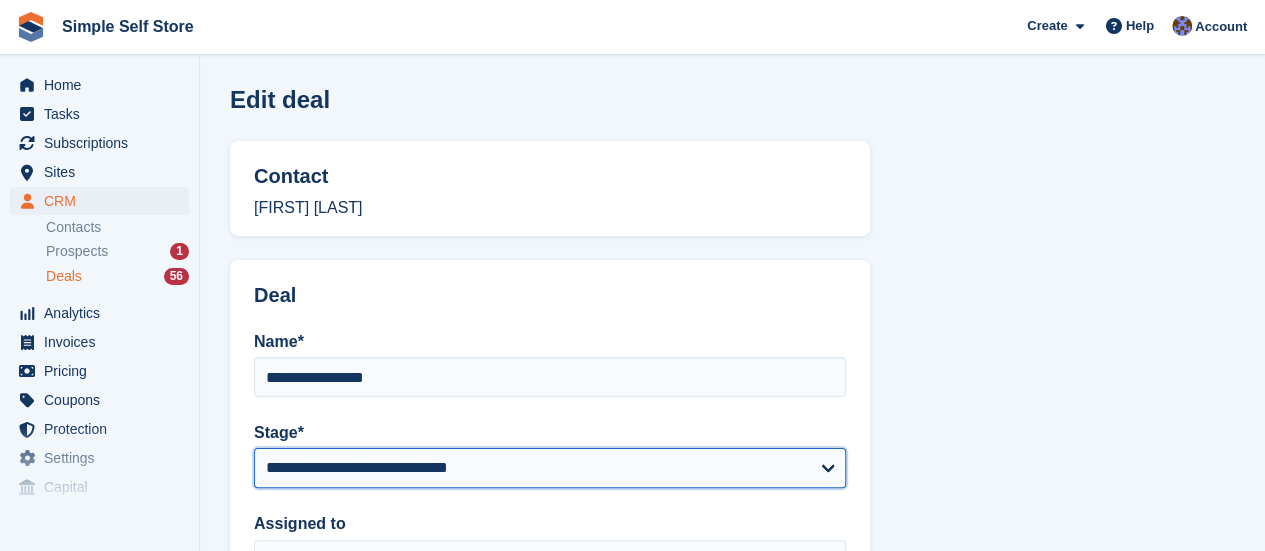 click on "**********" at bounding box center [550, 468] 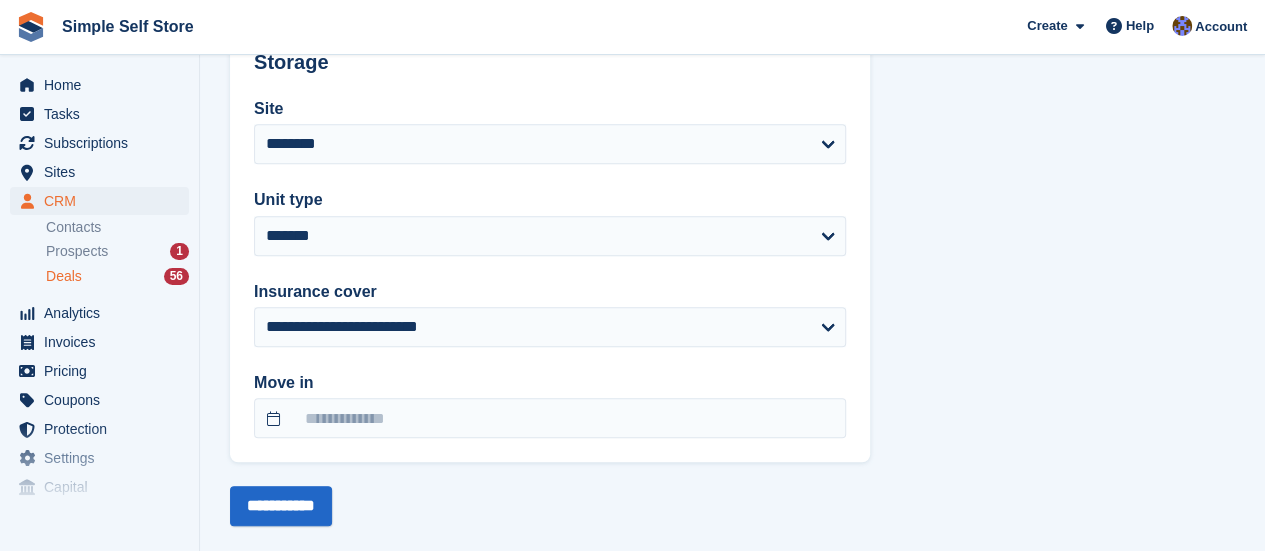 scroll, scrollTop: 720, scrollLeft: 0, axis: vertical 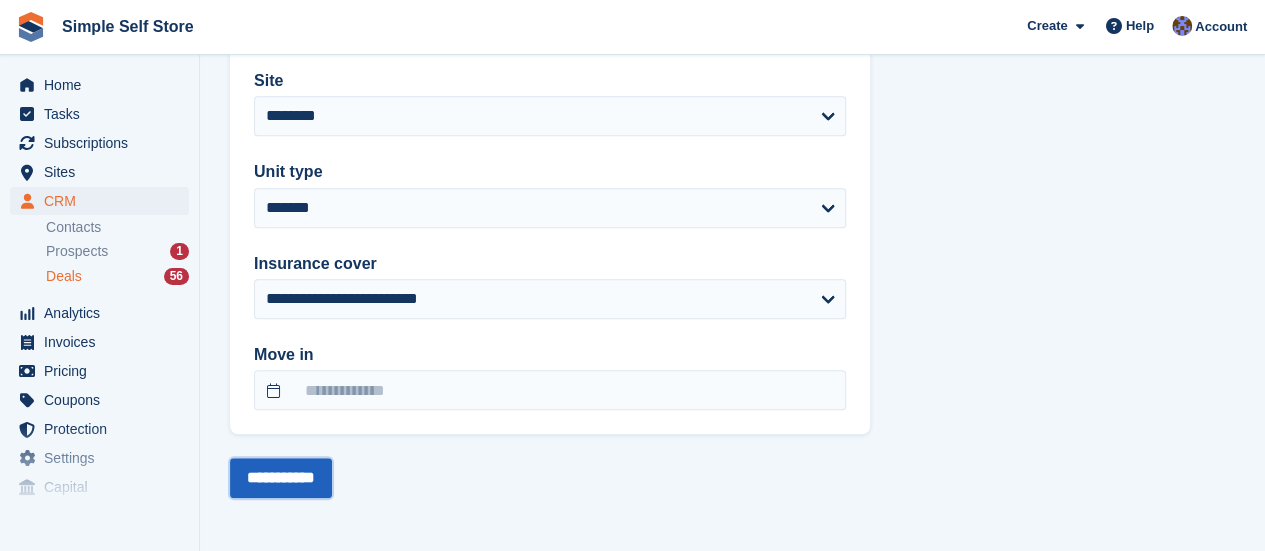 click on "**********" at bounding box center [281, 478] 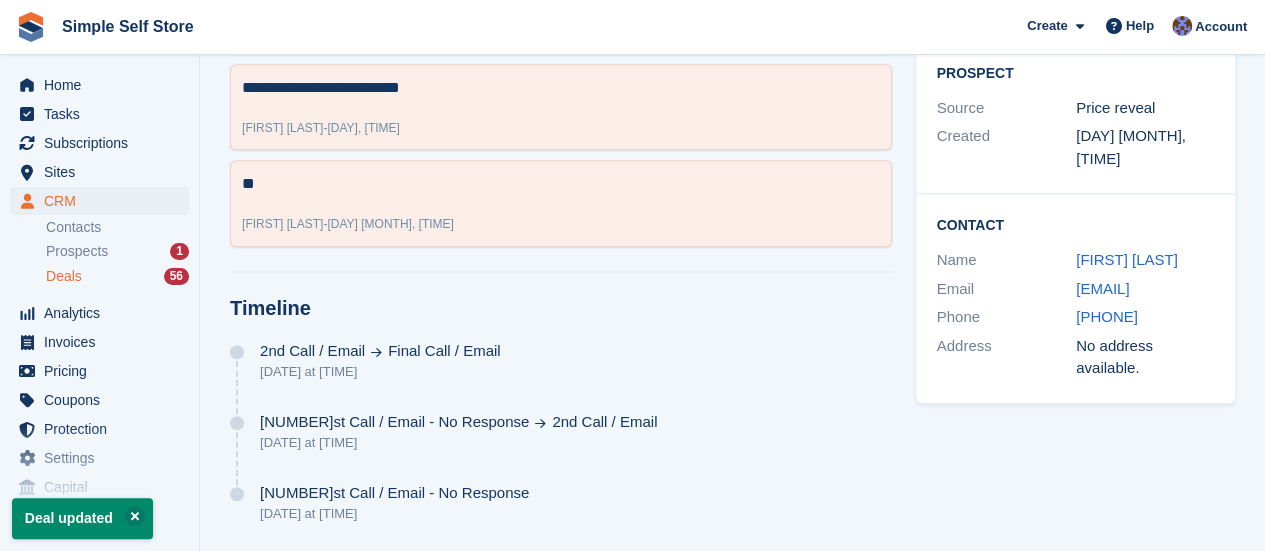 scroll, scrollTop: 0, scrollLeft: 0, axis: both 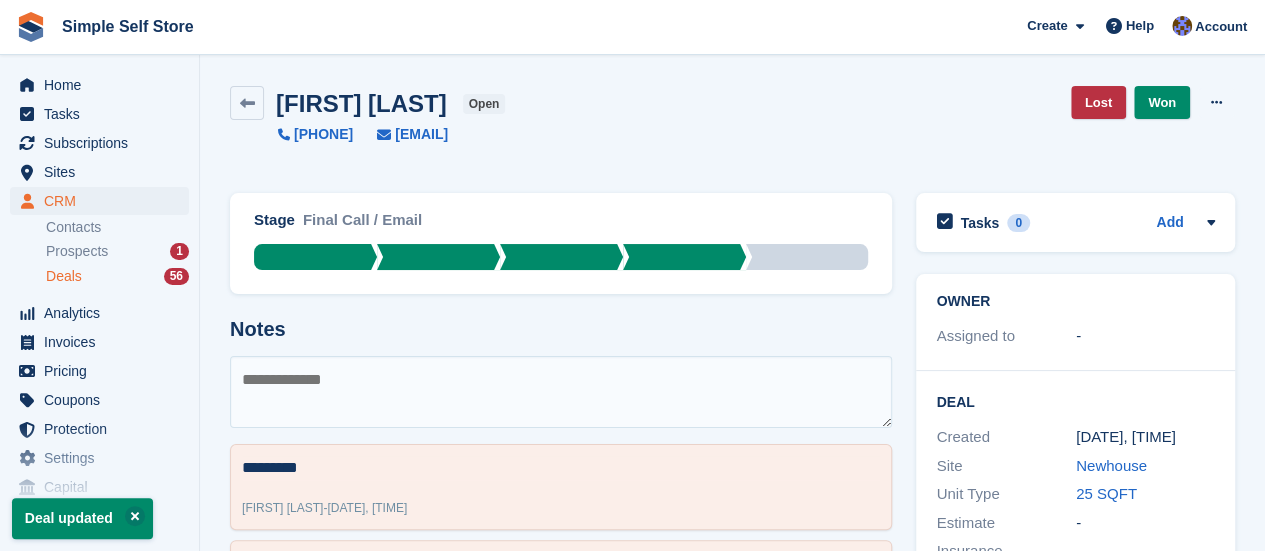 click on "Deals" at bounding box center (64, 276) 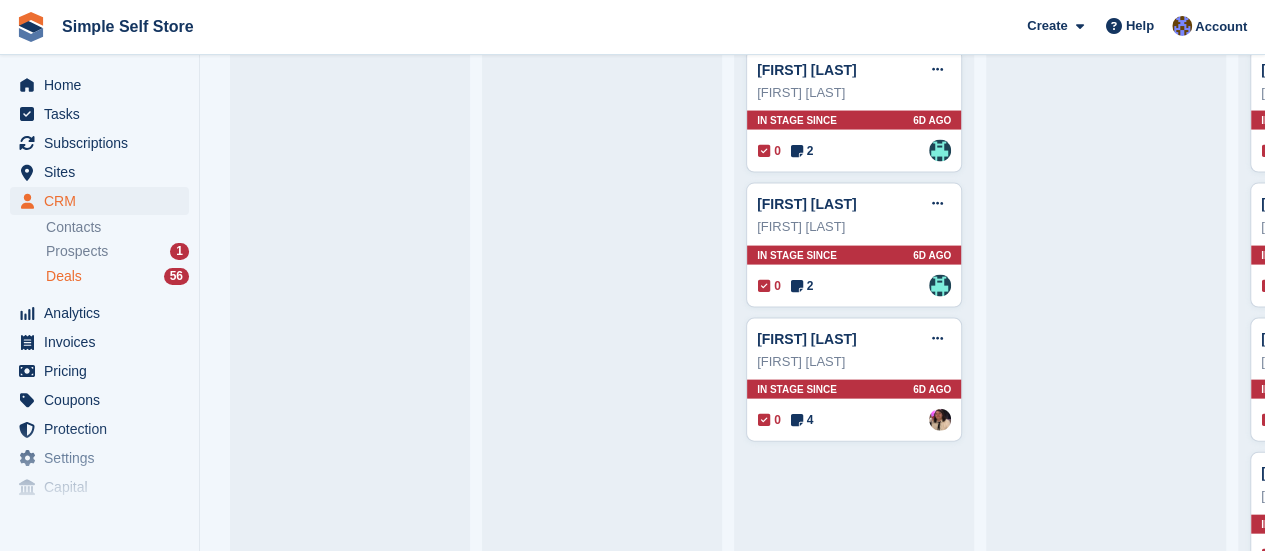 scroll, scrollTop: 2000, scrollLeft: 0, axis: vertical 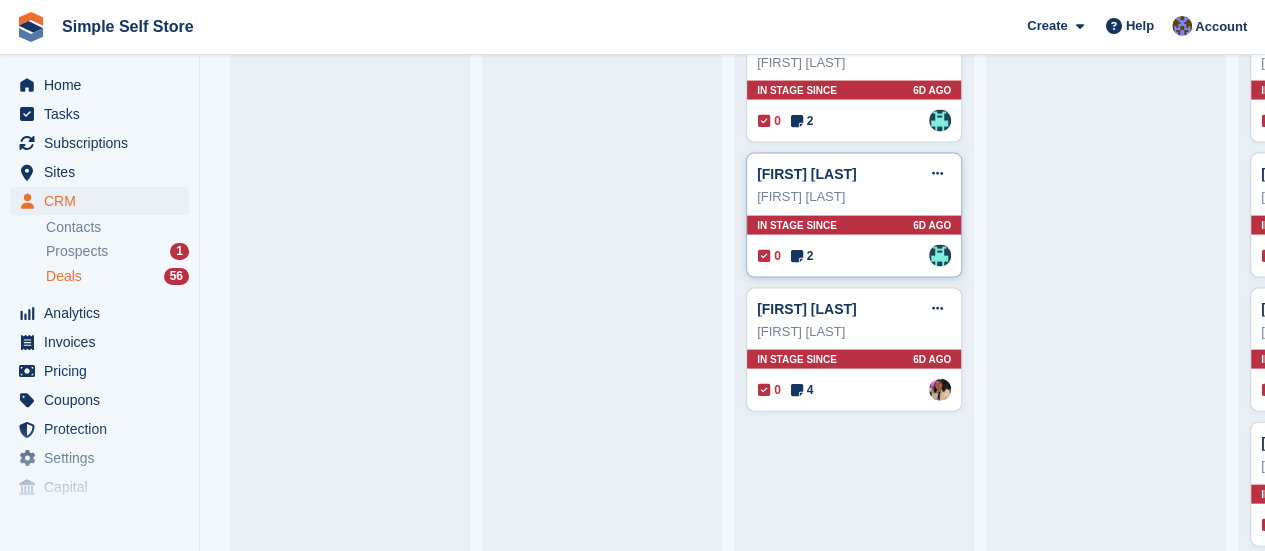 click on "Ben Kirtley" at bounding box center [854, 197] 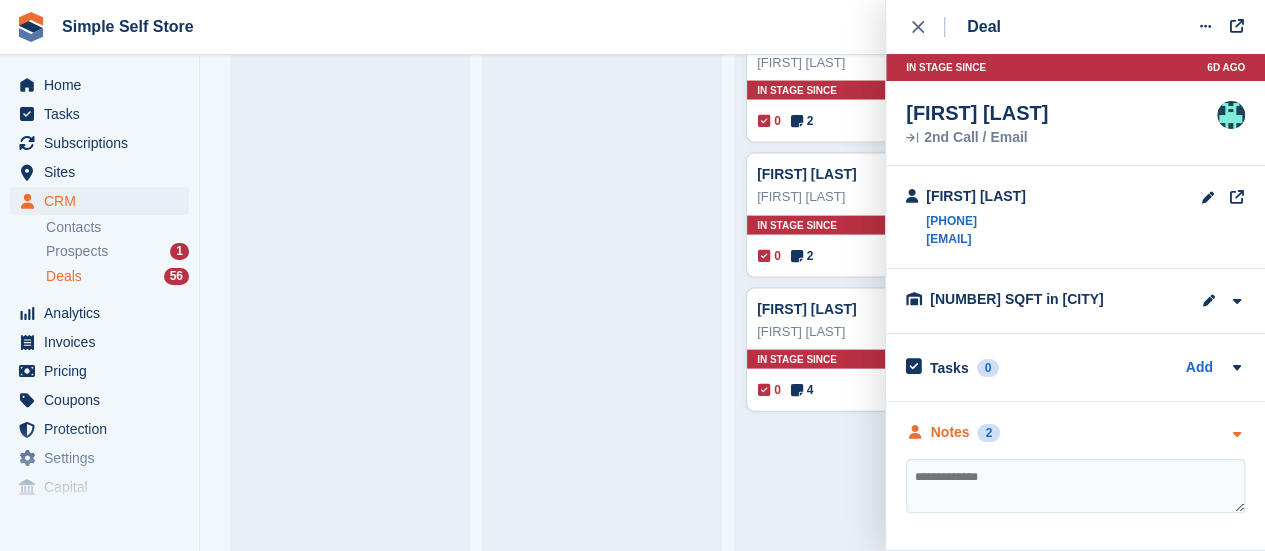 click at bounding box center [1236, 432] 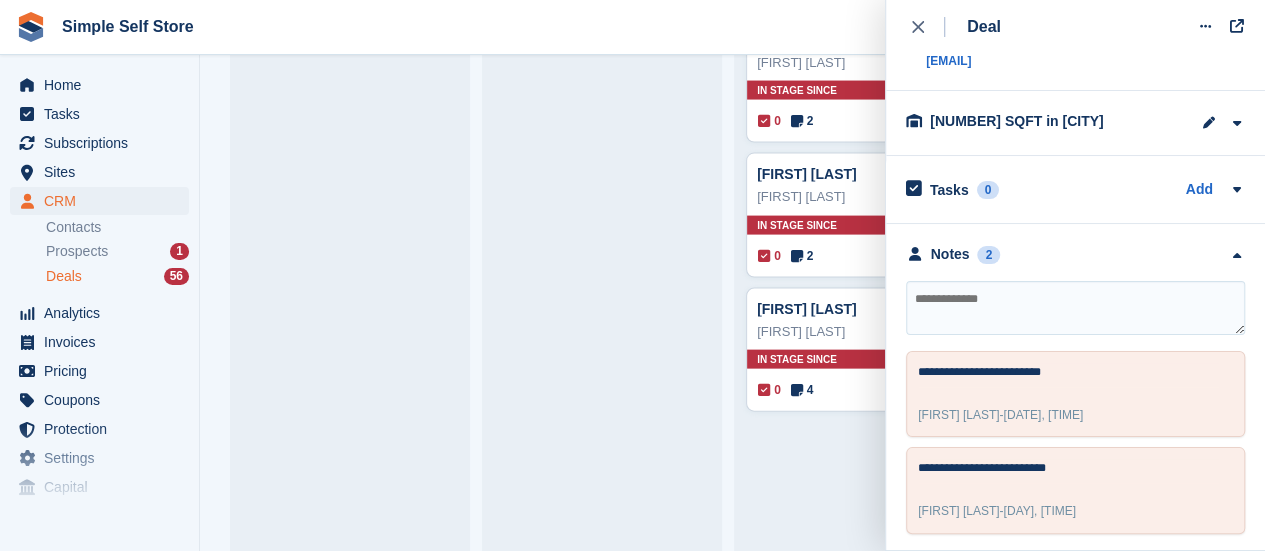 scroll, scrollTop: 180, scrollLeft: 0, axis: vertical 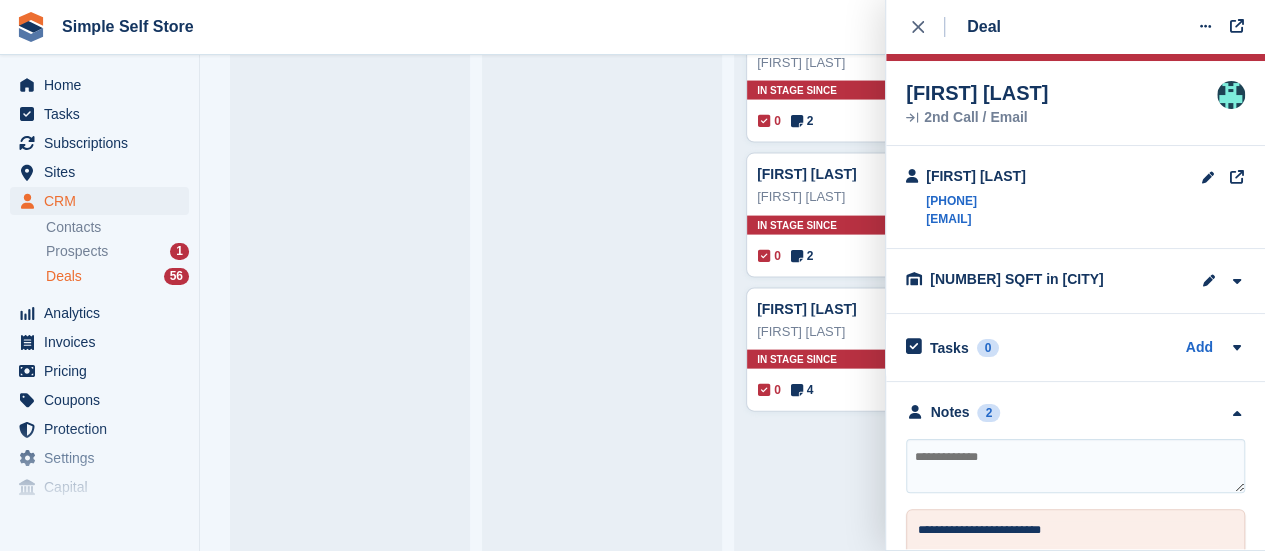 click at bounding box center [1075, 466] 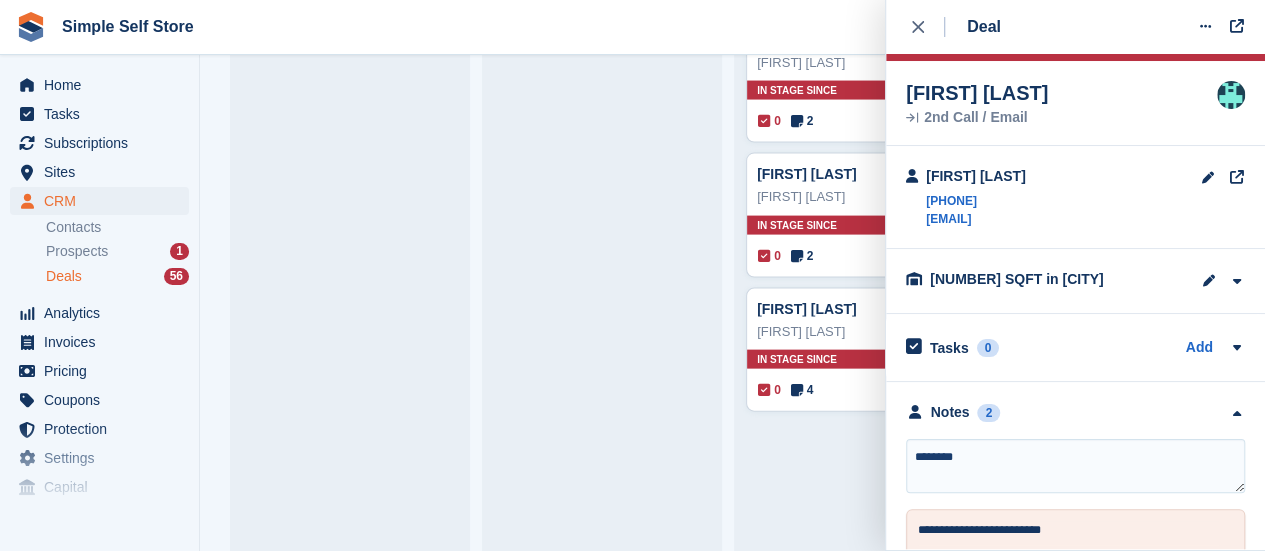 type on "*********" 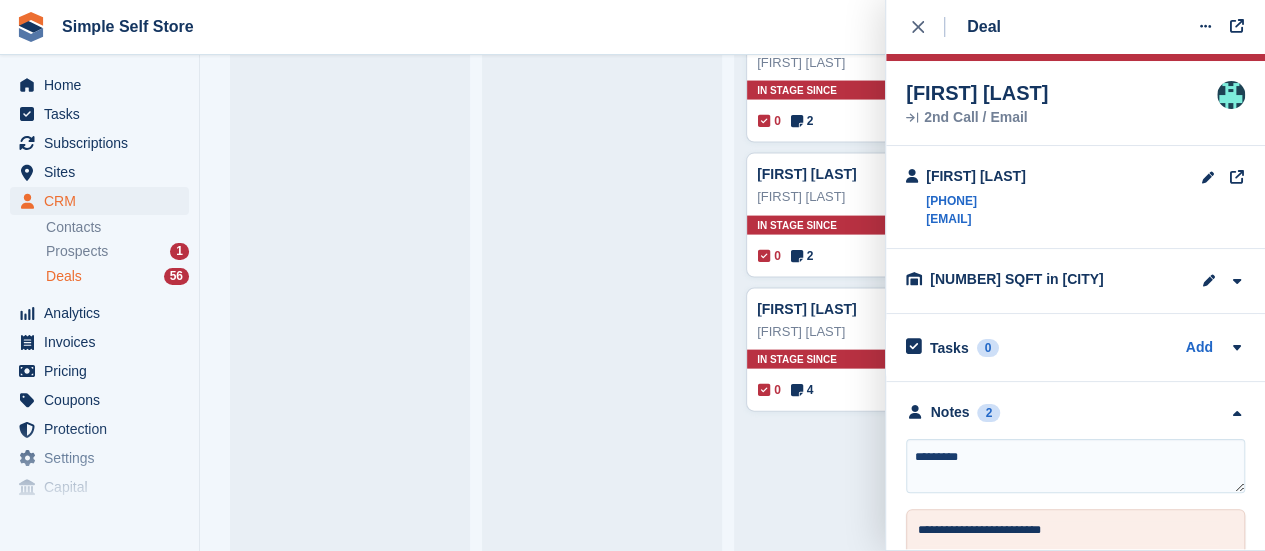 type 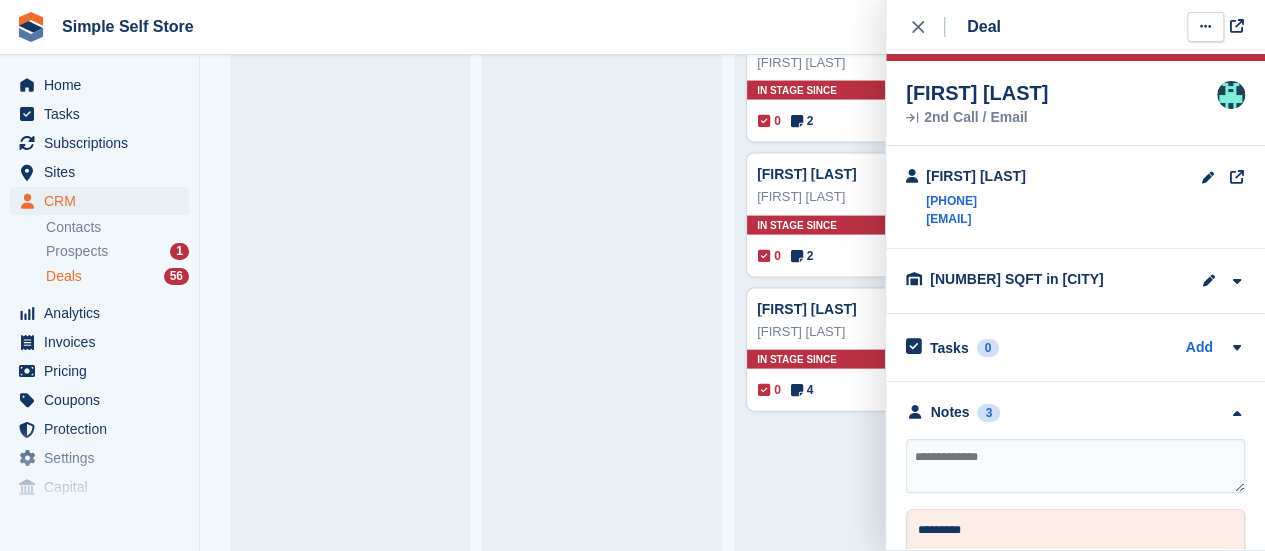 click at bounding box center [1205, 26] 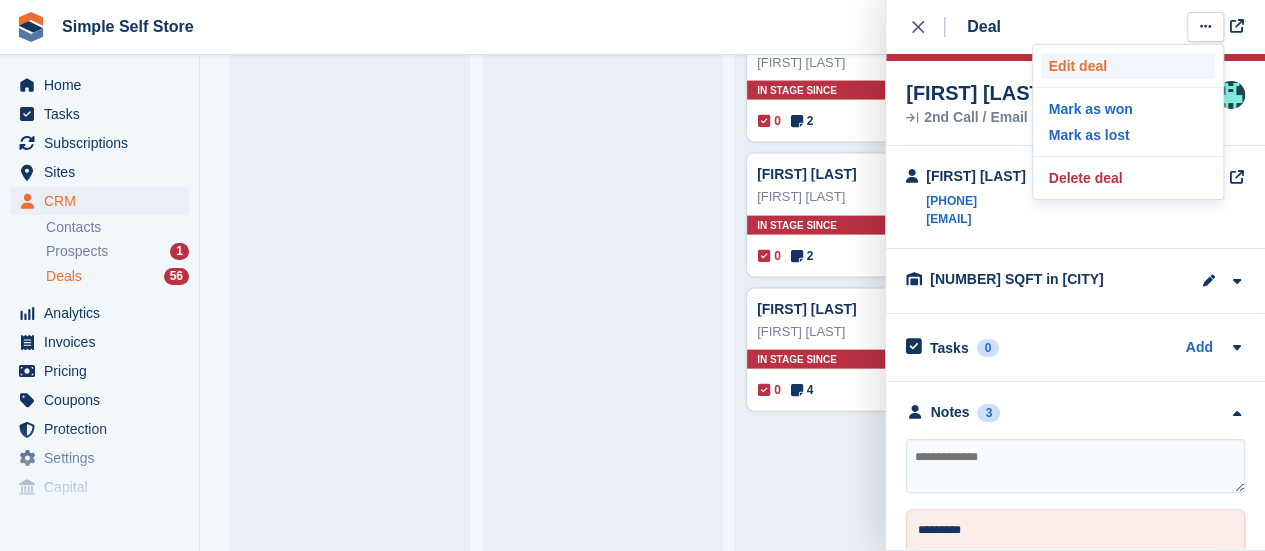 click on "Edit deal" at bounding box center [1128, 66] 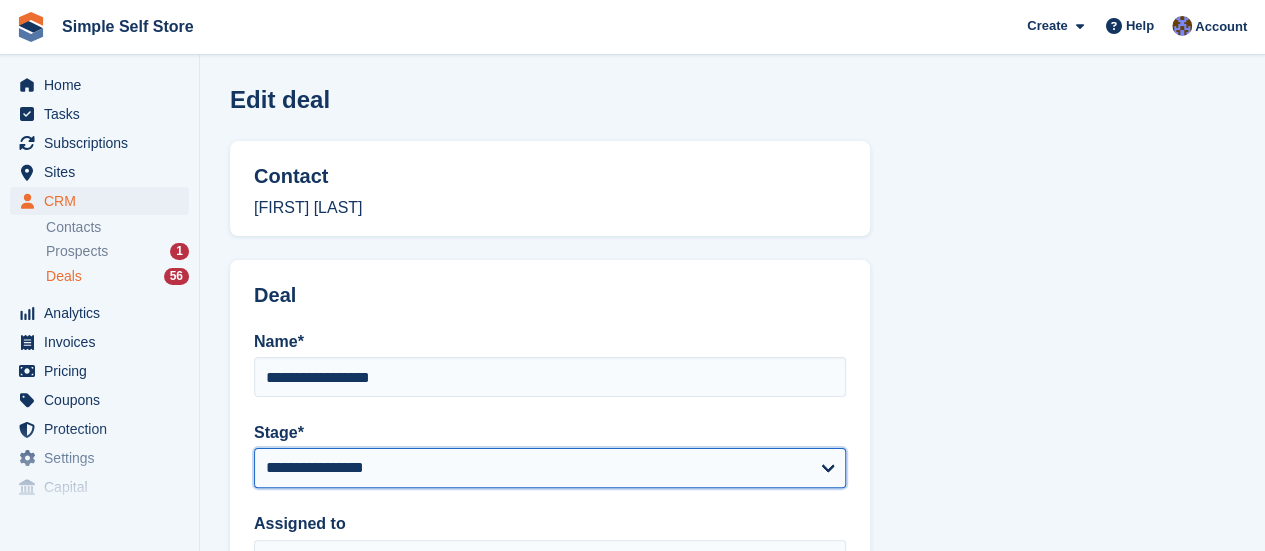 click on "**********" at bounding box center (550, 468) 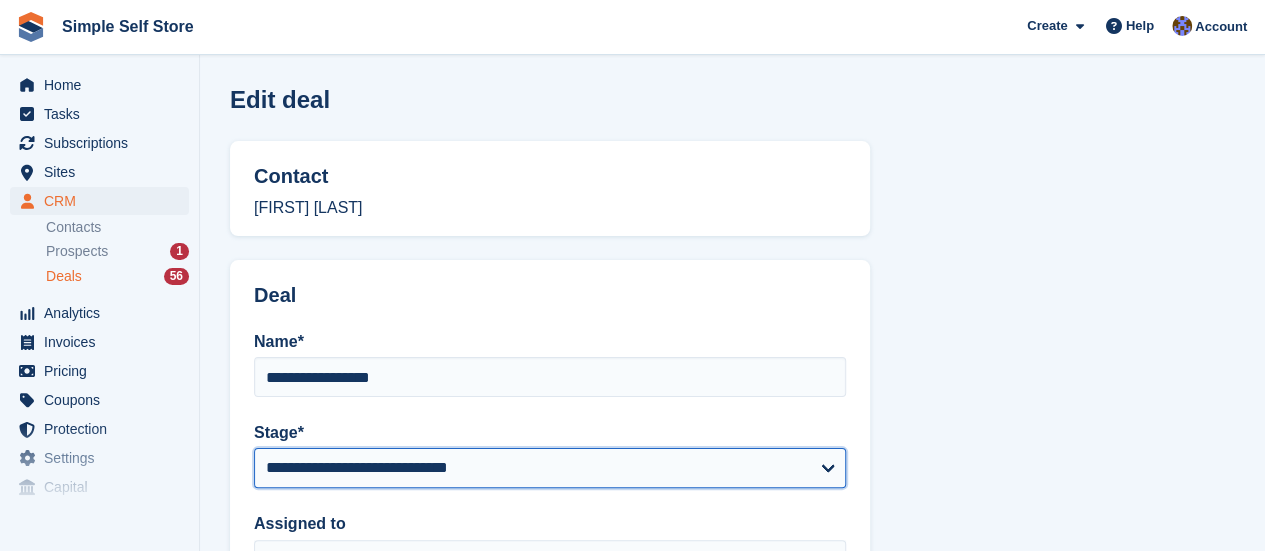 click on "**********" at bounding box center [550, 468] 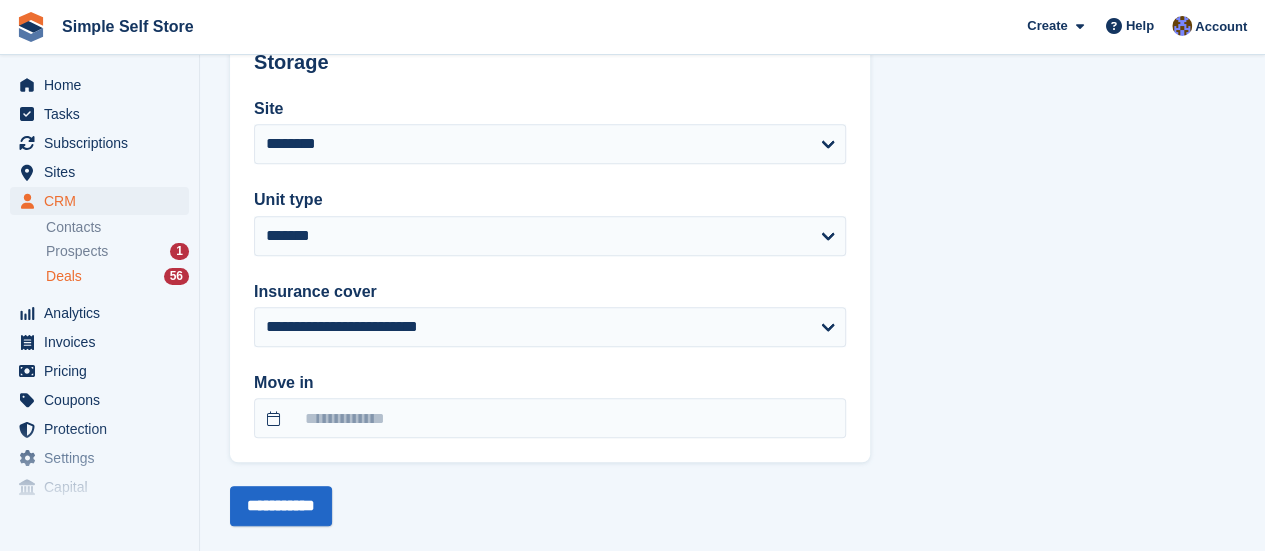 scroll, scrollTop: 720, scrollLeft: 0, axis: vertical 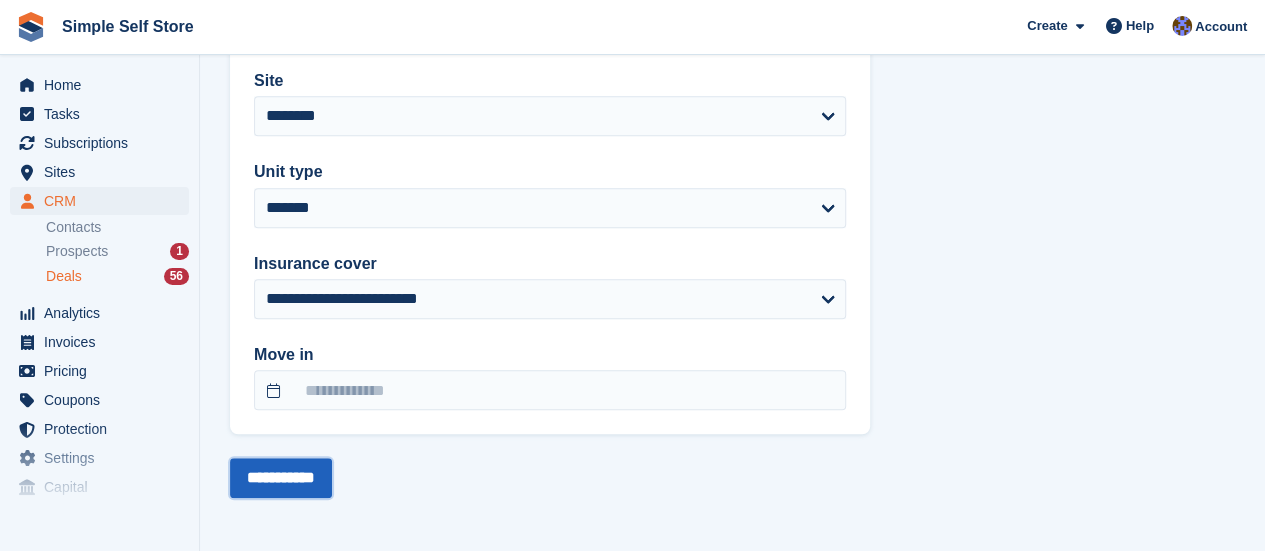 click on "**********" at bounding box center [281, 478] 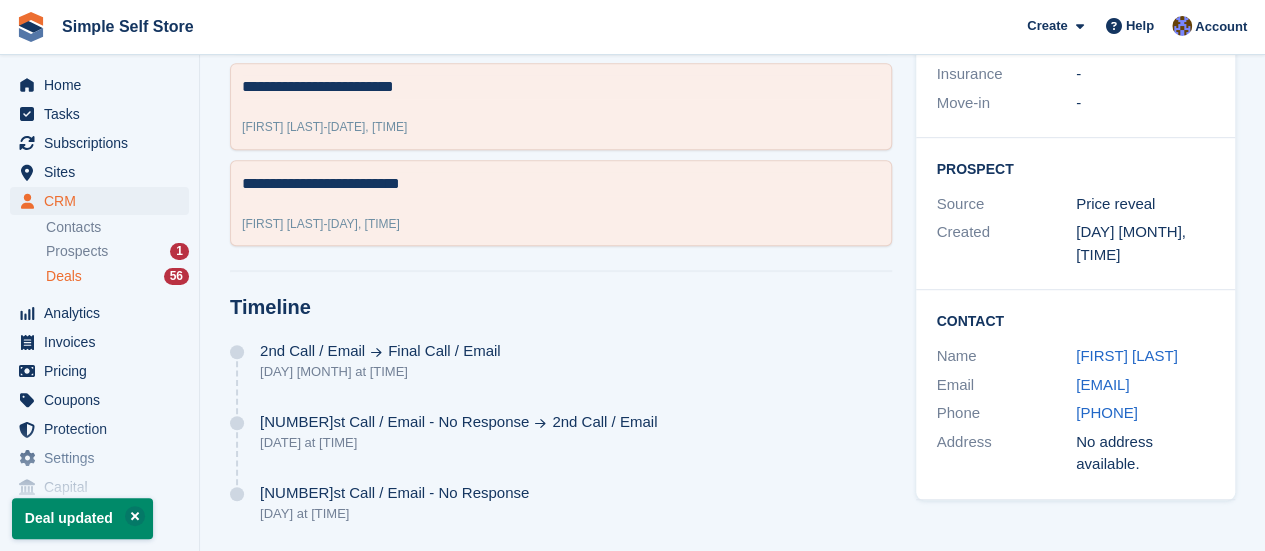 scroll, scrollTop: 0, scrollLeft: 0, axis: both 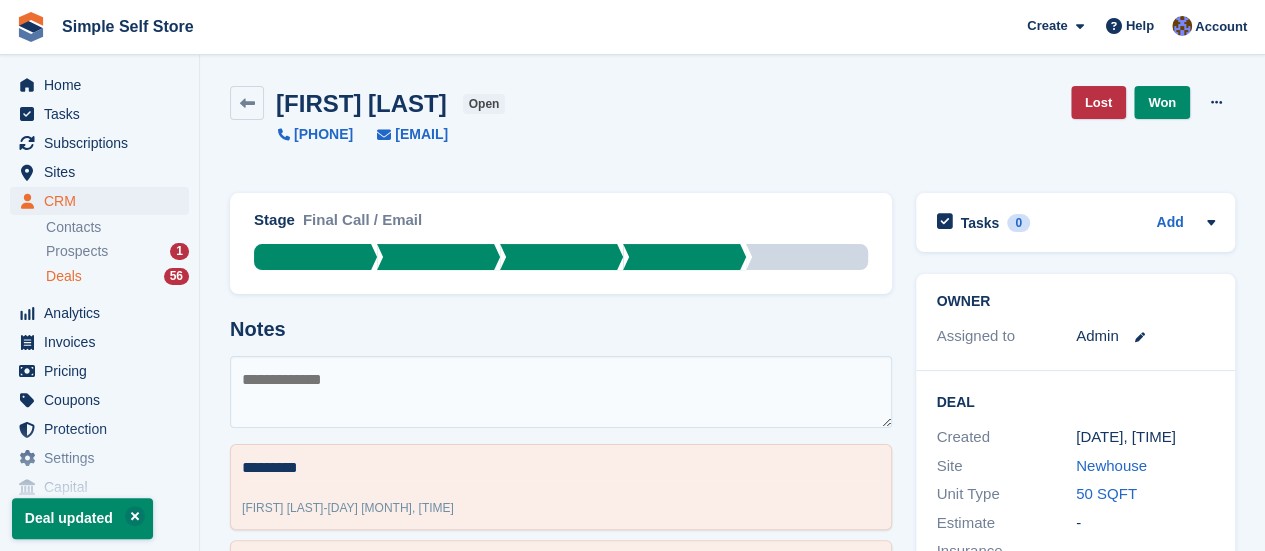 click on "Deals" at bounding box center (64, 276) 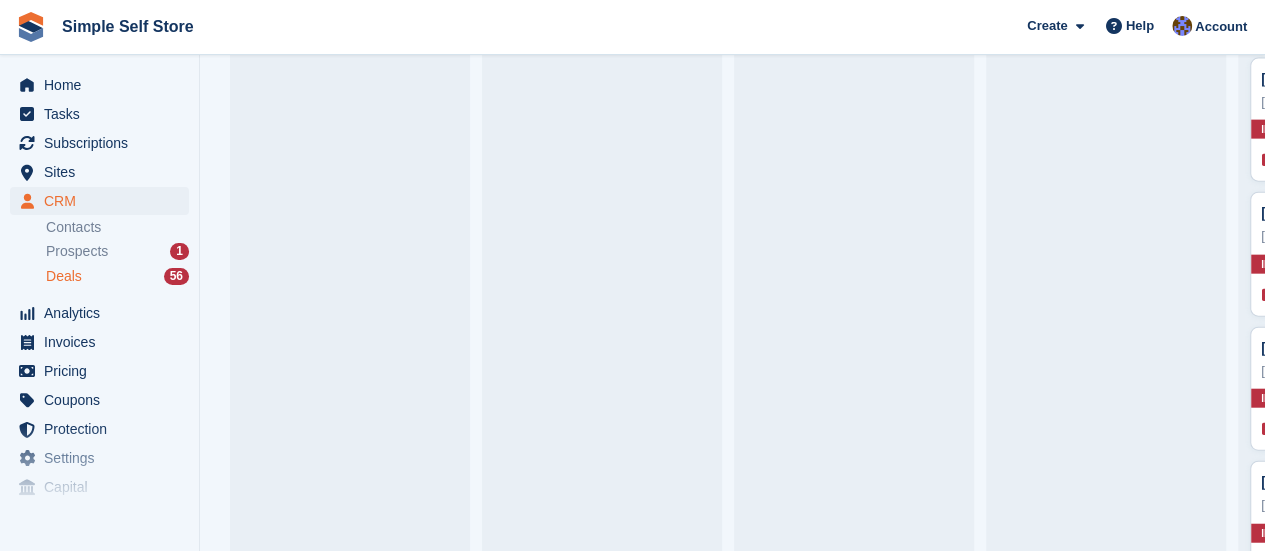 scroll, scrollTop: 2280, scrollLeft: 0, axis: vertical 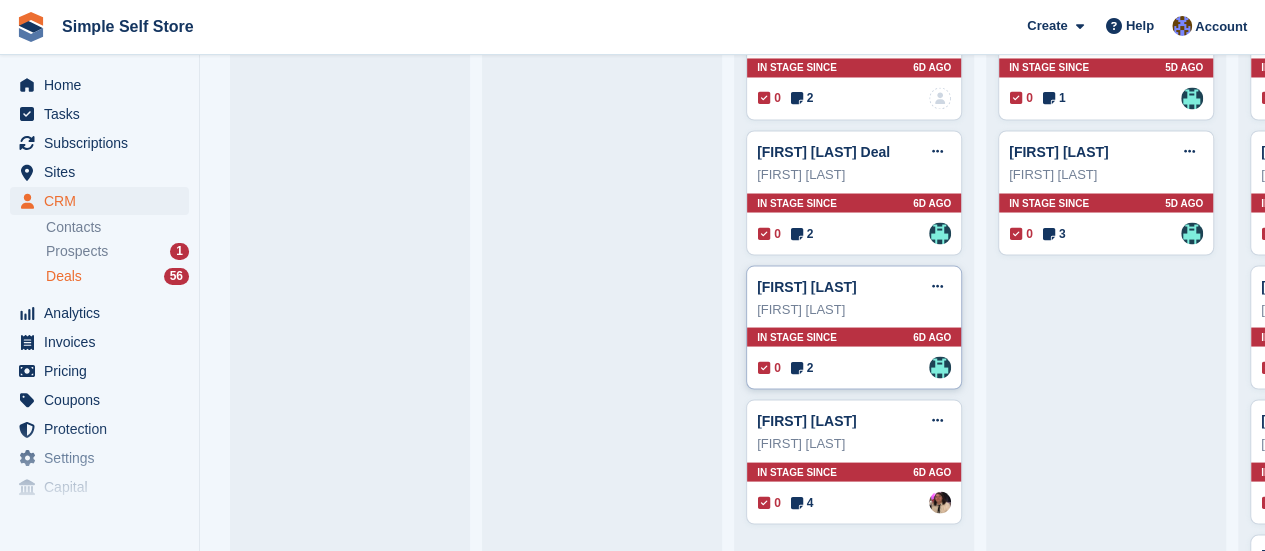click on "Cameron Boyle" at bounding box center [854, 309] 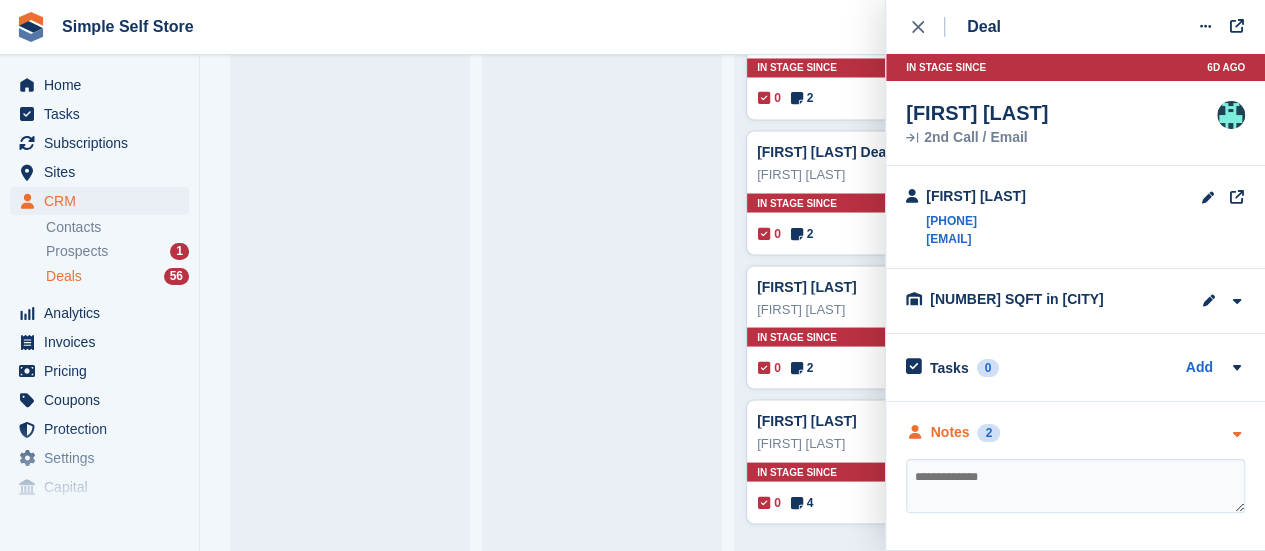 click at bounding box center [1236, 434] 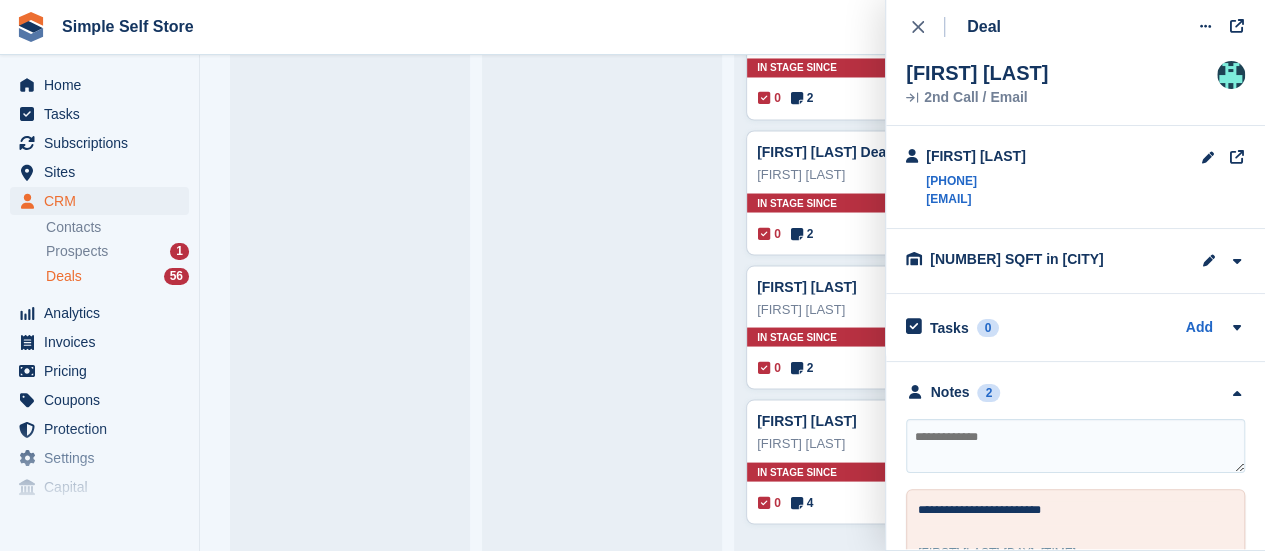 scroll, scrollTop: 180, scrollLeft: 0, axis: vertical 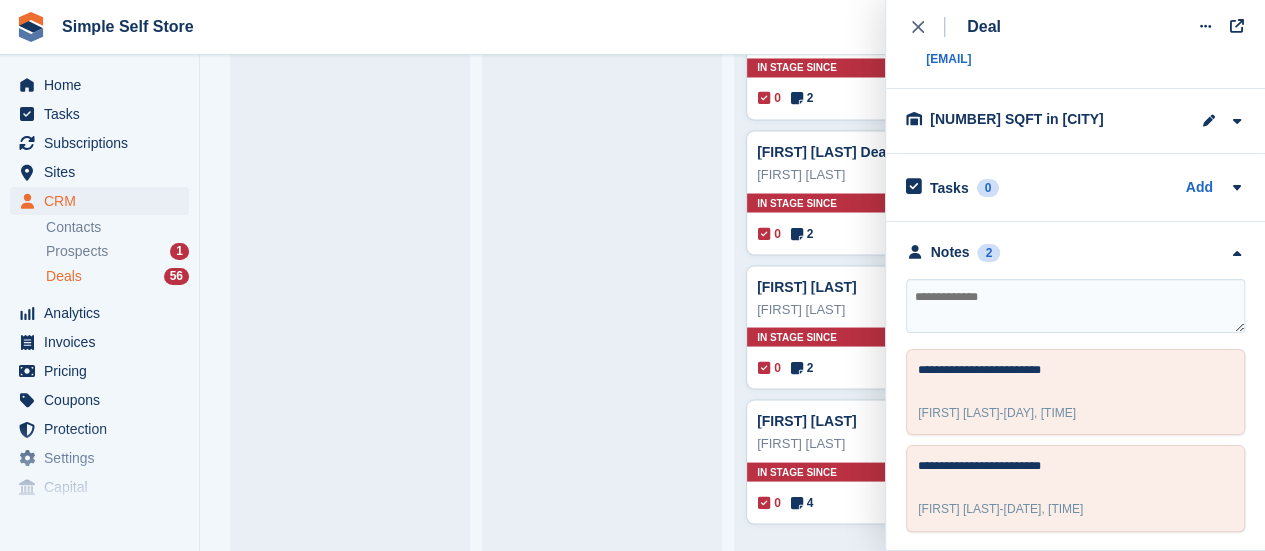 click at bounding box center [1075, 306] 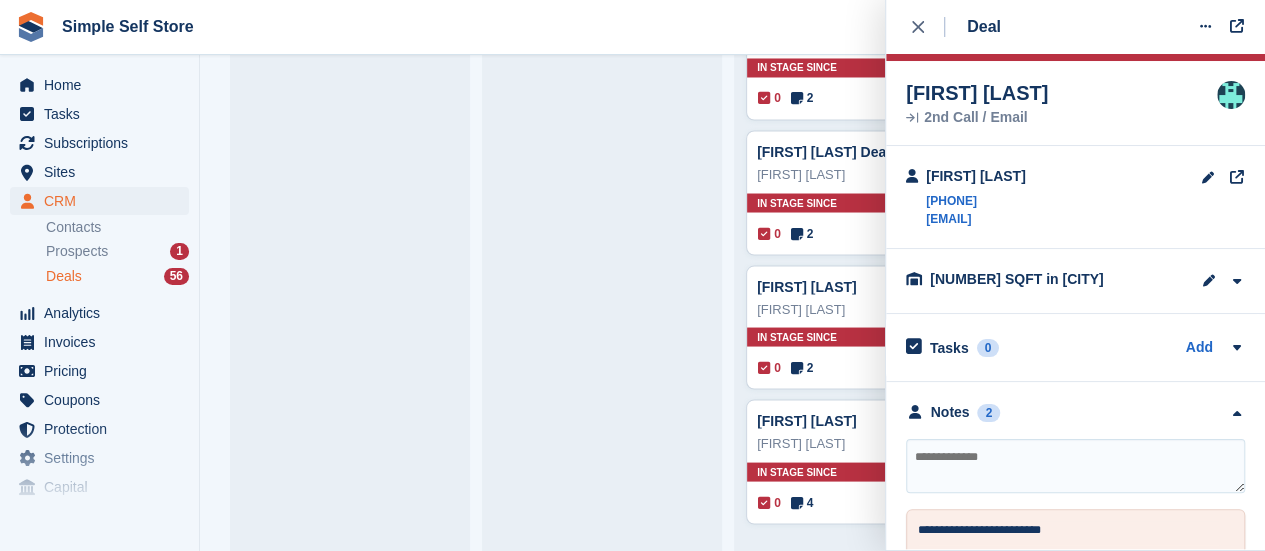 scroll, scrollTop: 0, scrollLeft: 0, axis: both 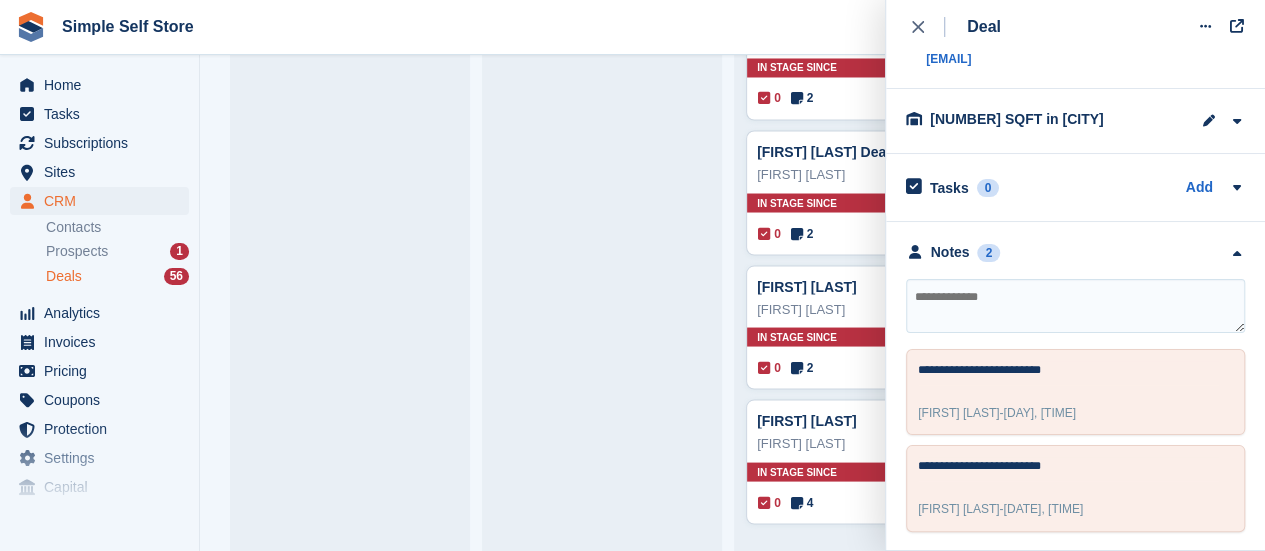click at bounding box center [1075, 306] 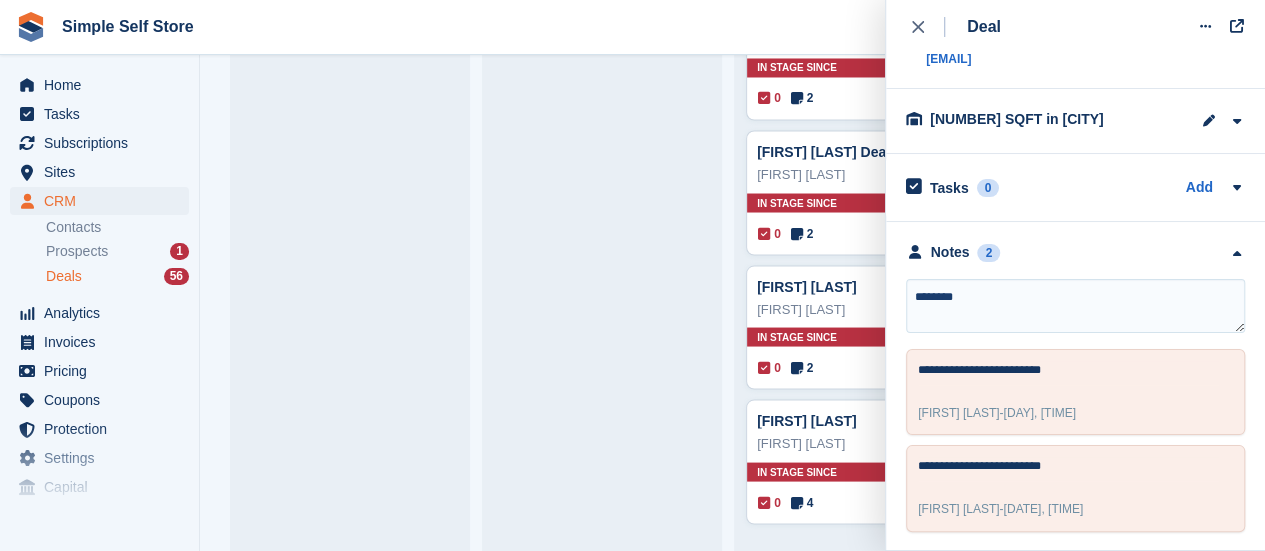 type on "*********" 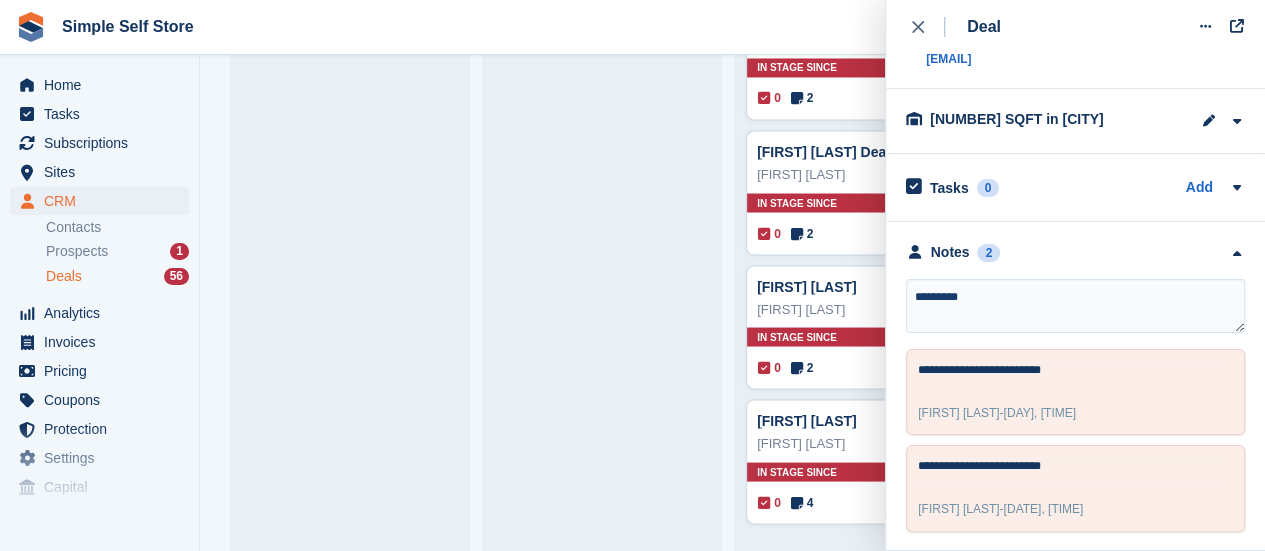 type 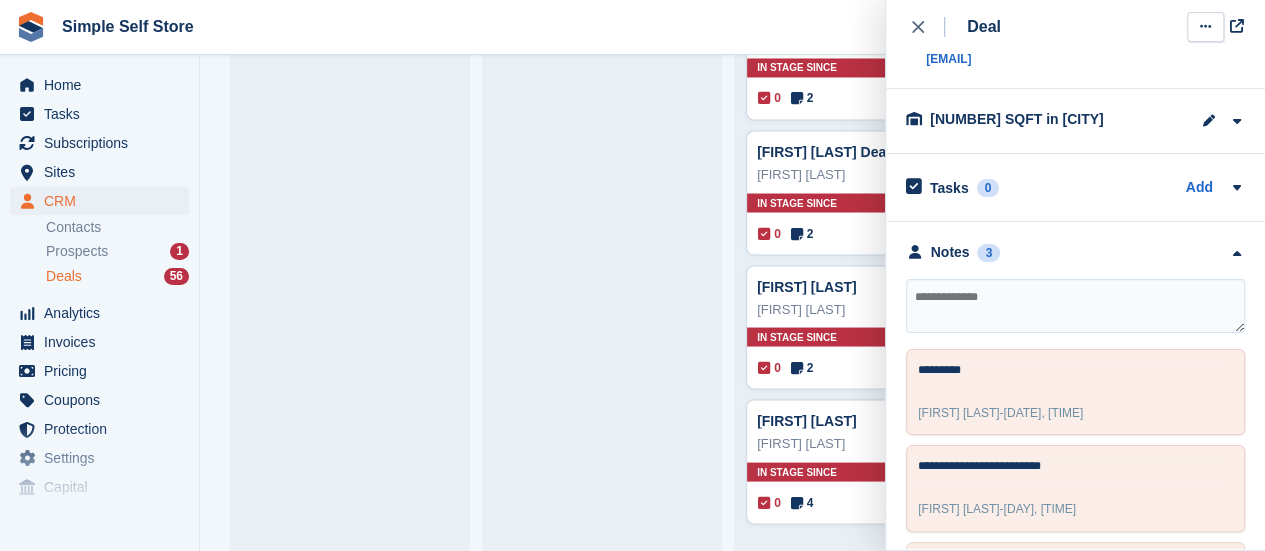 click at bounding box center [1205, 26] 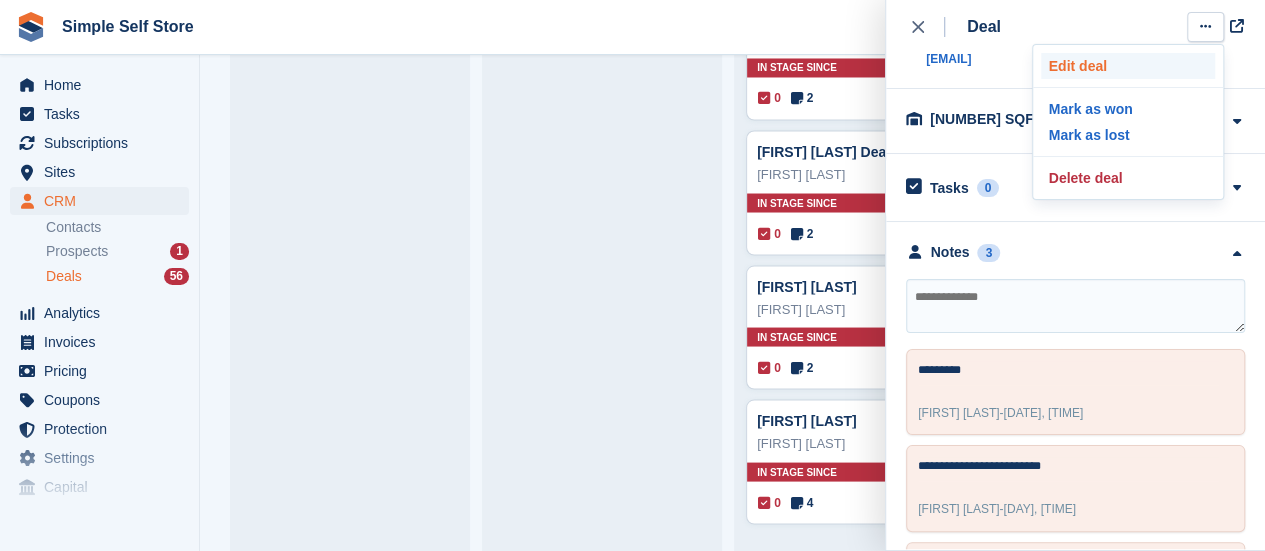 click on "Edit deal" at bounding box center (1128, 66) 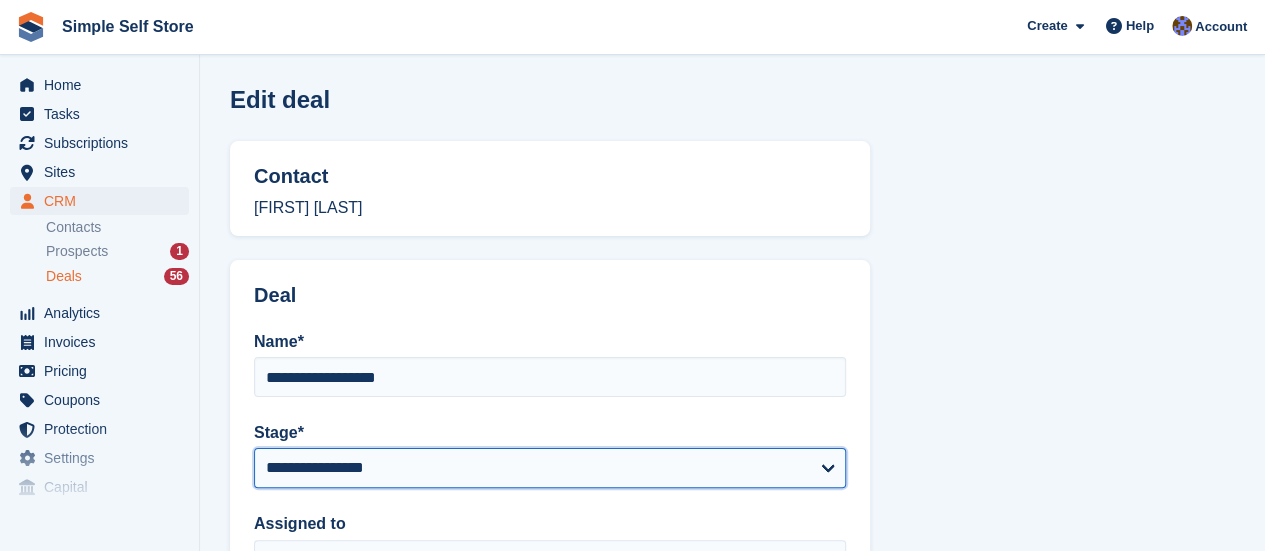 click on "**********" at bounding box center [550, 468] 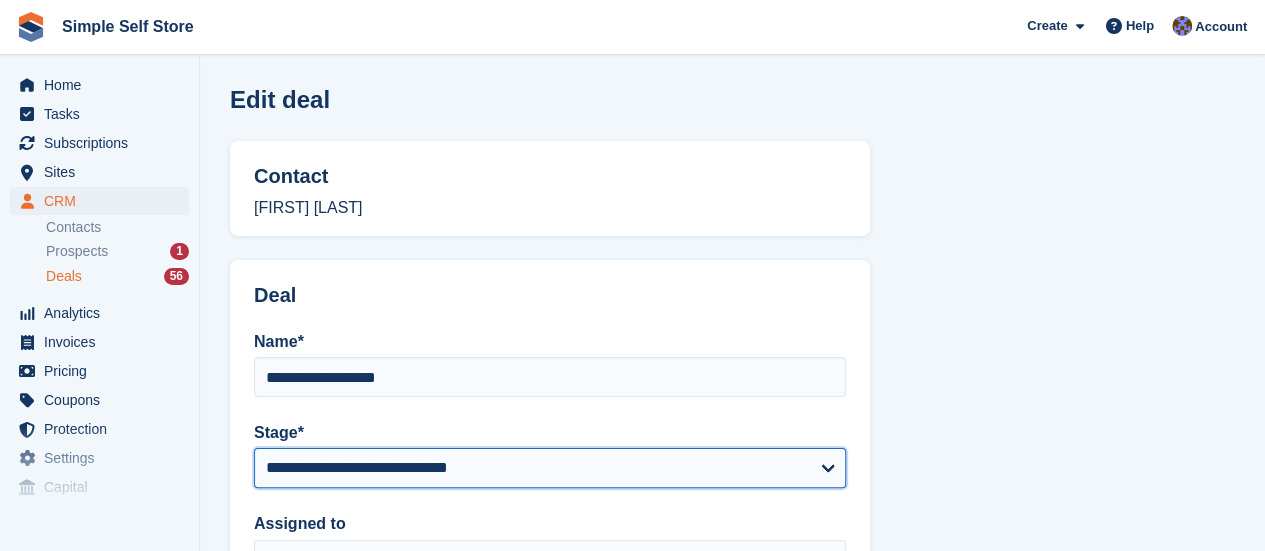 click on "**********" at bounding box center (550, 468) 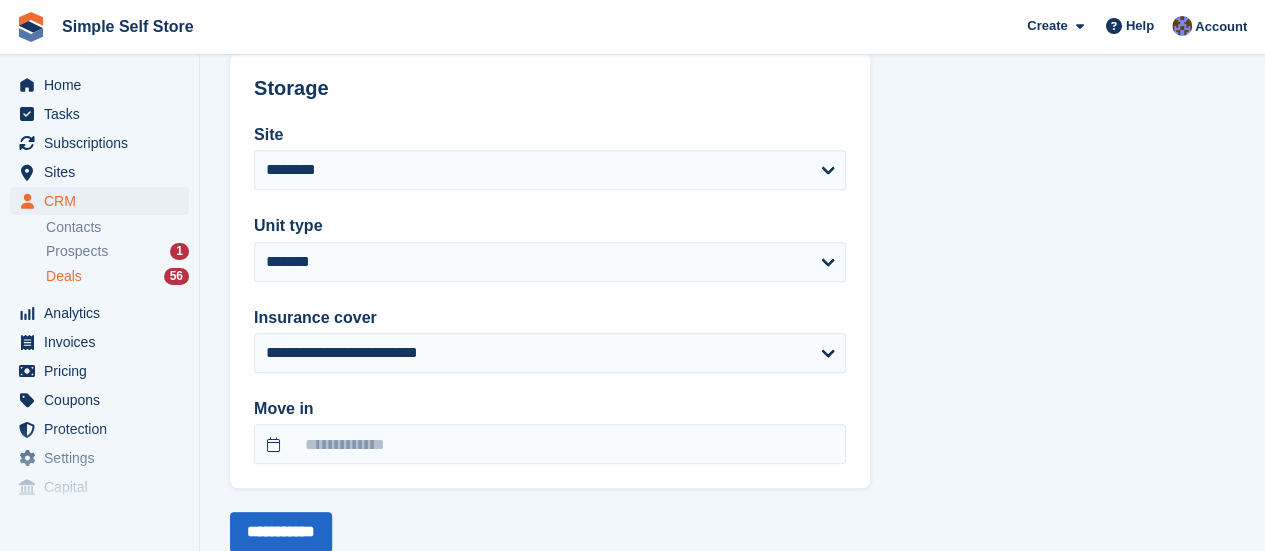 scroll, scrollTop: 693, scrollLeft: 0, axis: vertical 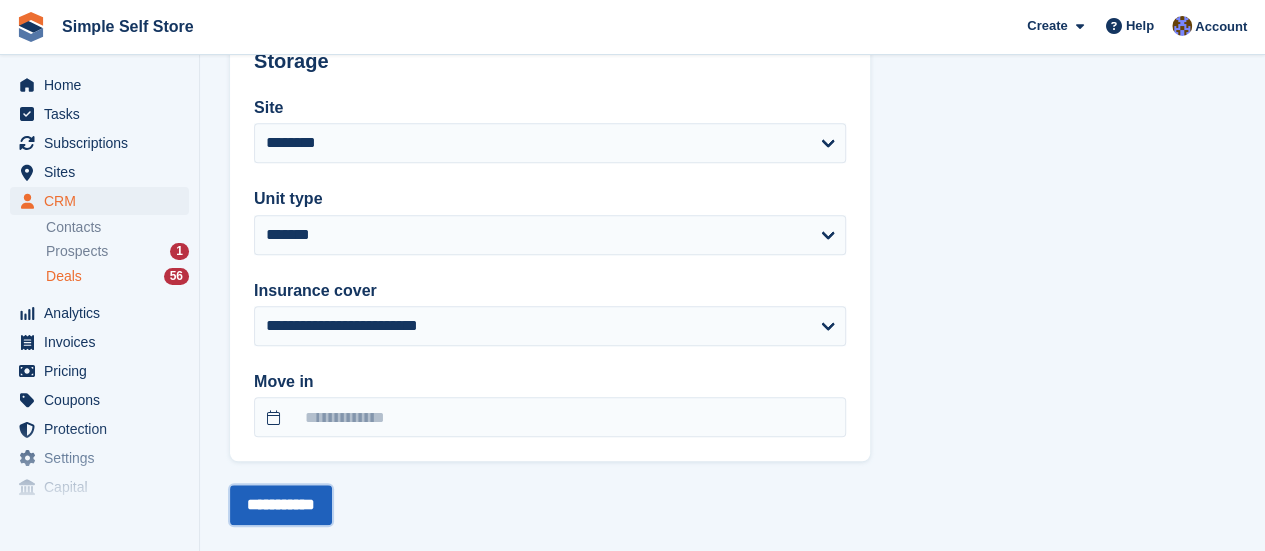 click on "**********" at bounding box center [281, 505] 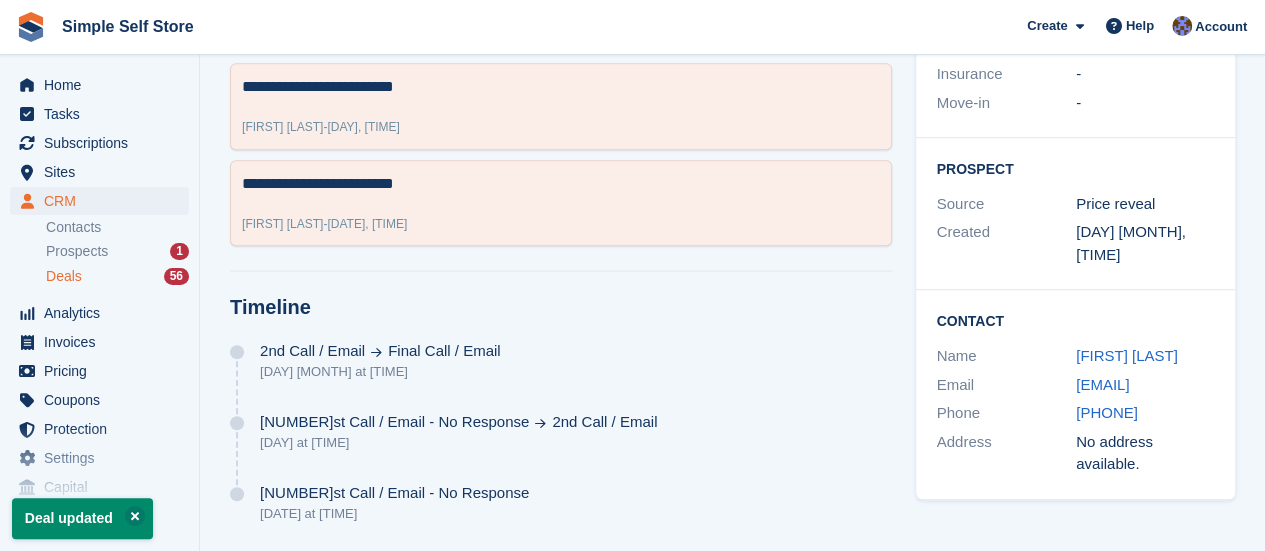 scroll, scrollTop: 0, scrollLeft: 0, axis: both 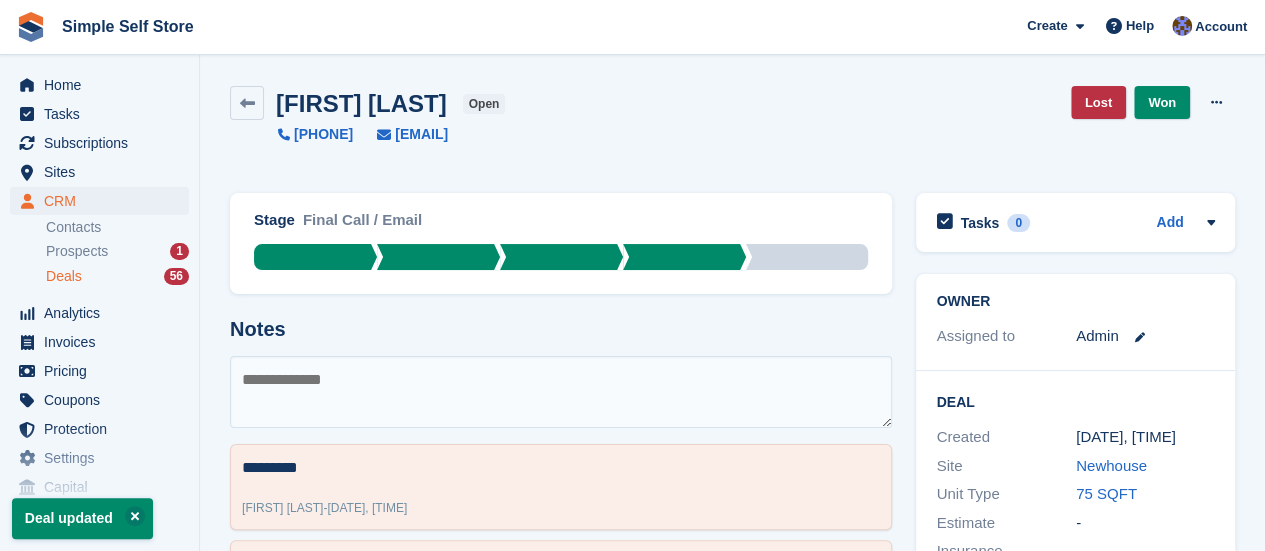 click on "Deals
56" at bounding box center (117, 276) 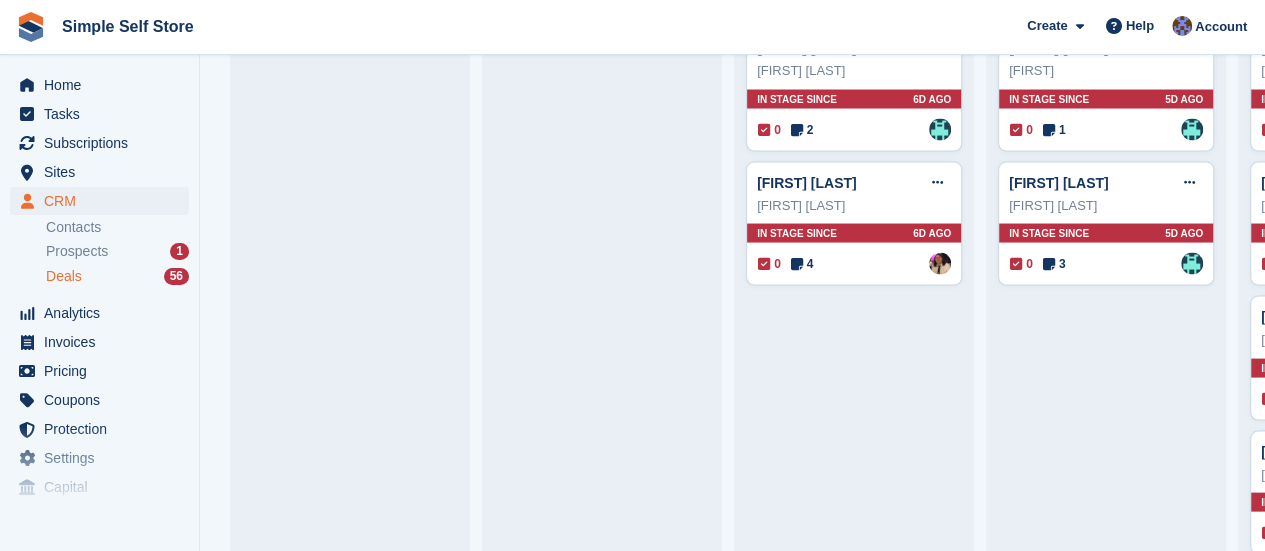 scroll, scrollTop: 1868, scrollLeft: 0, axis: vertical 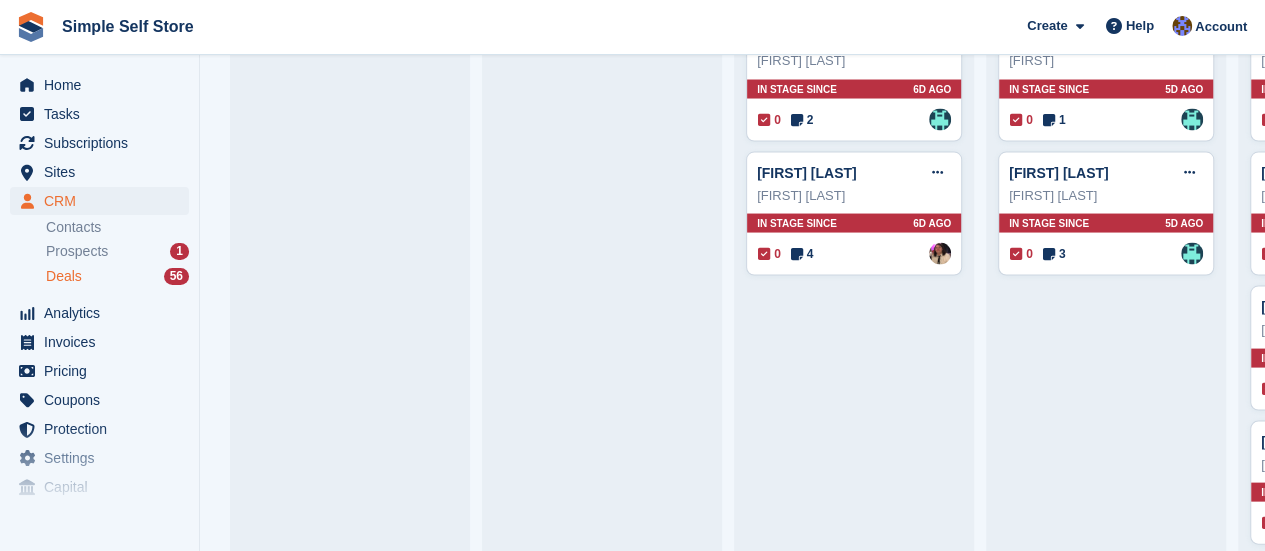 click on "Future
24 deals
KRZYSZTOF PIETOCHA Deal
Edit deal
Mark as won
Mark as lost
Delete deal
KRZYSZTOF PIETOCHA
In stage since 2H AGO
0
4
Assigned to Admin
Terri Elder Deal
Edit deal
Mark as won
Mark as lost
Delete deal
2H AGO" at bounding box center [1358, 125] 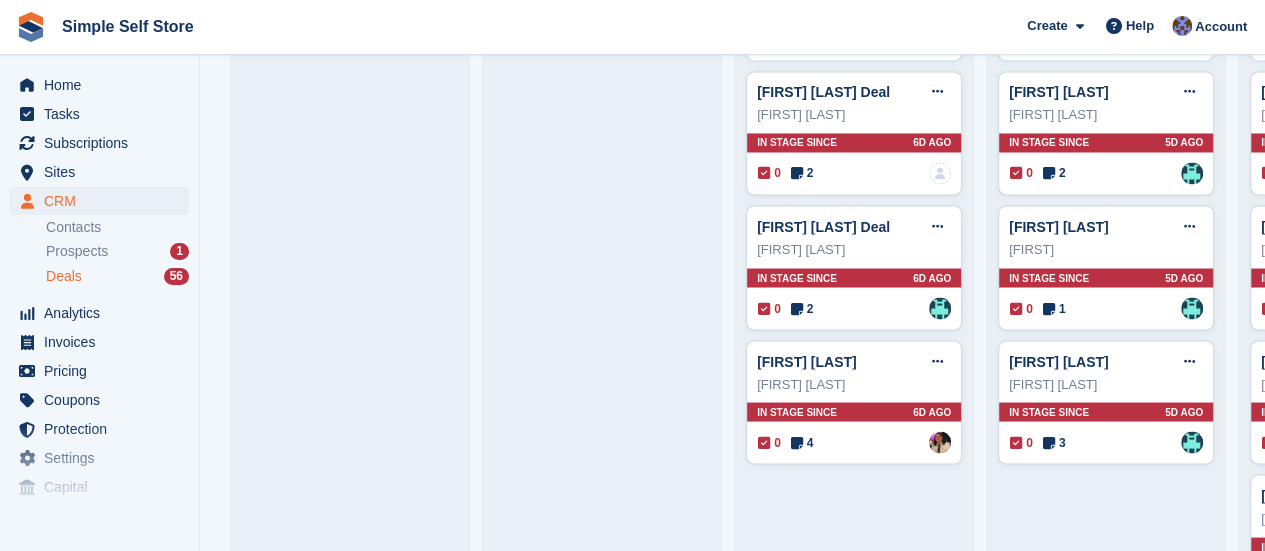 scroll, scrollTop: 1670, scrollLeft: 0, axis: vertical 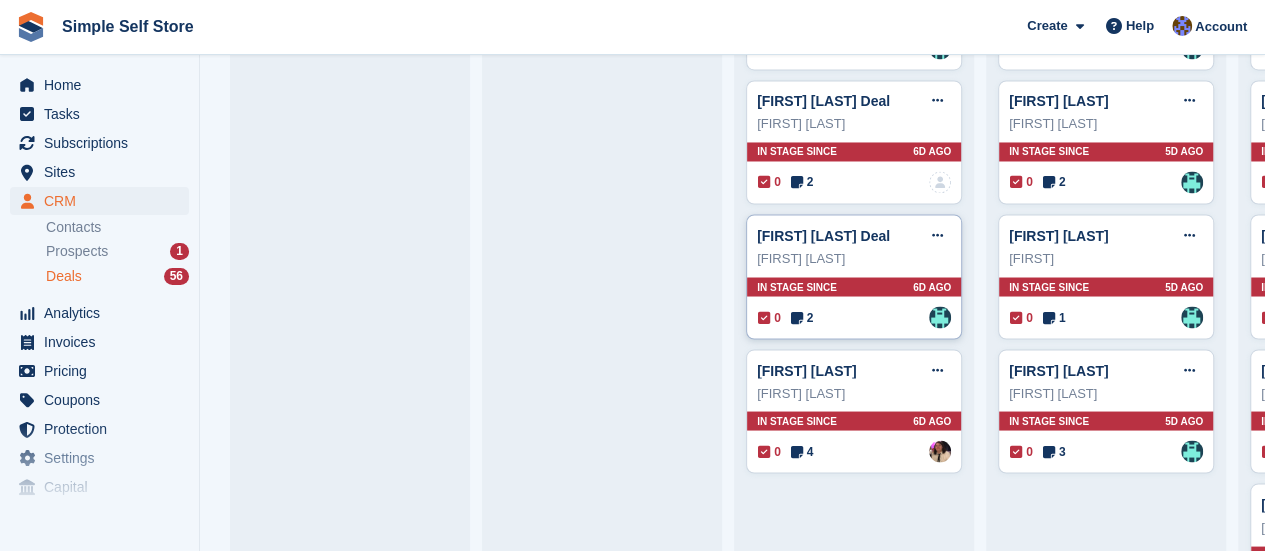 click on "Ashley Murdoch" at bounding box center (854, 258) 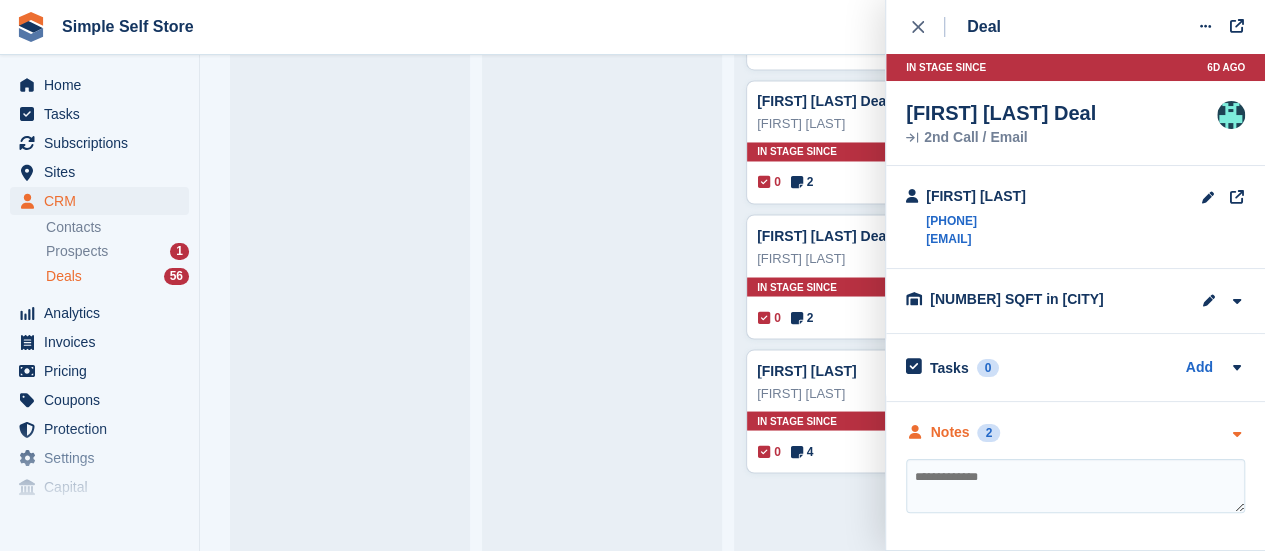 click at bounding box center [1236, 434] 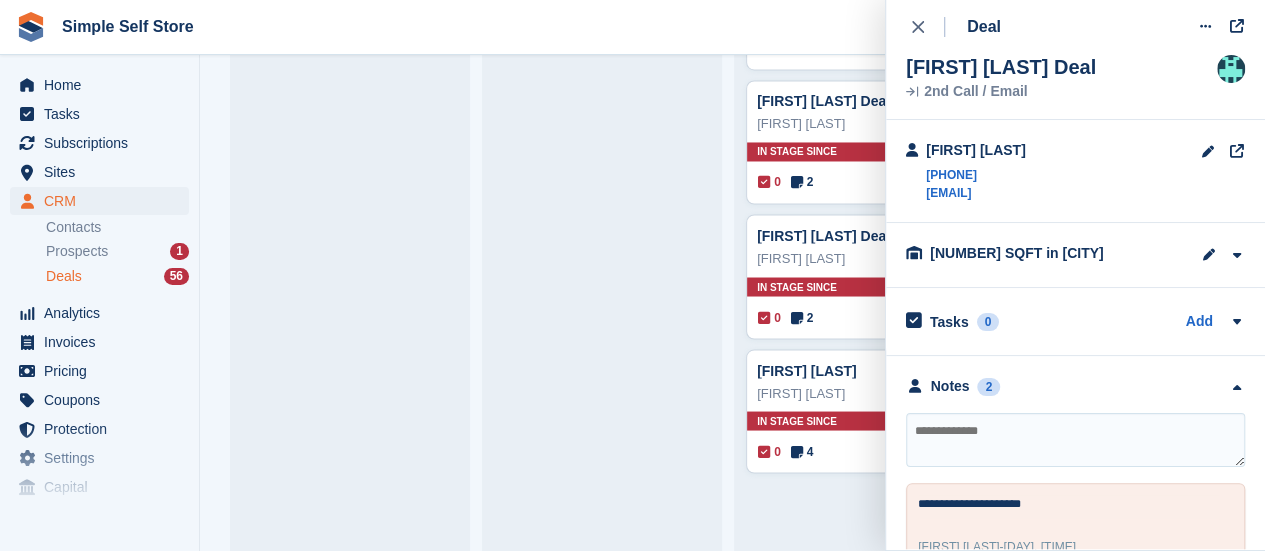 scroll, scrollTop: 0, scrollLeft: 0, axis: both 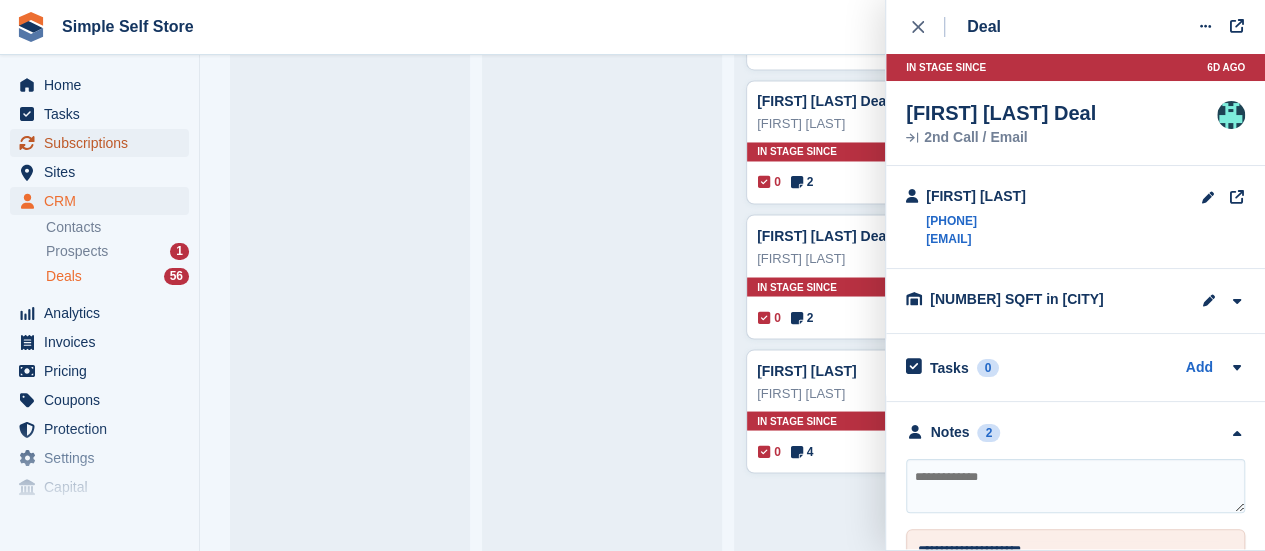 click on "Subscriptions" at bounding box center [104, 143] 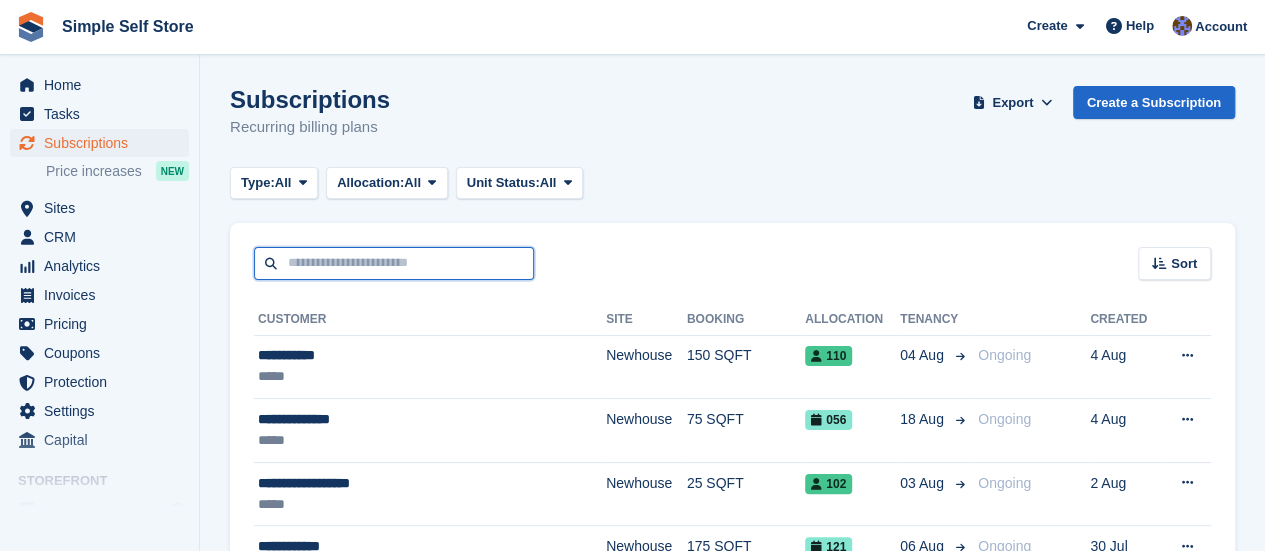 click at bounding box center [394, 263] 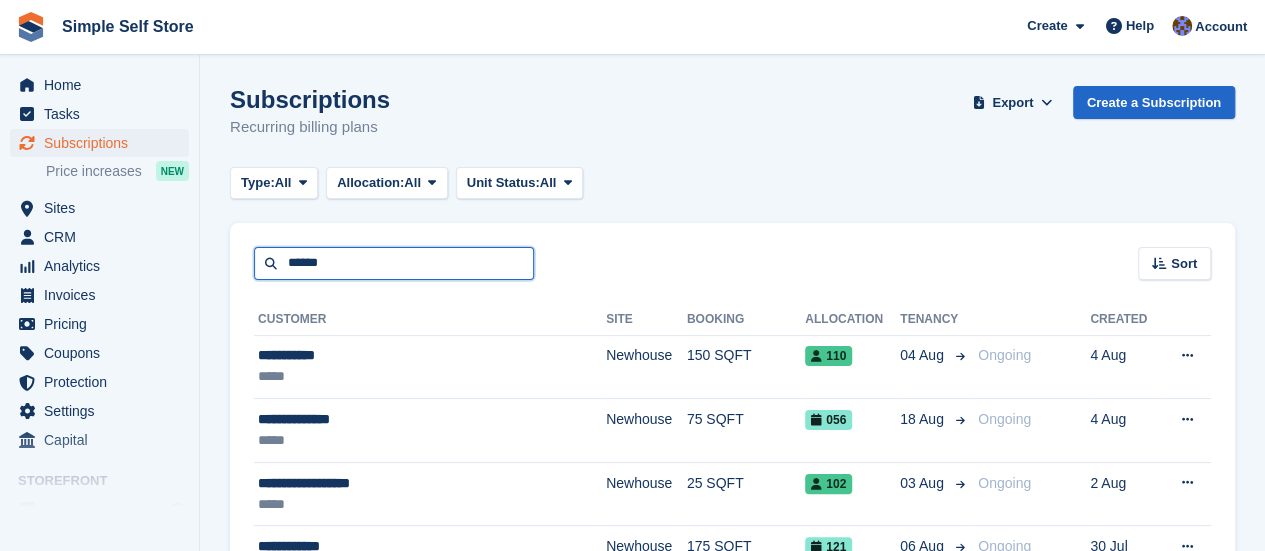 type on "******" 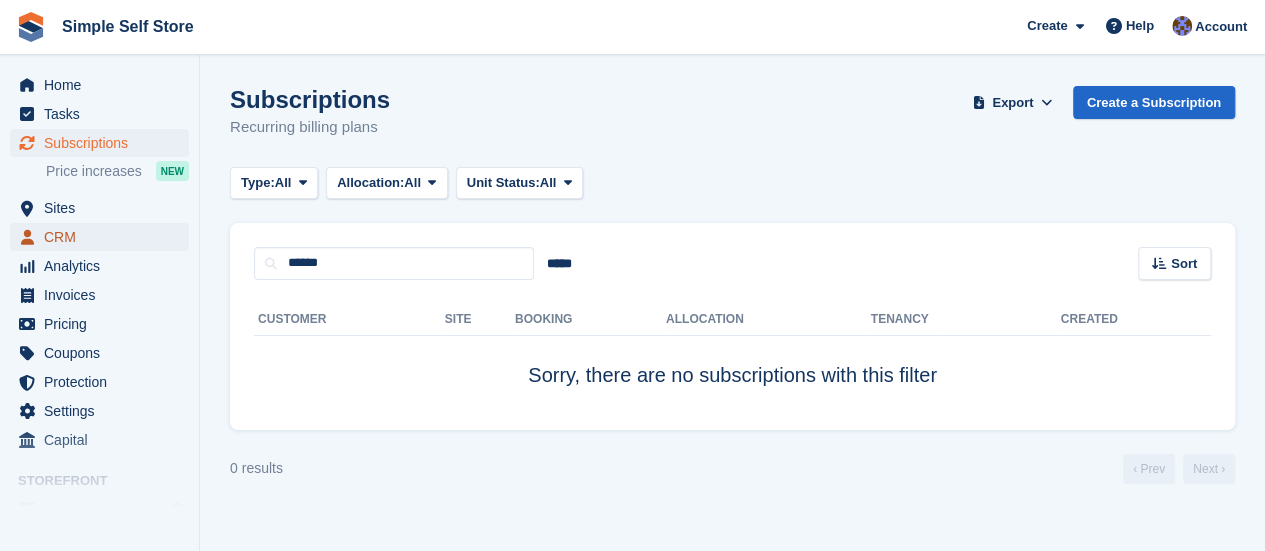 click on "CRM" at bounding box center (104, 237) 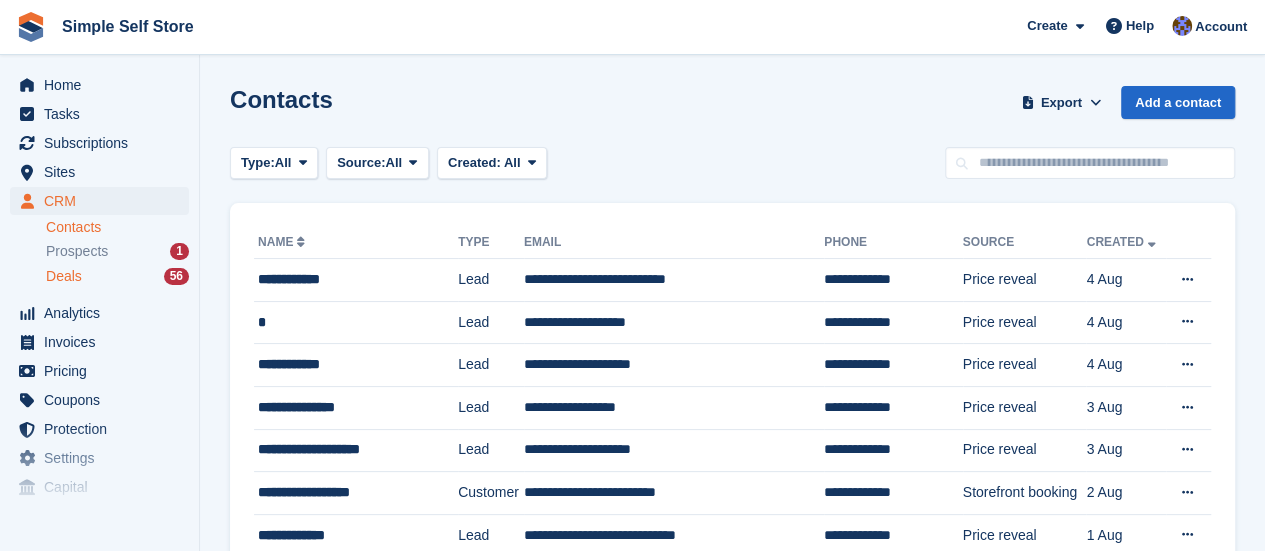 click on "Deals
56" at bounding box center [117, 276] 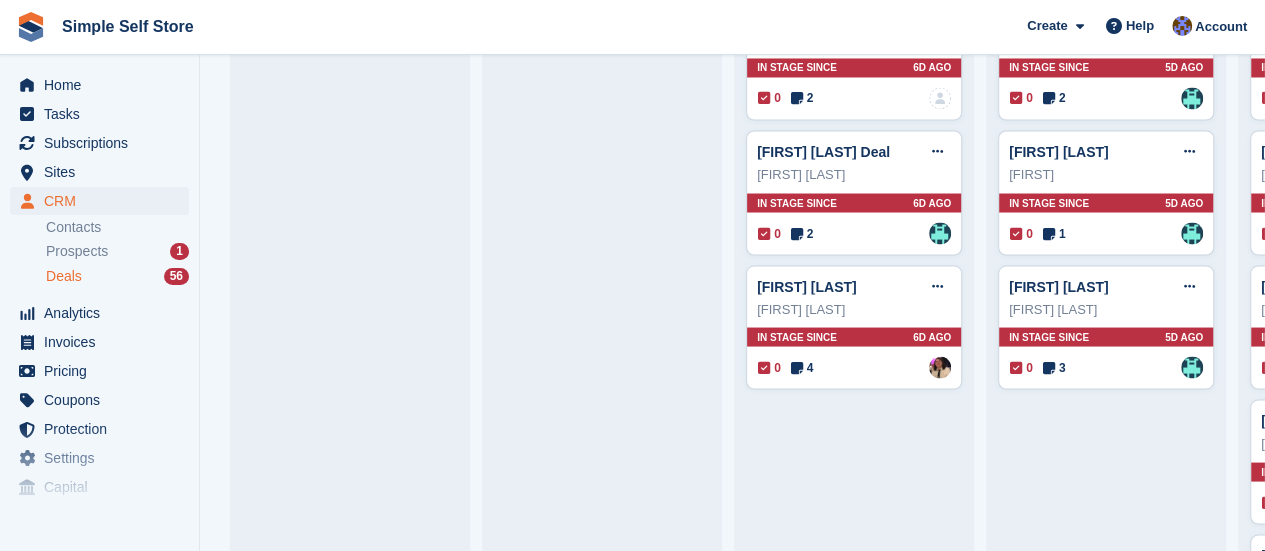 scroll, scrollTop: 1760, scrollLeft: 0, axis: vertical 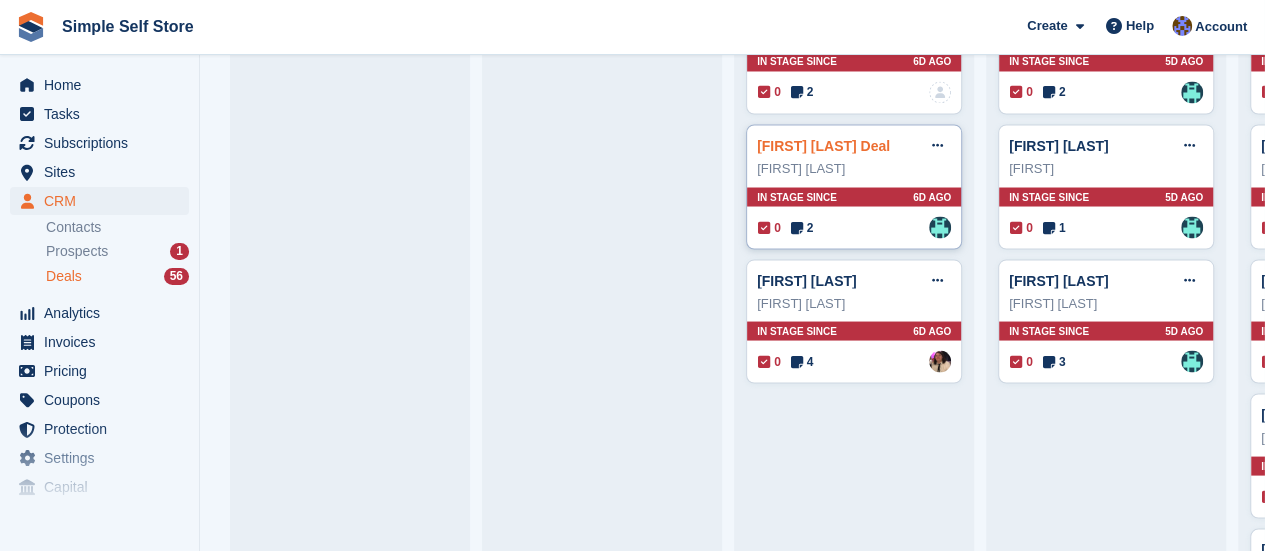 click on "Ashley Murdoch Deal" at bounding box center [823, 145] 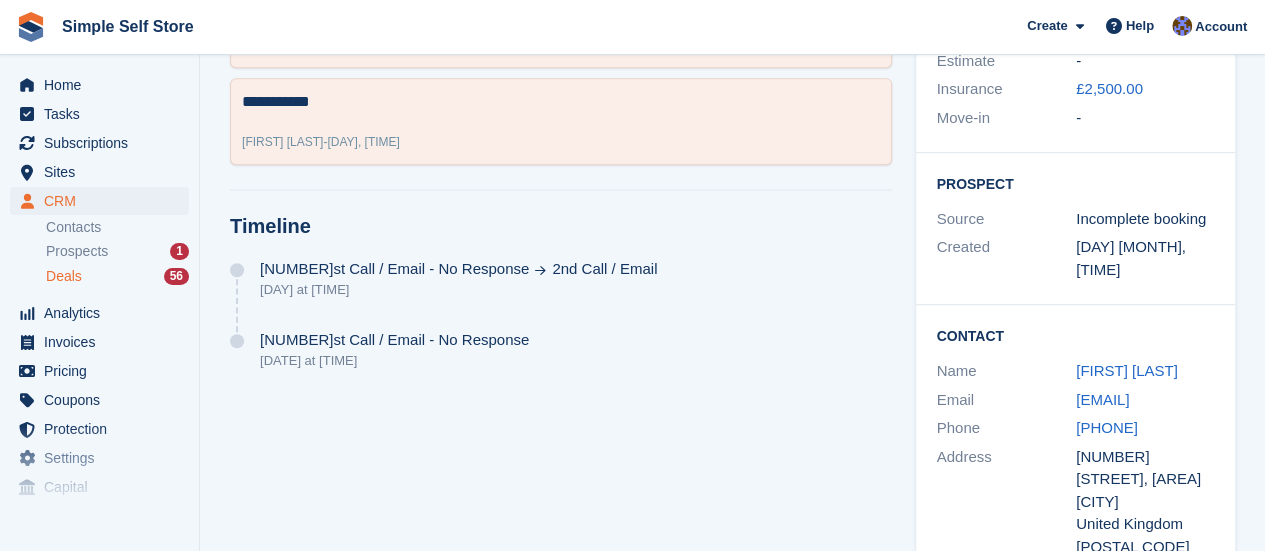 scroll, scrollTop: 480, scrollLeft: 0, axis: vertical 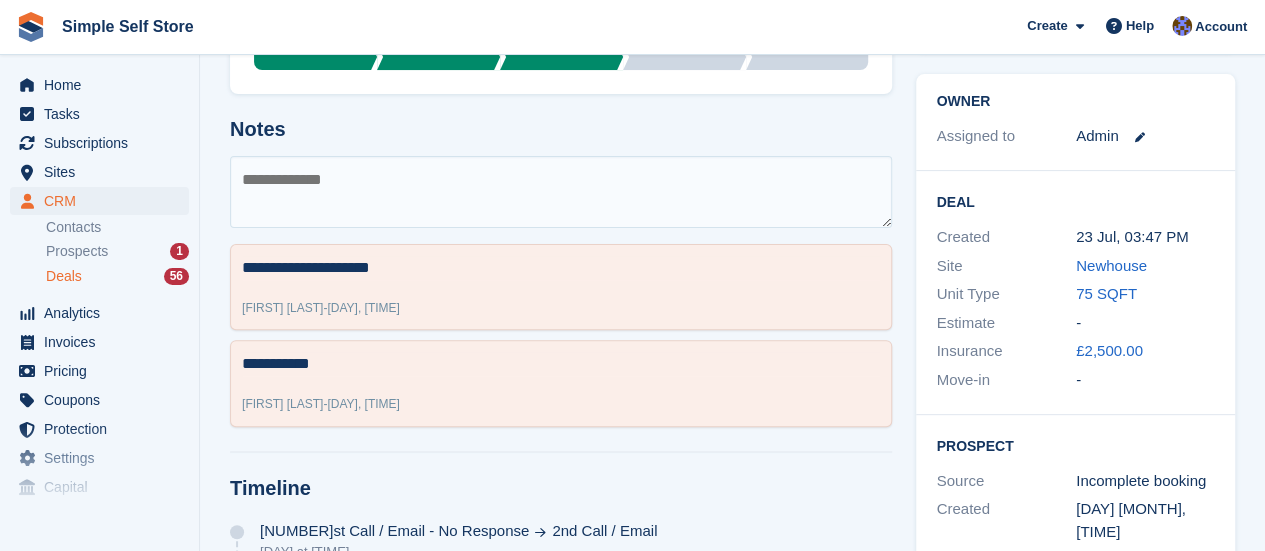 click at bounding box center (561, 192) 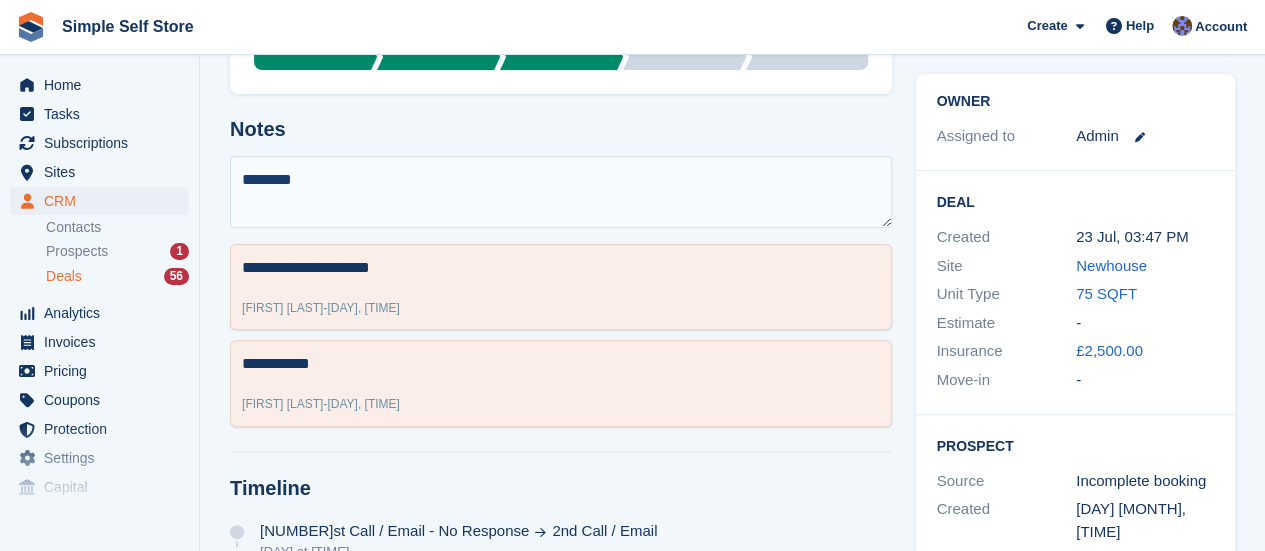 type on "*********" 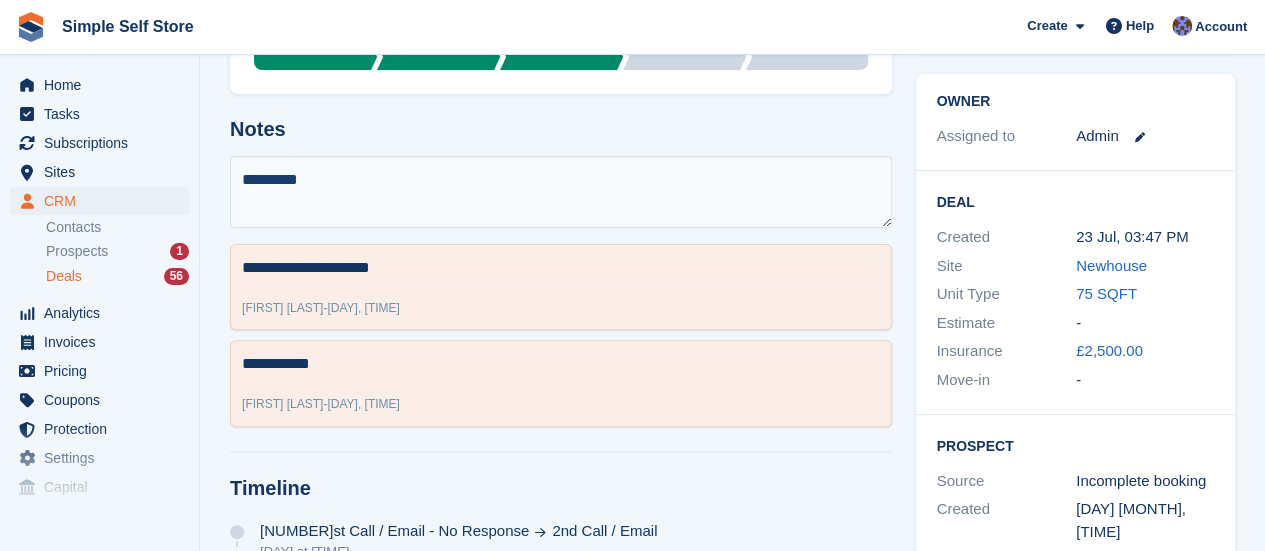 type 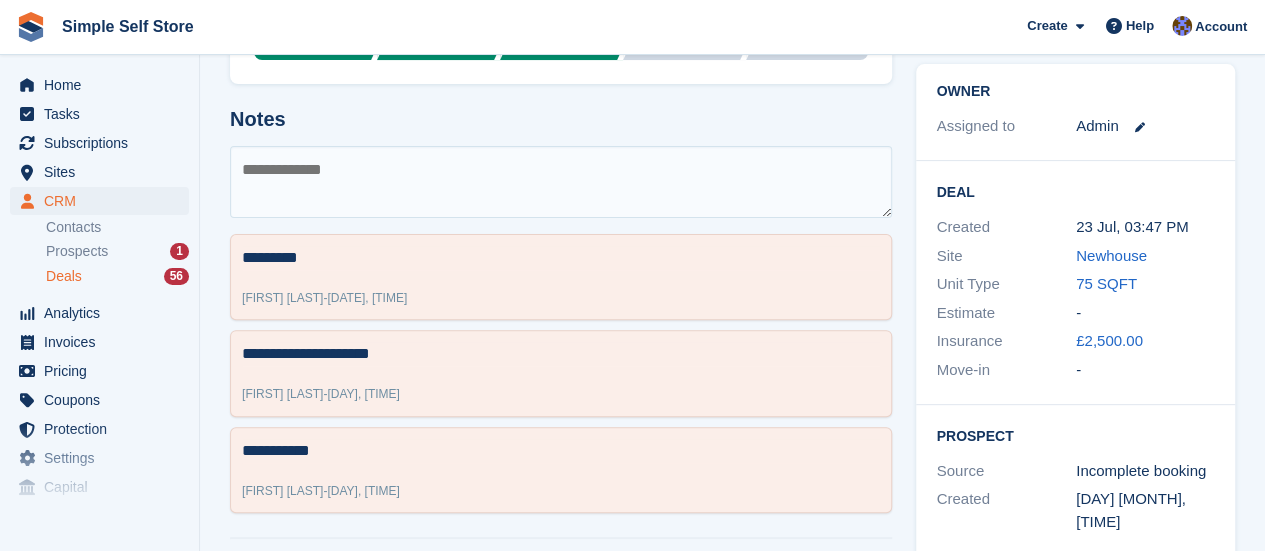 scroll, scrollTop: 206, scrollLeft: 0, axis: vertical 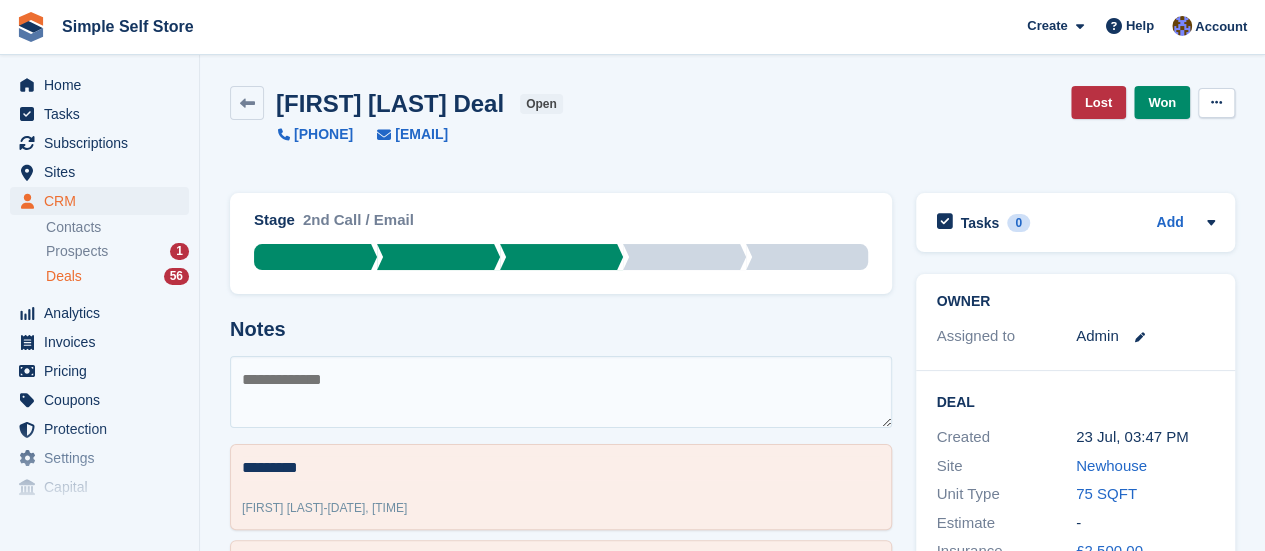 click at bounding box center (1216, 103) 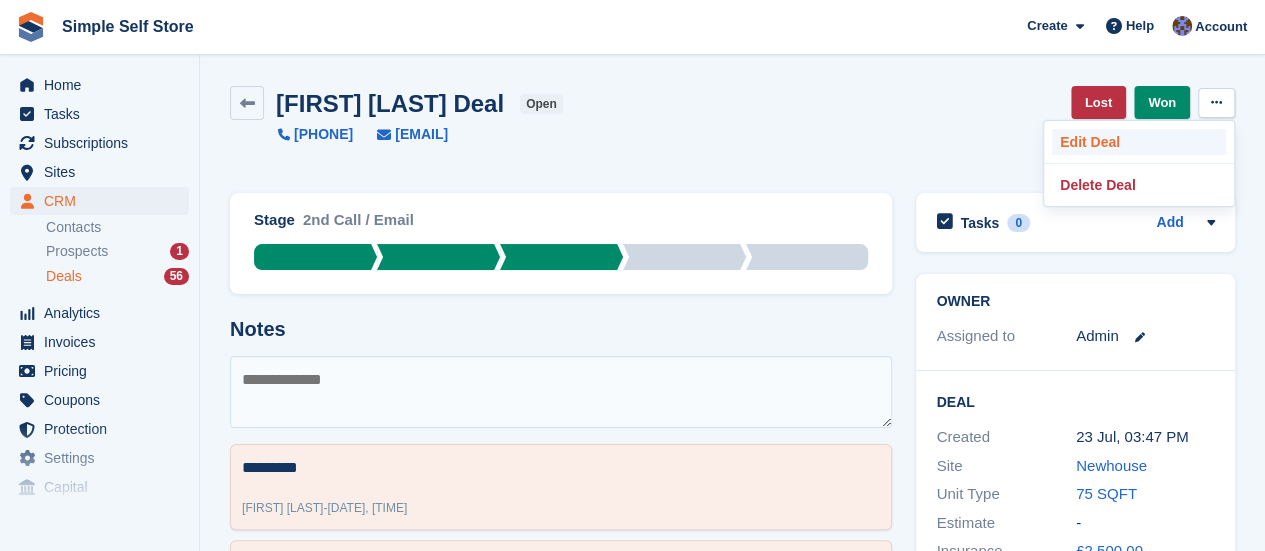click on "Edit Deal" at bounding box center (1139, 142) 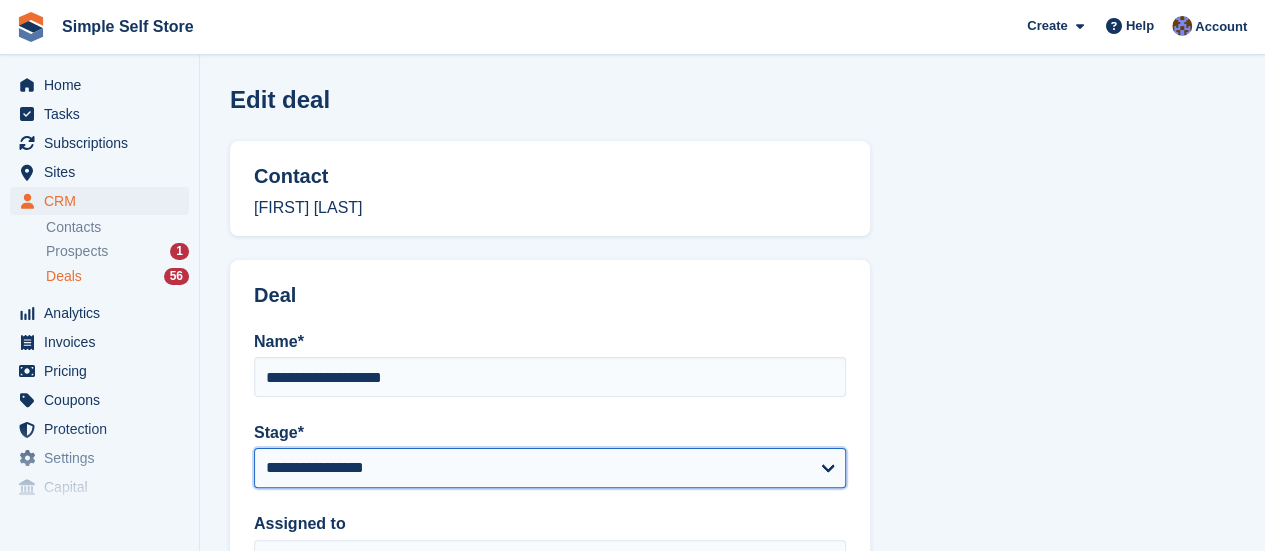 click on "**********" at bounding box center [550, 468] 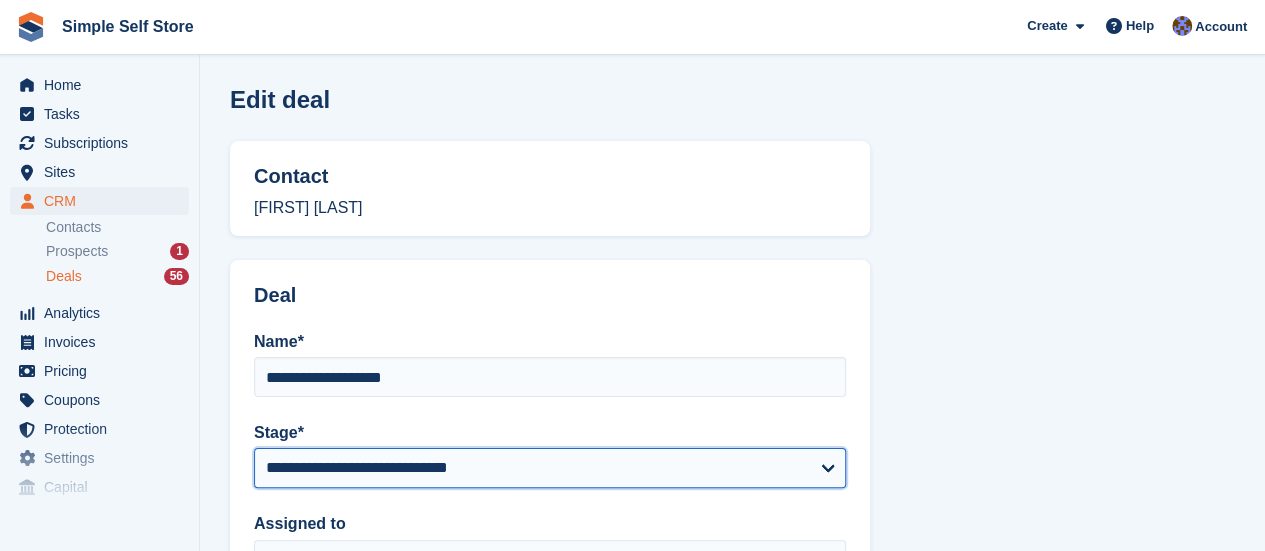 click on "**********" at bounding box center (550, 468) 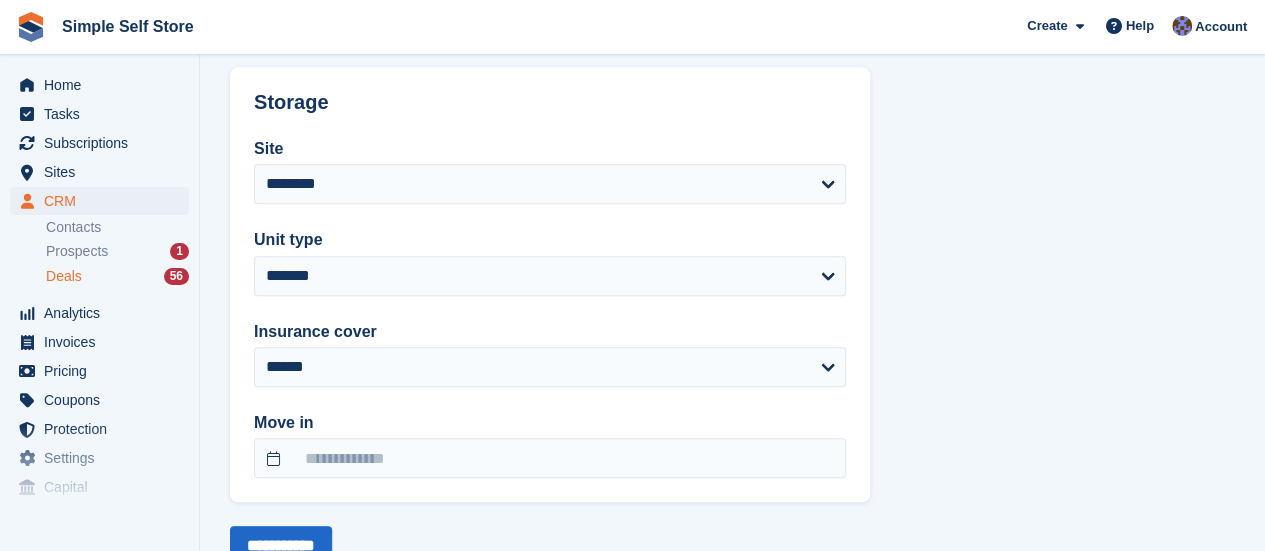 scroll, scrollTop: 720, scrollLeft: 0, axis: vertical 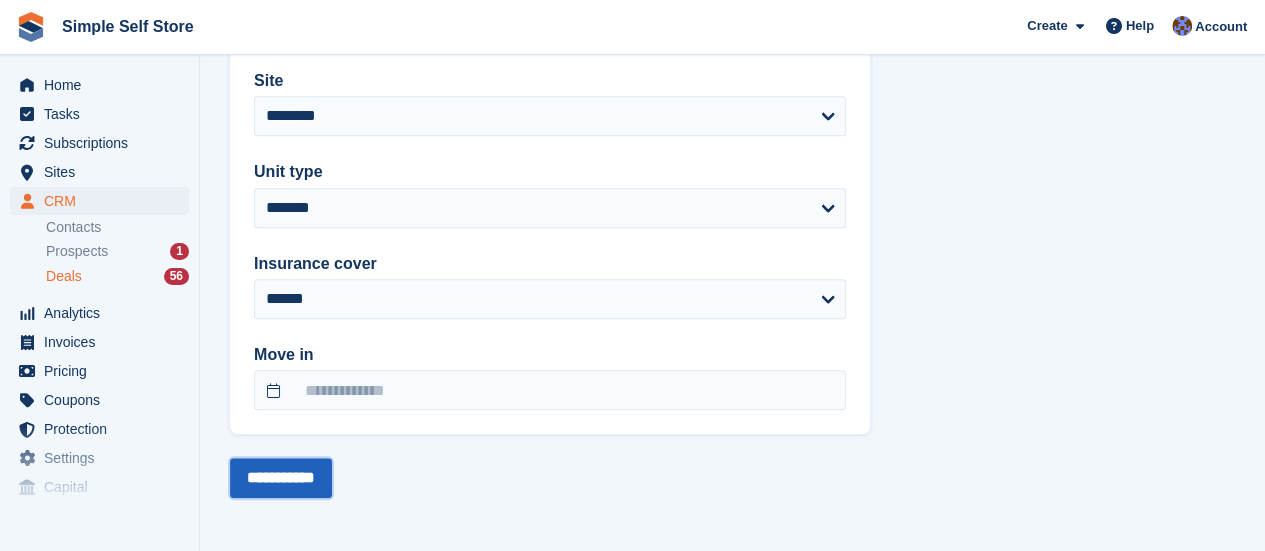 click on "**********" at bounding box center [281, 478] 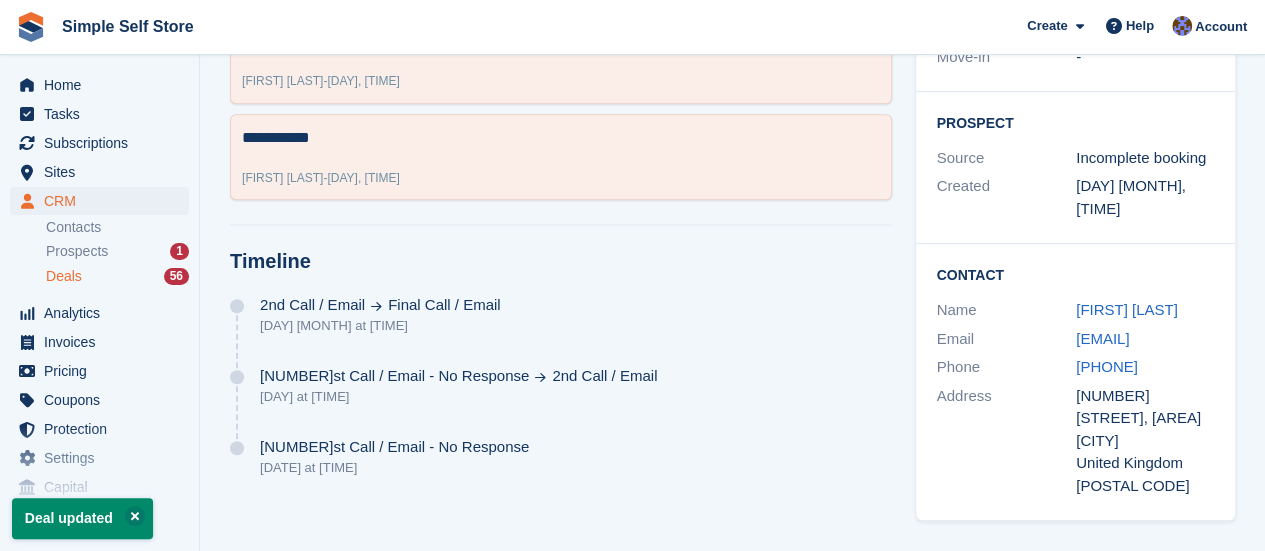 scroll, scrollTop: 0, scrollLeft: 0, axis: both 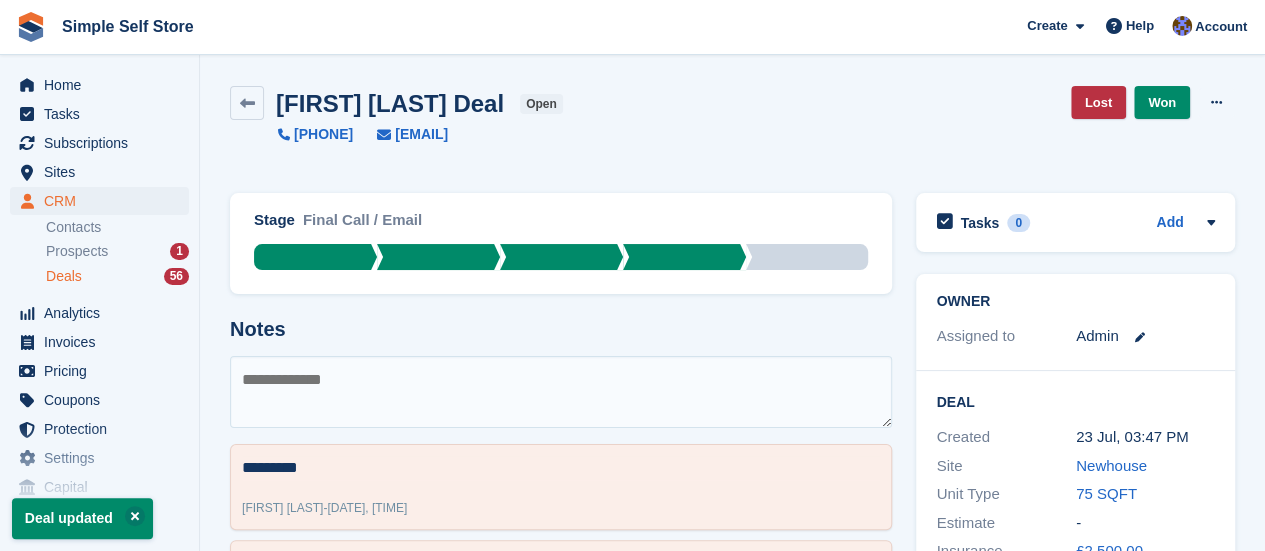 click on "Deals" at bounding box center [64, 276] 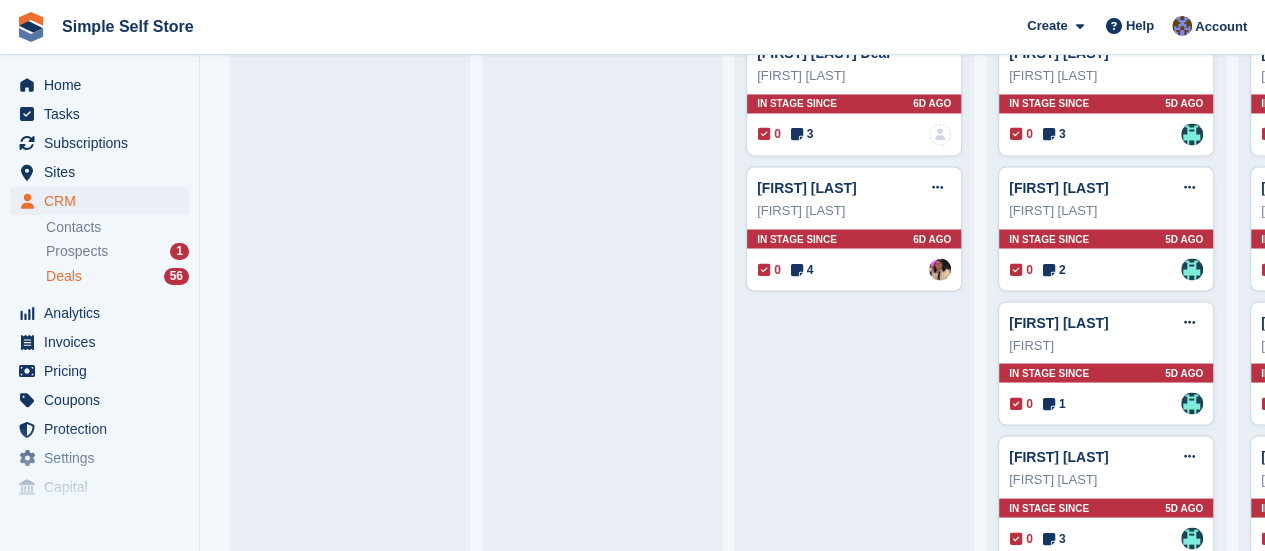 scroll, scrollTop: 1720, scrollLeft: 0, axis: vertical 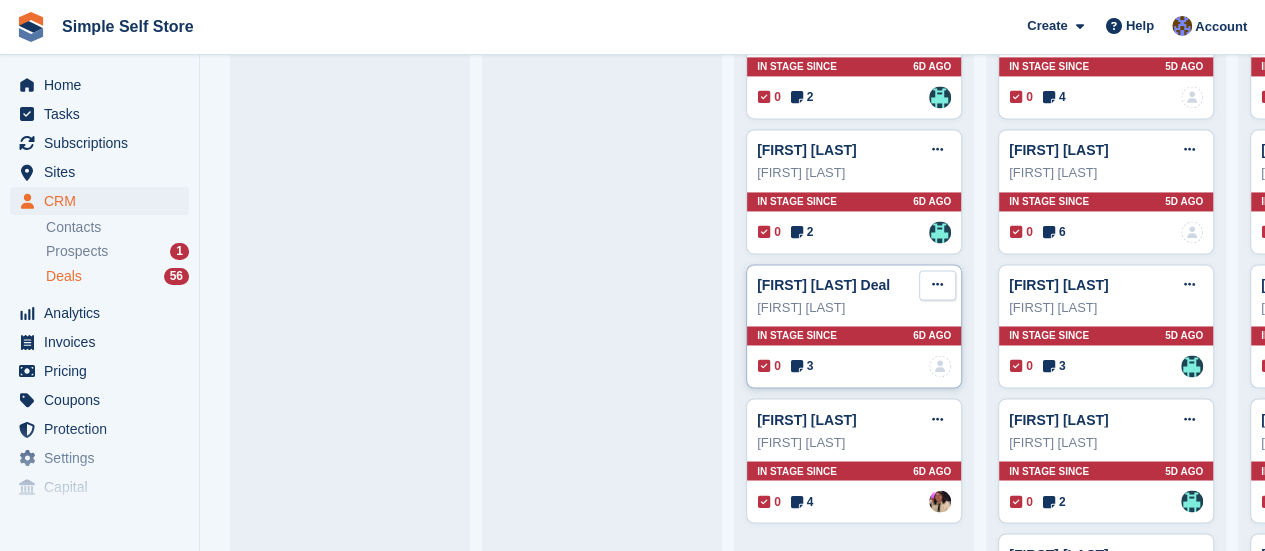 click at bounding box center (937, 284) 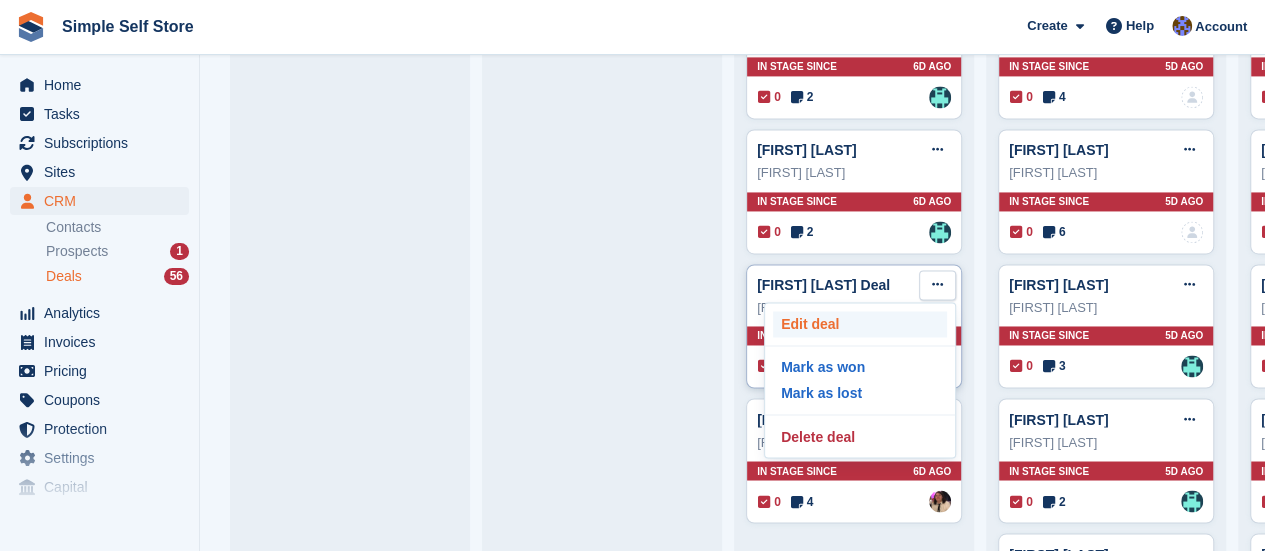 click on "Edit deal" at bounding box center (860, 324) 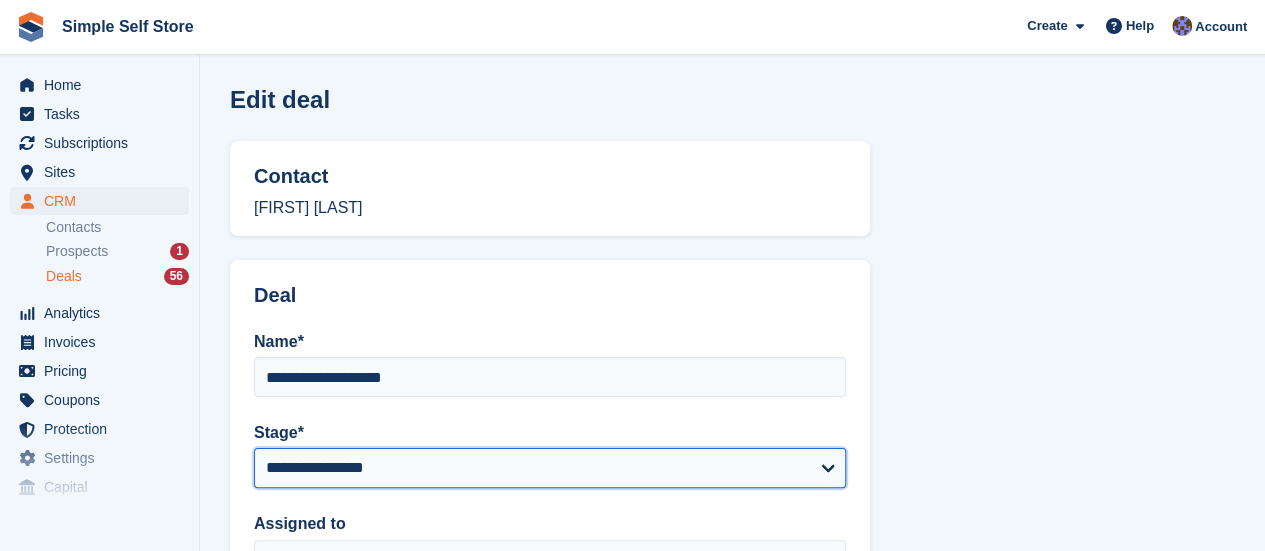 click on "**********" at bounding box center (550, 468) 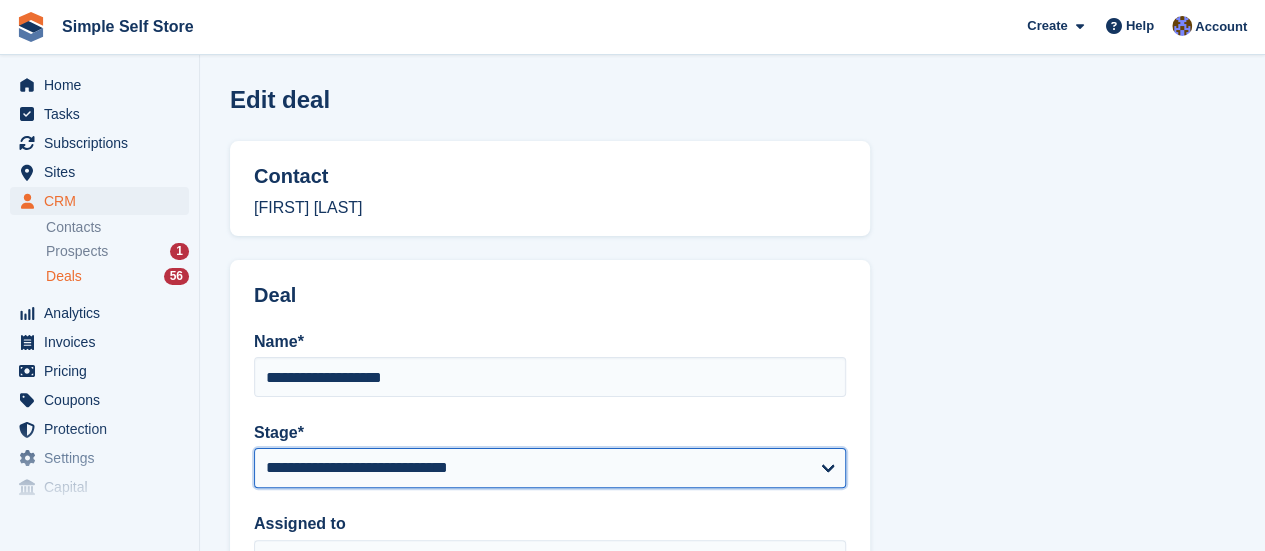 click on "**********" at bounding box center [550, 468] 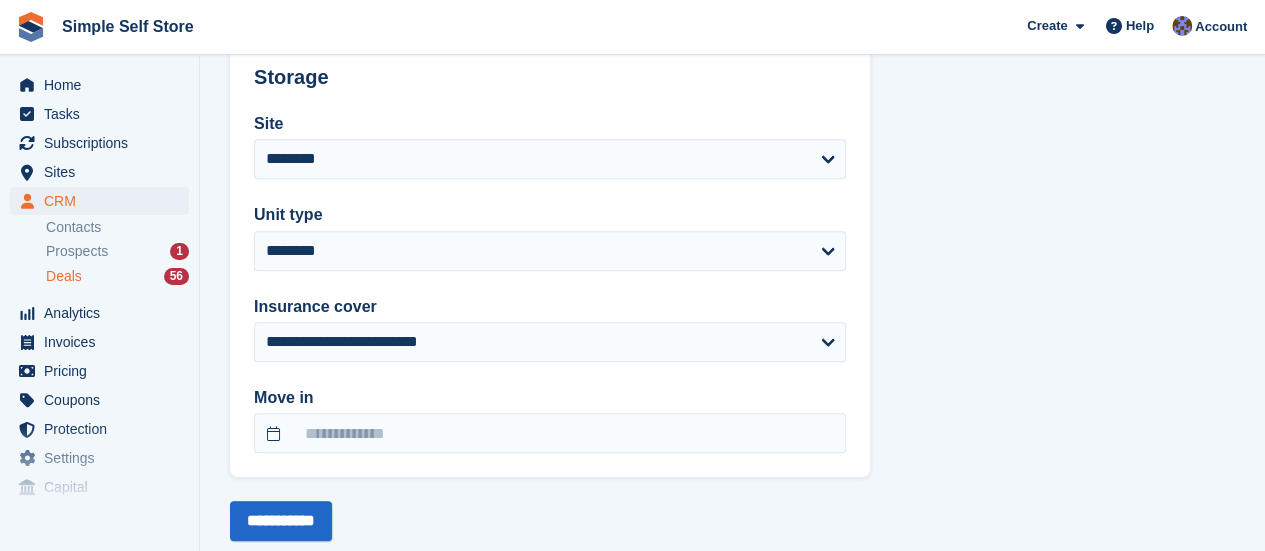 scroll, scrollTop: 692, scrollLeft: 0, axis: vertical 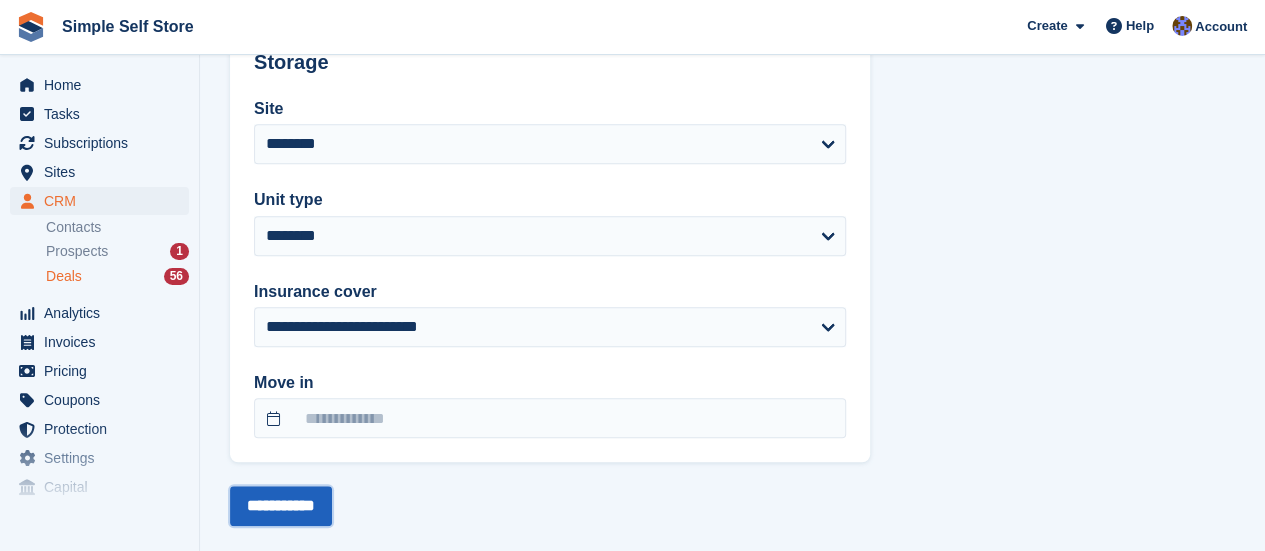 click on "**********" at bounding box center [281, 506] 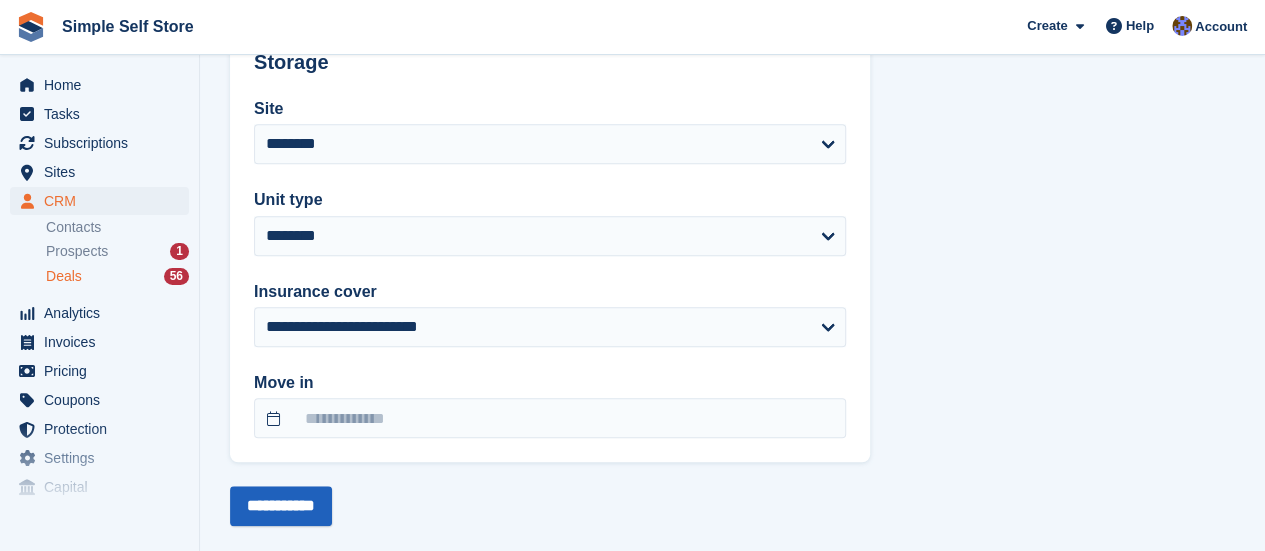 scroll, scrollTop: 0, scrollLeft: 0, axis: both 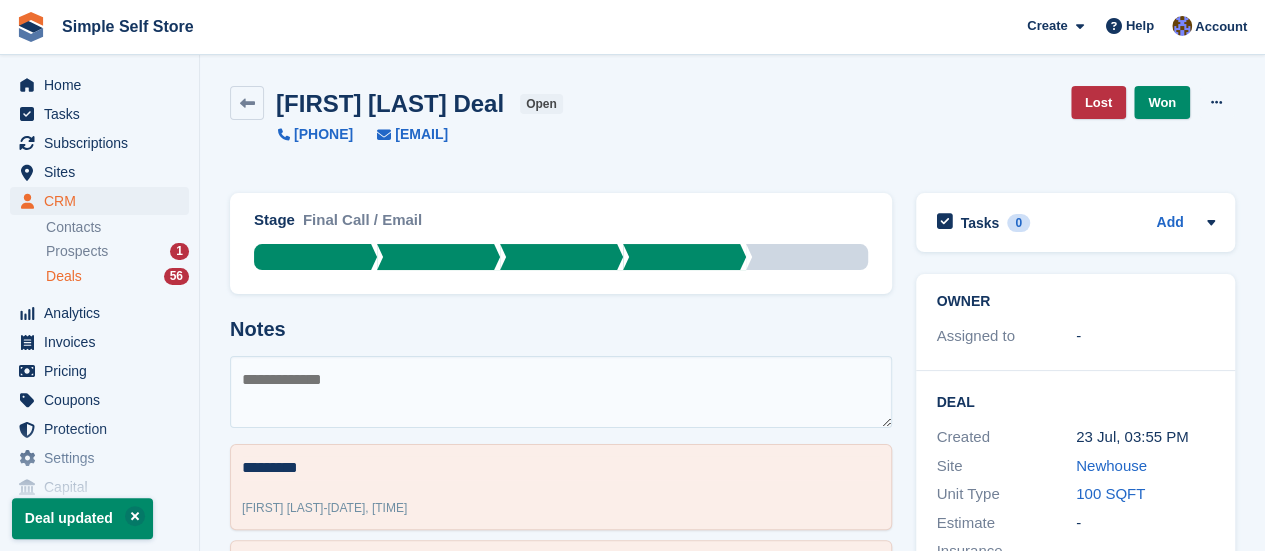 click on "Deals
56" at bounding box center (117, 276) 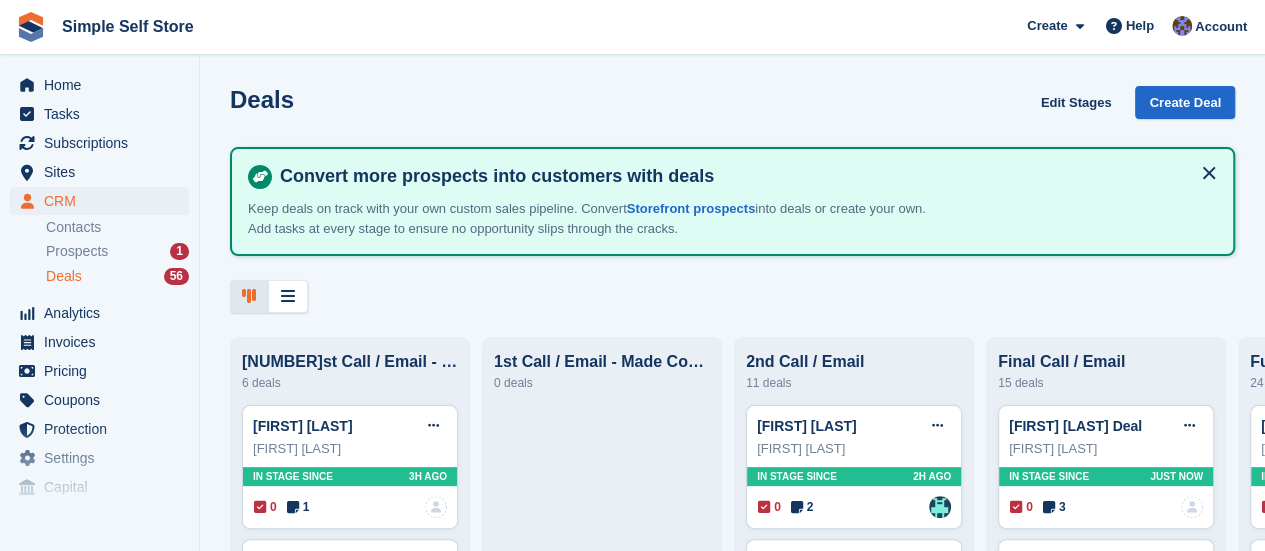 click on "Deals" at bounding box center [64, 276] 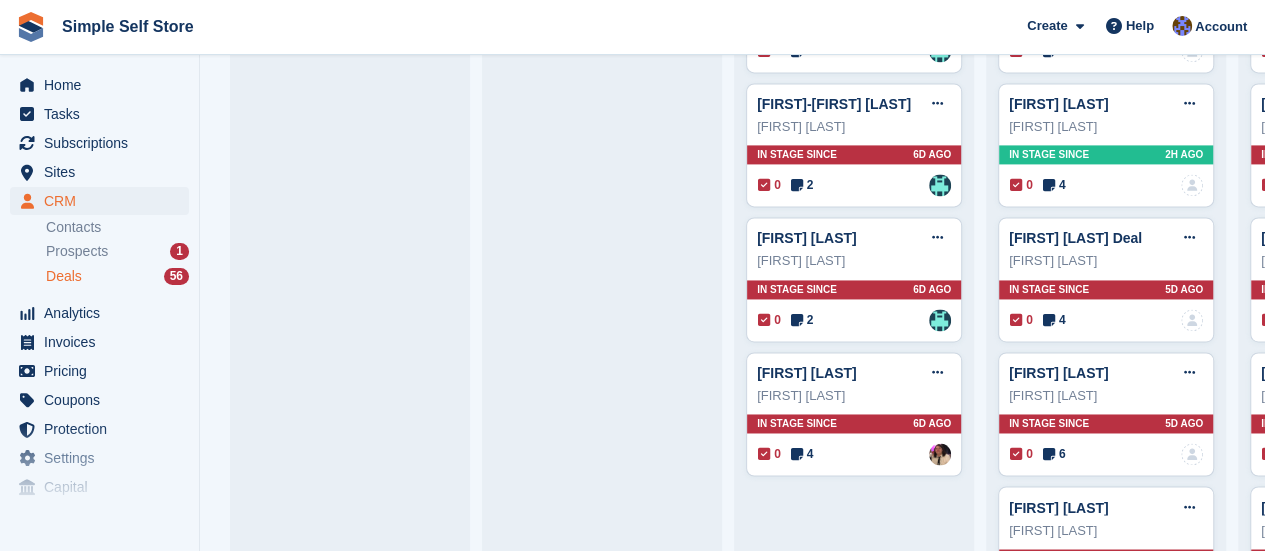 scroll, scrollTop: 1400, scrollLeft: 0, axis: vertical 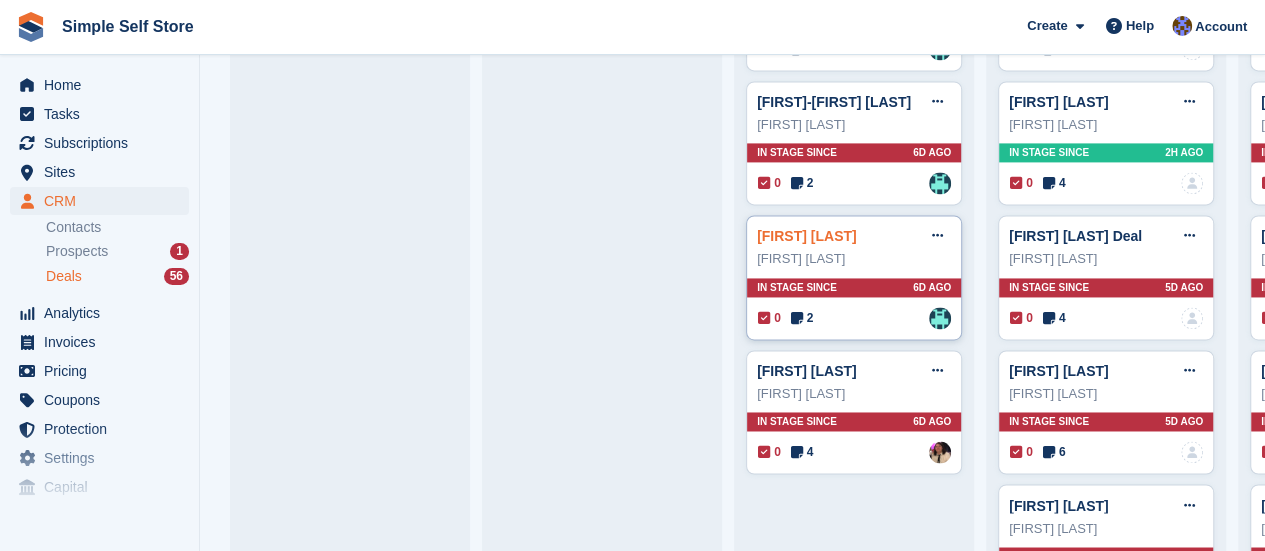 click on "David Young Deal" at bounding box center (807, 236) 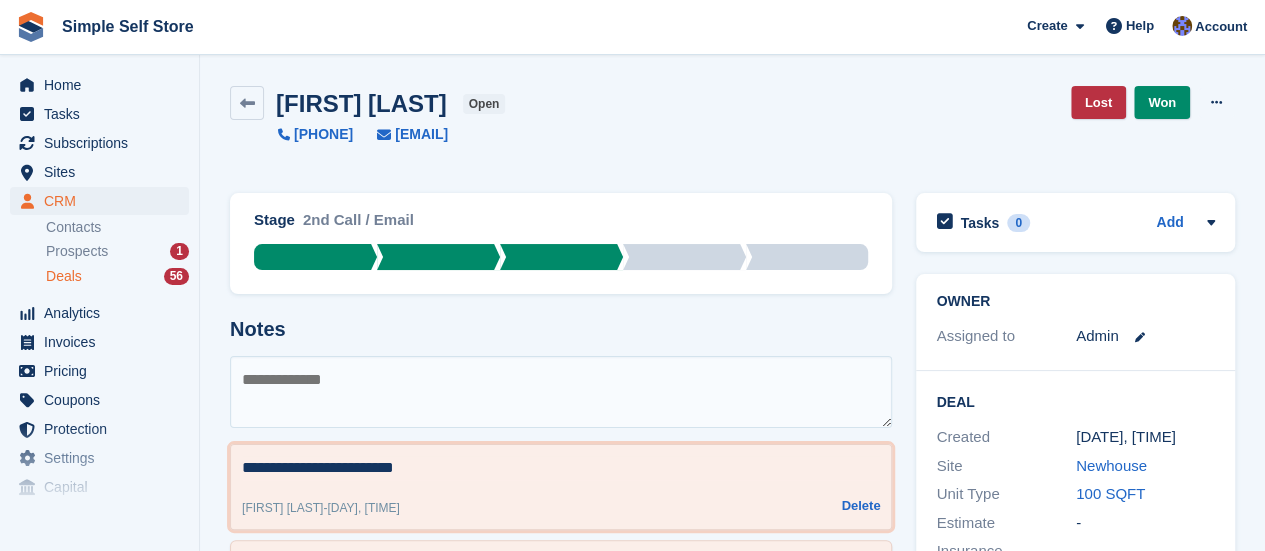 click on "**********" at bounding box center [561, 468] 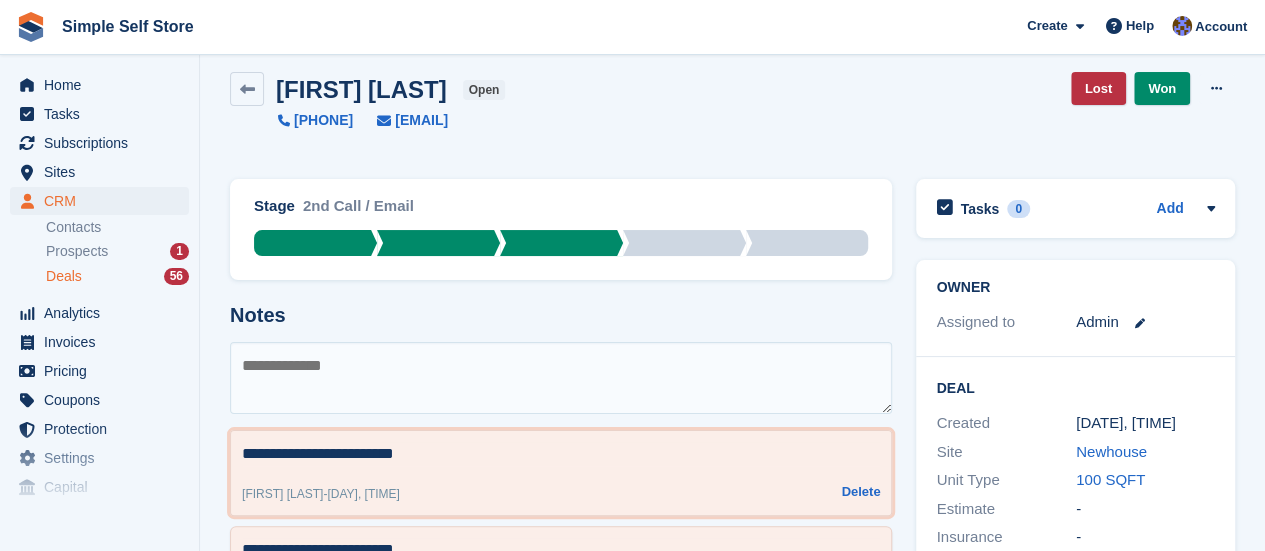 scroll, scrollTop: 0, scrollLeft: 0, axis: both 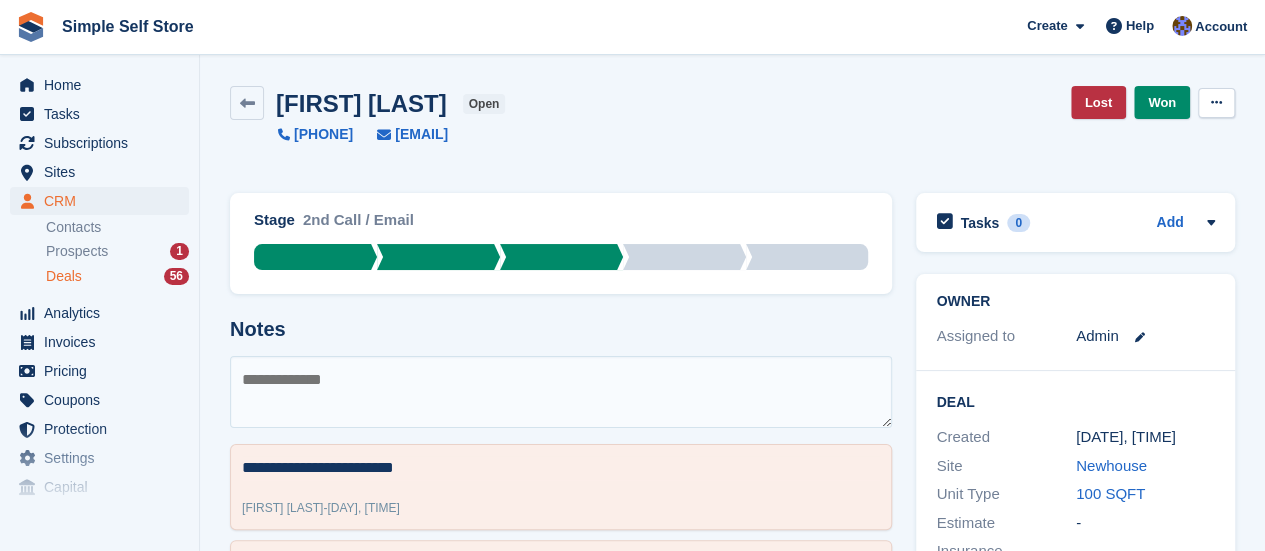 click at bounding box center (1216, 103) 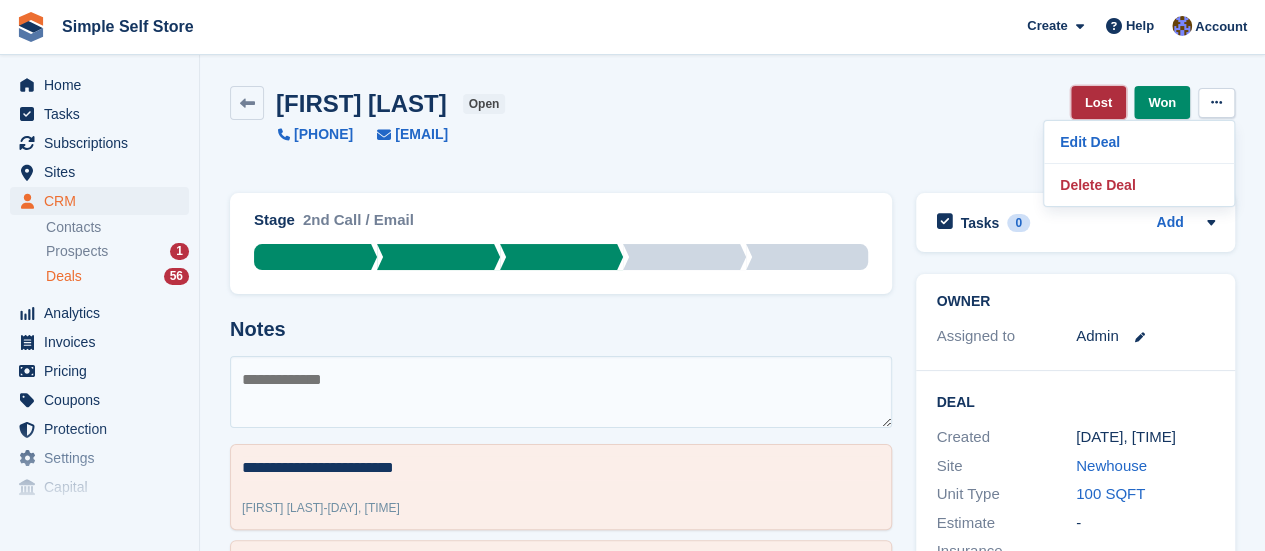 click on "Lost" at bounding box center (1098, 102) 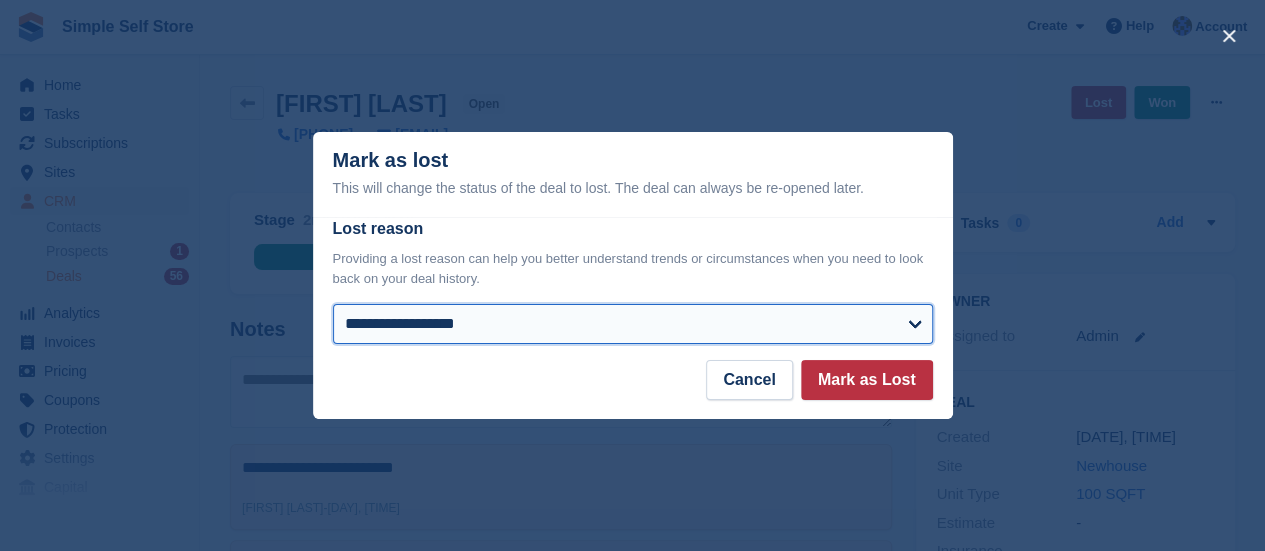 click on "**********" at bounding box center [633, 324] 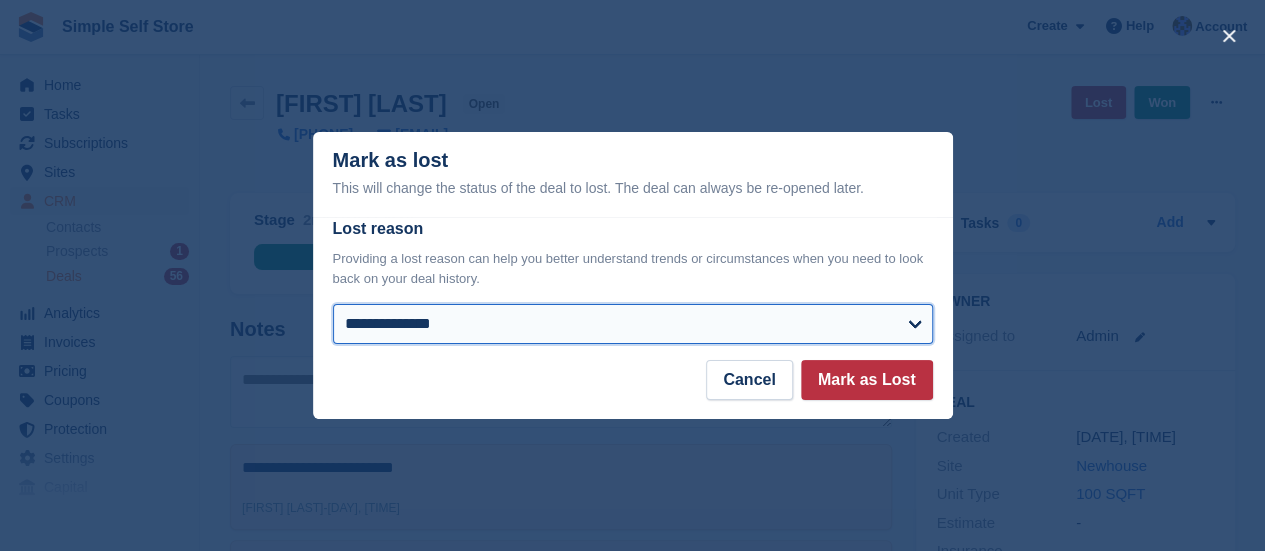 click on "**********" at bounding box center [633, 324] 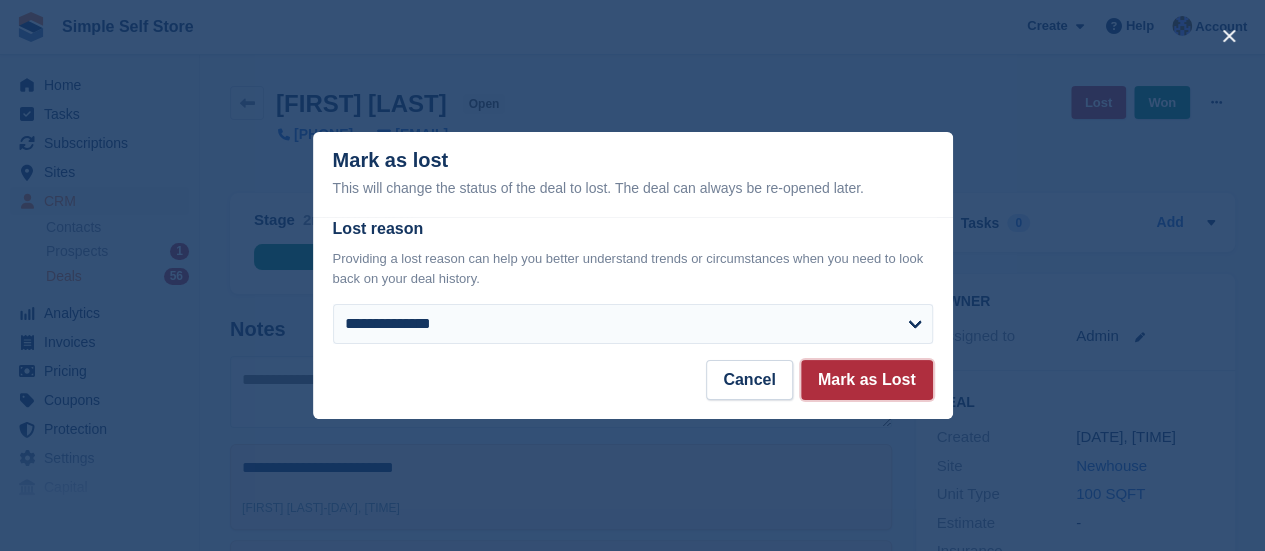 click on "Mark as Lost" at bounding box center (867, 380) 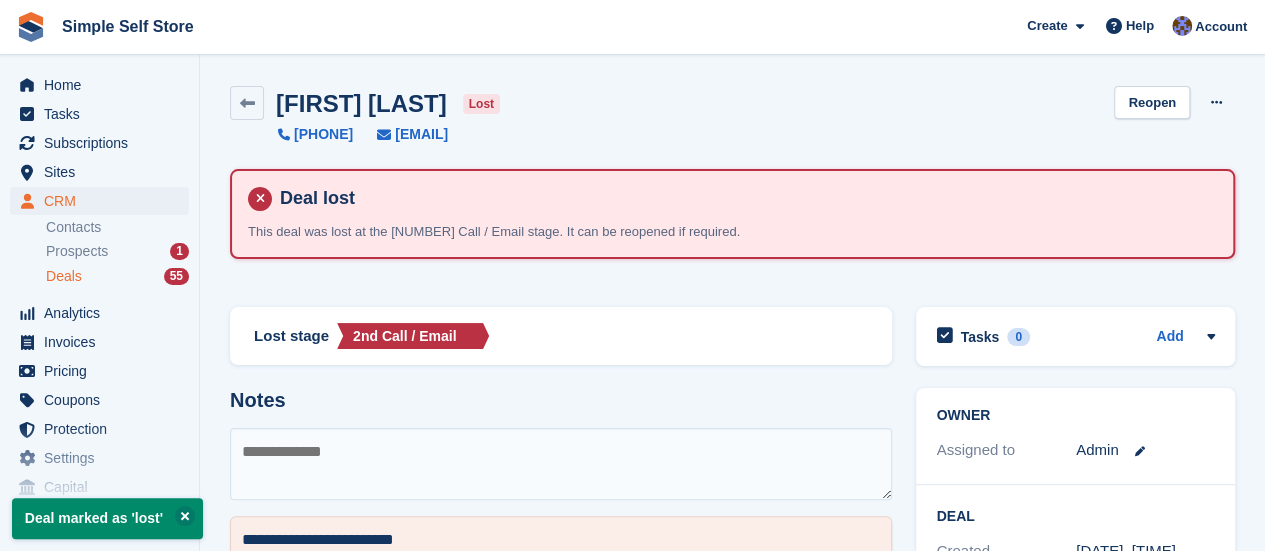 click on "Deals" at bounding box center (64, 276) 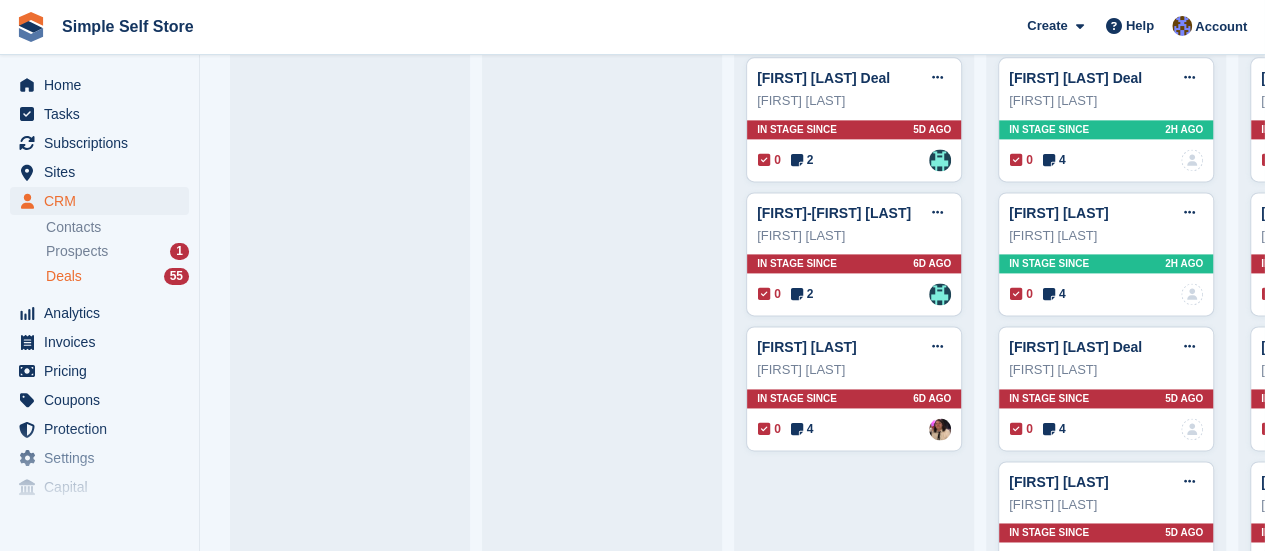scroll, scrollTop: 1298, scrollLeft: 0, axis: vertical 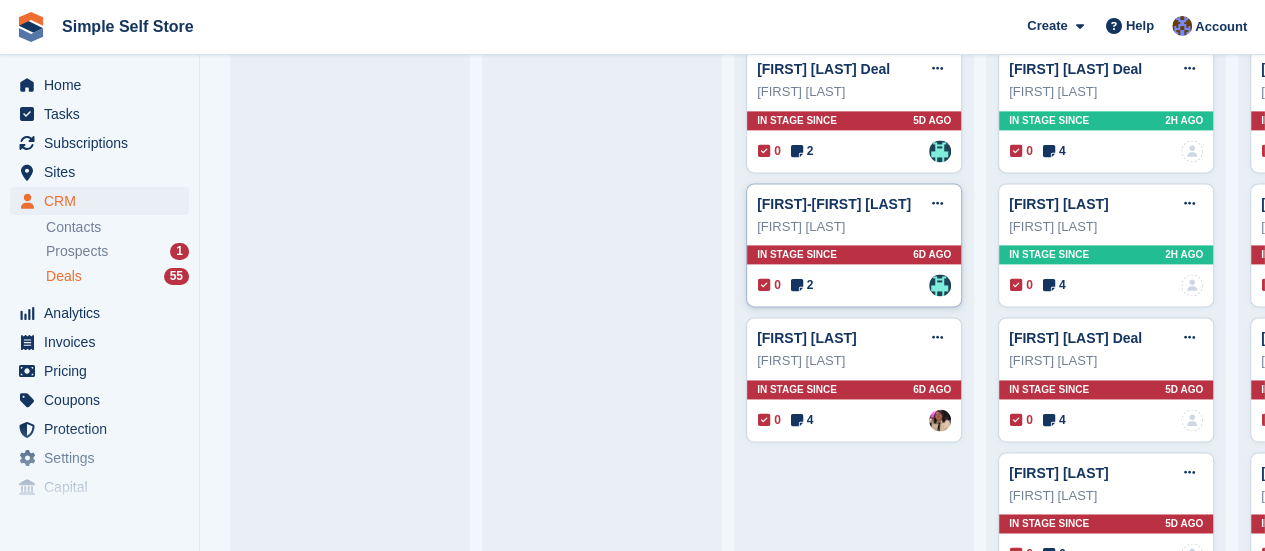 click on "Anne-Marie Francis Deal
Edit deal
Mark as won
Mark as lost
Delete deal" at bounding box center [854, 204] 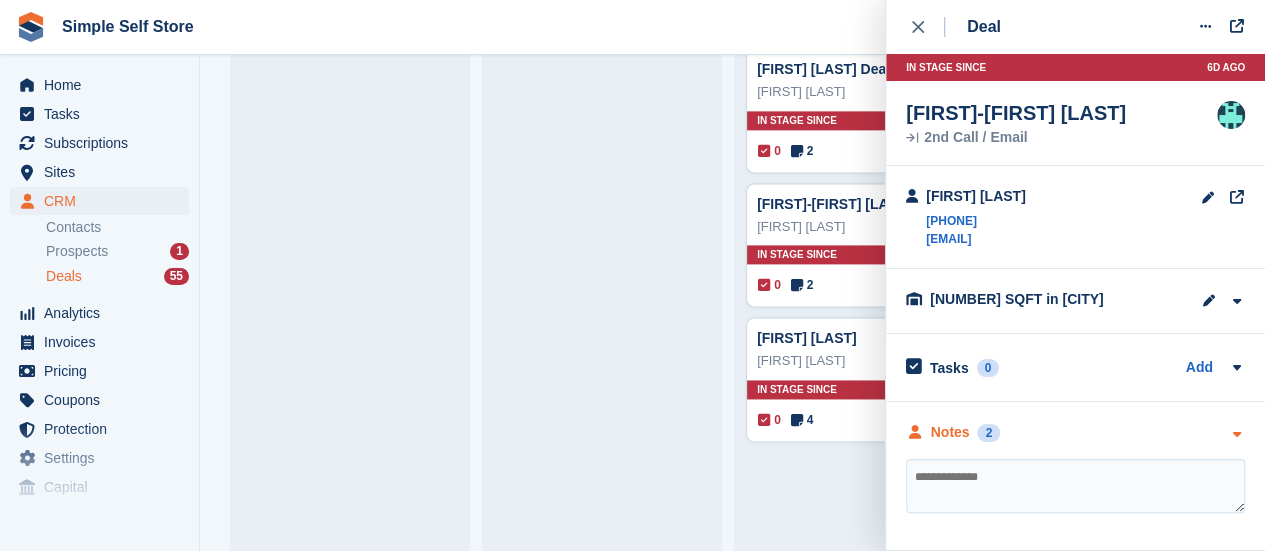 click at bounding box center (1236, 432) 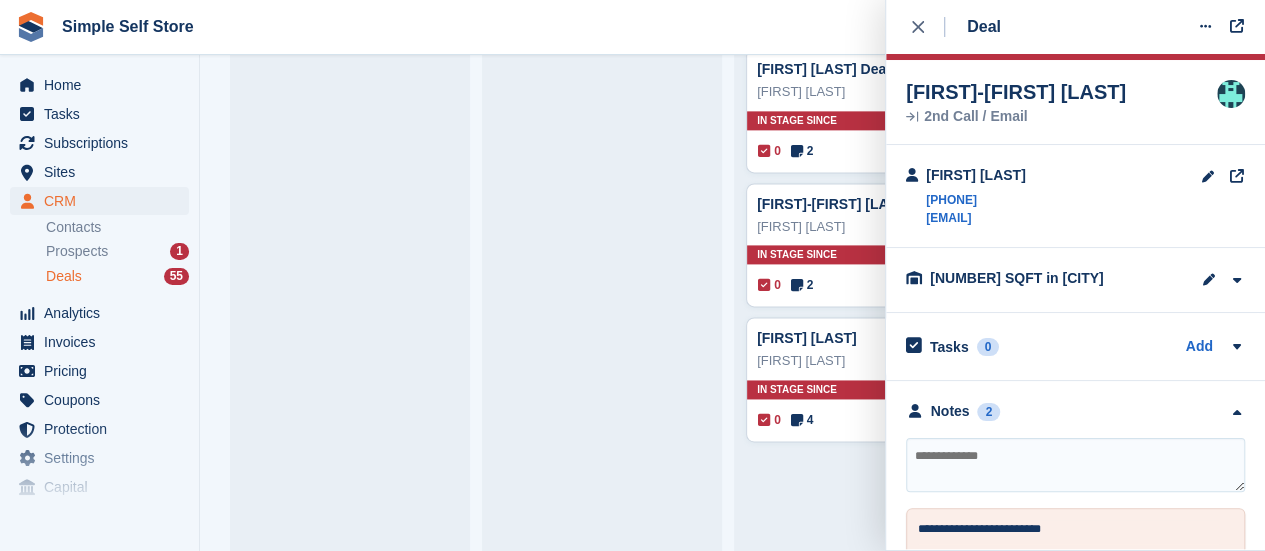 scroll, scrollTop: 20, scrollLeft: 0, axis: vertical 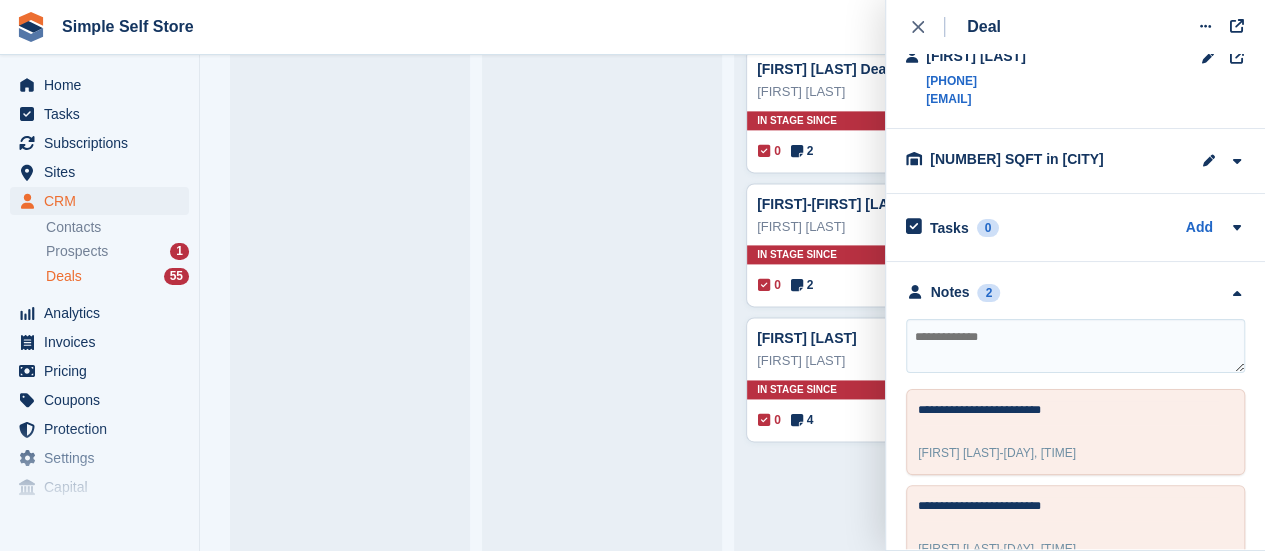 click at bounding box center [1075, 346] 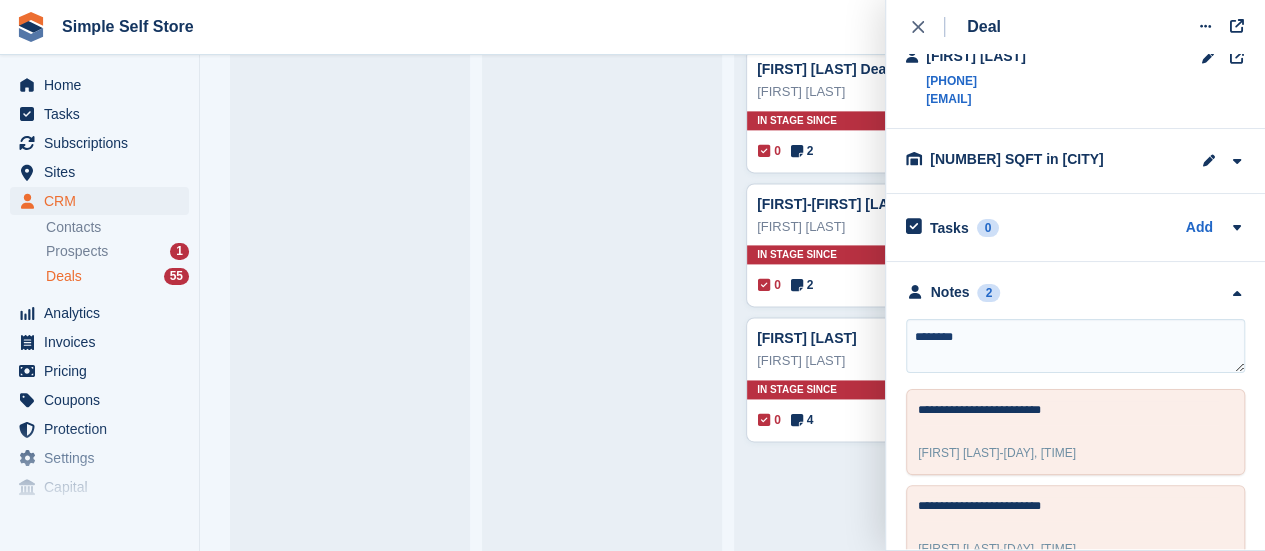 type on "*********" 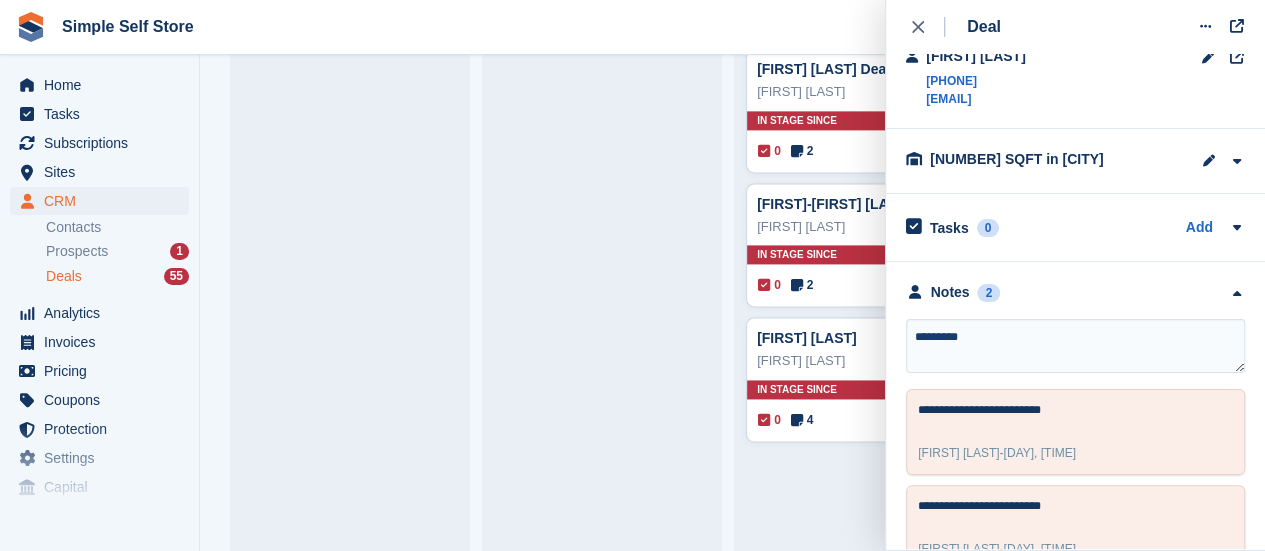 type 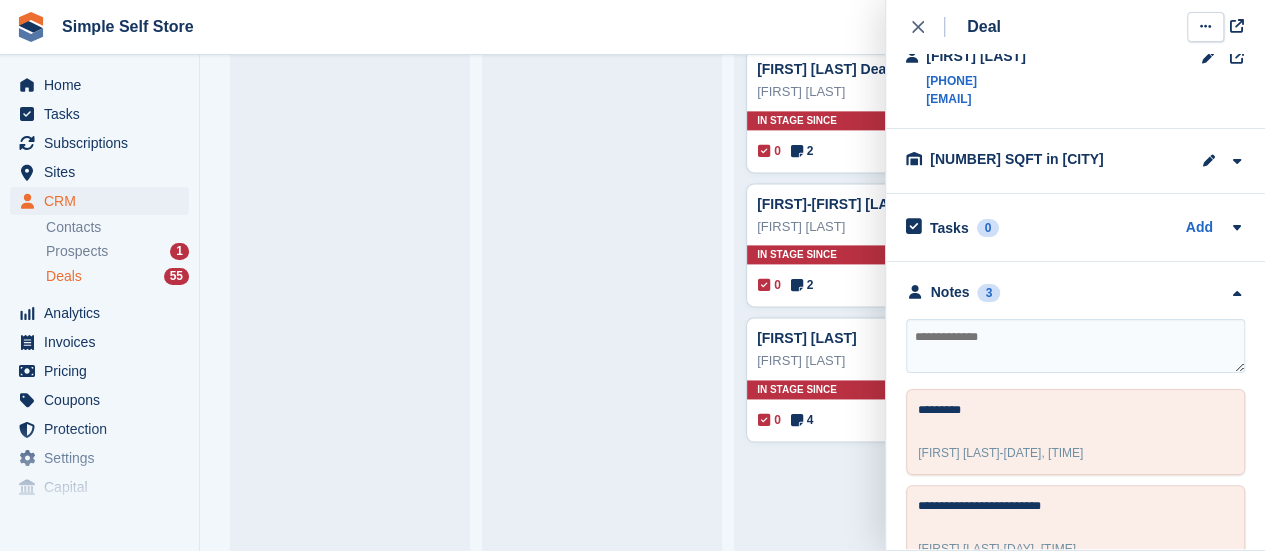 click at bounding box center (1205, 26) 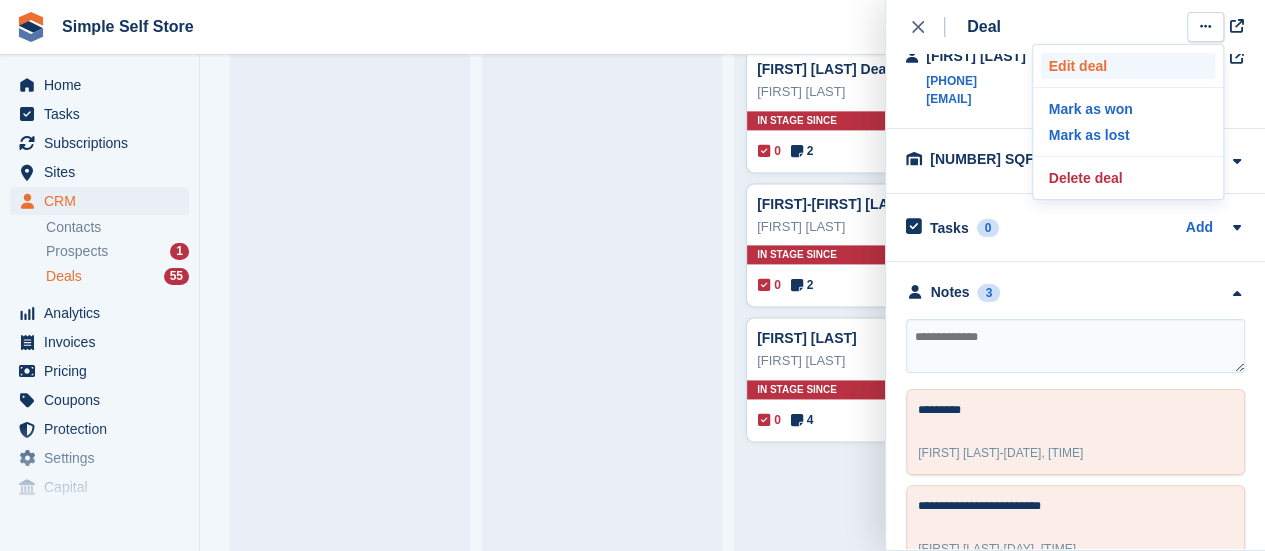 click on "Edit deal" at bounding box center (1128, 66) 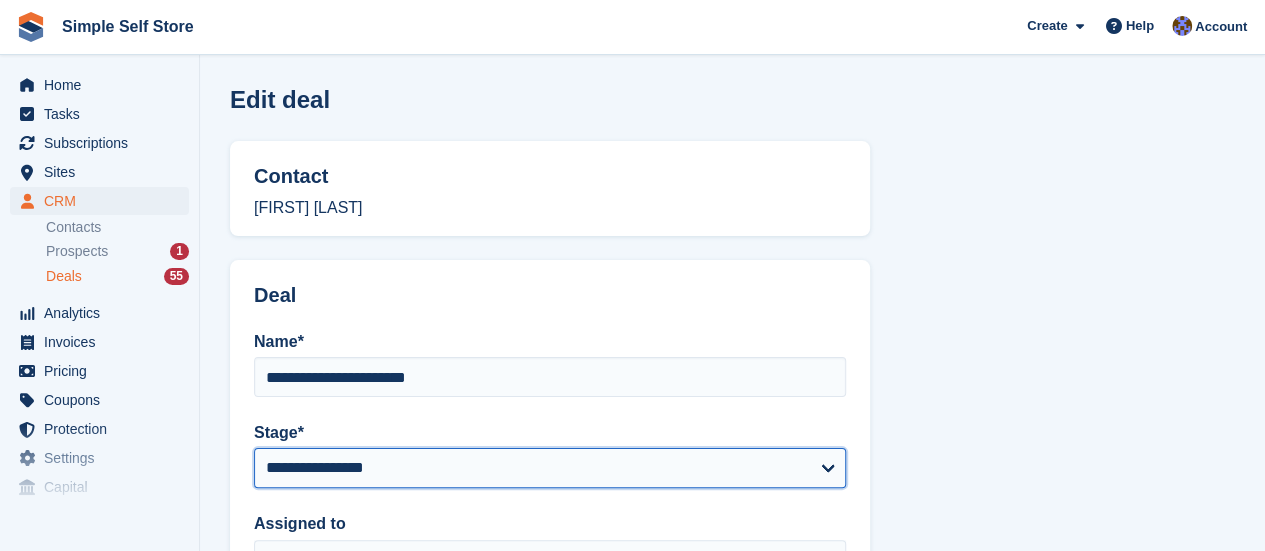 click on "**********" at bounding box center (550, 468) 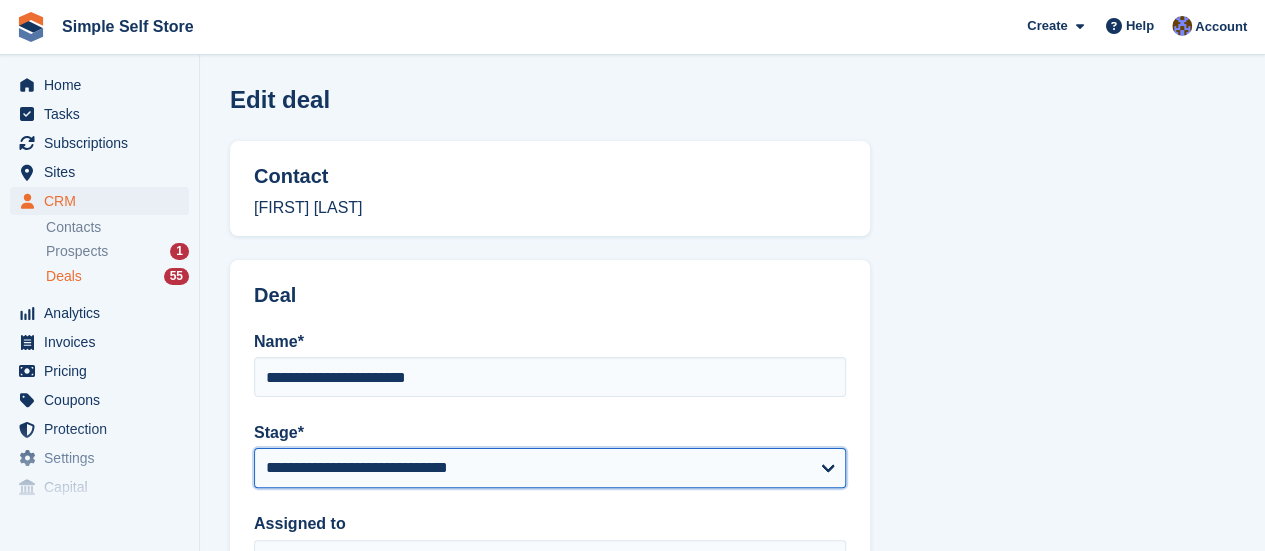 click on "**********" at bounding box center [550, 468] 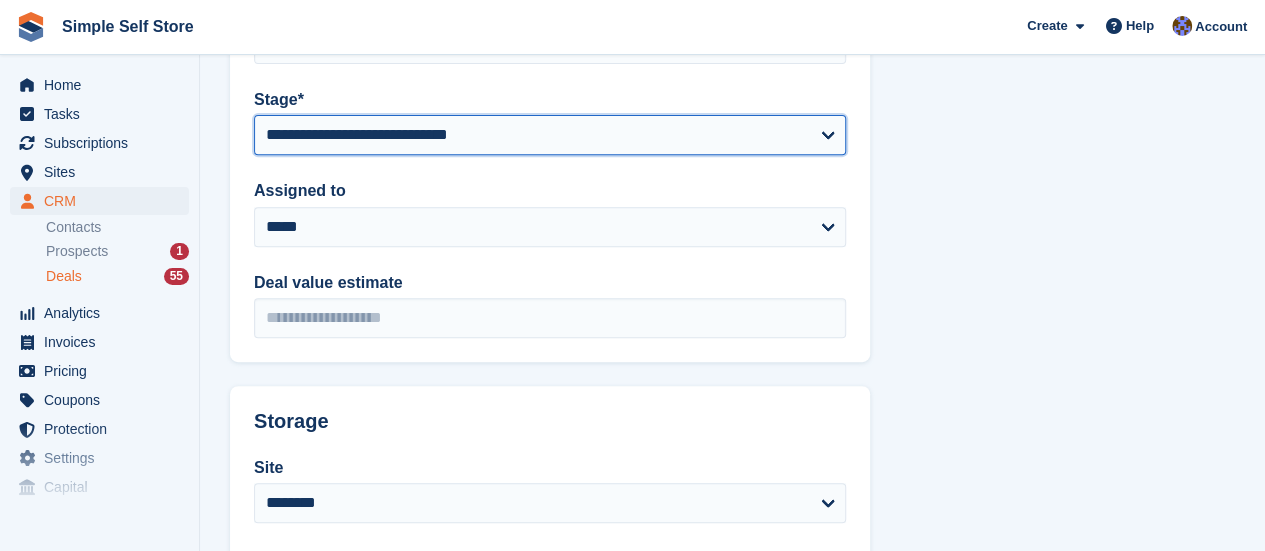 scroll, scrollTop: 440, scrollLeft: 0, axis: vertical 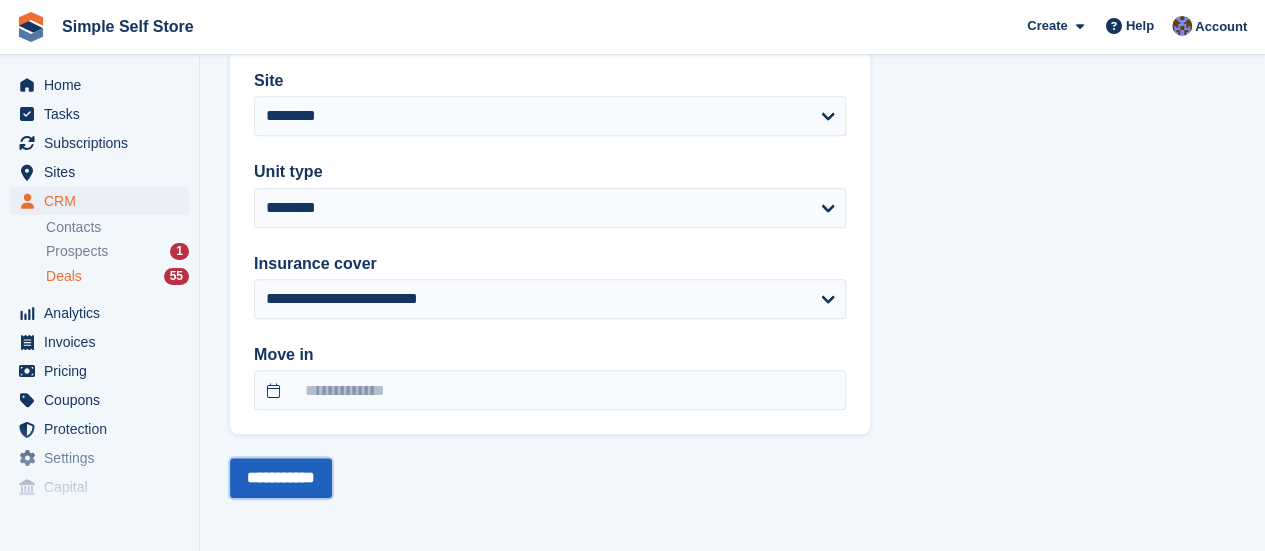 click on "**********" at bounding box center [281, 478] 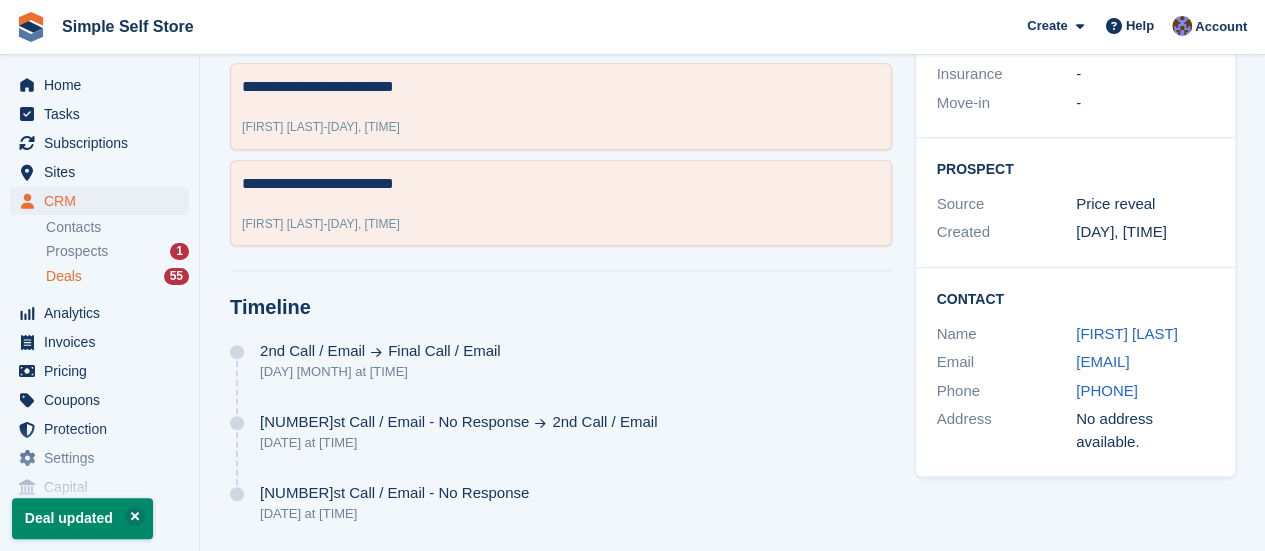 scroll, scrollTop: 0, scrollLeft: 0, axis: both 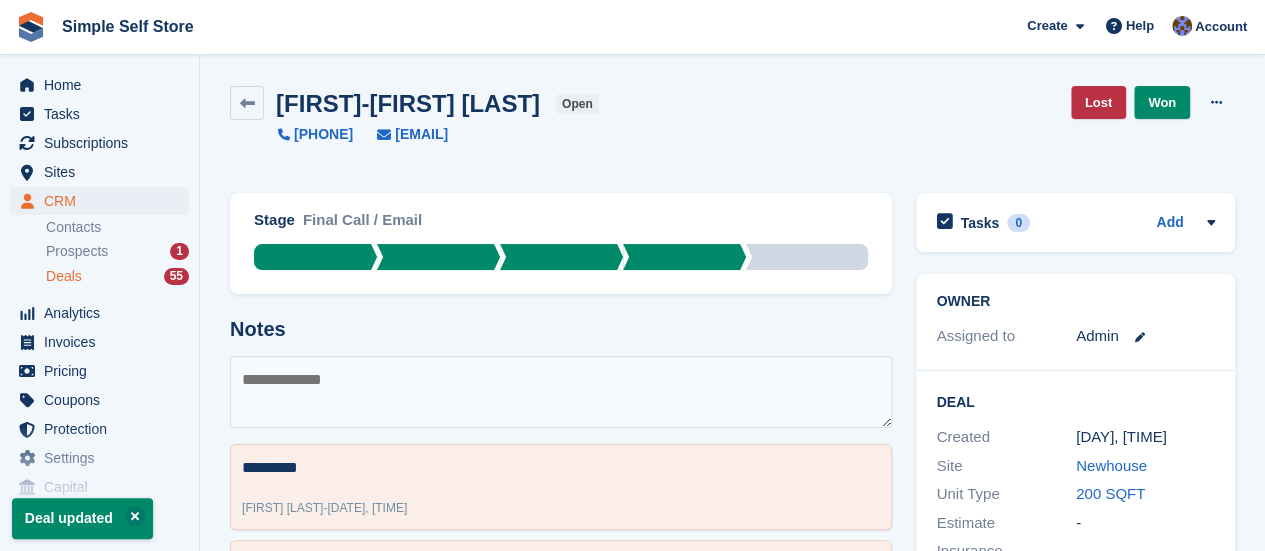 click on "Deals" at bounding box center [64, 276] 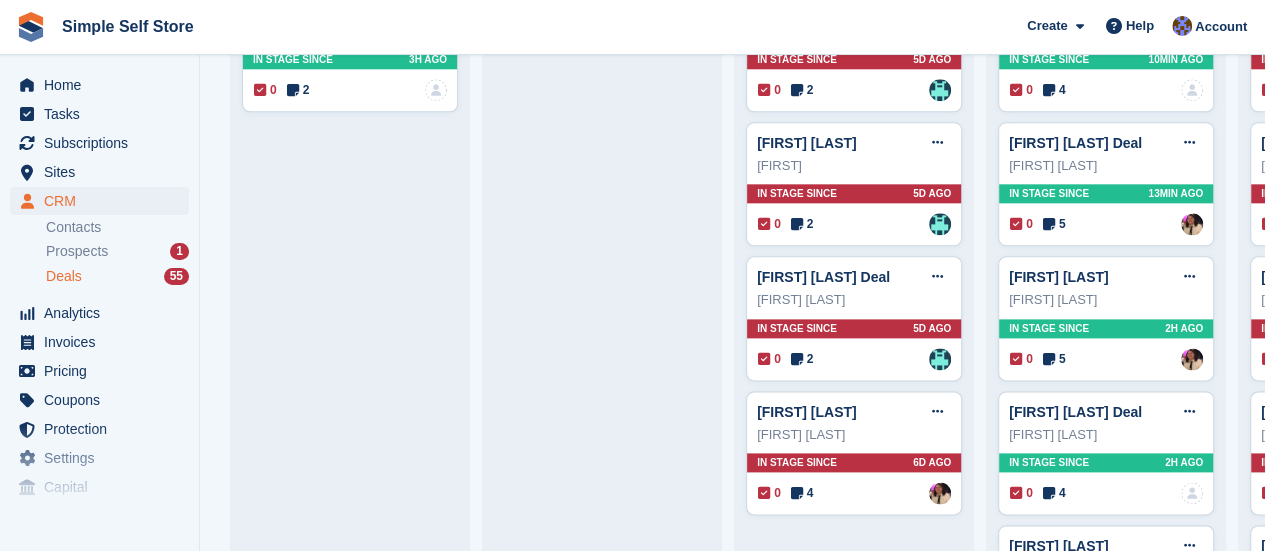 scroll, scrollTop: 1120, scrollLeft: 0, axis: vertical 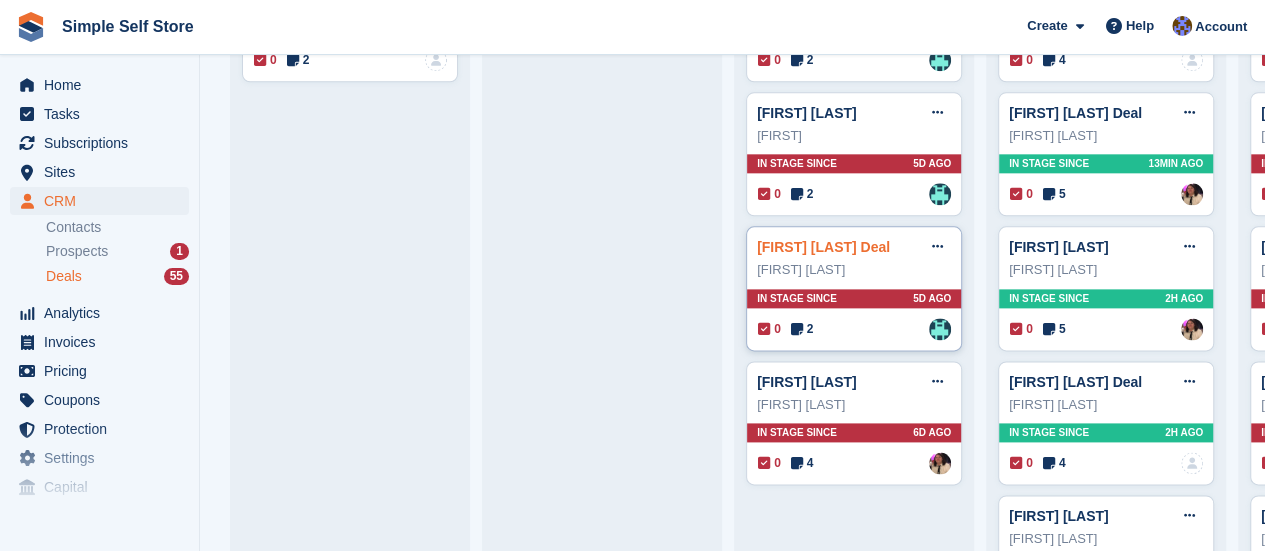 click on "Georgina Wilkins Deal" at bounding box center [823, 247] 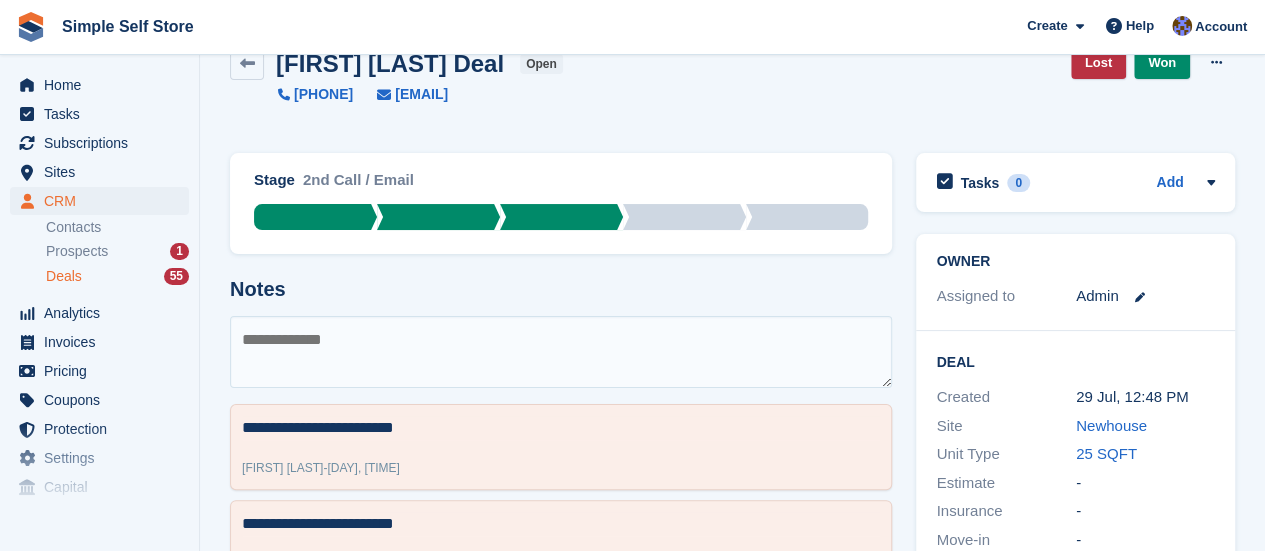 scroll, scrollTop: 0, scrollLeft: 0, axis: both 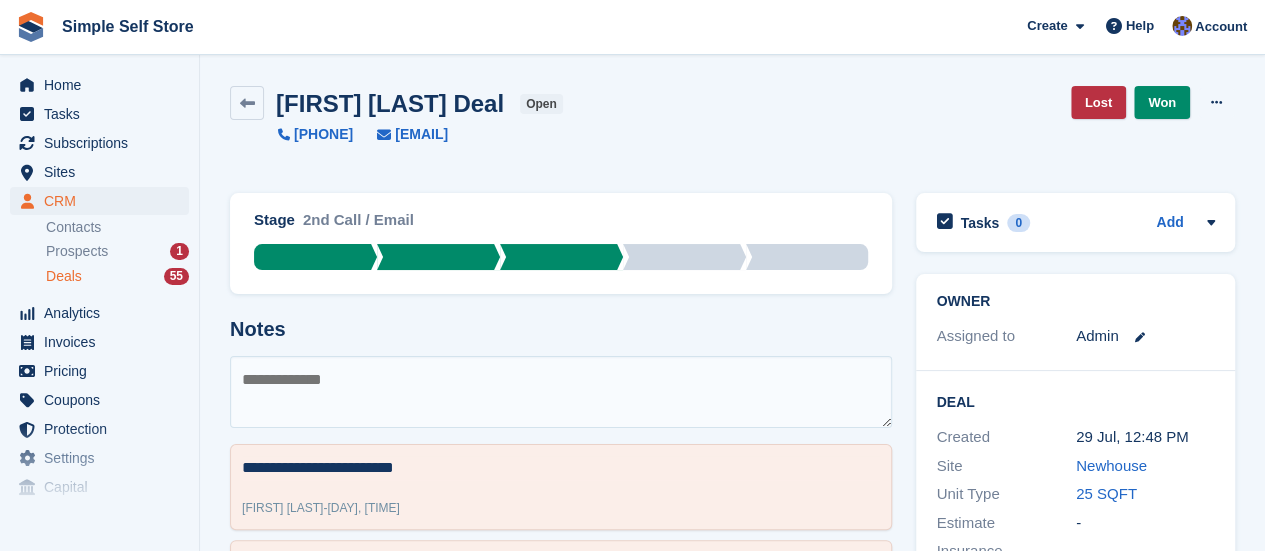 click at bounding box center (561, 392) 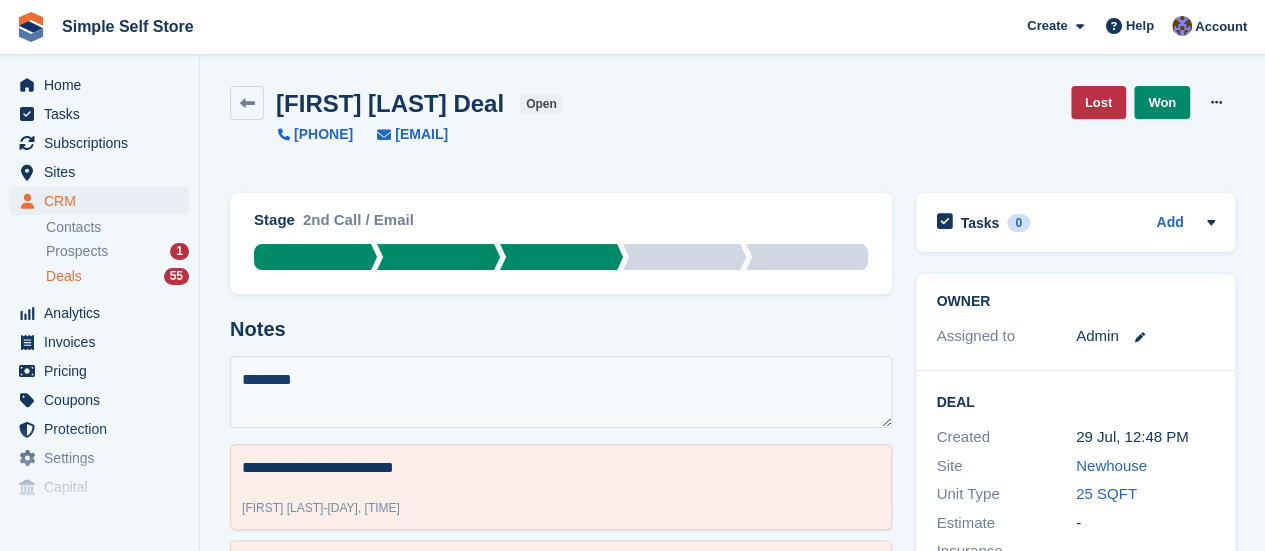 type on "*********" 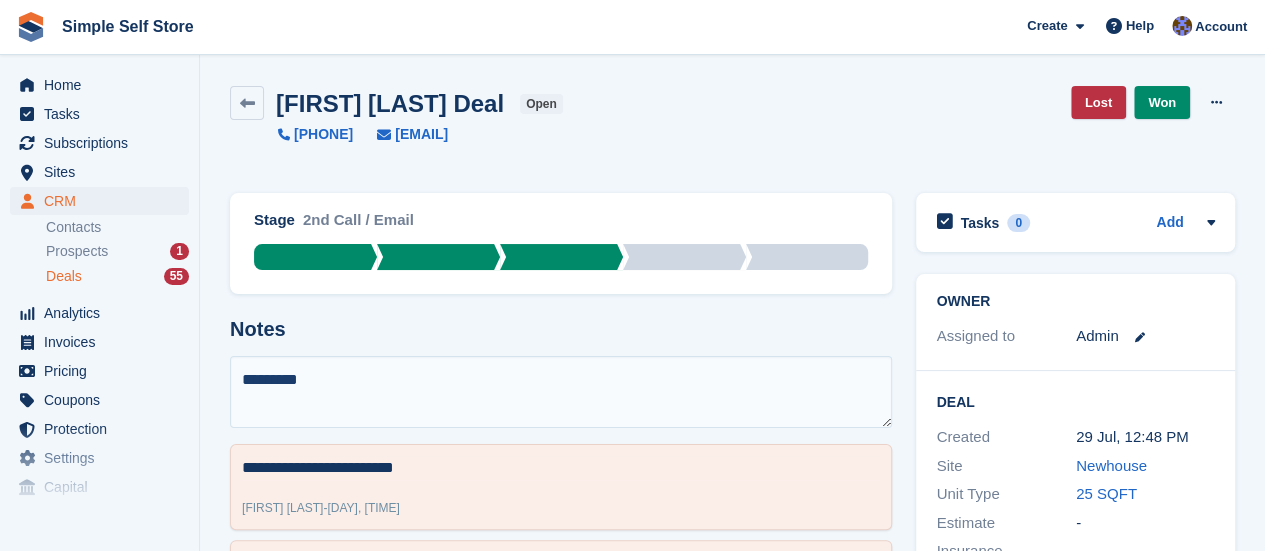 type 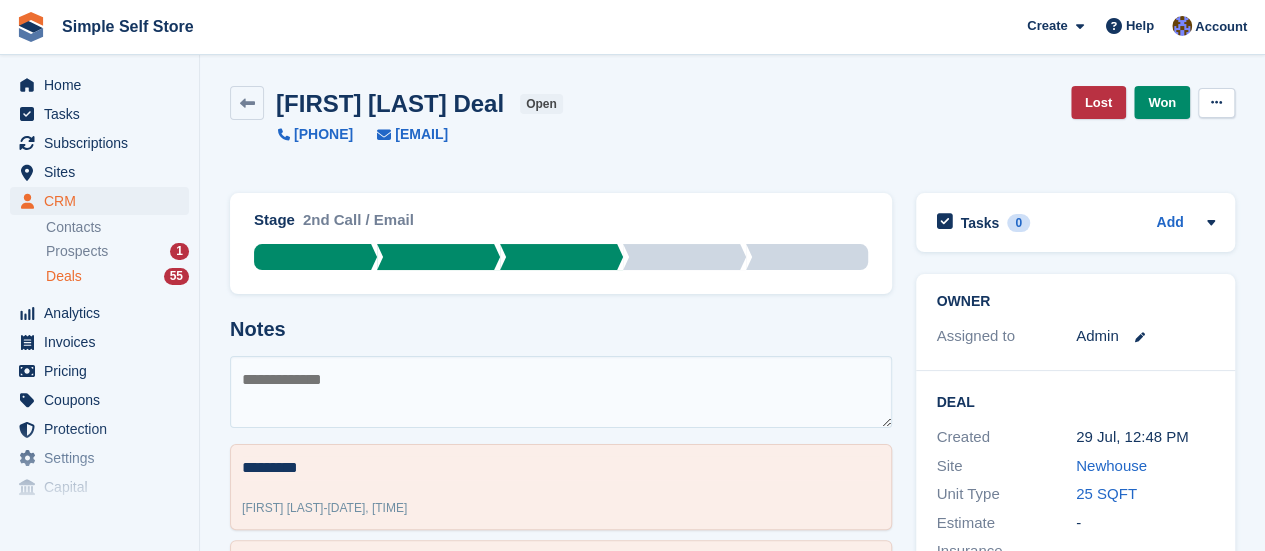 click at bounding box center [1216, 102] 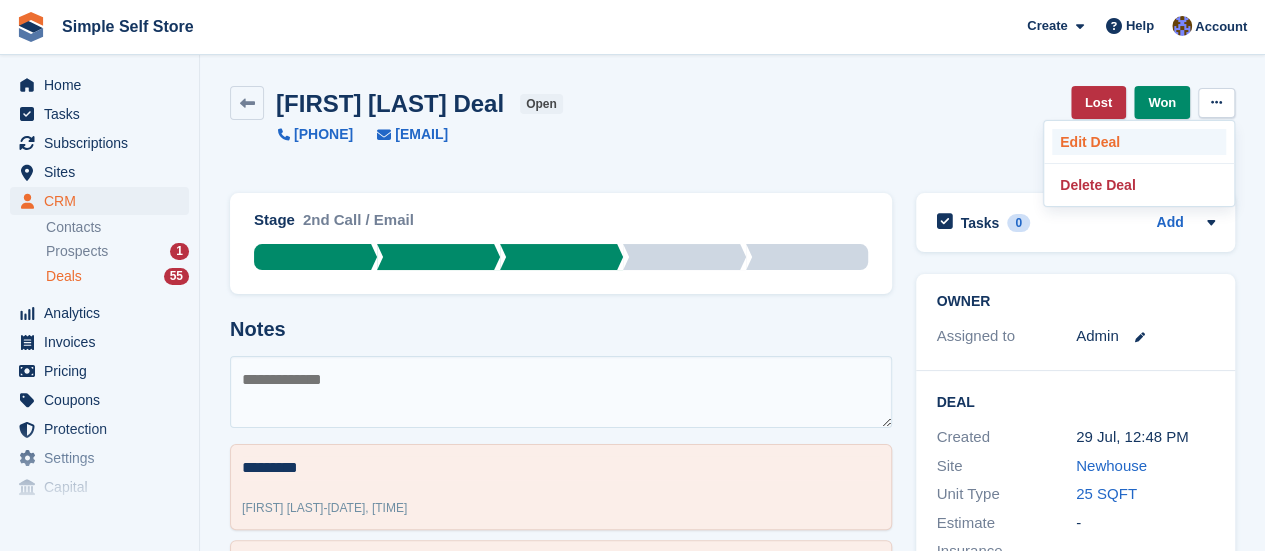 click on "Edit Deal" at bounding box center [1139, 142] 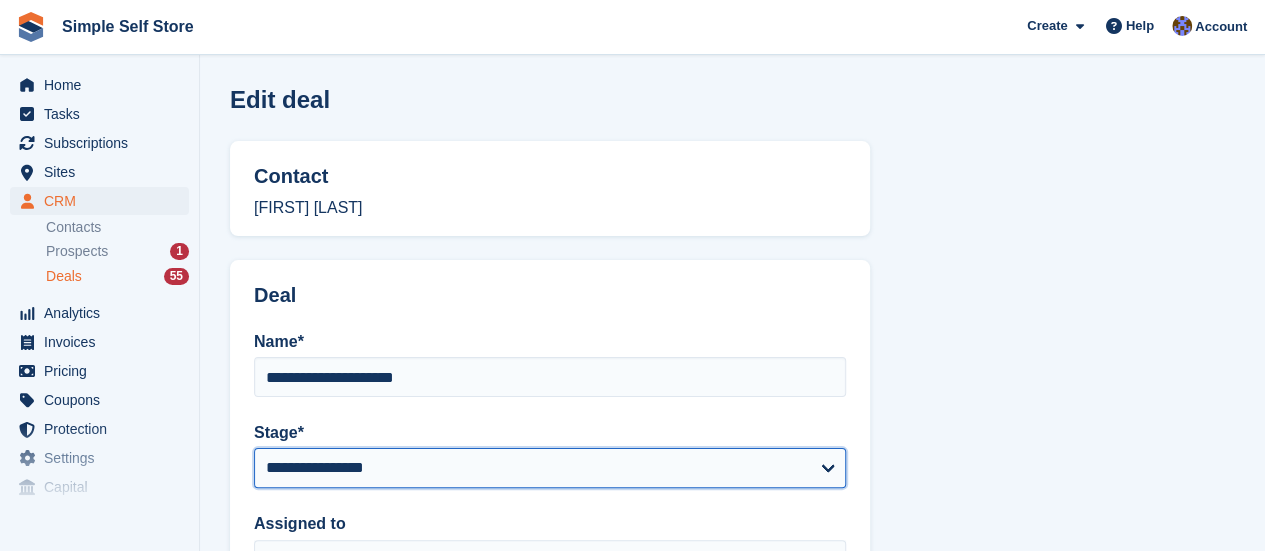 click on "**********" at bounding box center (550, 468) 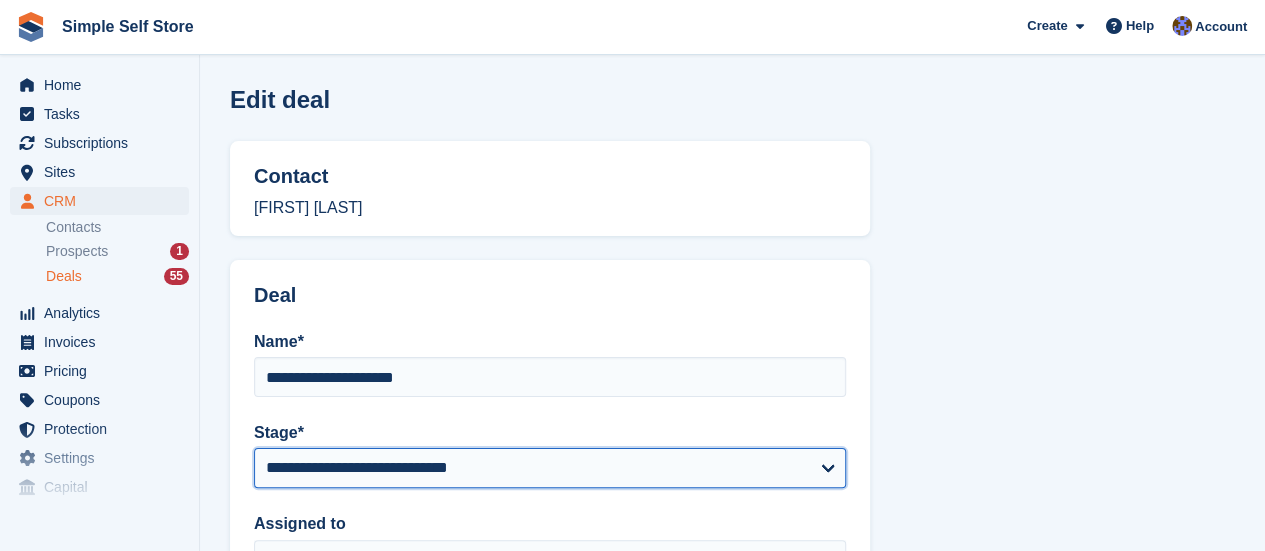 click on "**********" at bounding box center [550, 468] 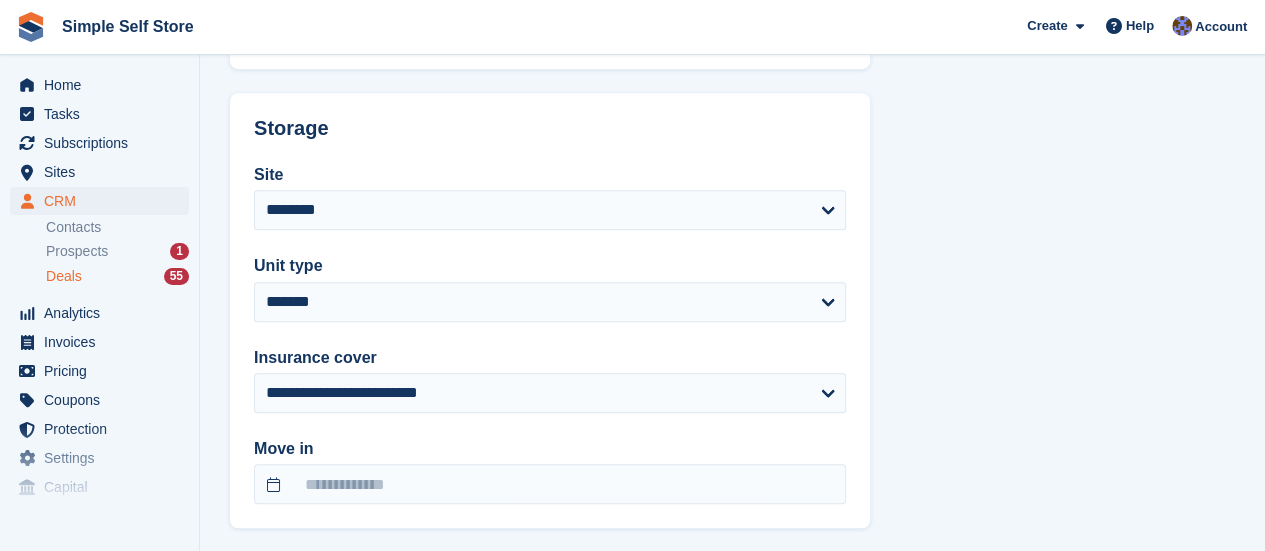 scroll, scrollTop: 720, scrollLeft: 0, axis: vertical 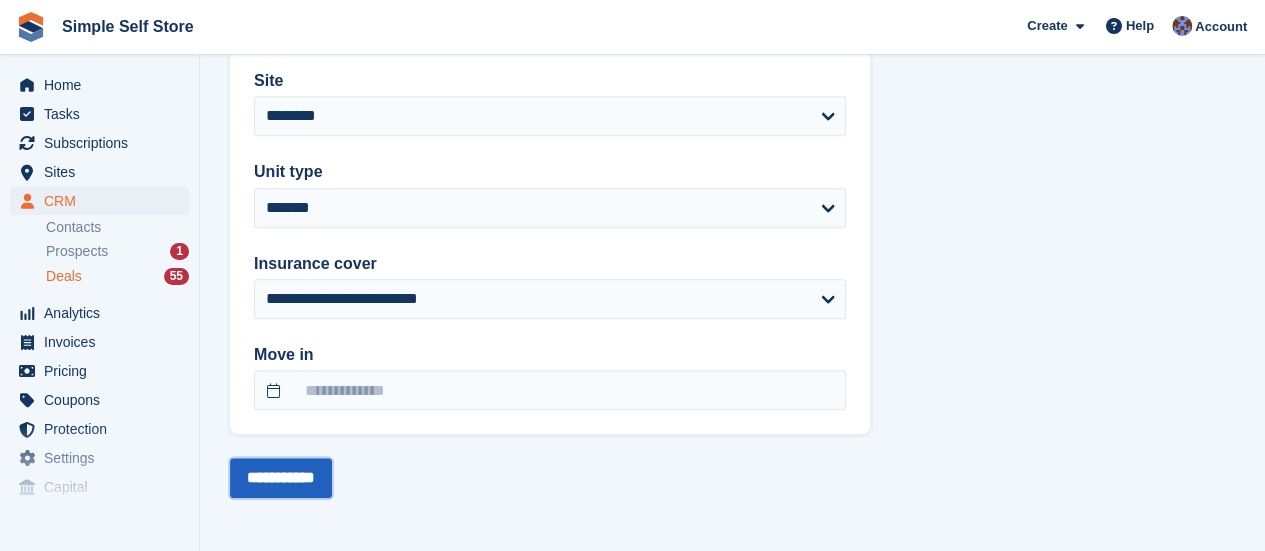 click on "**********" at bounding box center (281, 478) 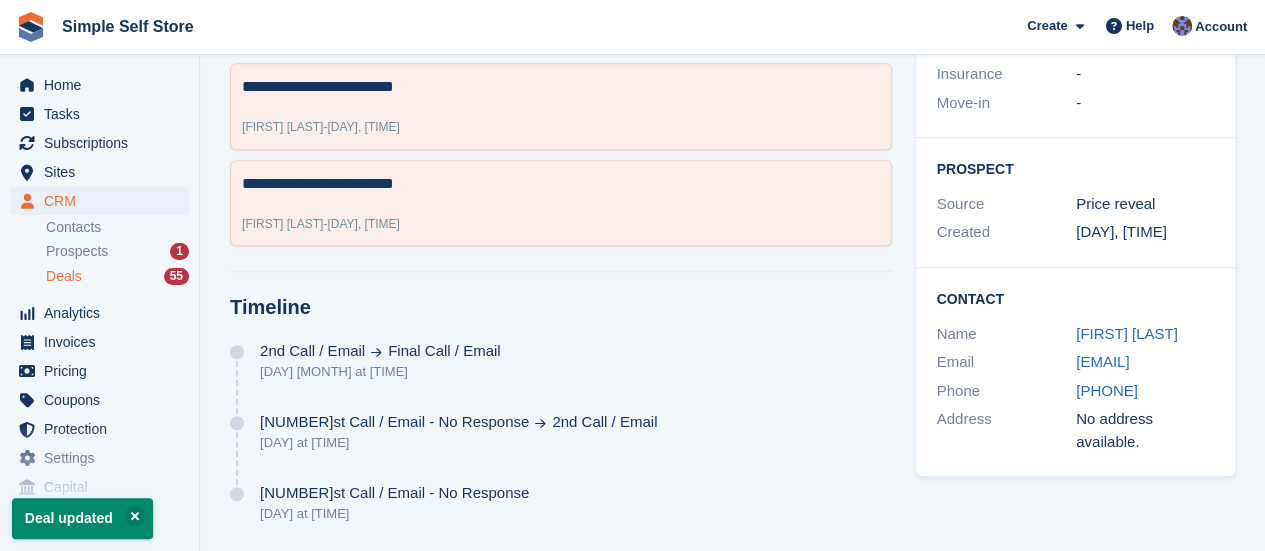scroll, scrollTop: 0, scrollLeft: 0, axis: both 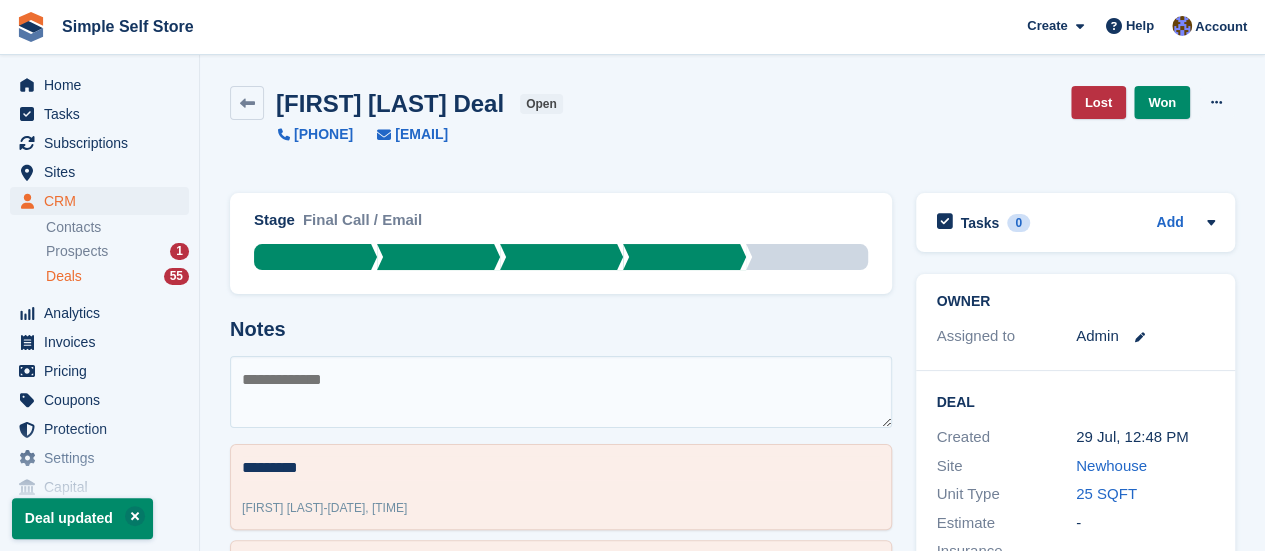 click on "Deals" at bounding box center [64, 276] 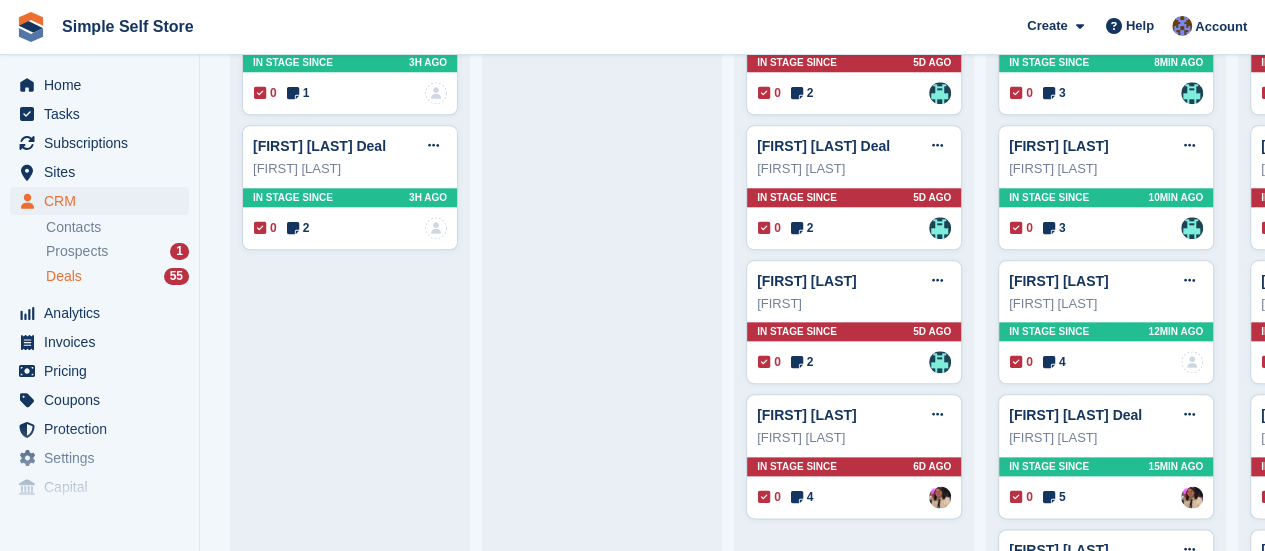 scroll, scrollTop: 1000, scrollLeft: 0, axis: vertical 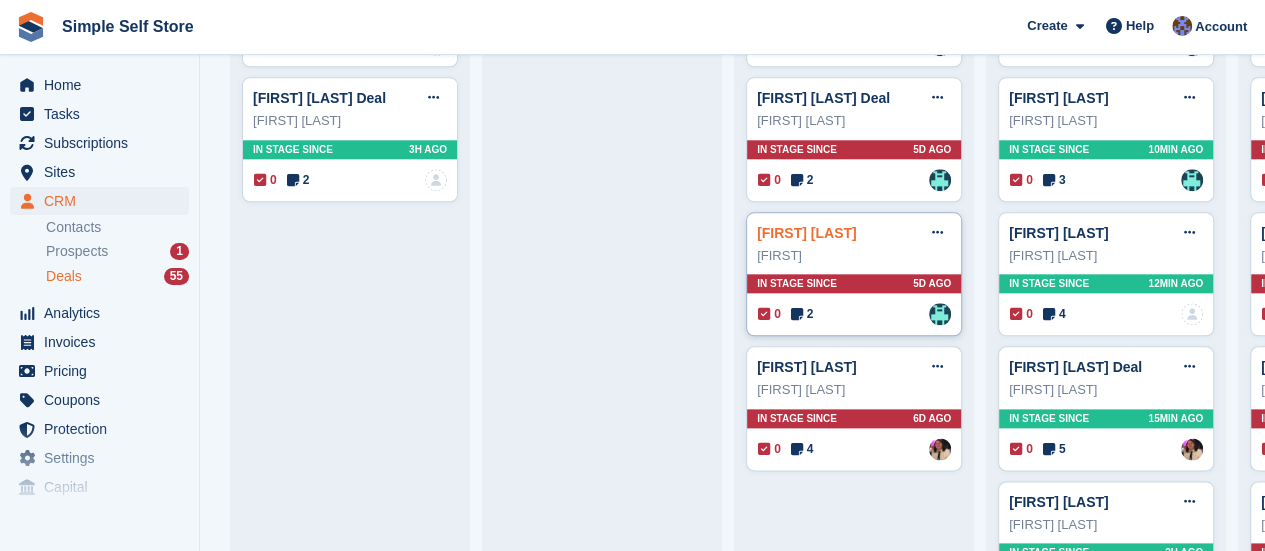 click on "John Deal" at bounding box center [807, 233] 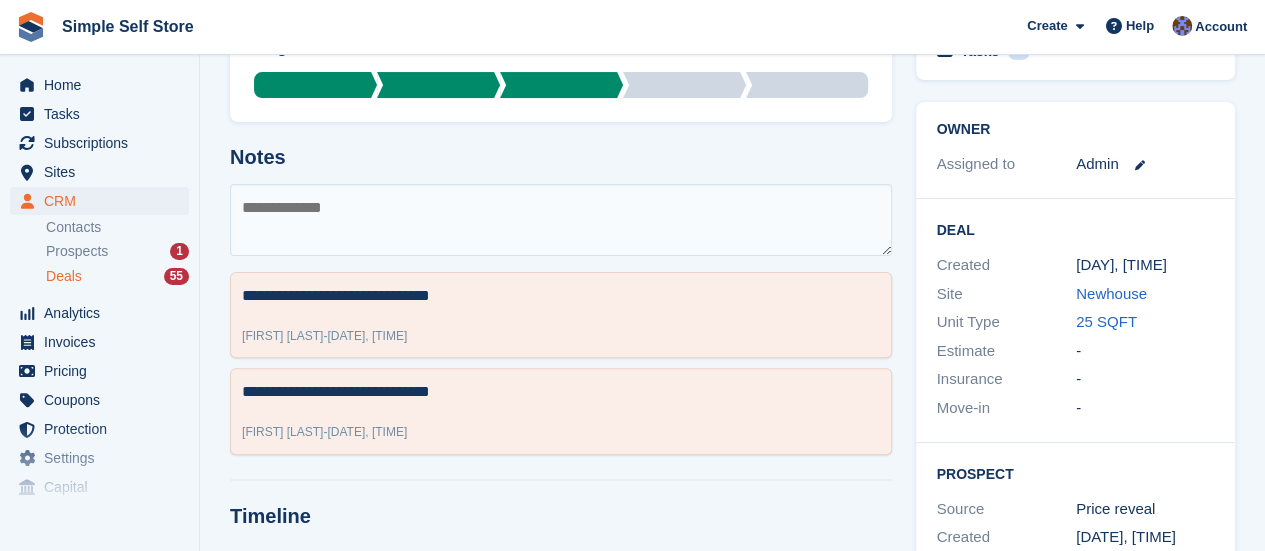 scroll, scrollTop: 252, scrollLeft: 0, axis: vertical 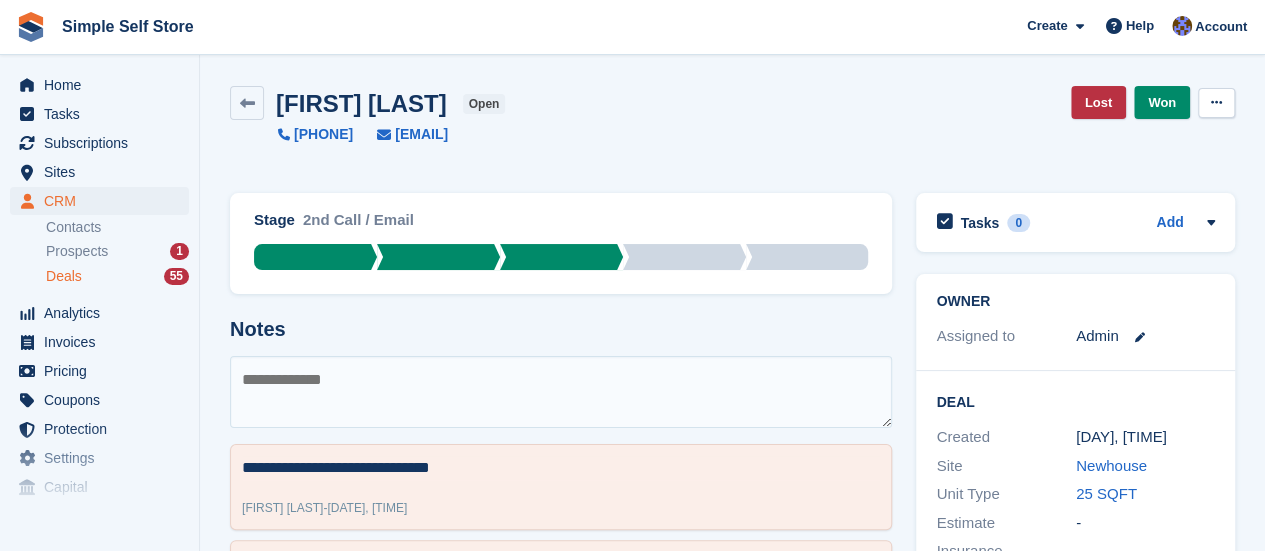 click at bounding box center (1216, 103) 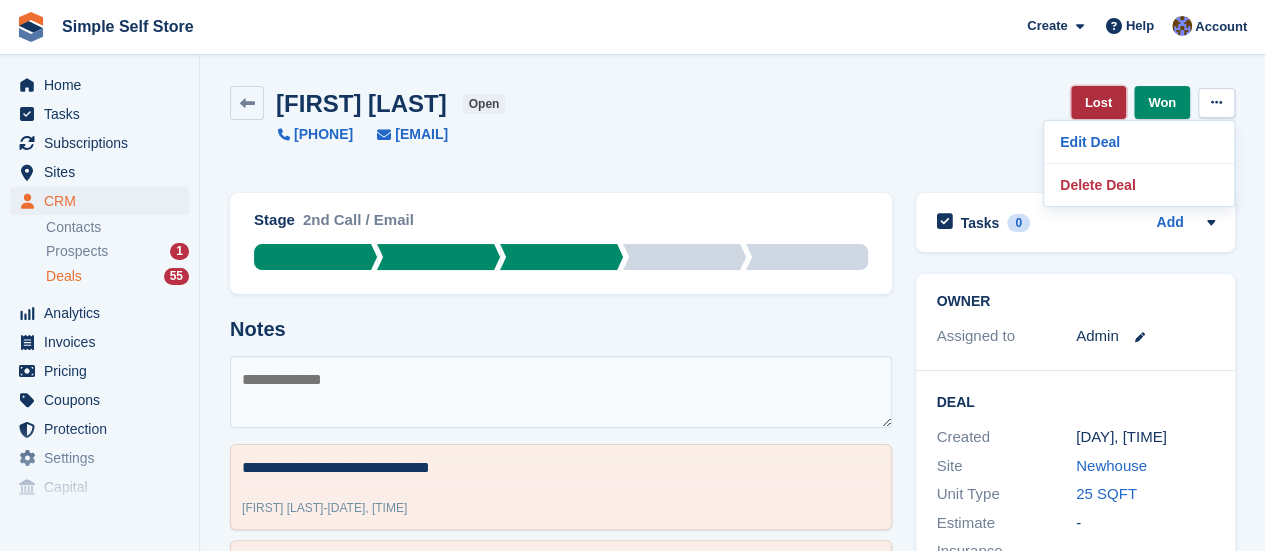 click on "Lost" at bounding box center (1098, 102) 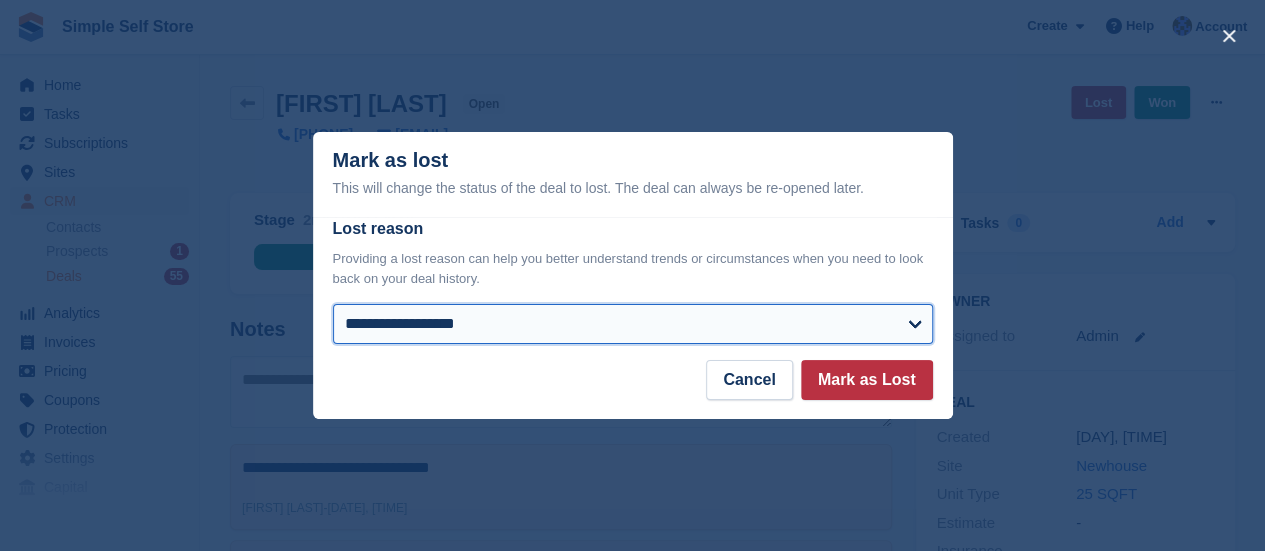 click on "**********" at bounding box center [633, 324] 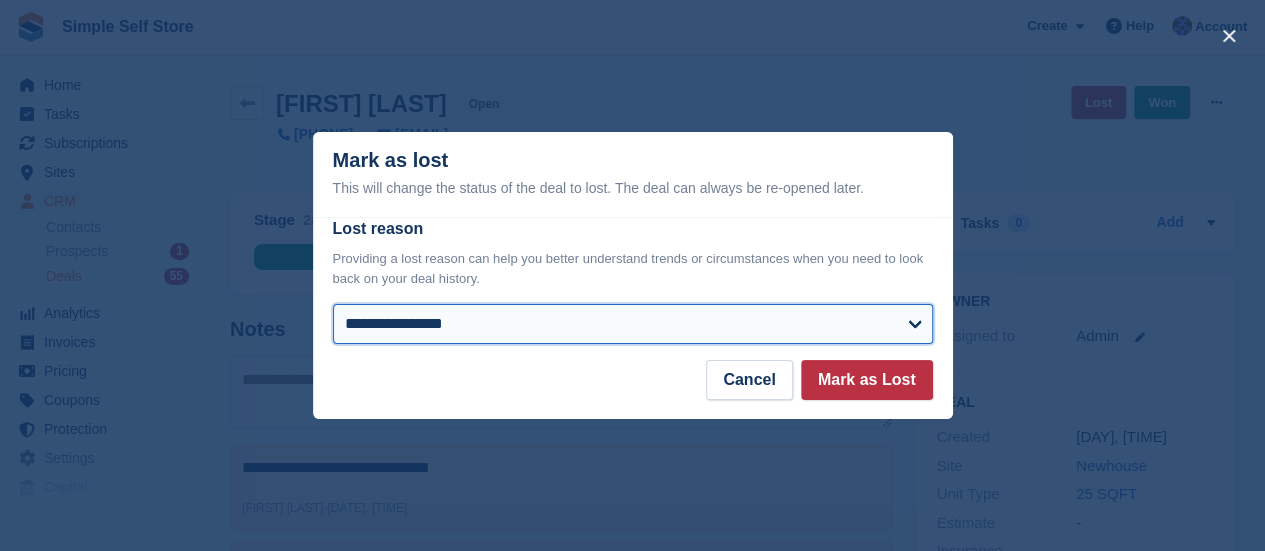 click on "**********" at bounding box center [633, 324] 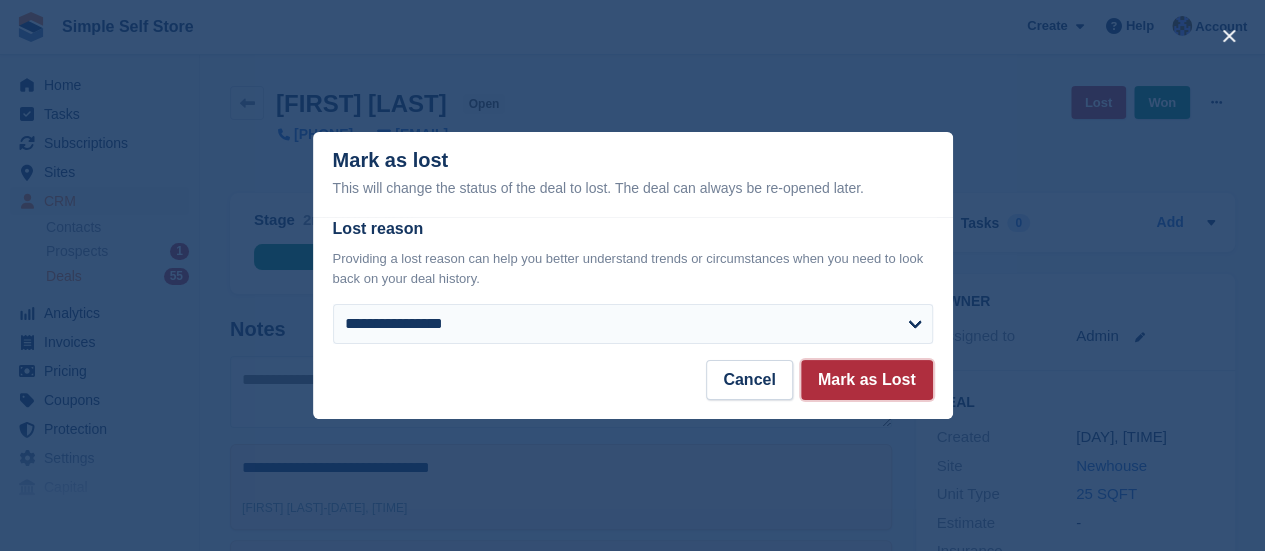 click on "Mark as Lost" at bounding box center [867, 380] 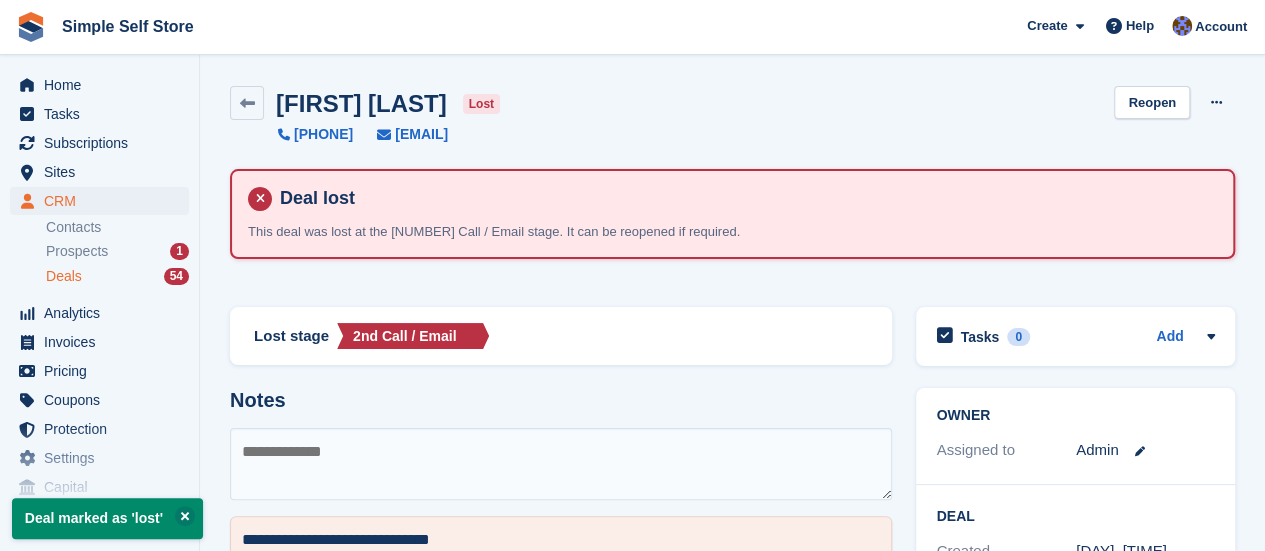 click on "Deals" at bounding box center [64, 276] 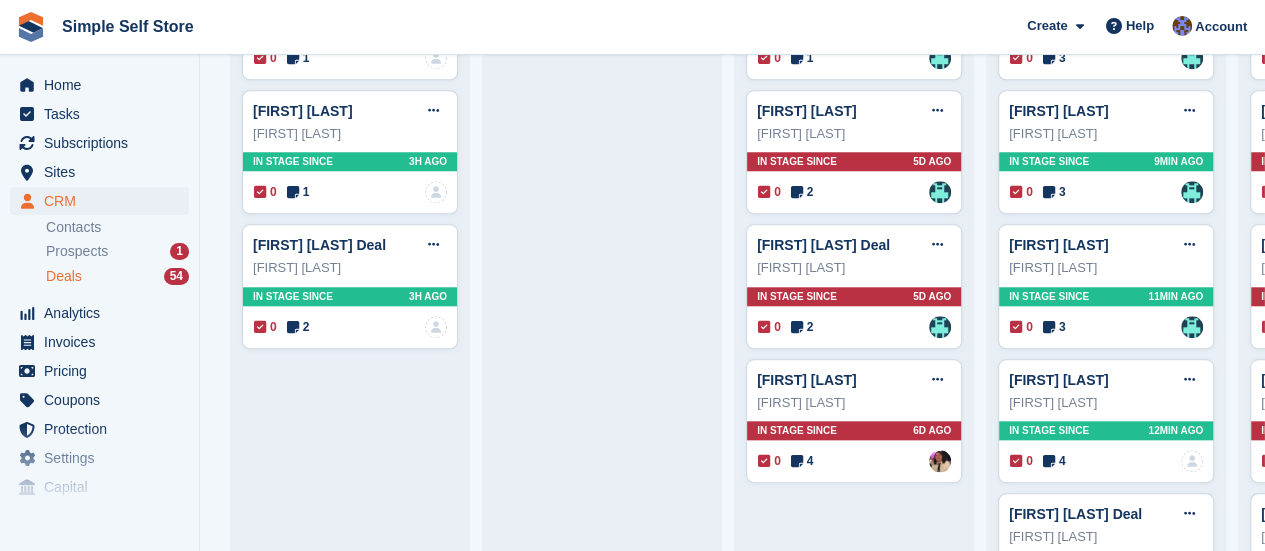 scroll, scrollTop: 880, scrollLeft: 0, axis: vertical 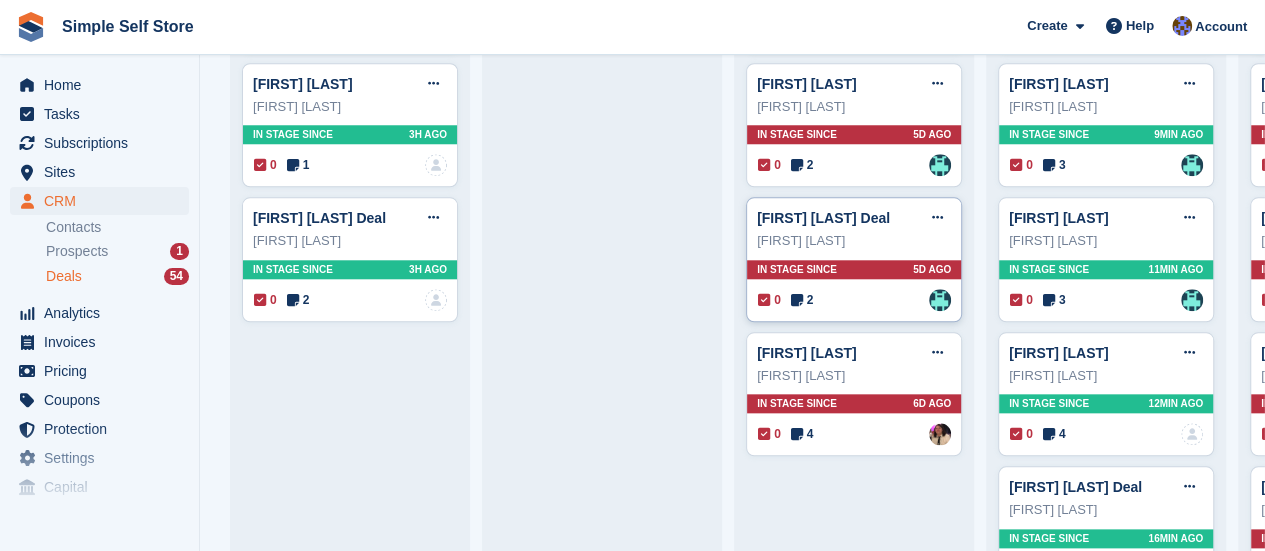 click on "Dave Mc Dave" at bounding box center (854, 241) 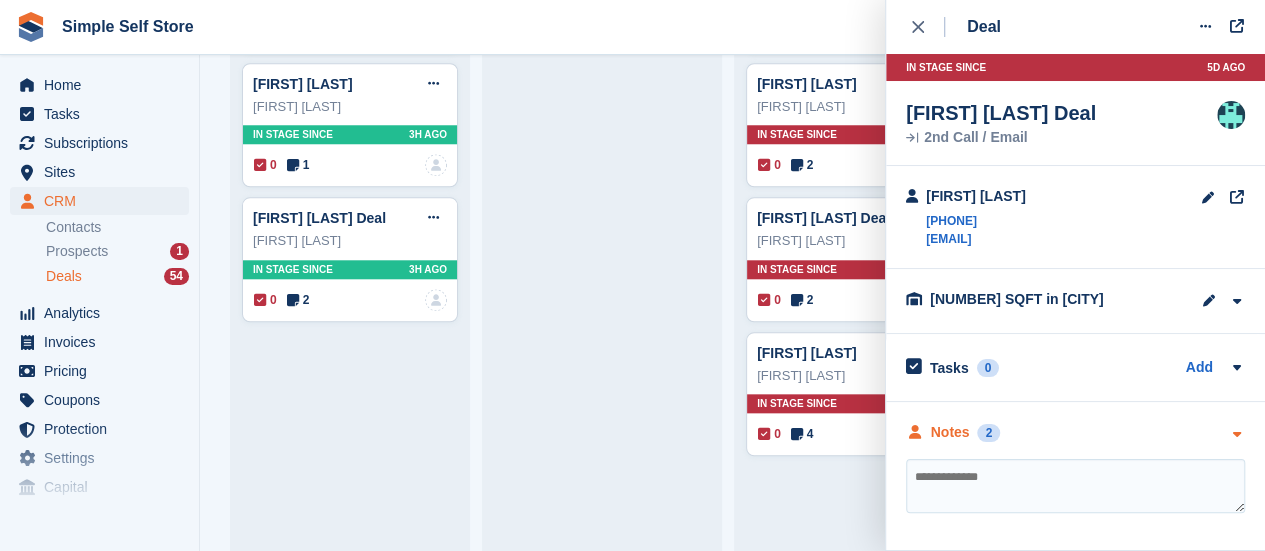 click at bounding box center (1236, 434) 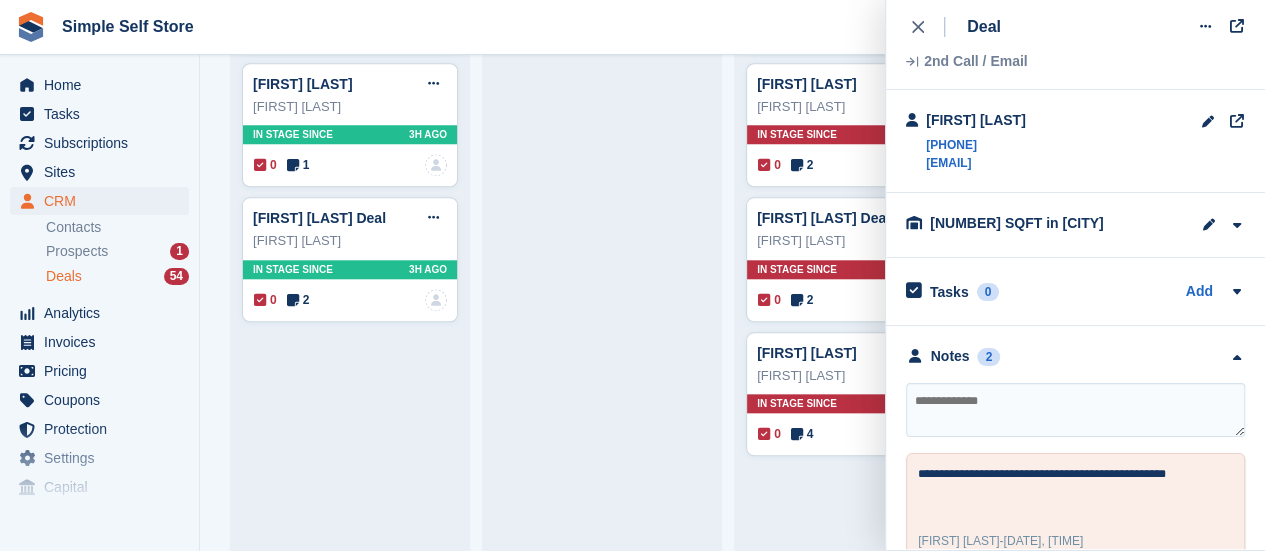 scroll, scrollTop: 68, scrollLeft: 0, axis: vertical 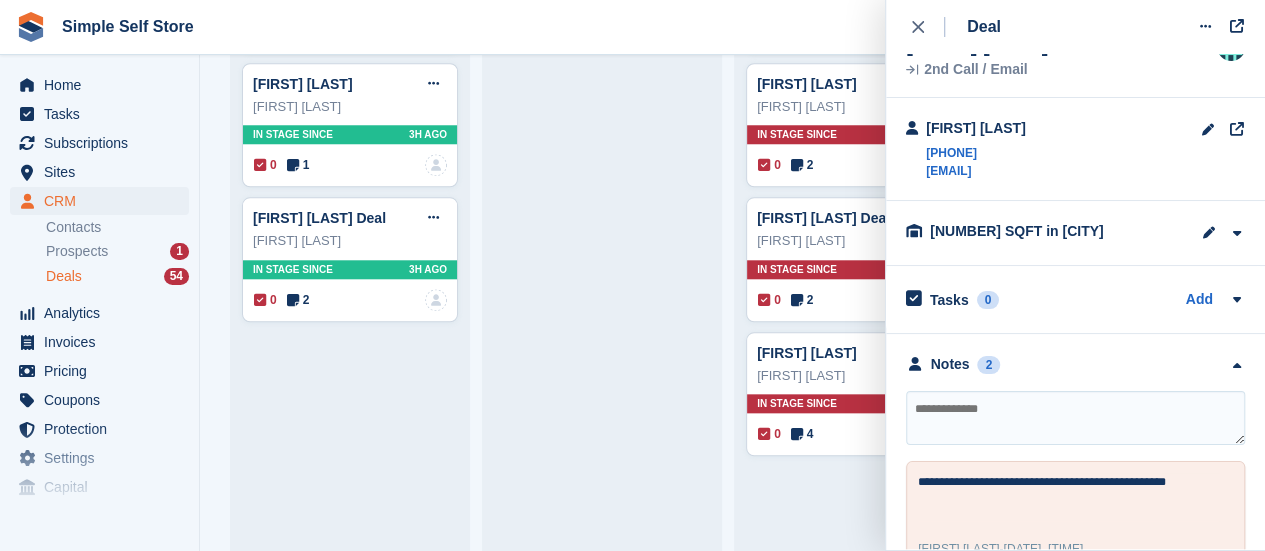 click at bounding box center [1075, 418] 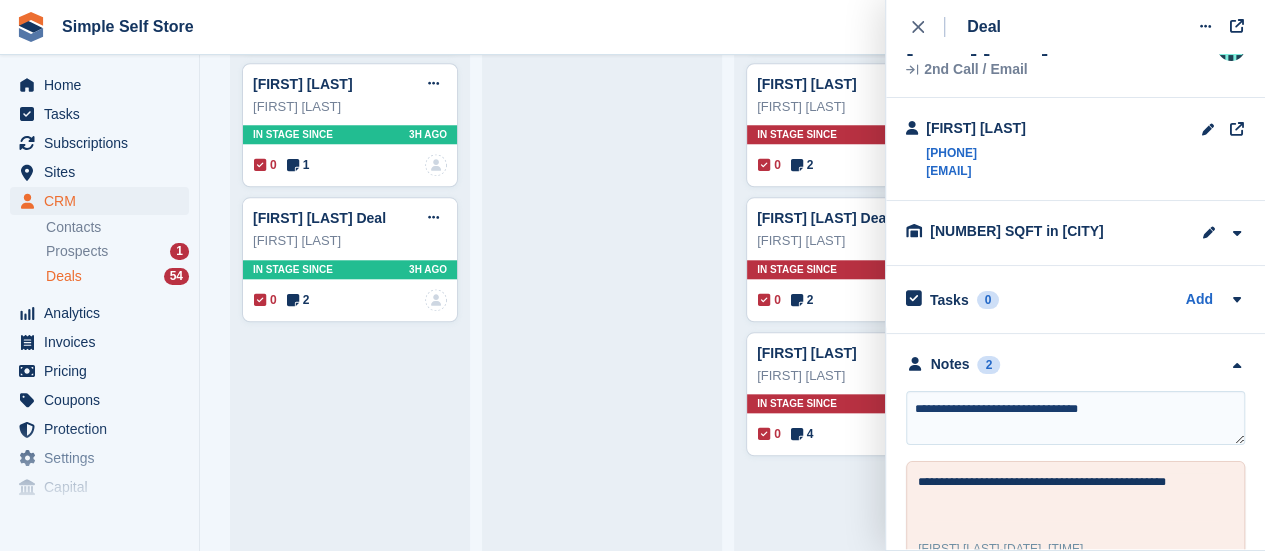 type on "**********" 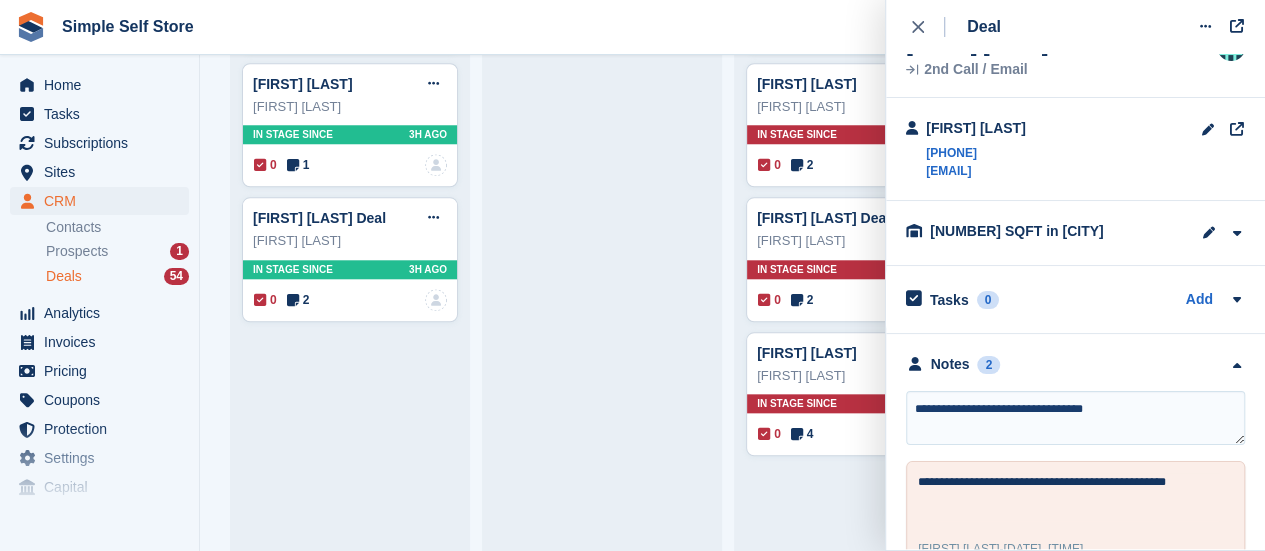 type 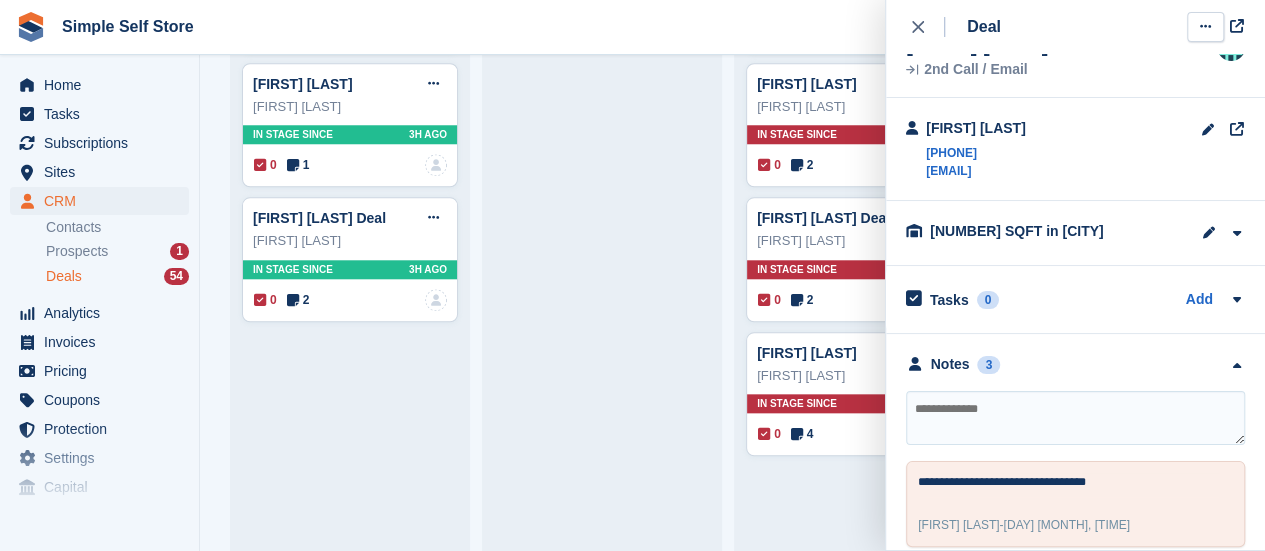 click at bounding box center [1205, 26] 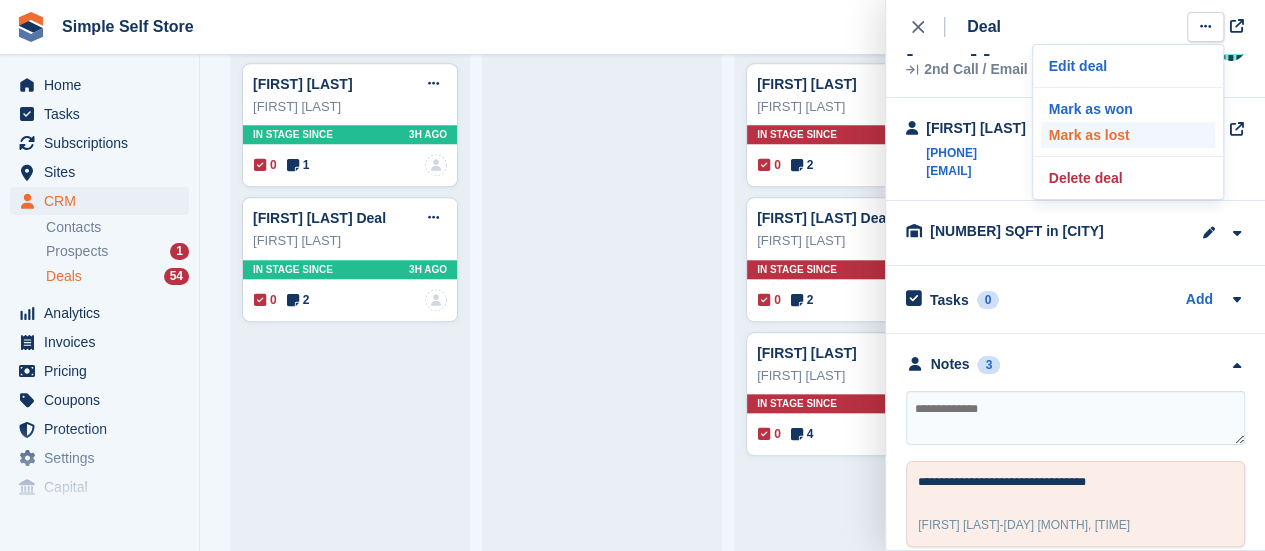 click on "Mark as lost" at bounding box center (1128, 135) 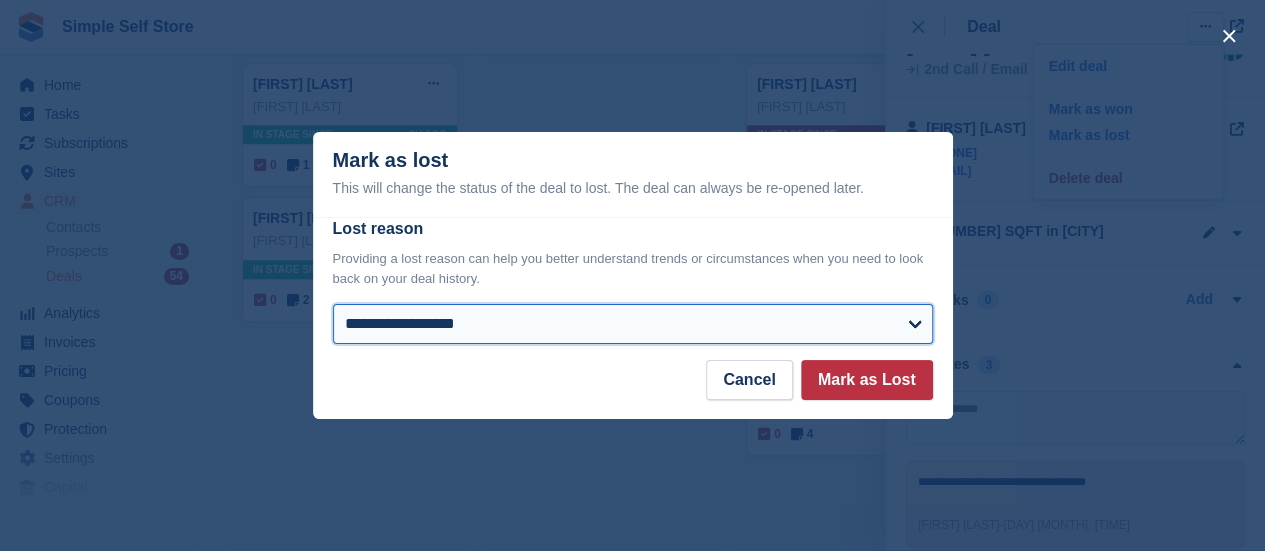 click on "**********" at bounding box center (633, 324) 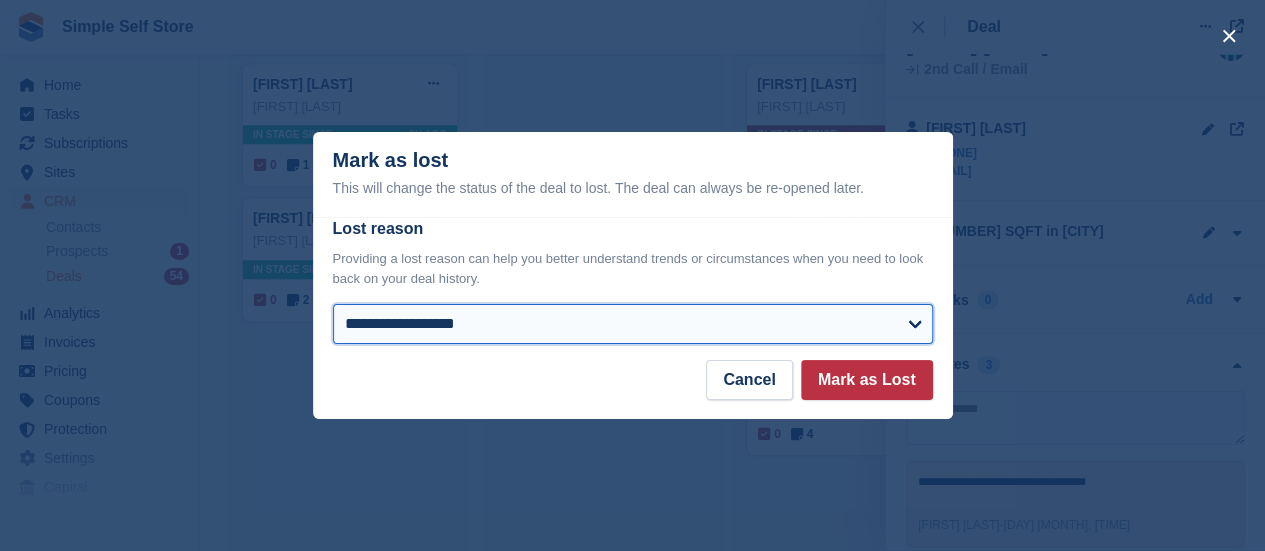 select on "**********" 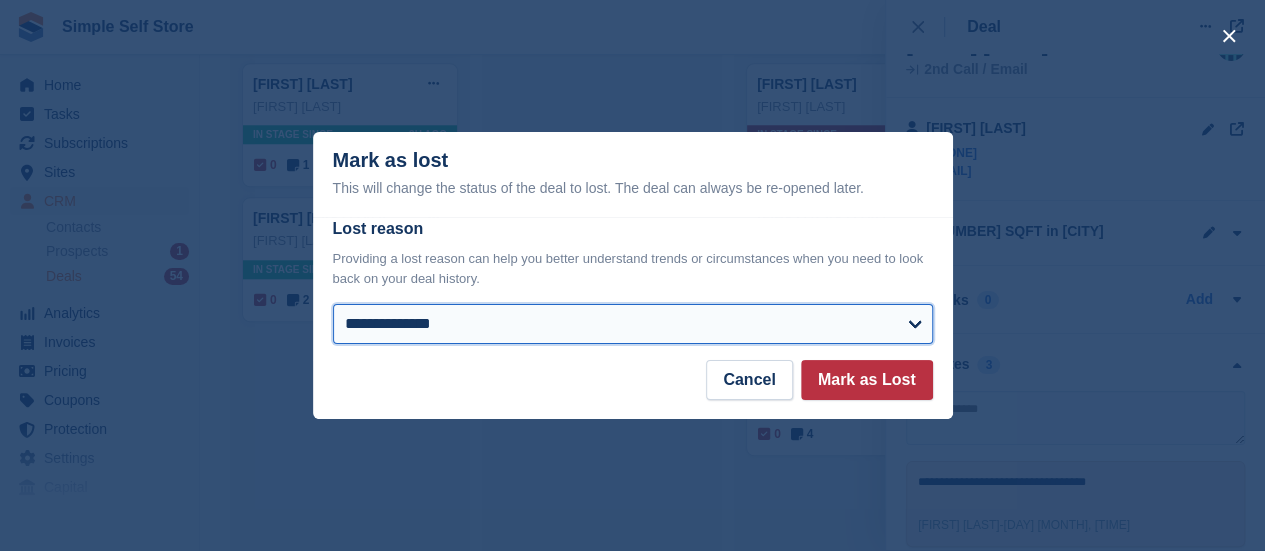 click on "**********" at bounding box center (633, 324) 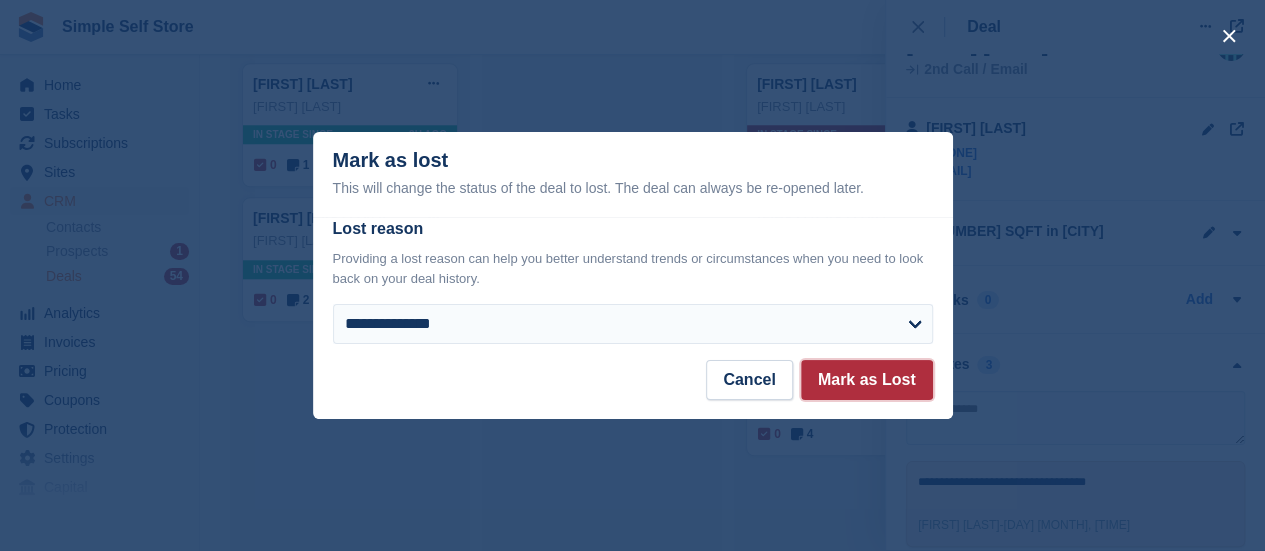 click on "Mark as Lost" at bounding box center [867, 380] 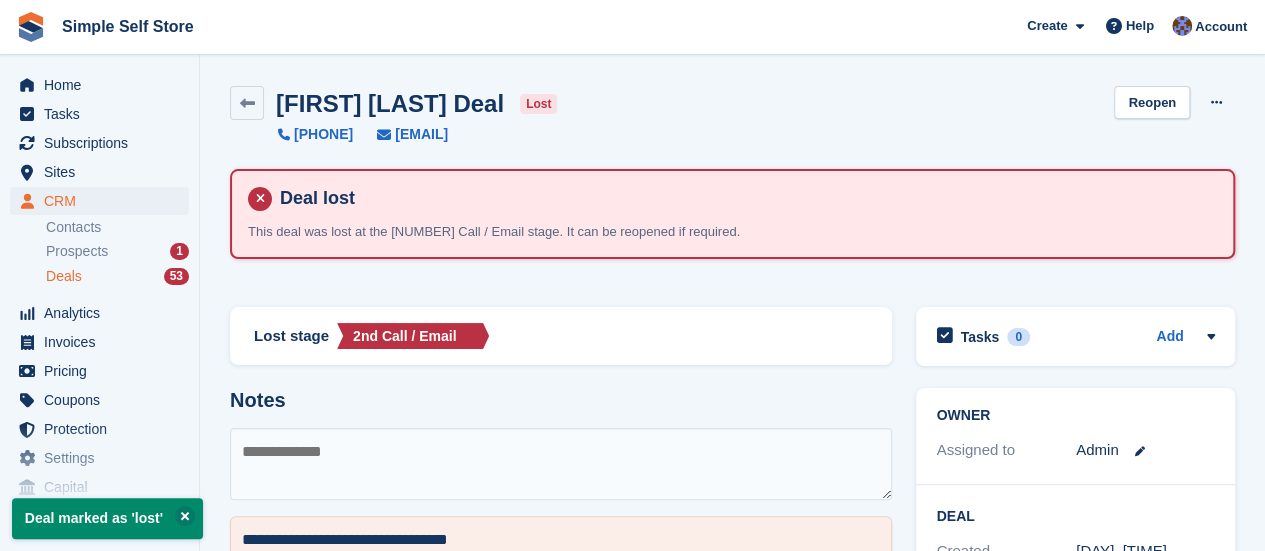 click on "Deals" at bounding box center (64, 276) 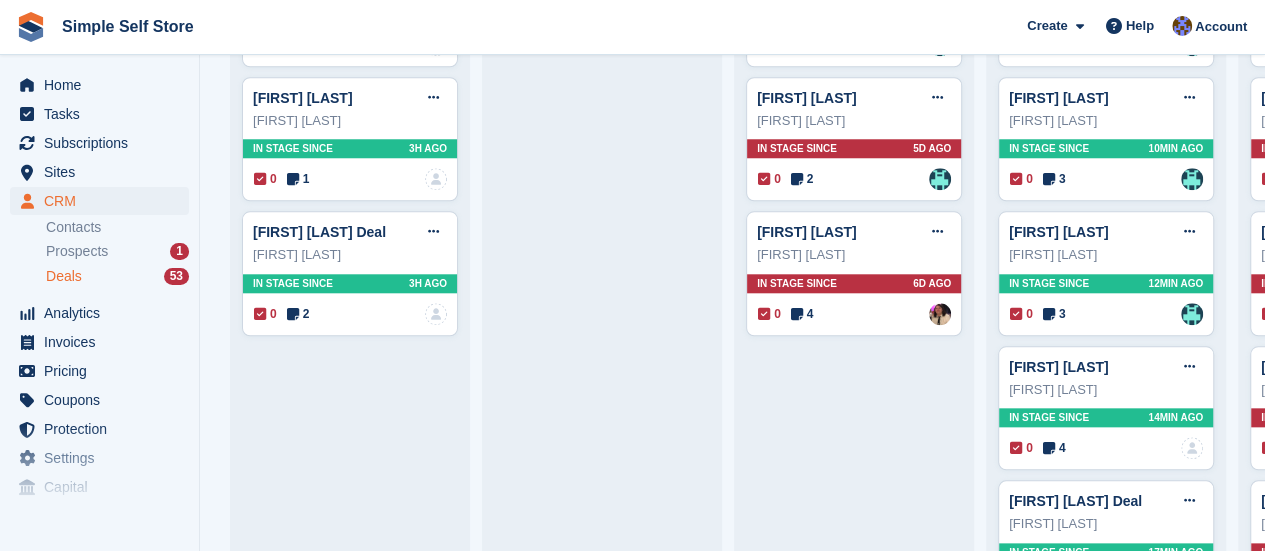 scroll, scrollTop: 920, scrollLeft: 0, axis: vertical 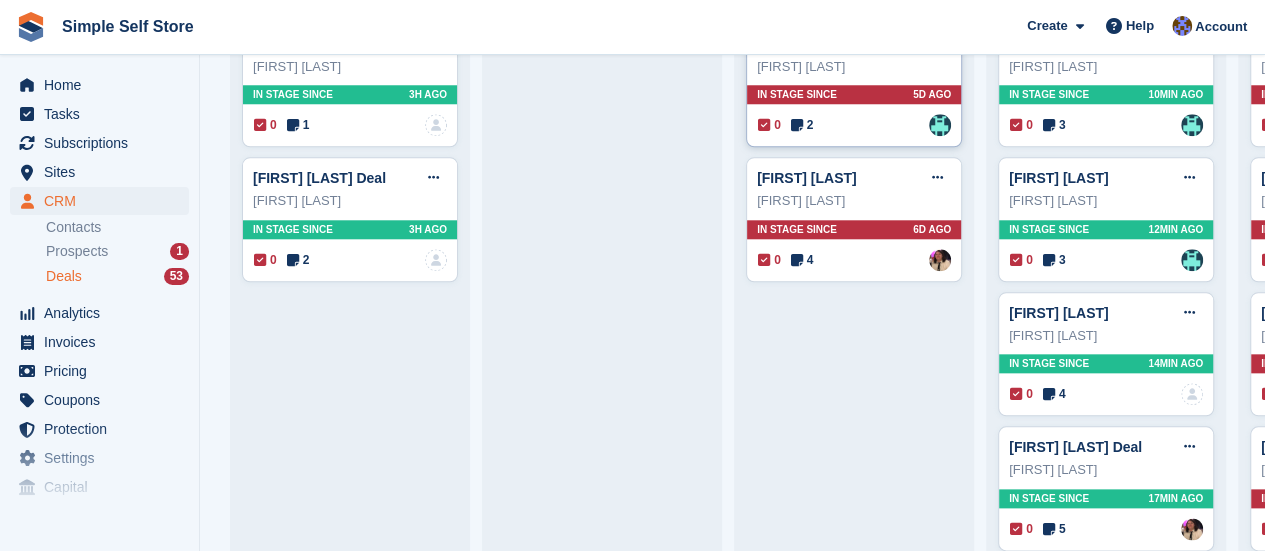 click on "Mikayla Whittle" at bounding box center [854, 67] 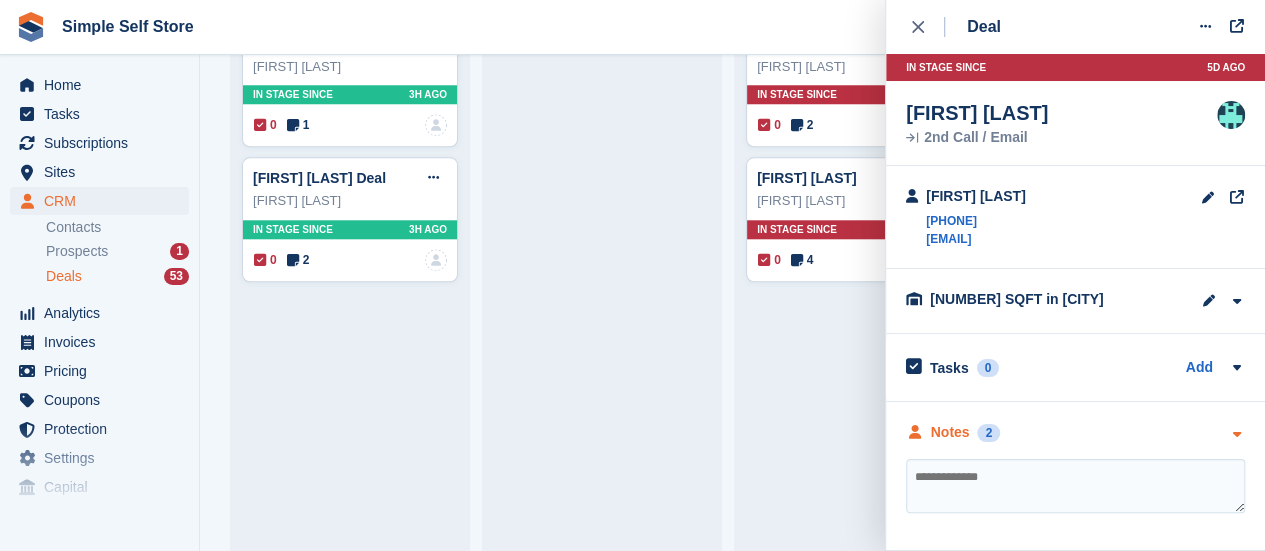 click at bounding box center [1236, 434] 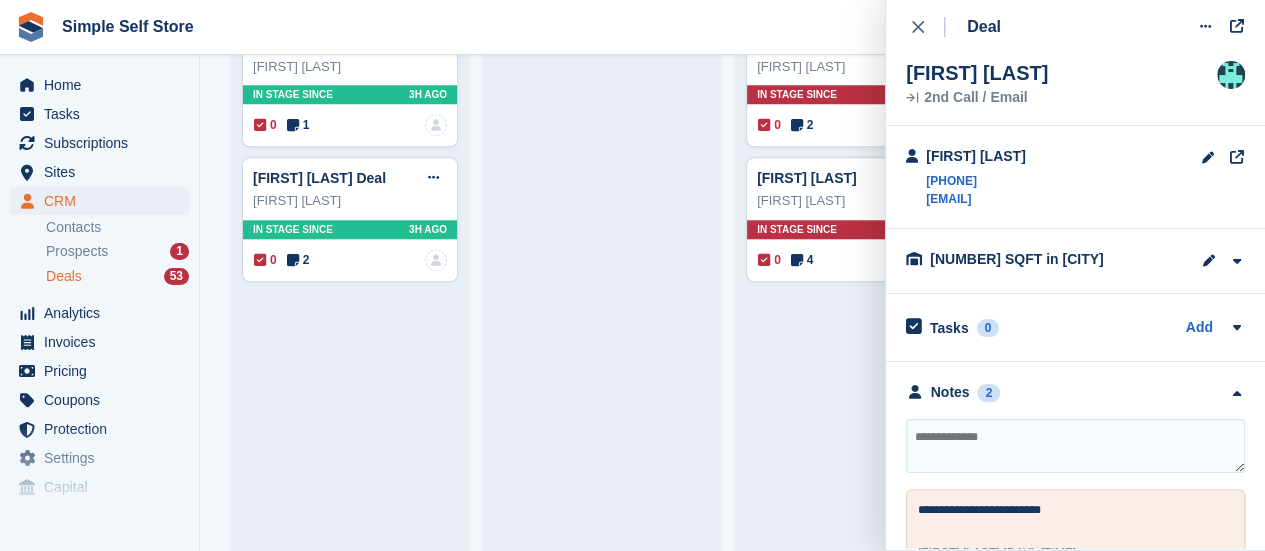 scroll, scrollTop: 173, scrollLeft: 0, axis: vertical 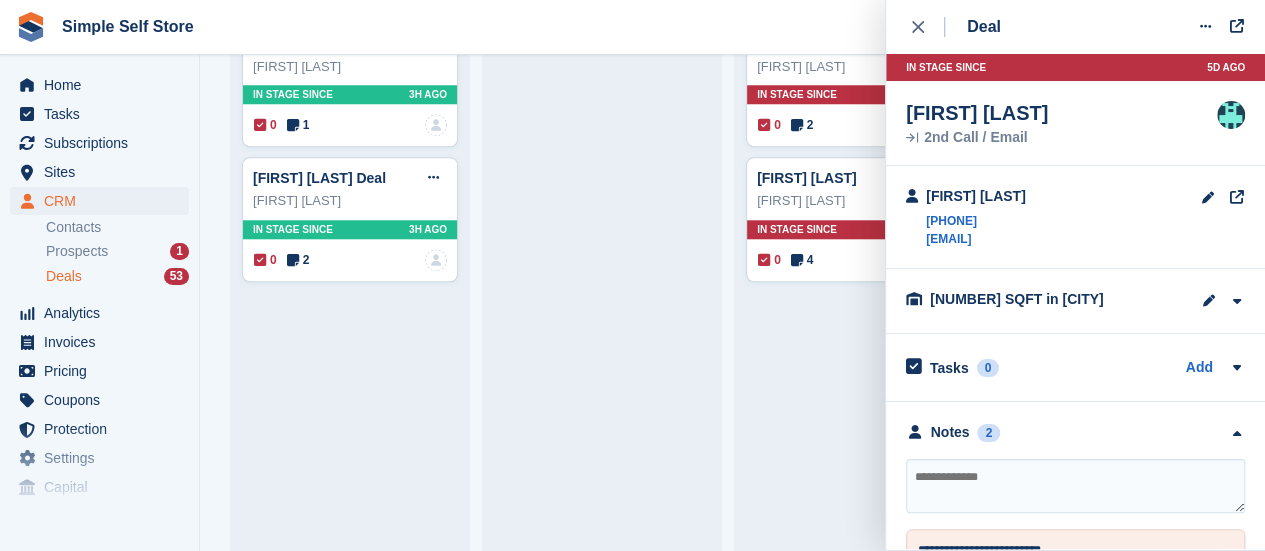 click at bounding box center [1075, 486] 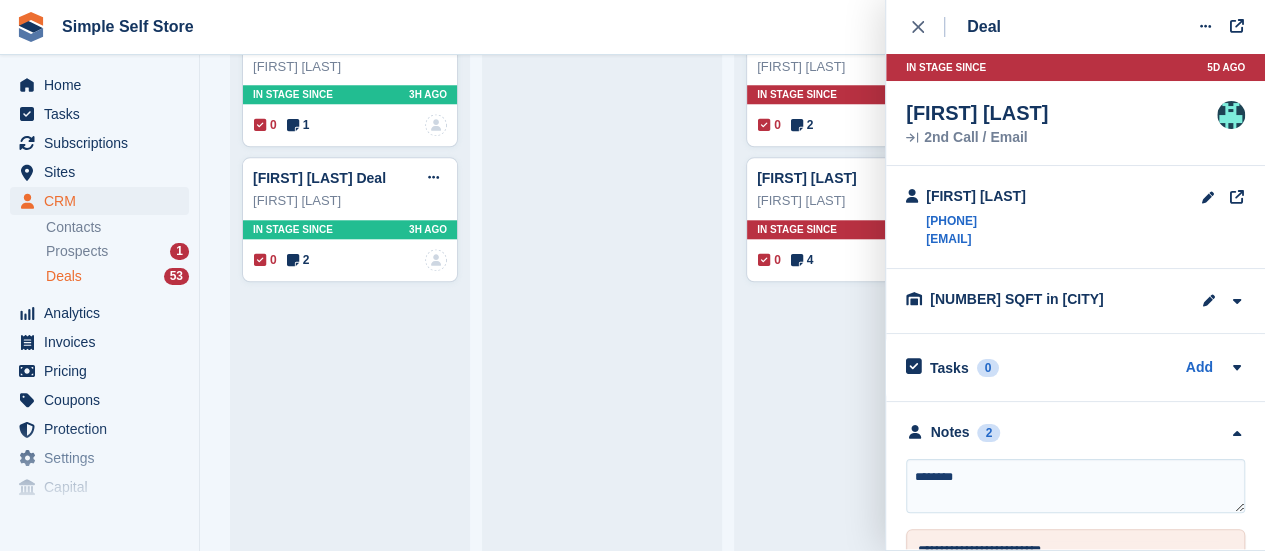 type on "*********" 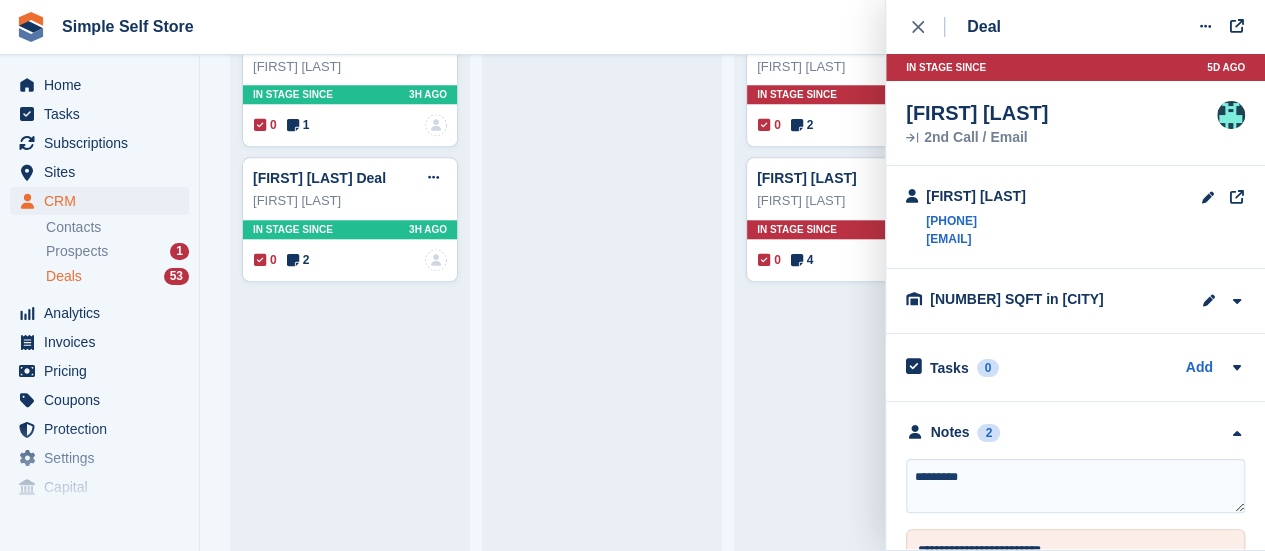 type 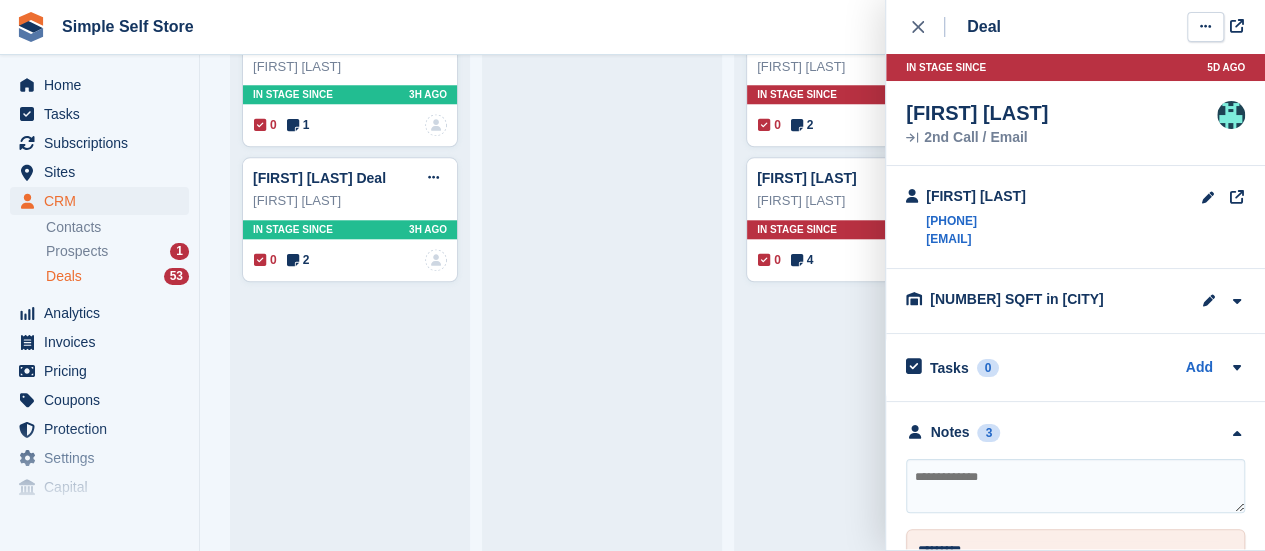 click at bounding box center (1205, 26) 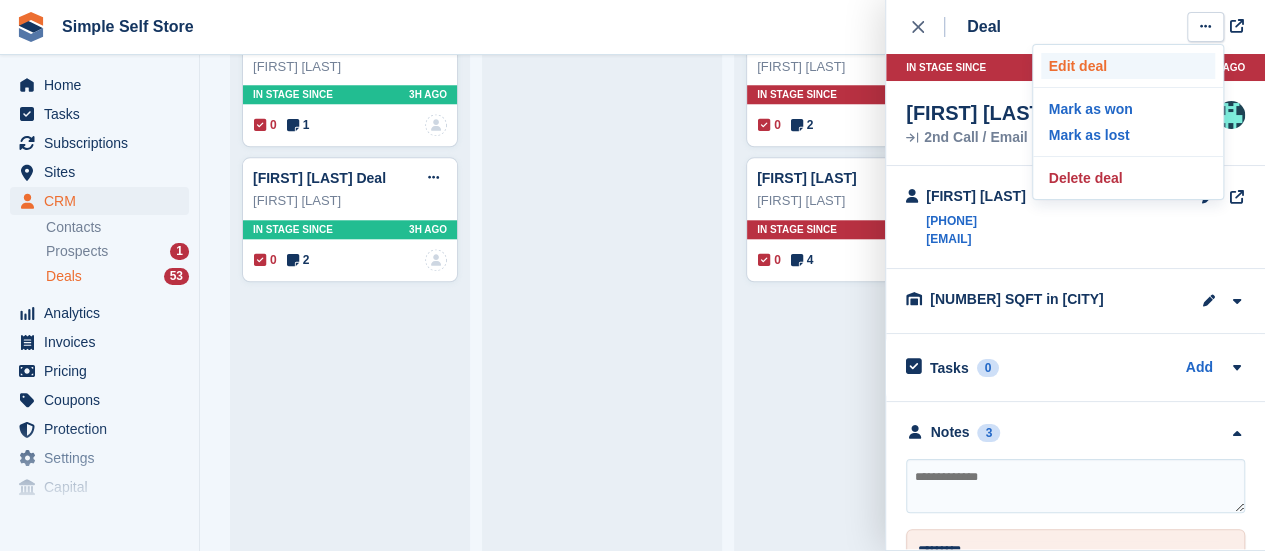 click on "Edit deal" at bounding box center (1128, 66) 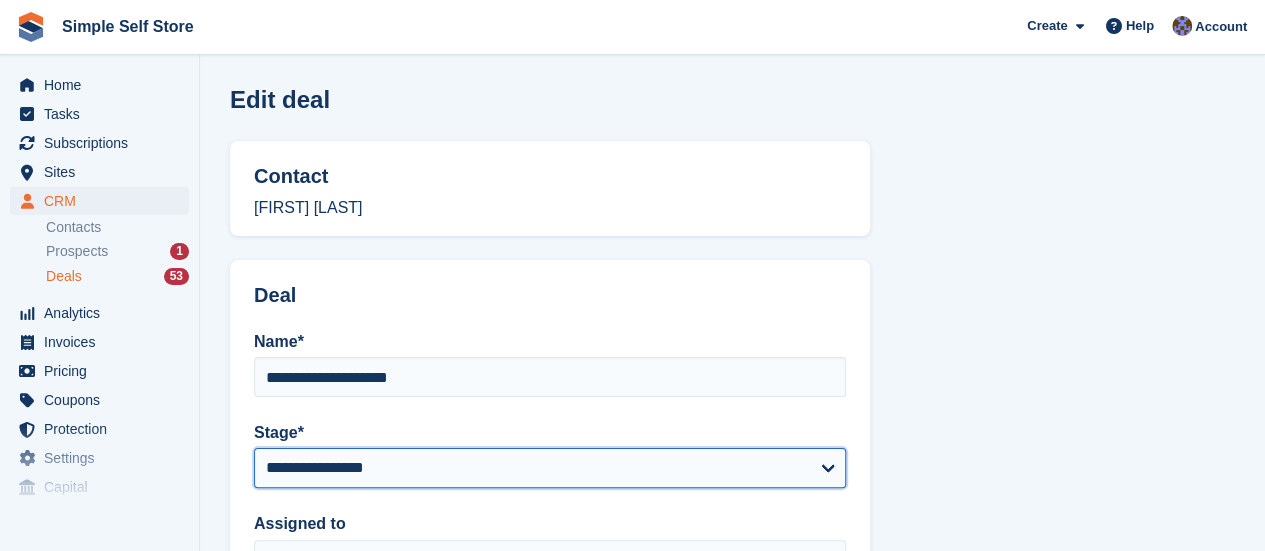 click on "**********" at bounding box center (550, 468) 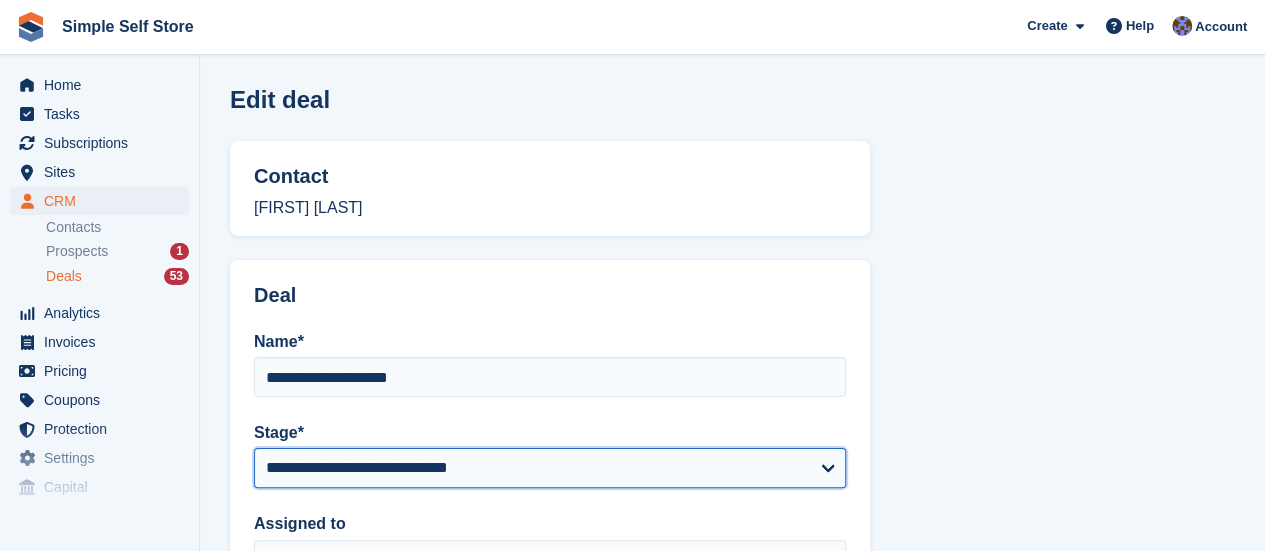 click on "**********" at bounding box center (550, 468) 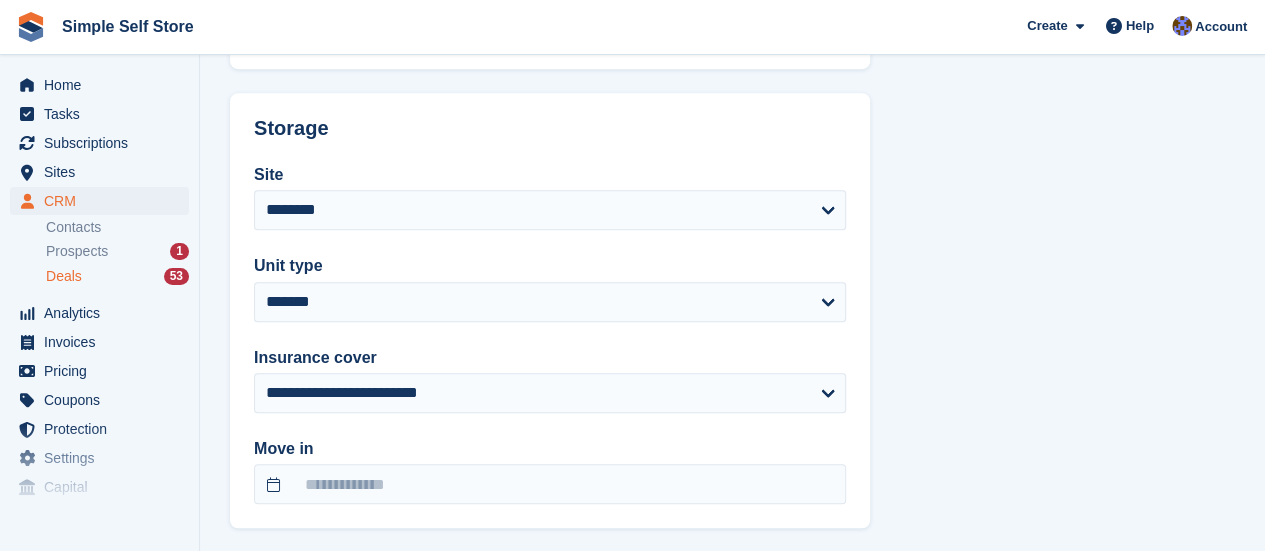 scroll, scrollTop: 720, scrollLeft: 0, axis: vertical 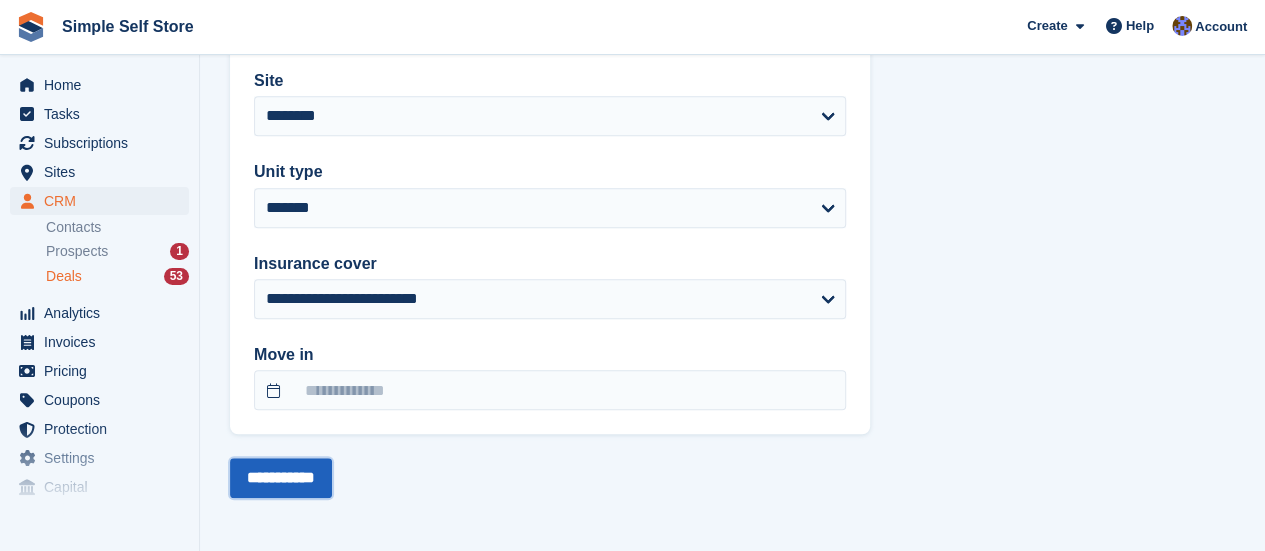 click on "**********" at bounding box center (281, 478) 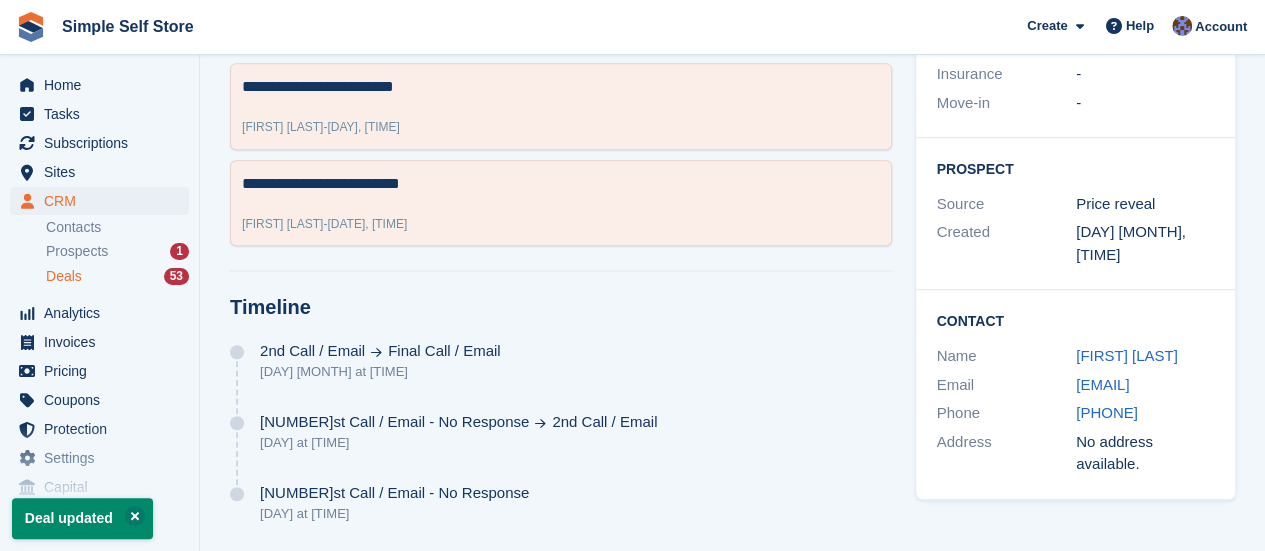 scroll, scrollTop: 0, scrollLeft: 0, axis: both 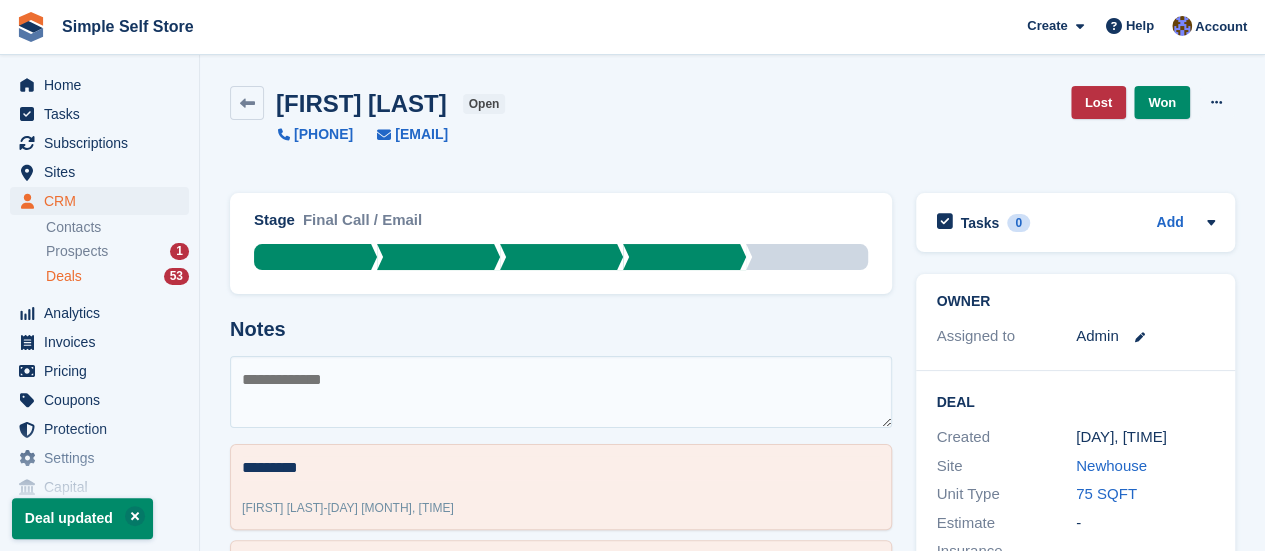click on "Deals" at bounding box center [64, 276] 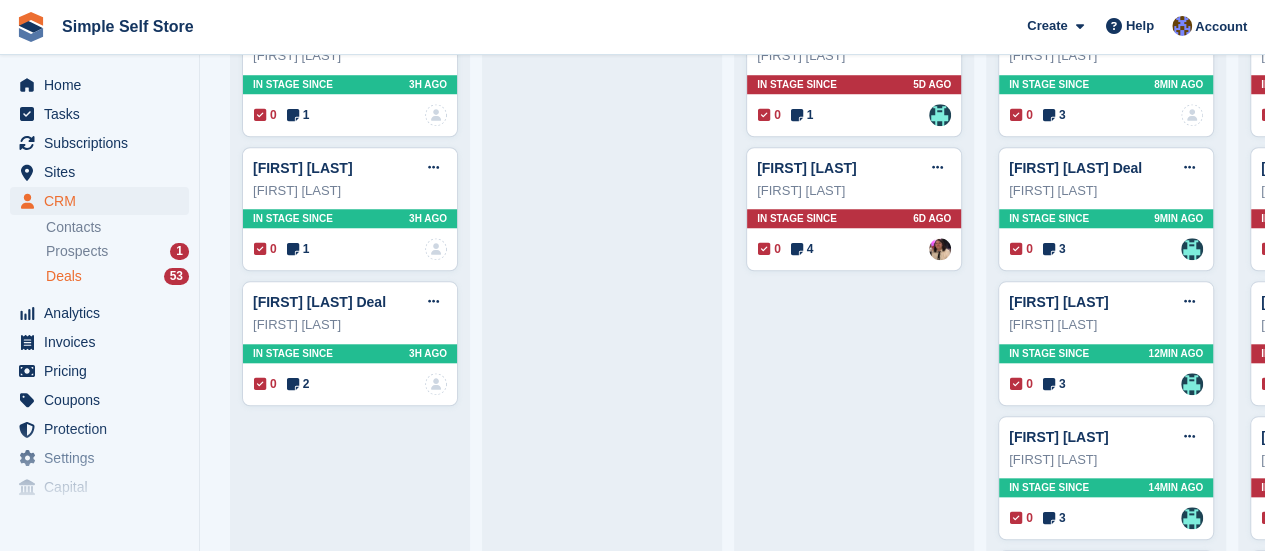 scroll, scrollTop: 800, scrollLeft: 0, axis: vertical 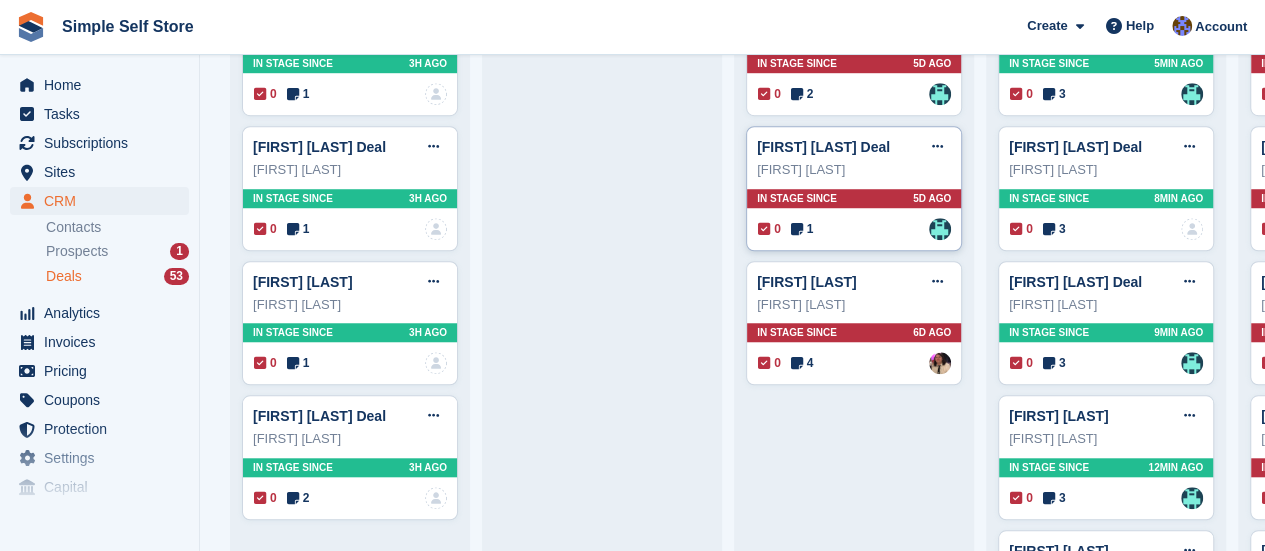 click on "Stewart Black" at bounding box center (854, 170) 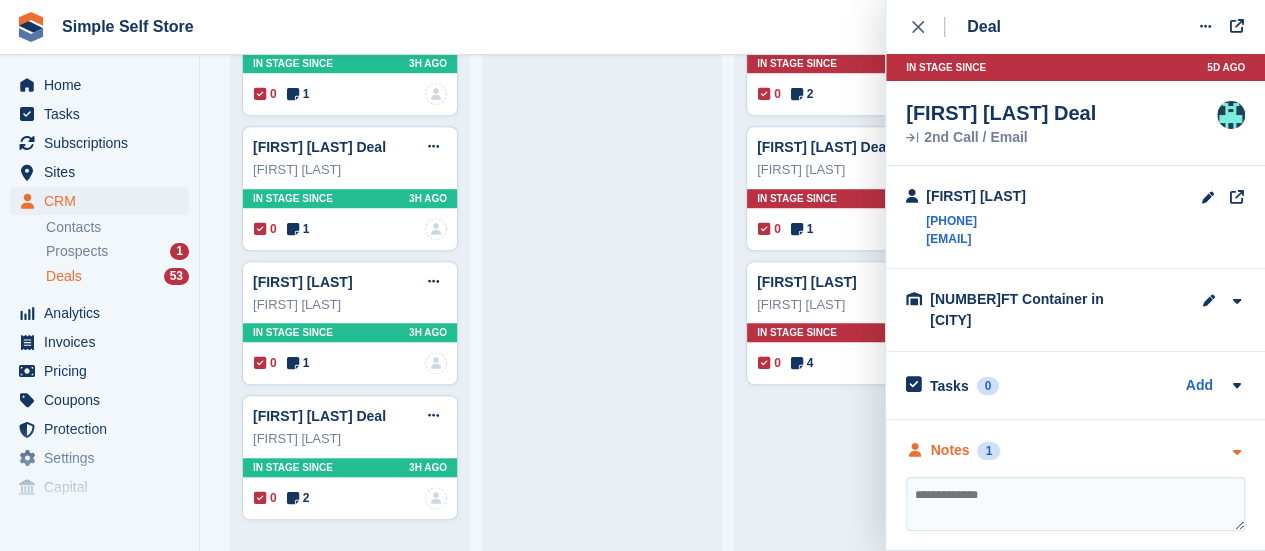 click at bounding box center [1236, 452] 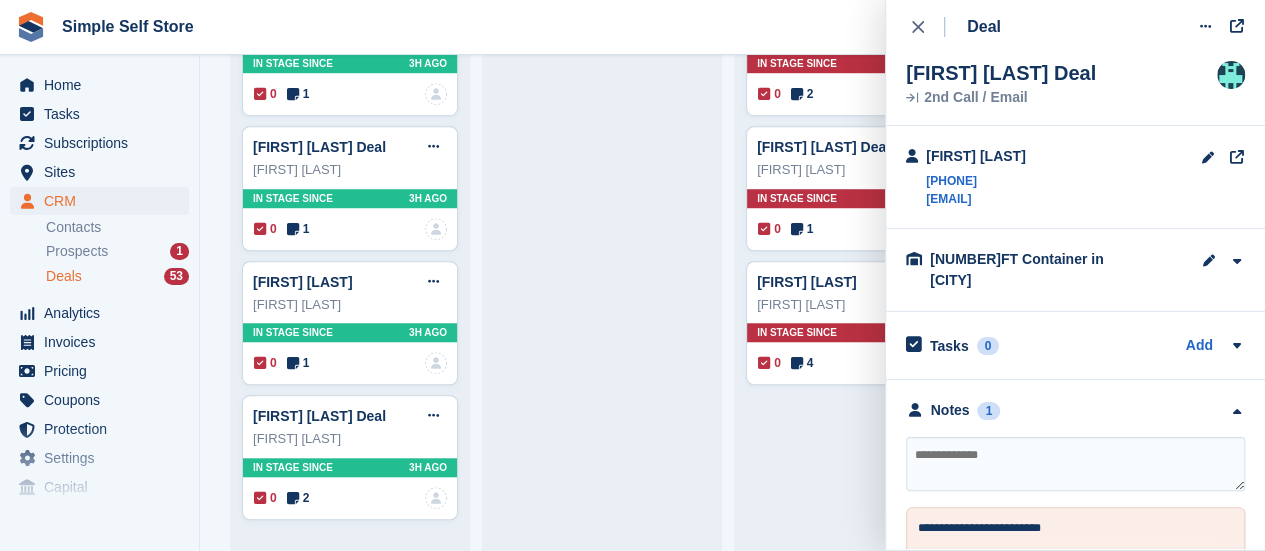 scroll, scrollTop: 84, scrollLeft: 0, axis: vertical 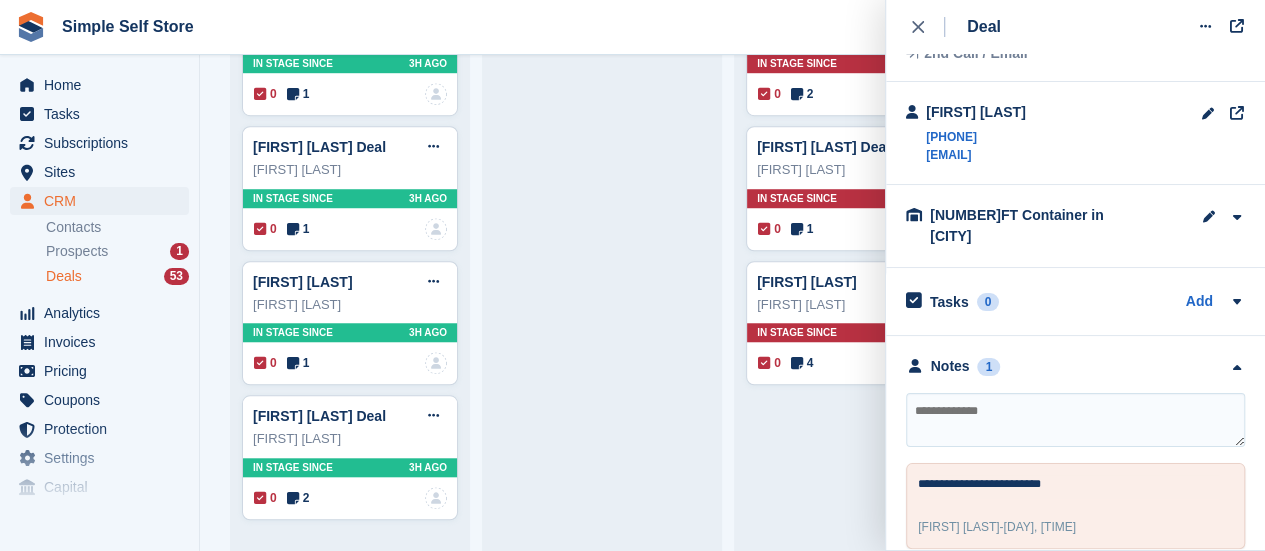 click at bounding box center [1075, 420] 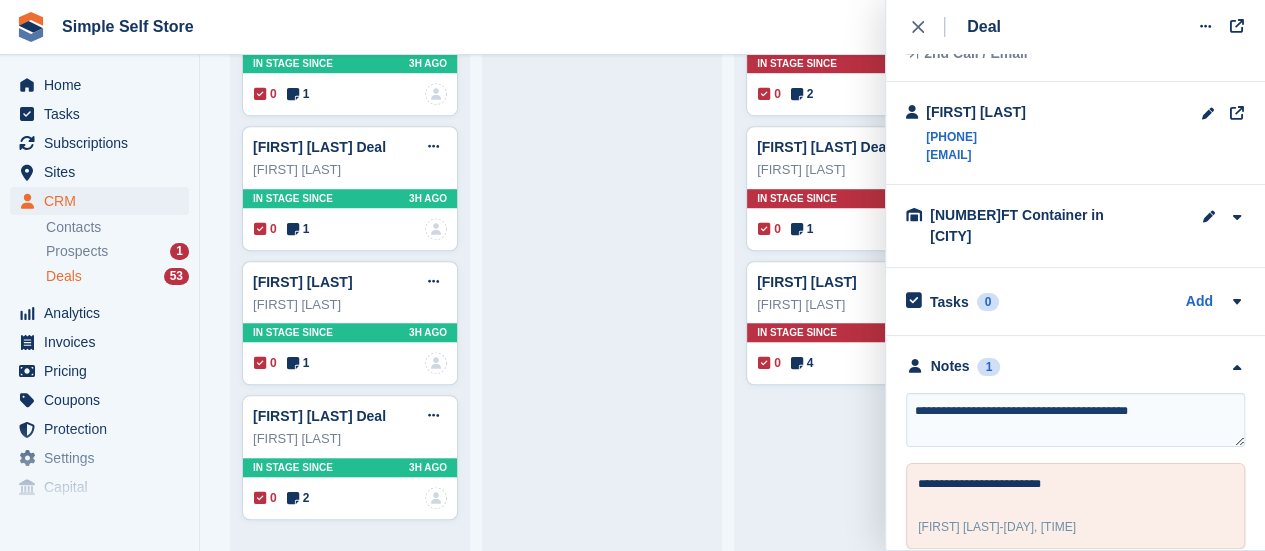 type on "**********" 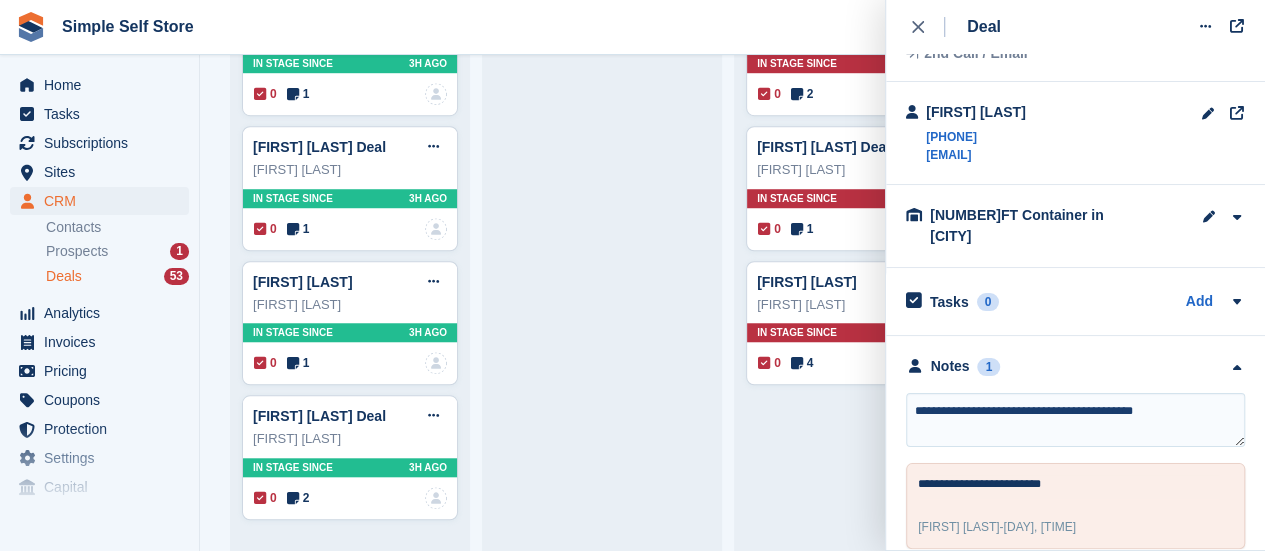 type 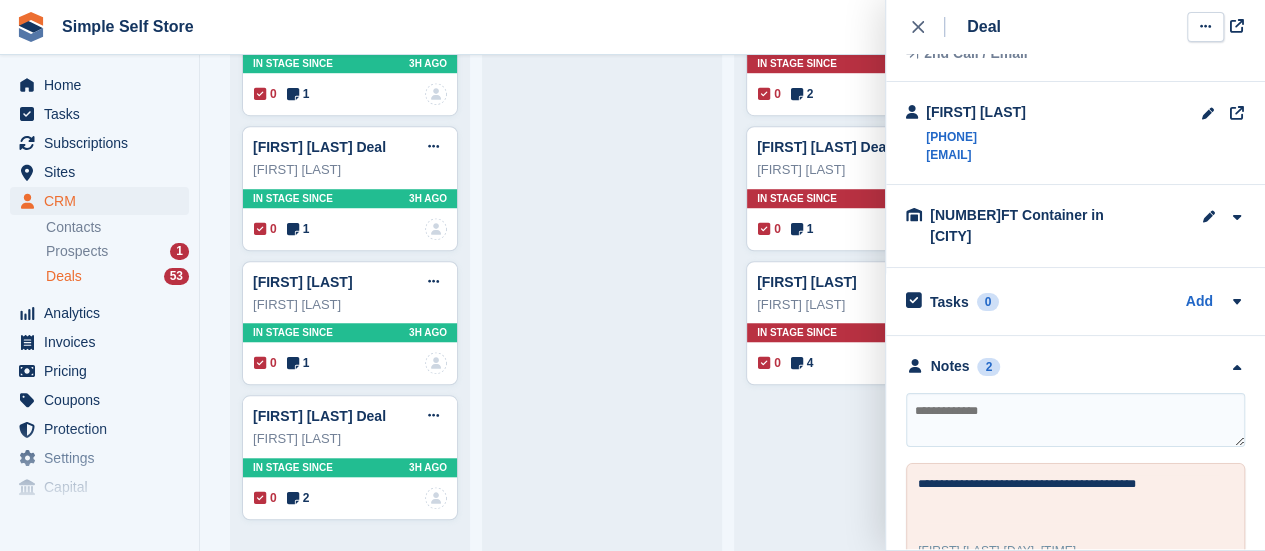 click at bounding box center (1205, 27) 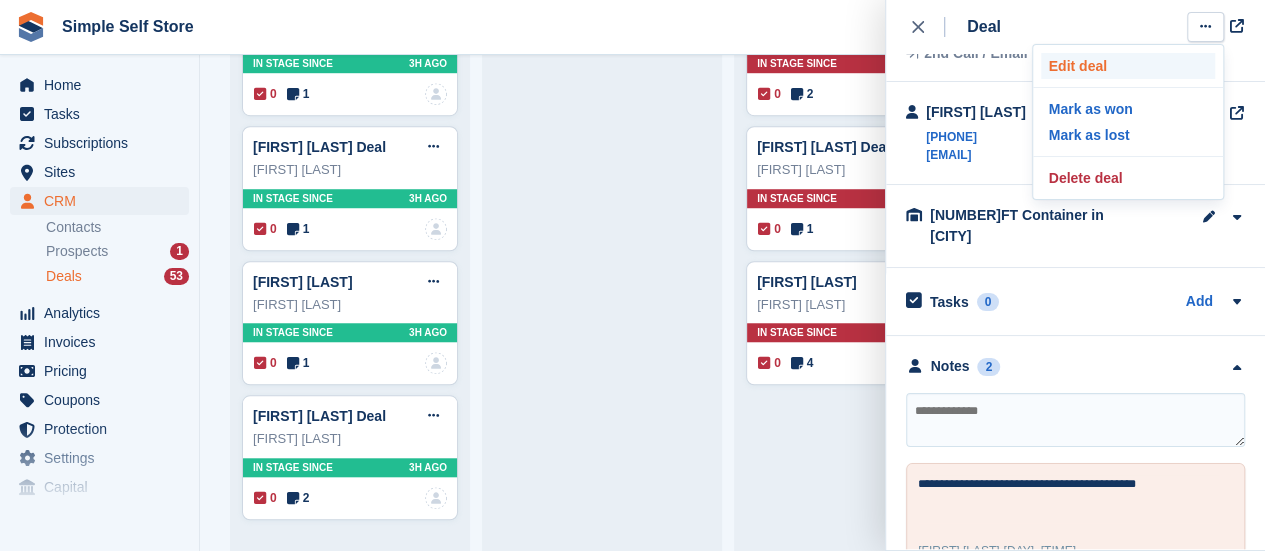 click on "Edit deal" at bounding box center (1128, 66) 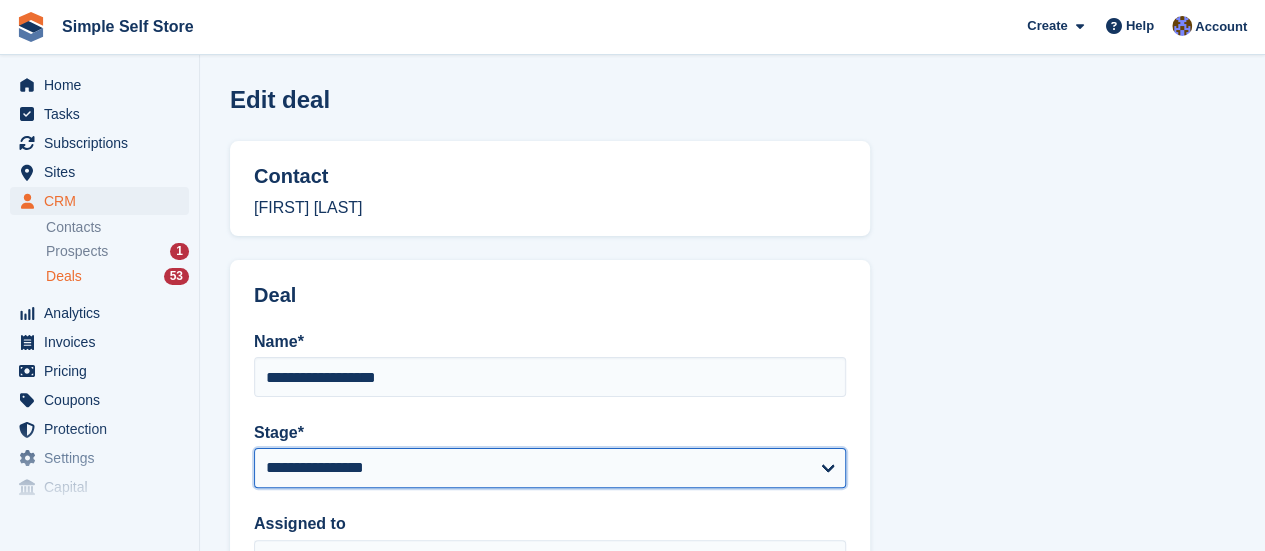click on "**********" at bounding box center (550, 468) 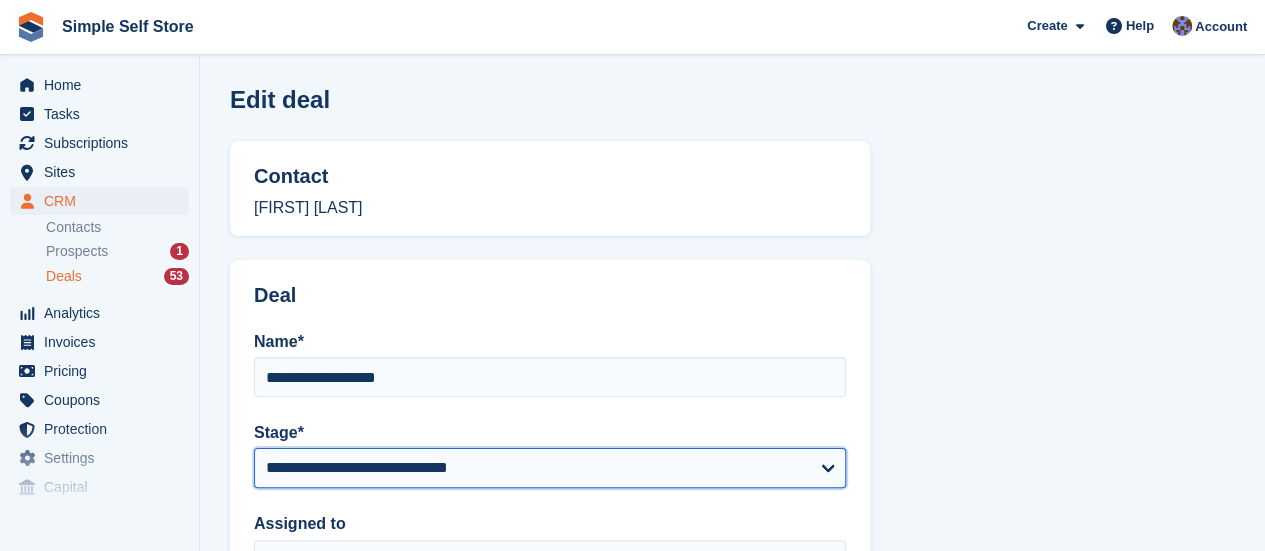 click on "**********" at bounding box center (550, 468) 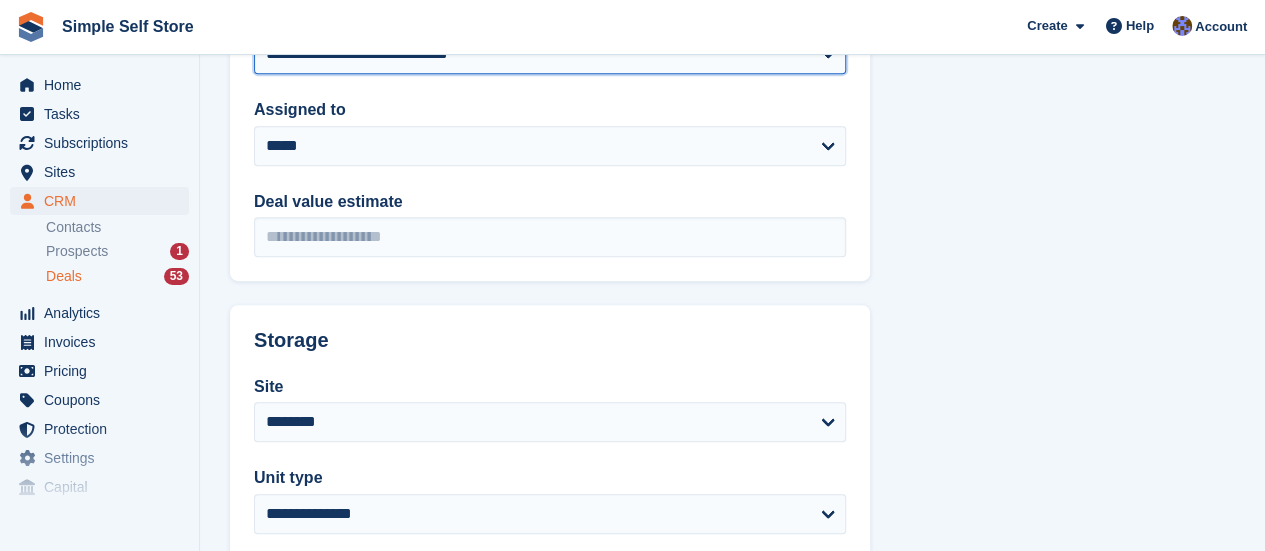 scroll, scrollTop: 546, scrollLeft: 0, axis: vertical 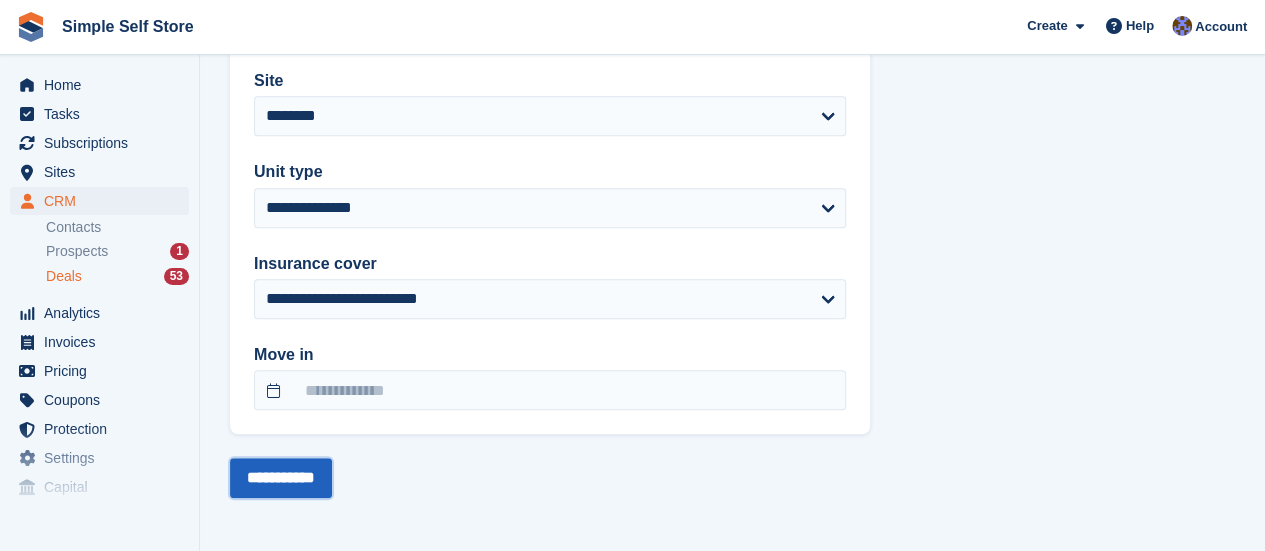 click on "**********" at bounding box center (281, 478) 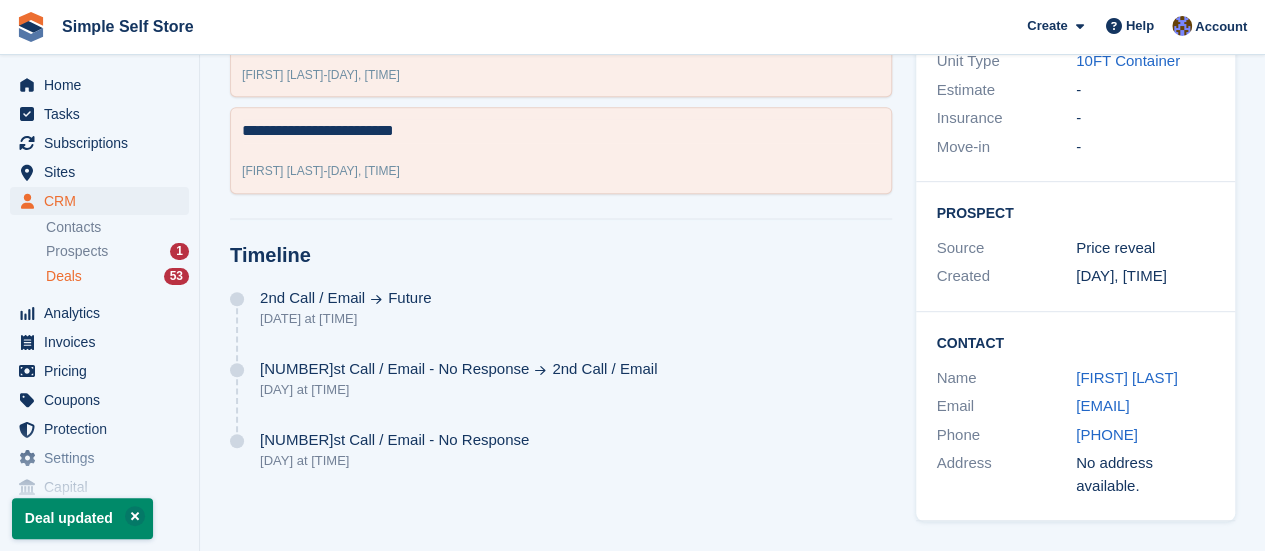 scroll, scrollTop: 0, scrollLeft: 0, axis: both 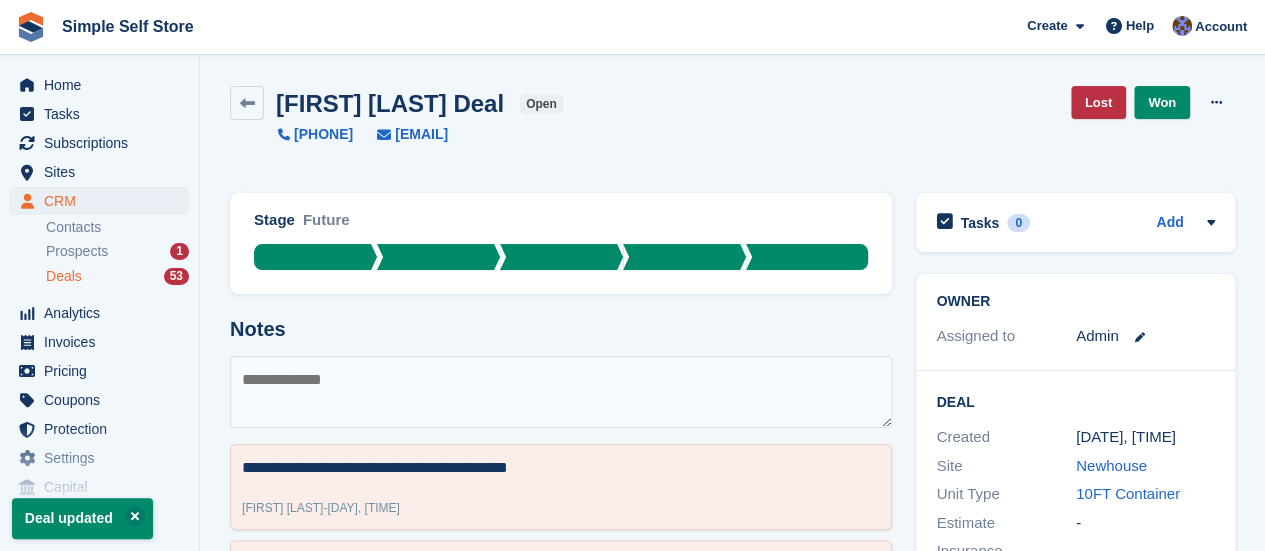 click on "Deals" at bounding box center [64, 276] 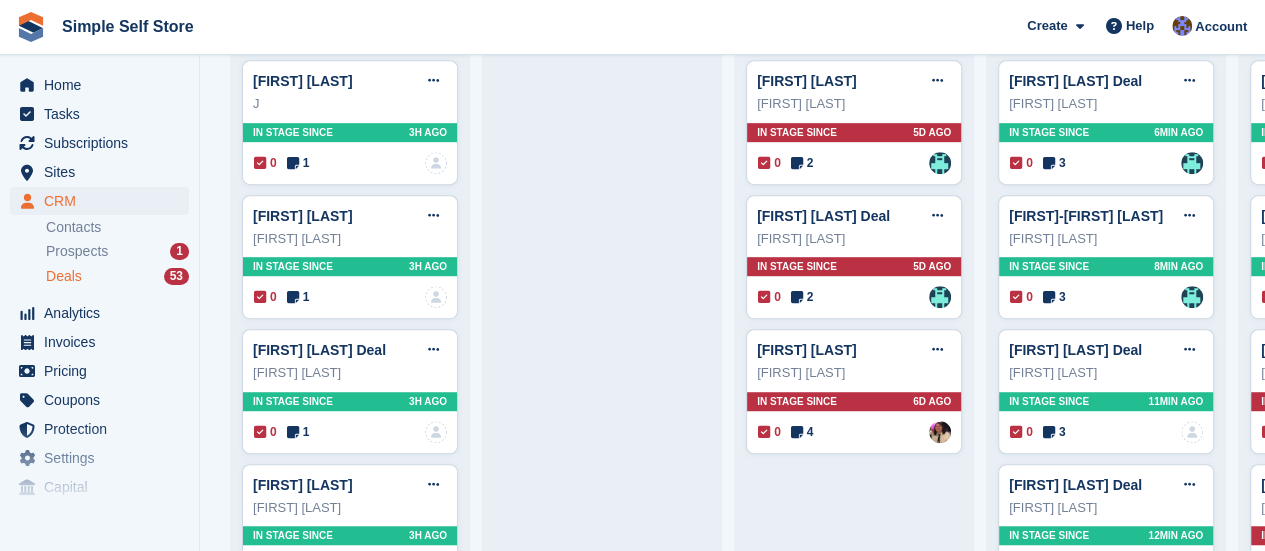 scroll, scrollTop: 480, scrollLeft: 0, axis: vertical 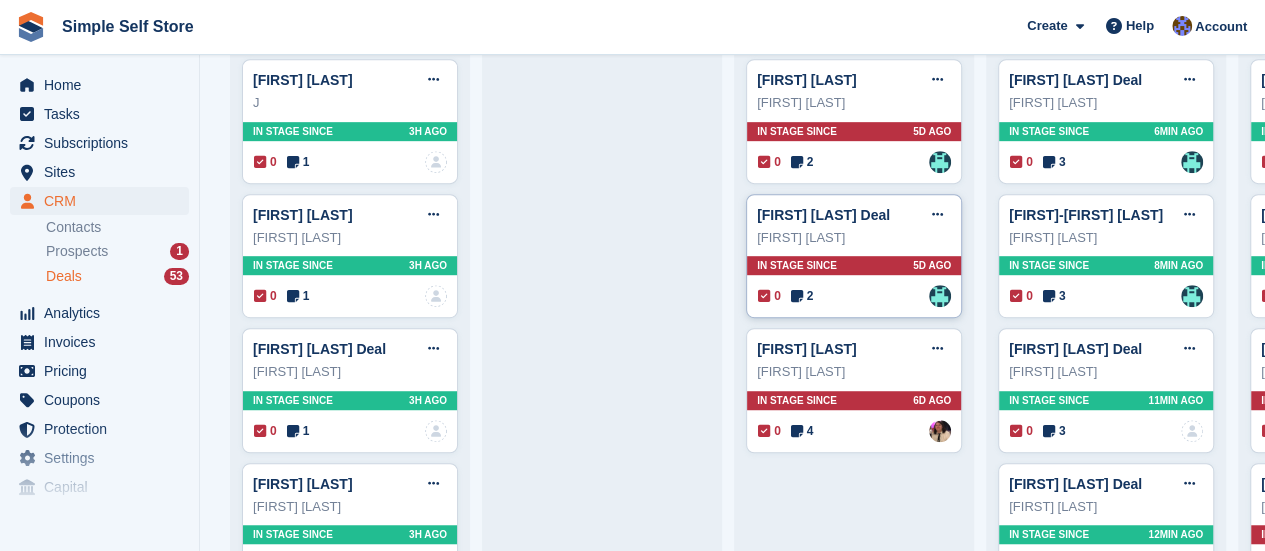 click on "Andrew mcleary" at bounding box center (854, 238) 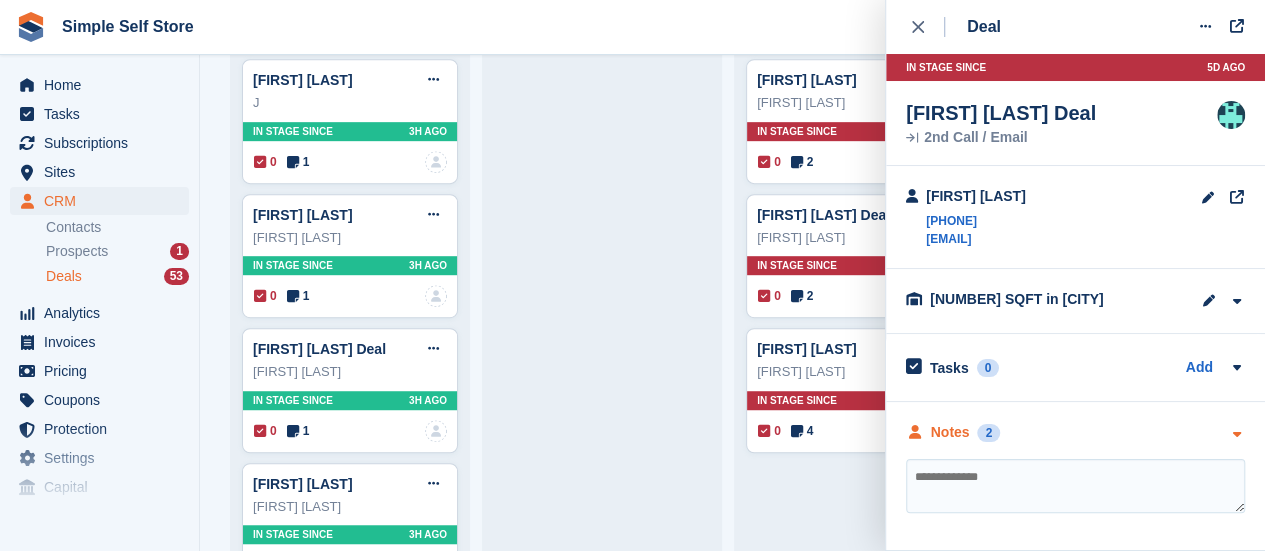 click at bounding box center (1236, 434) 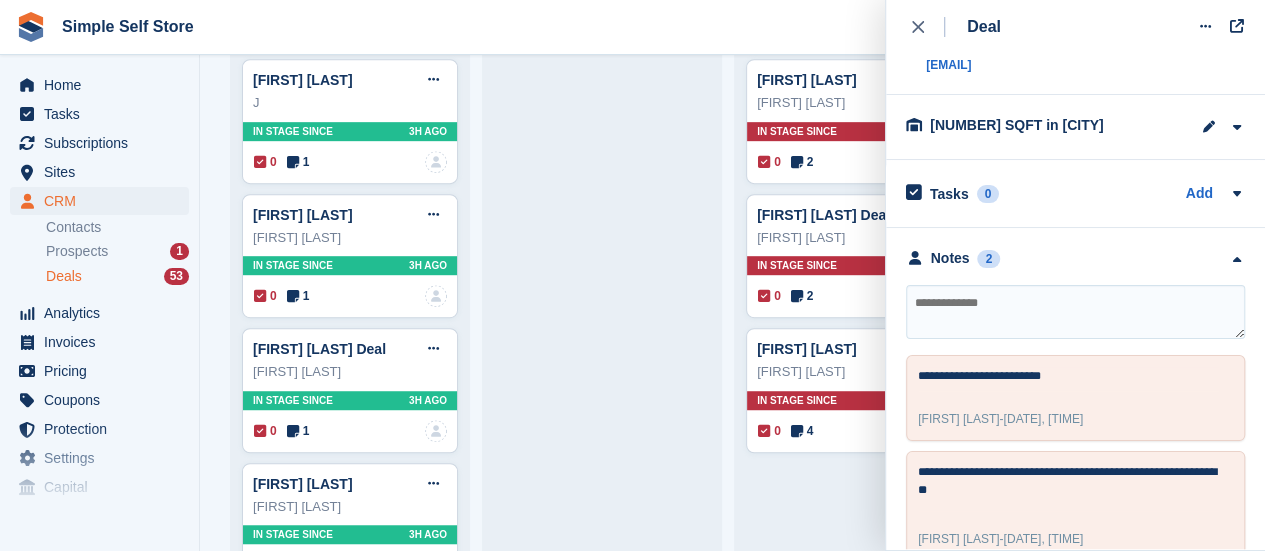 scroll, scrollTop: 200, scrollLeft: 0, axis: vertical 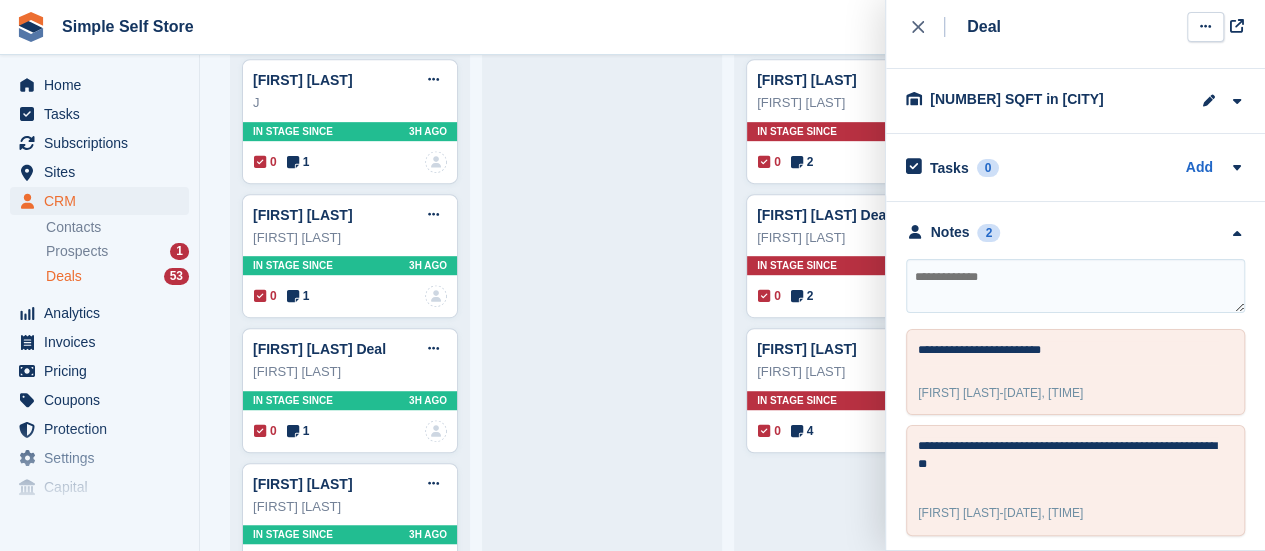 click at bounding box center [1205, 26] 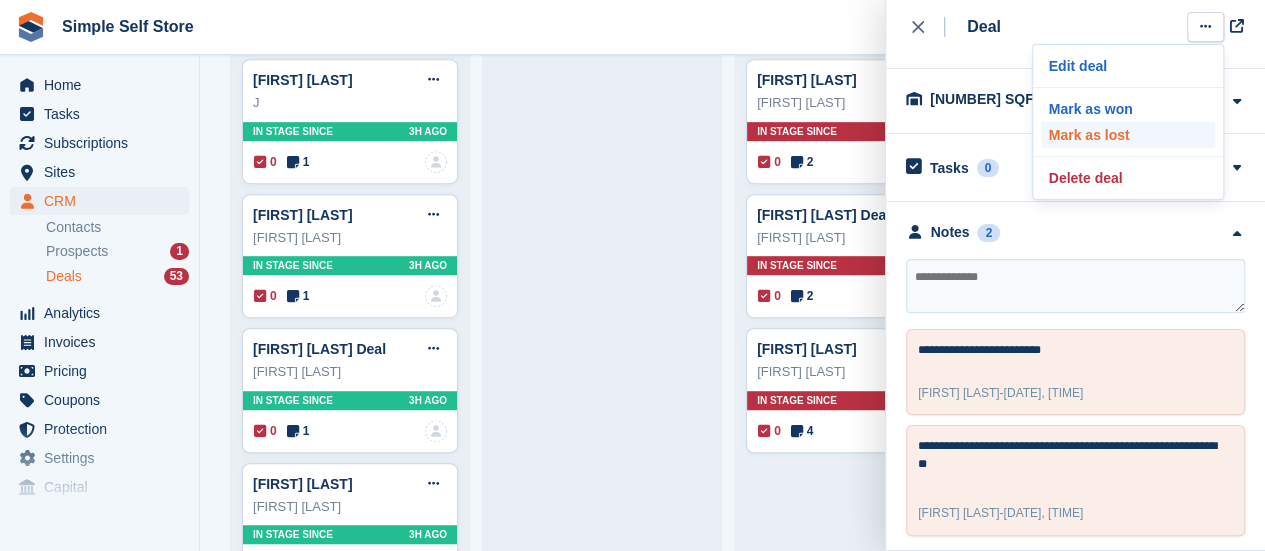 click on "Mark as lost" at bounding box center [1128, 135] 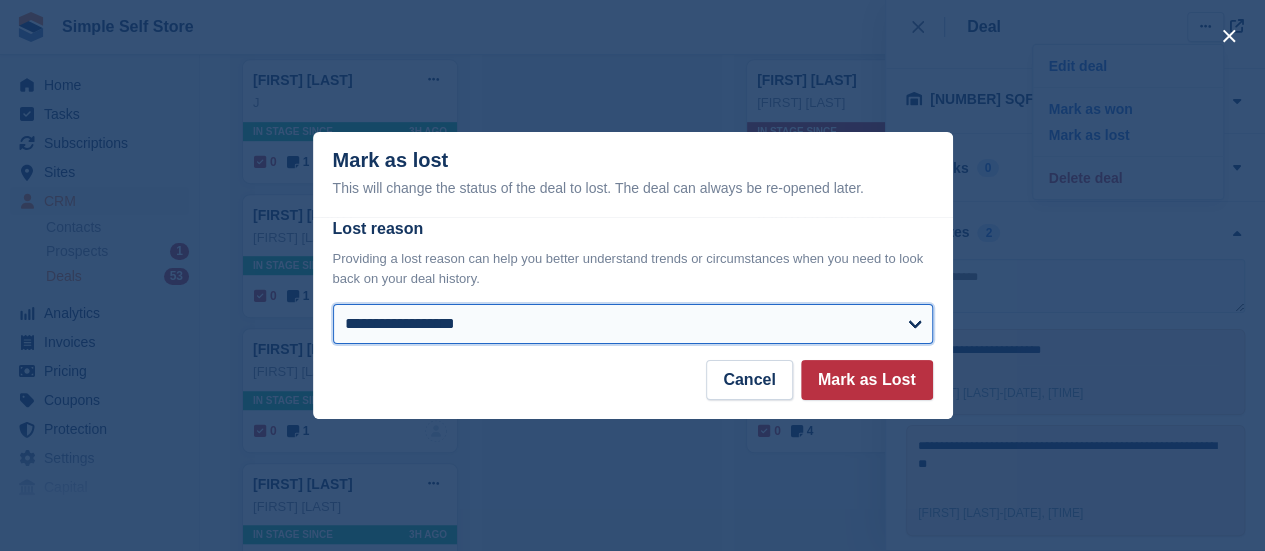 click on "**********" at bounding box center (633, 324) 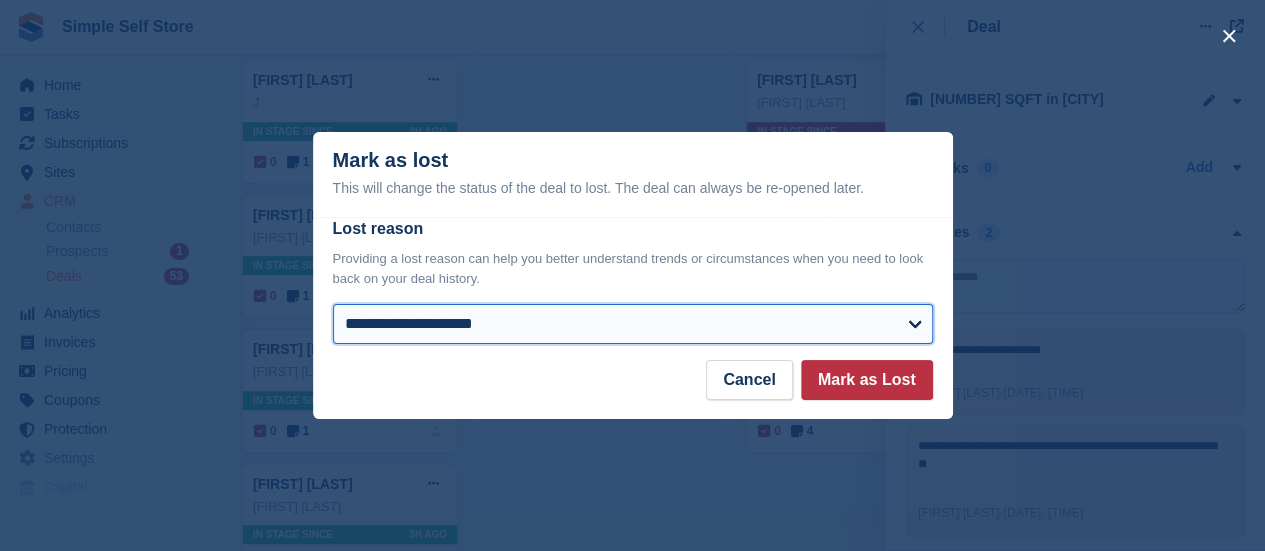 click on "**********" at bounding box center (633, 324) 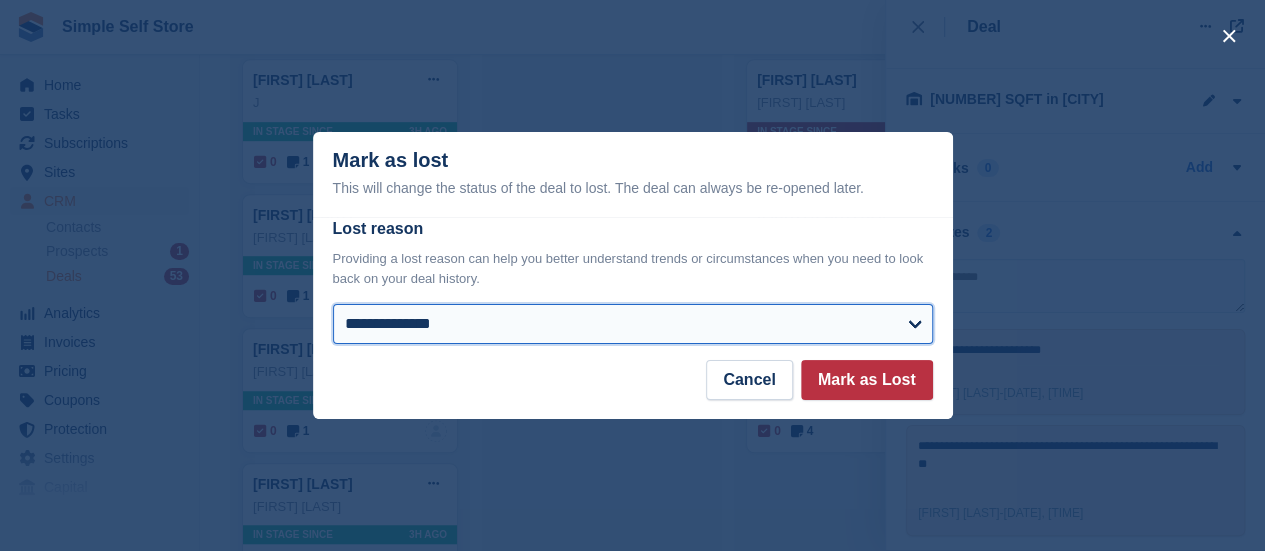click on "**********" at bounding box center [633, 324] 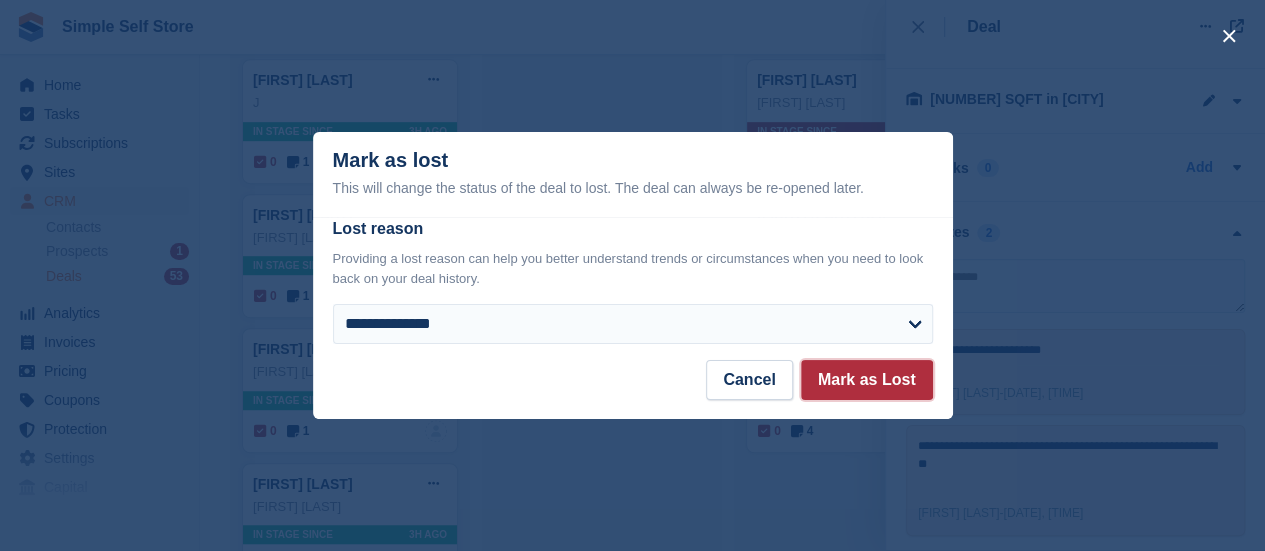 click on "Mark as Lost" at bounding box center [867, 380] 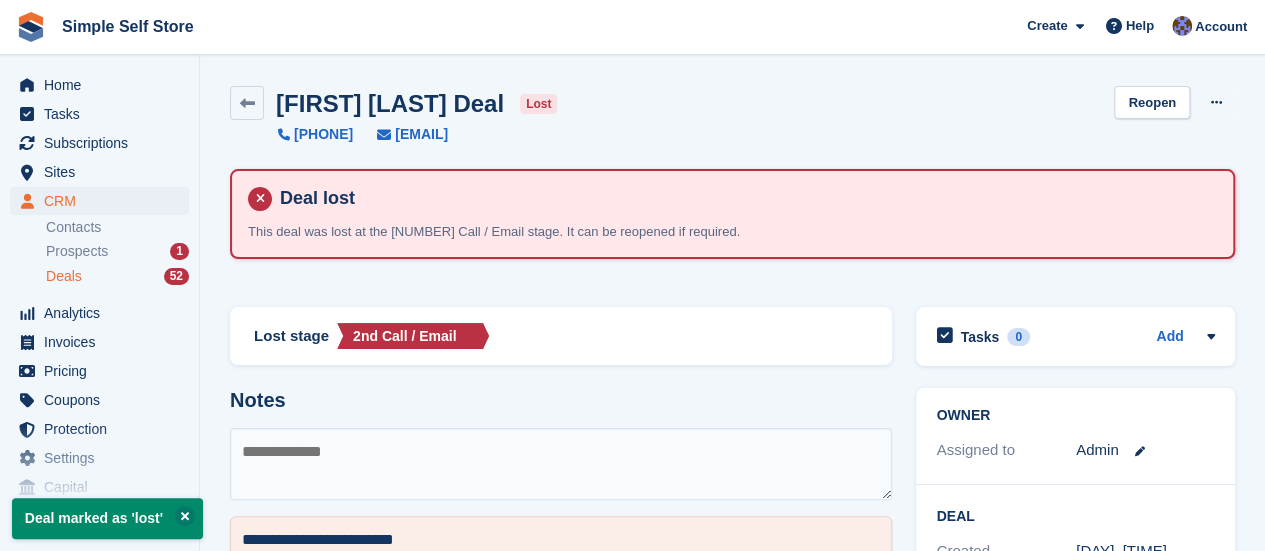 click on "Deals" at bounding box center [64, 276] 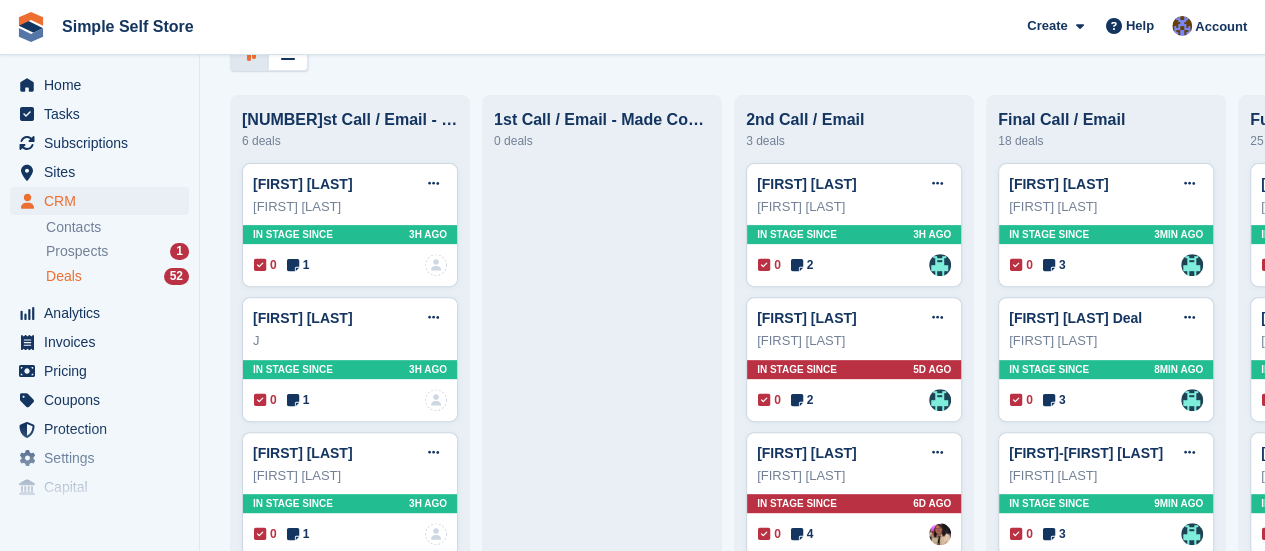 scroll, scrollTop: 280, scrollLeft: 0, axis: vertical 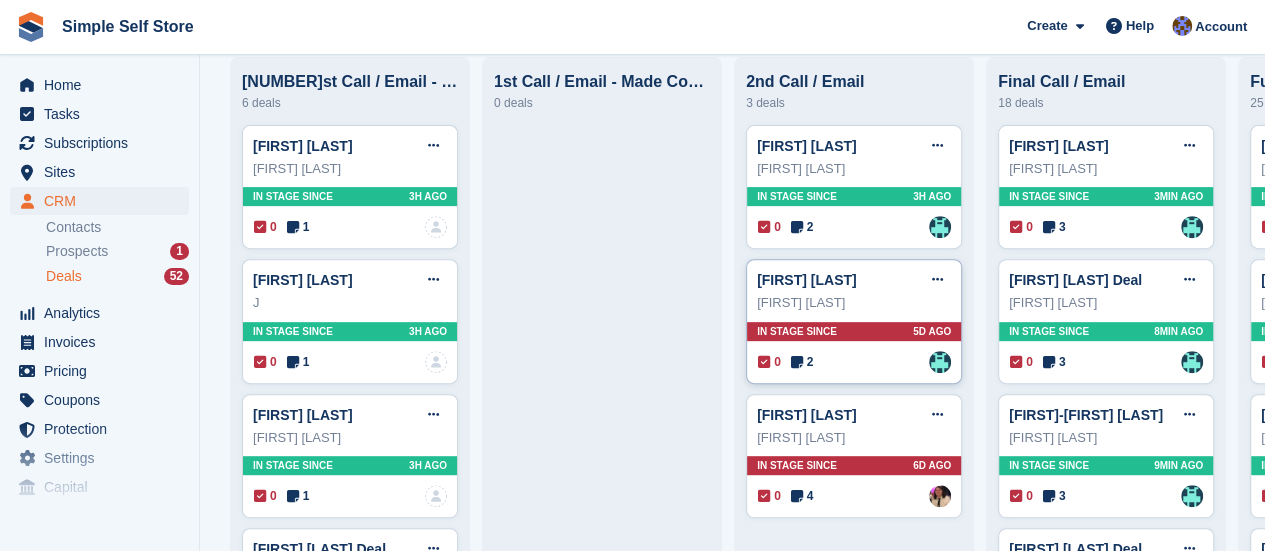 click on "Kerry Ann Tabbinor" at bounding box center [854, 303] 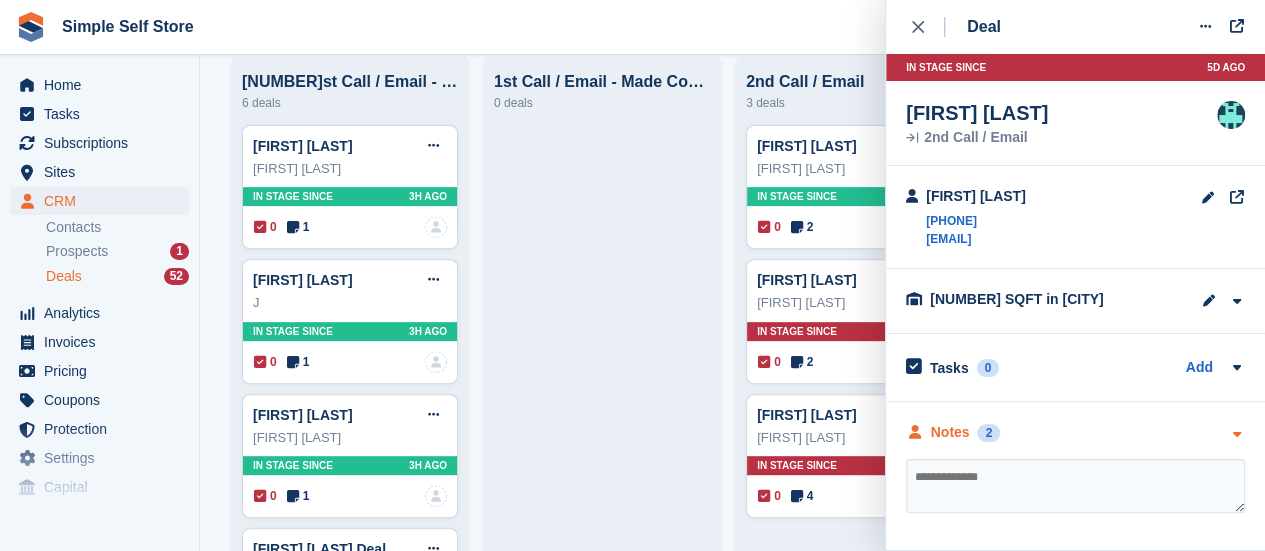 click at bounding box center [1236, 434] 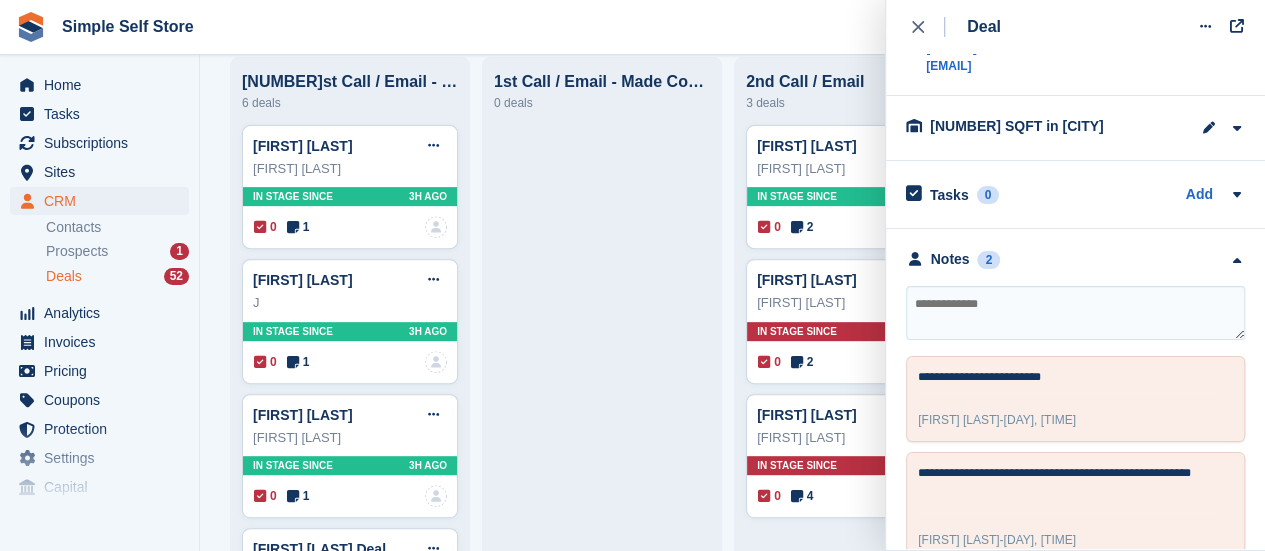 scroll, scrollTop: 204, scrollLeft: 0, axis: vertical 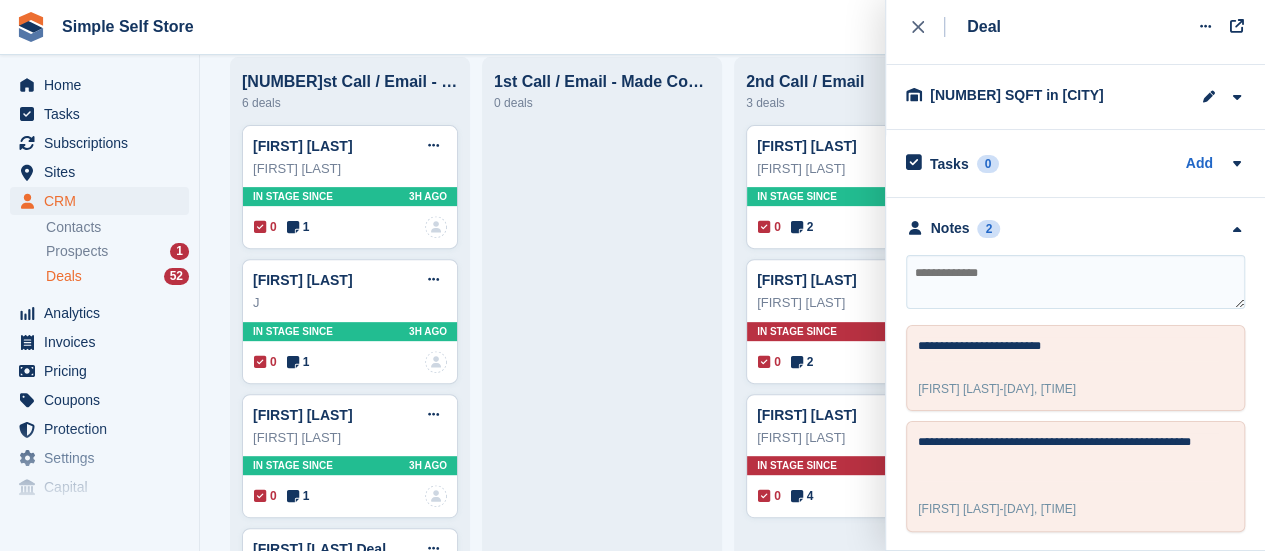 click at bounding box center (1075, 282) 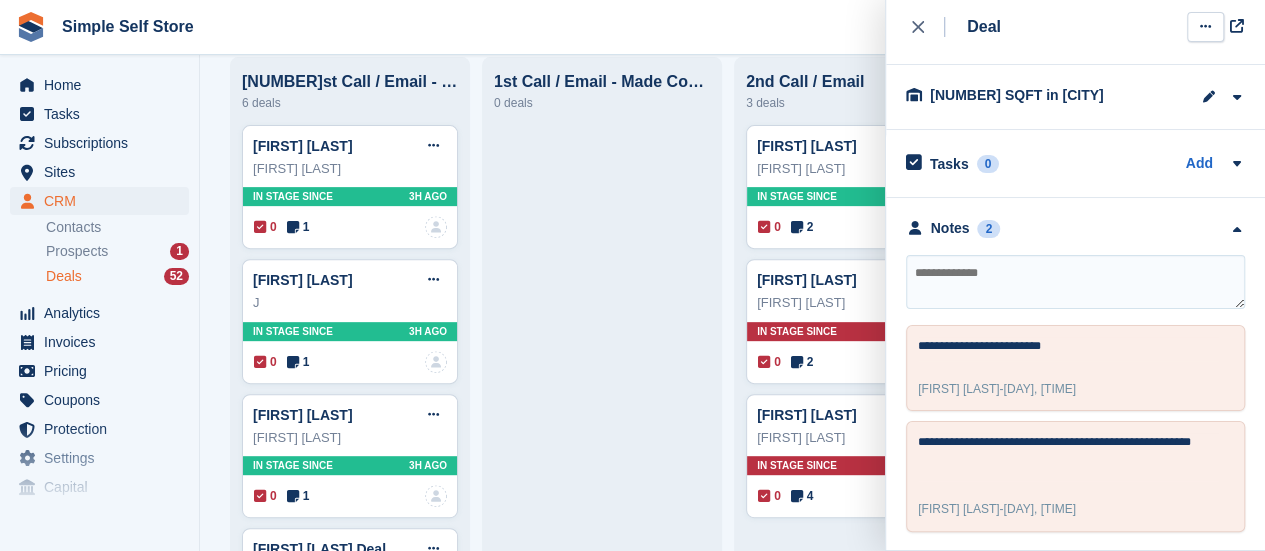 click at bounding box center (1205, 26) 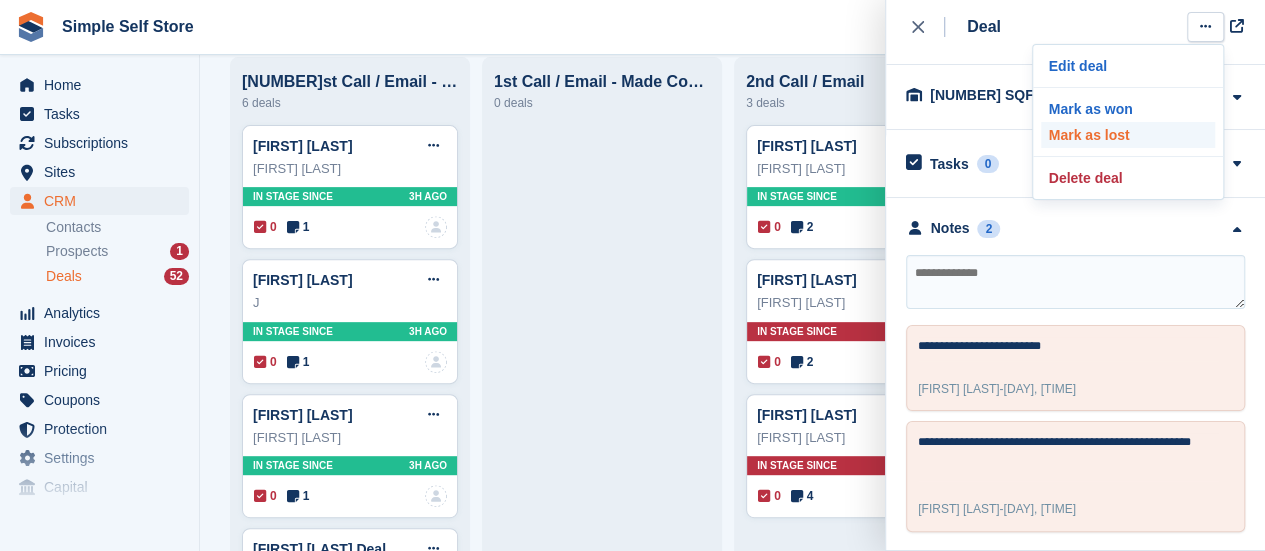 click on "Mark as lost" at bounding box center [1128, 135] 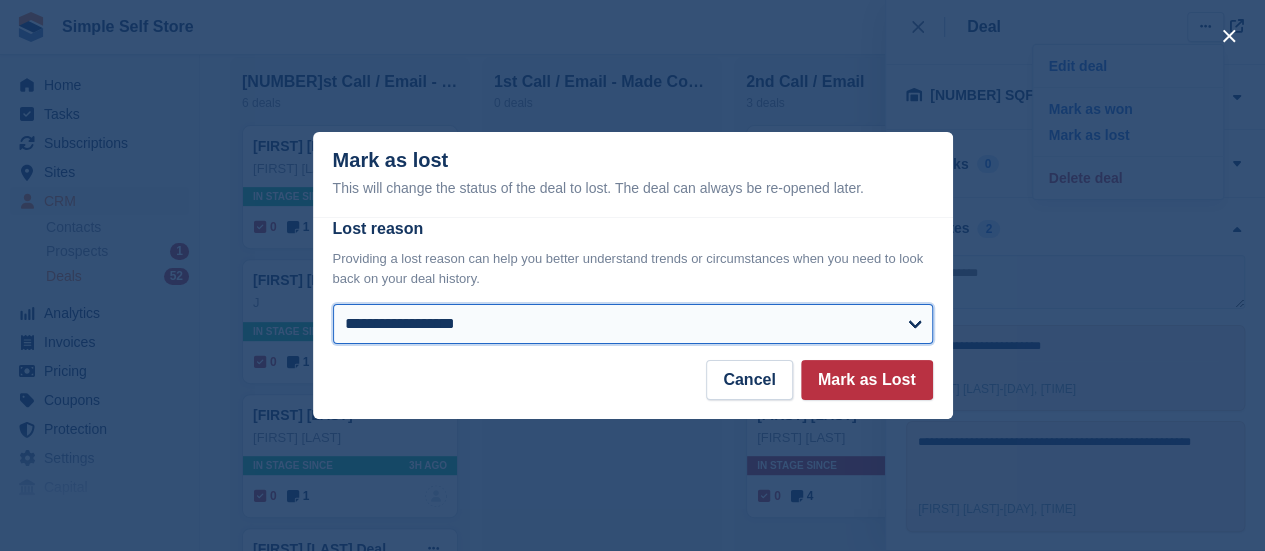 click on "**********" at bounding box center (633, 324) 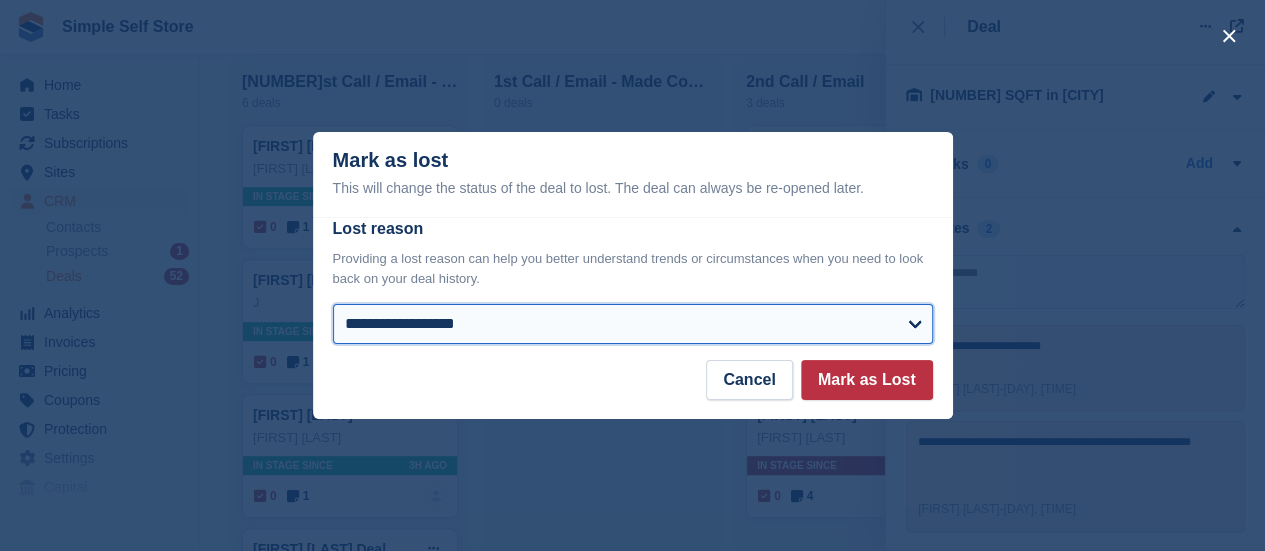 select on "**********" 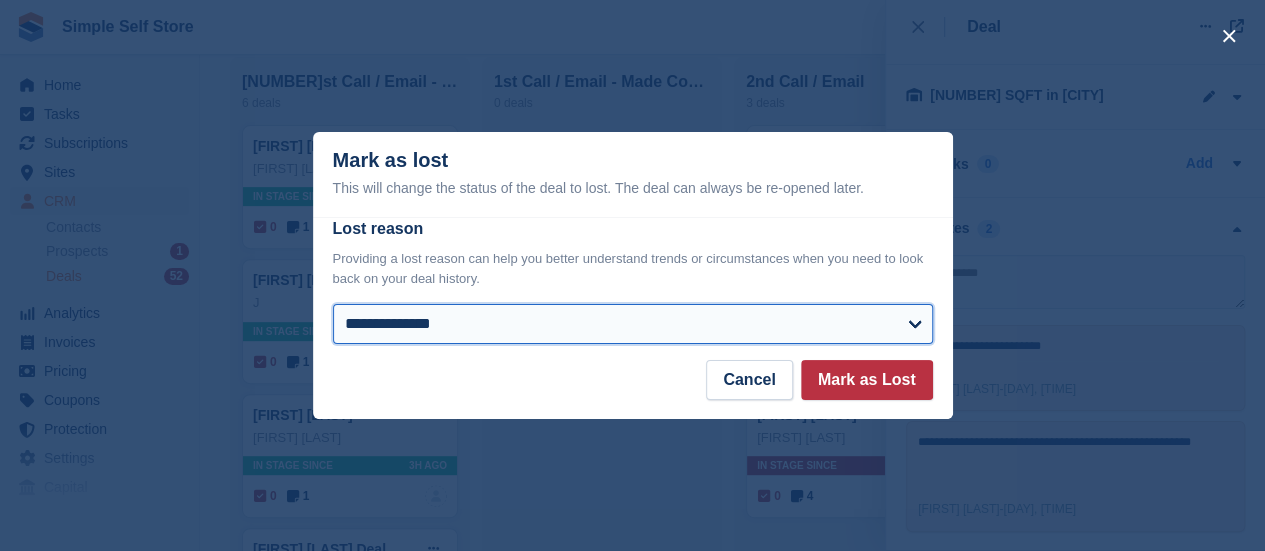 click on "**********" at bounding box center [633, 324] 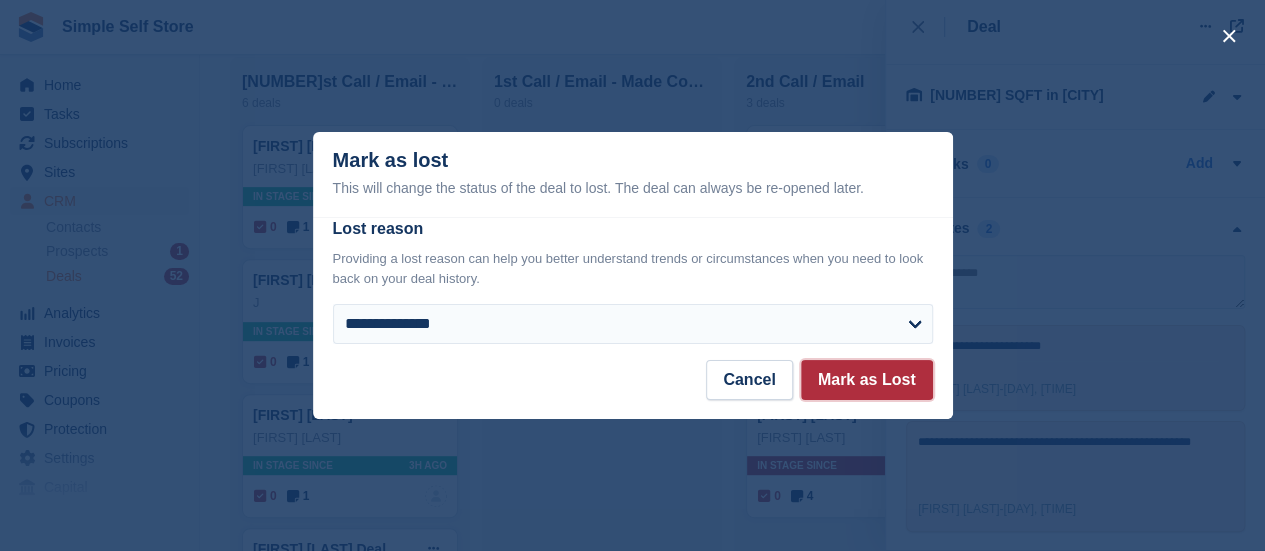 click on "Mark as Lost" at bounding box center [867, 380] 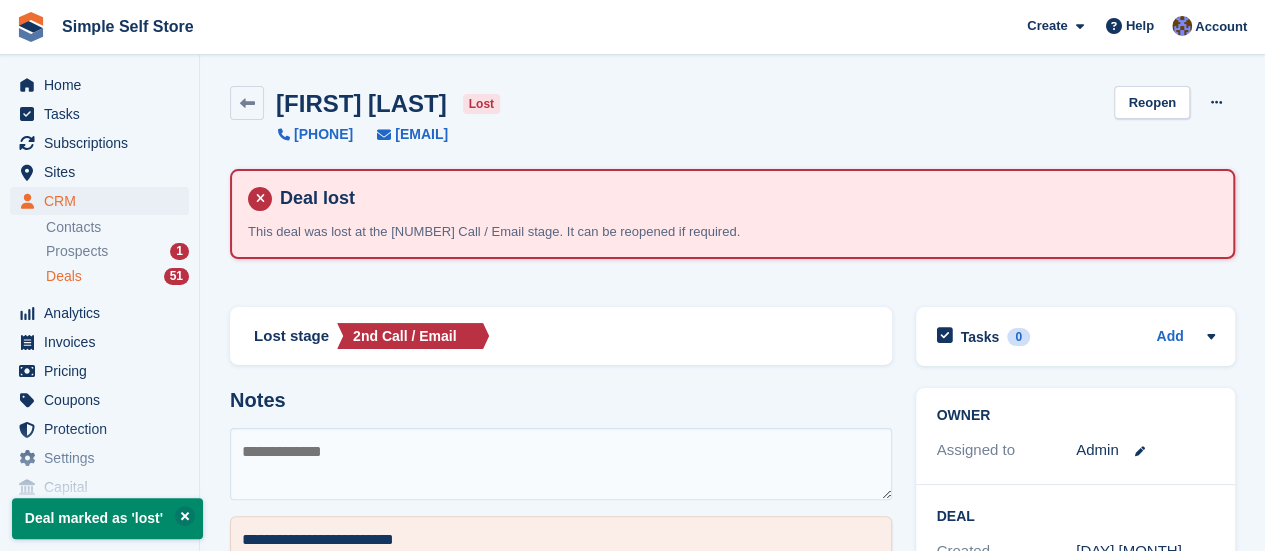click on "Deals" at bounding box center (64, 276) 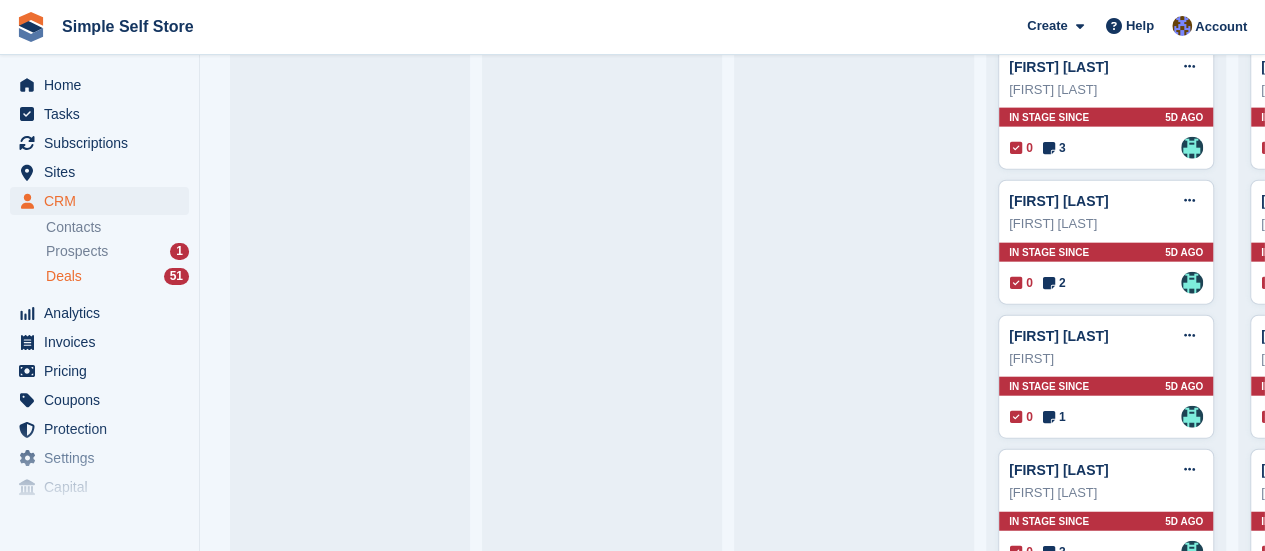 scroll, scrollTop: 2280, scrollLeft: 0, axis: vertical 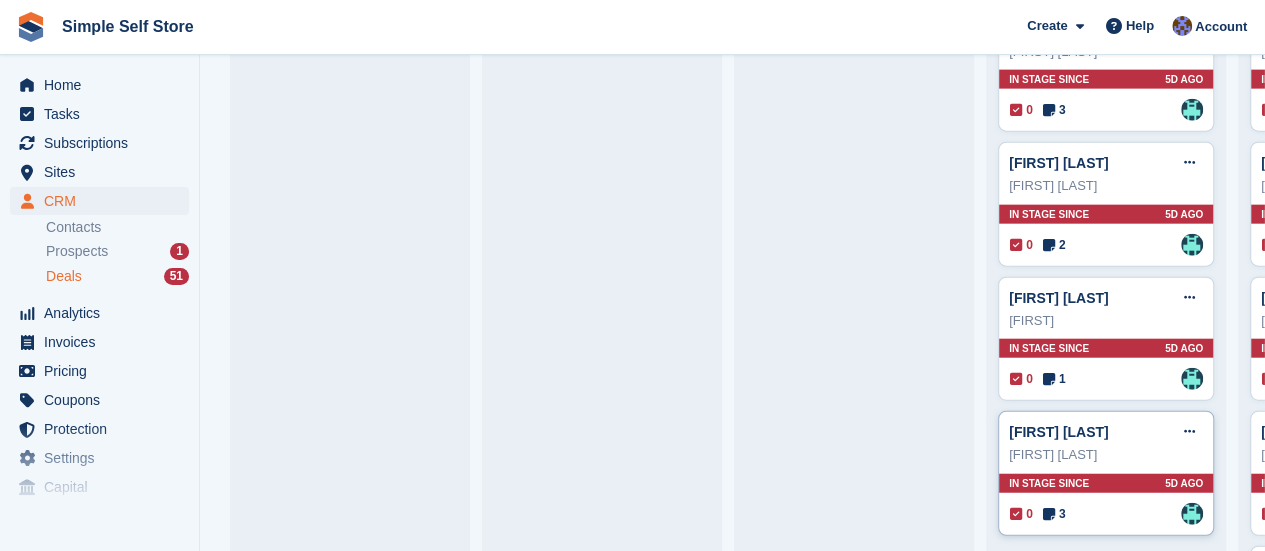 click on "Lucy Wright" at bounding box center [1106, 455] 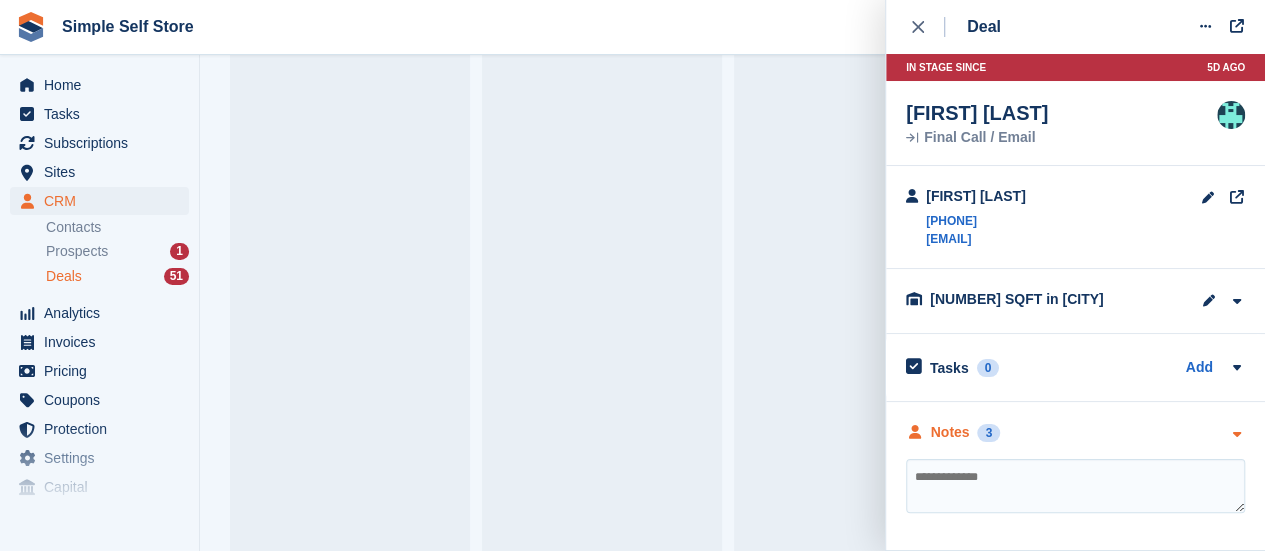 click at bounding box center (1236, 434) 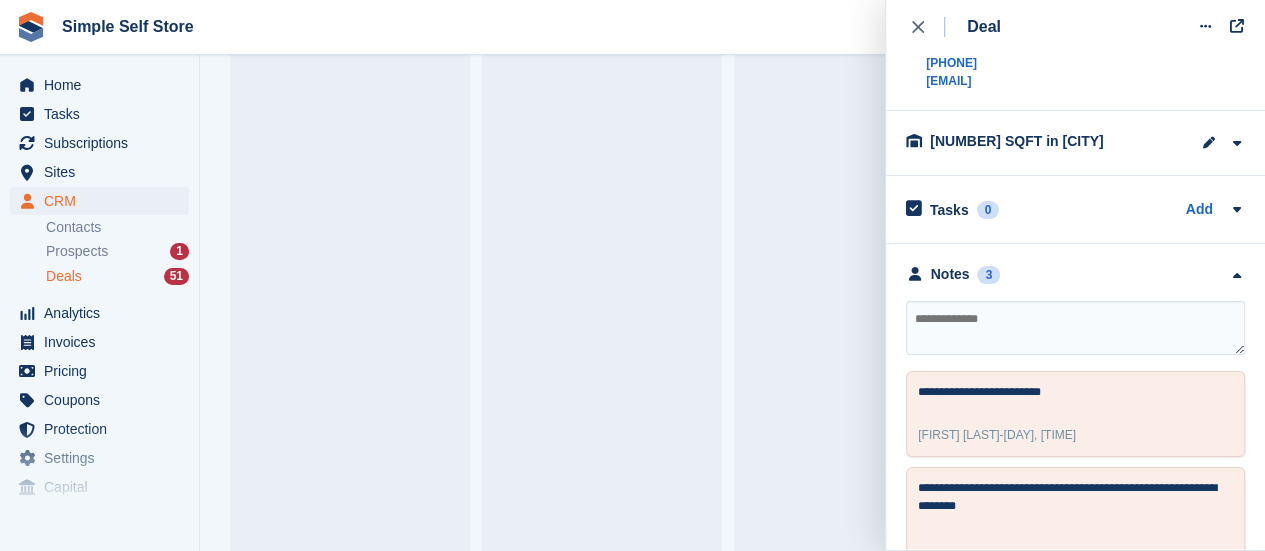 scroll, scrollTop: 0, scrollLeft: 0, axis: both 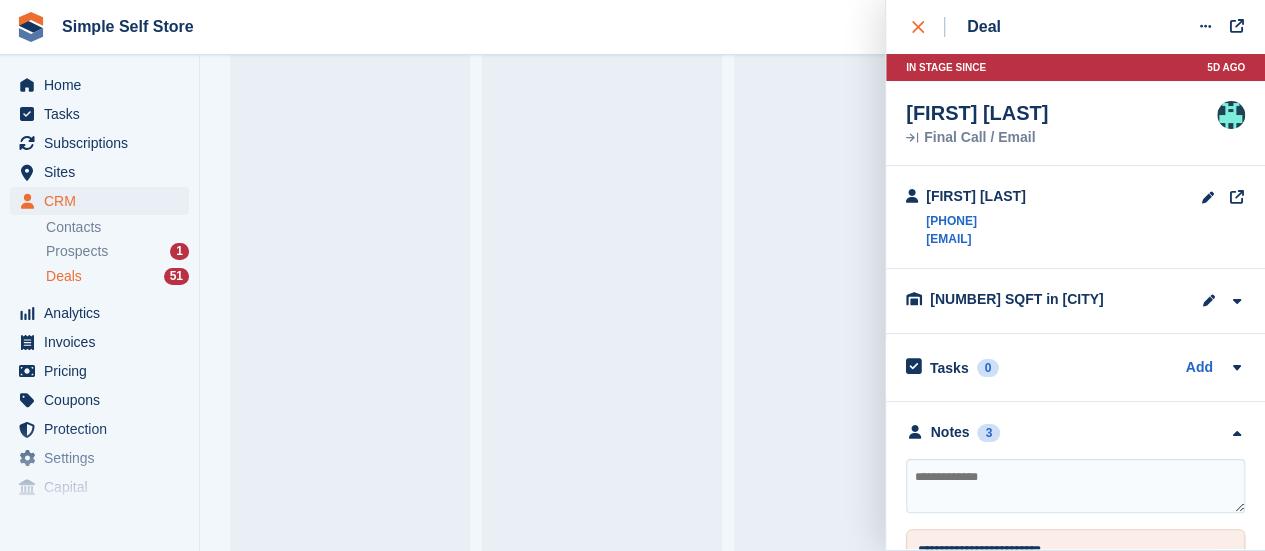 click 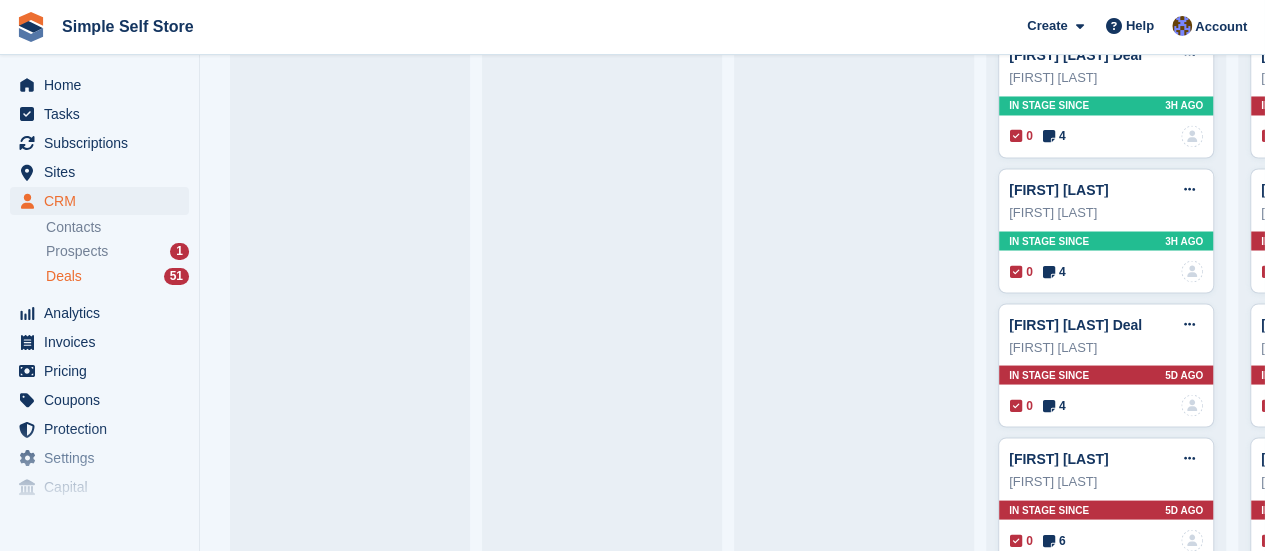 scroll, scrollTop: 1697, scrollLeft: 0, axis: vertical 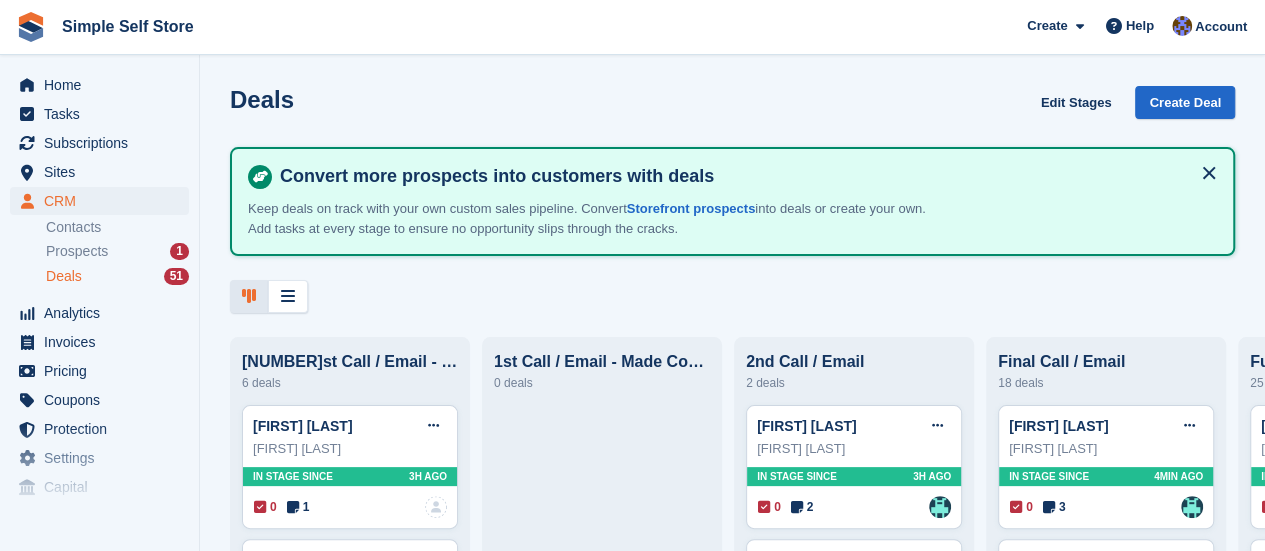 click on "Deals" at bounding box center [64, 276] 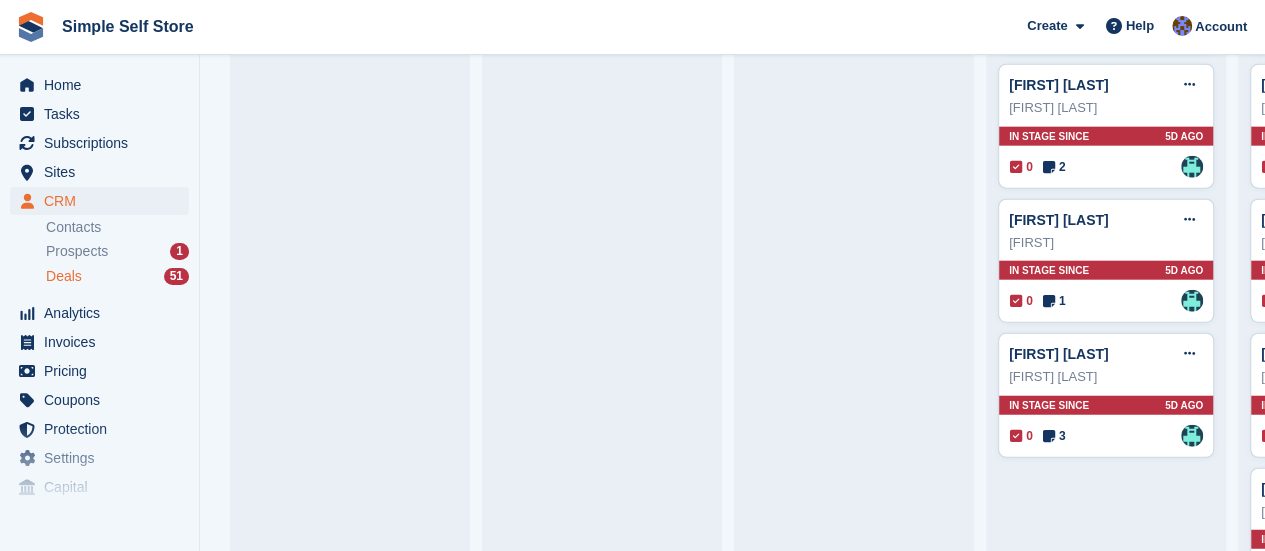 scroll, scrollTop: 2360, scrollLeft: 0, axis: vertical 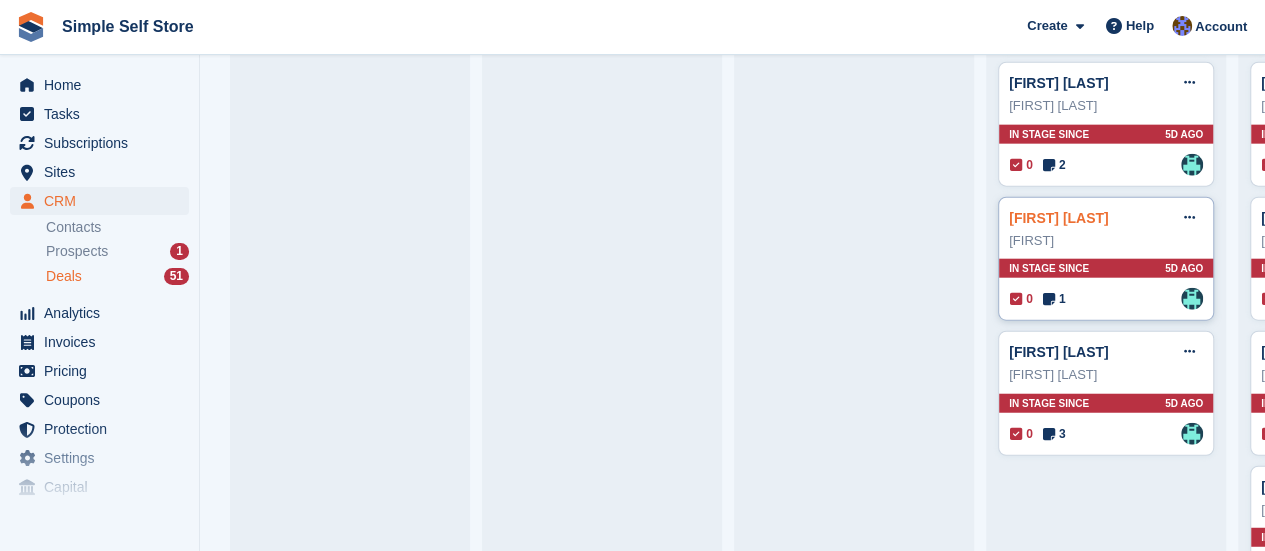 click on "Liam Deal" at bounding box center (1059, 218) 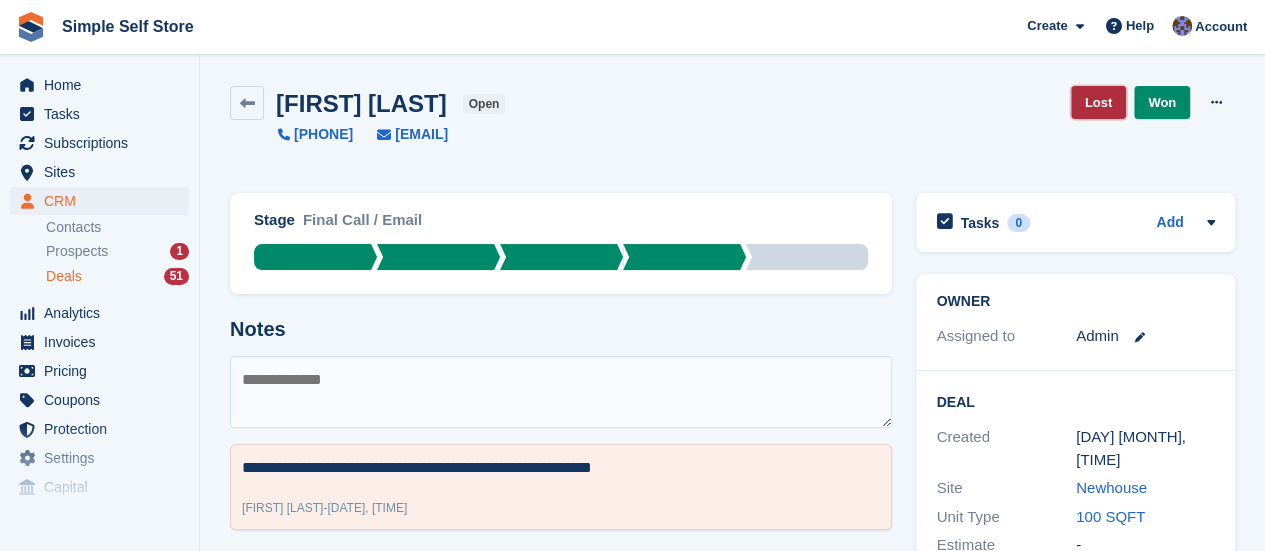 click on "Lost" at bounding box center [1098, 102] 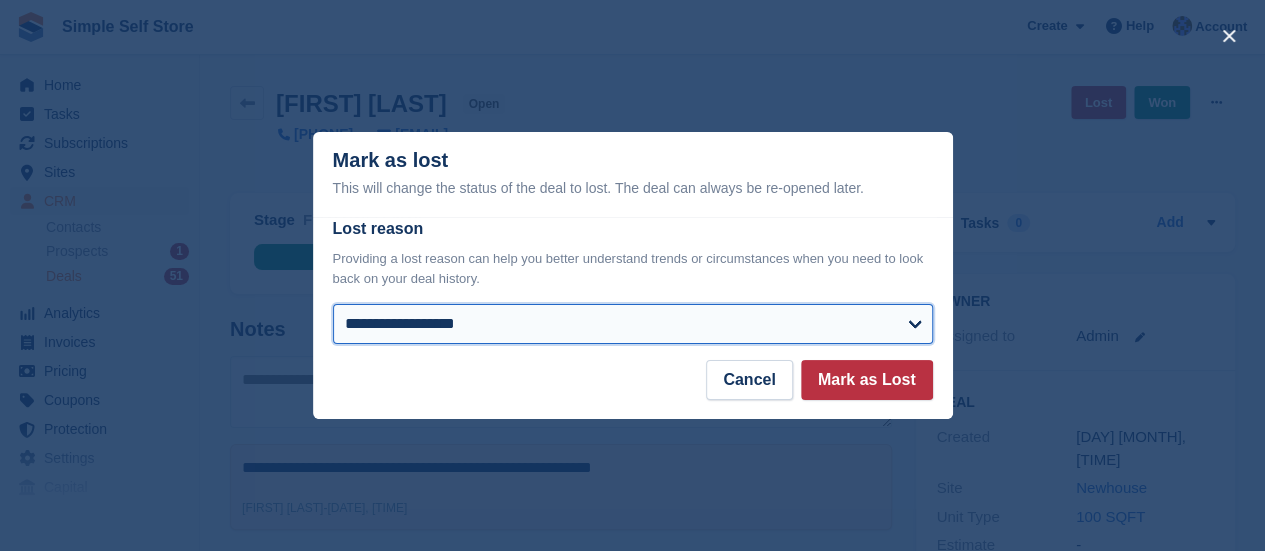 click on "**********" at bounding box center (633, 324) 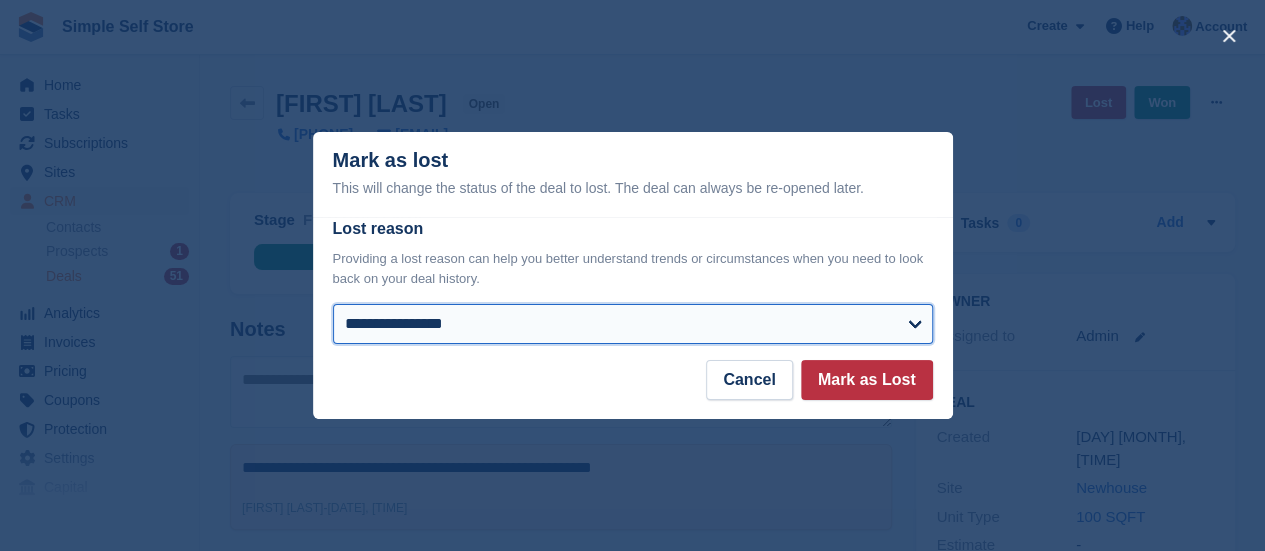 click on "**********" at bounding box center [633, 324] 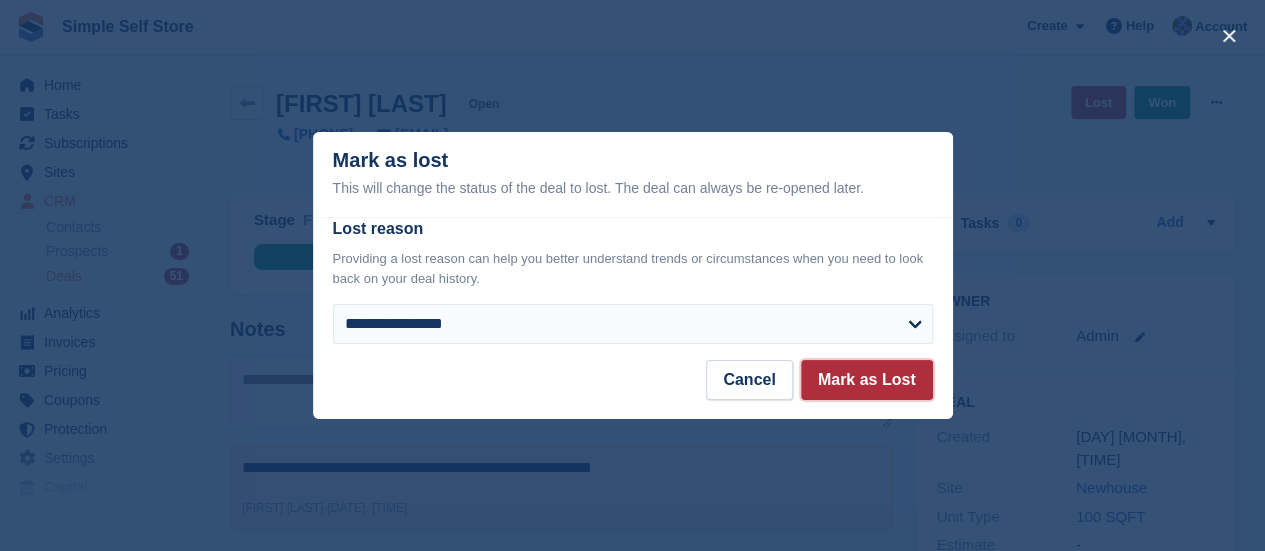 click on "Mark as Lost" at bounding box center [867, 380] 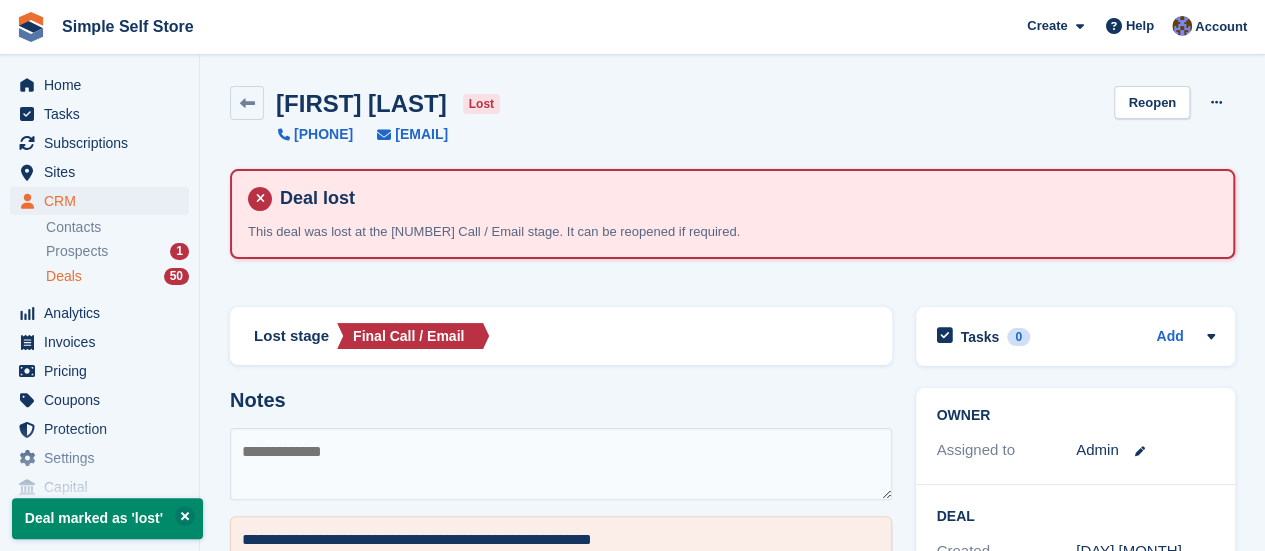 click on "Deals" at bounding box center (64, 276) 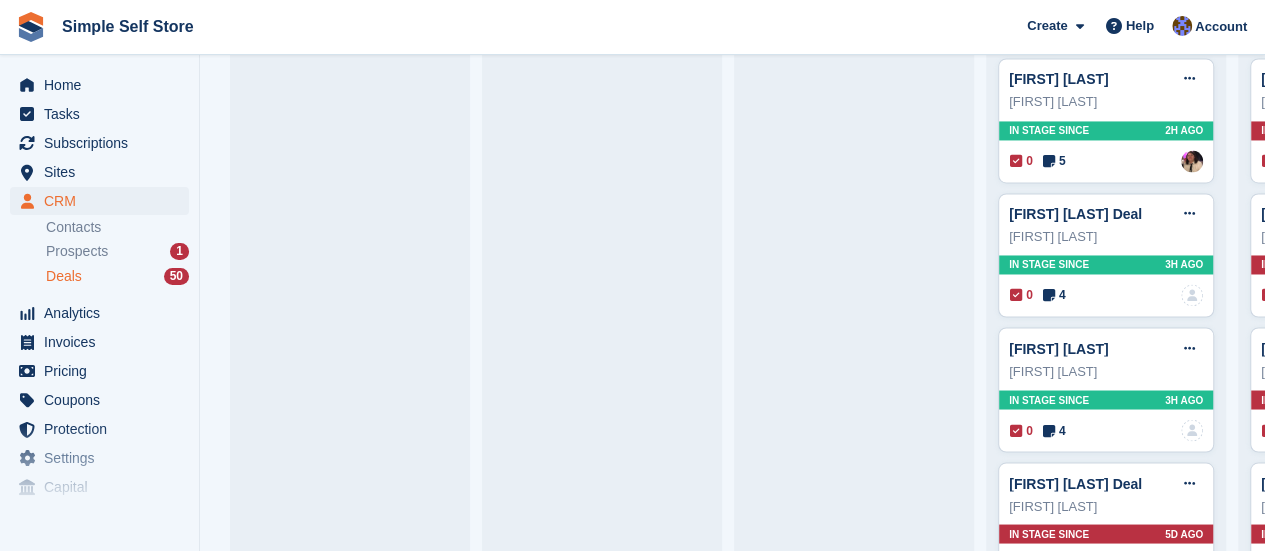 scroll, scrollTop: 1600, scrollLeft: 0, axis: vertical 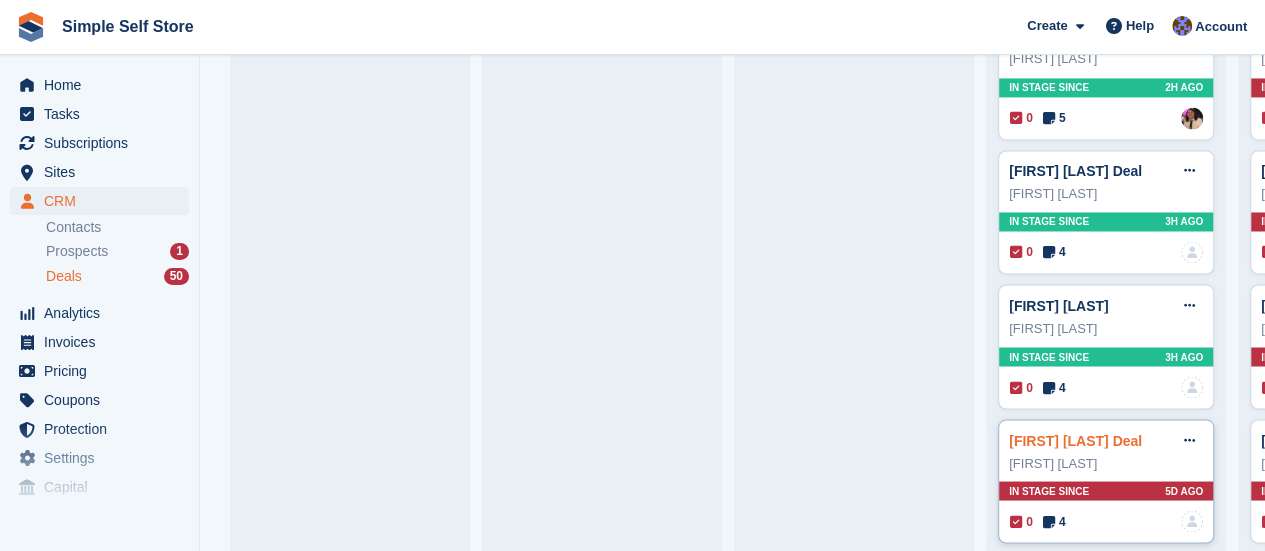 click on "John t  Deal" at bounding box center [1075, 440] 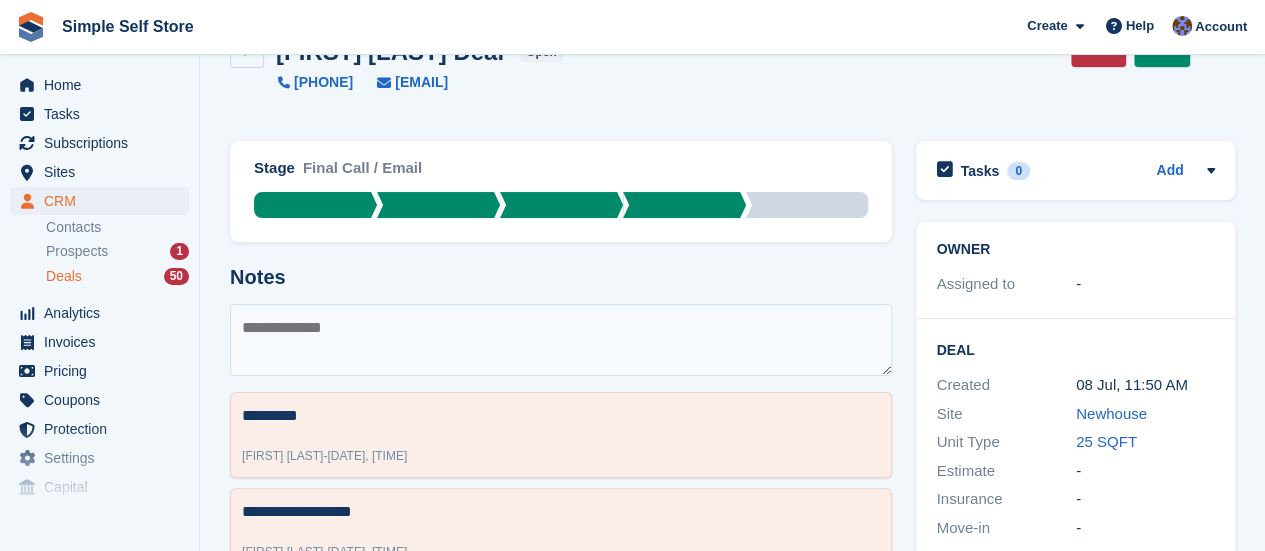 scroll, scrollTop: 0, scrollLeft: 0, axis: both 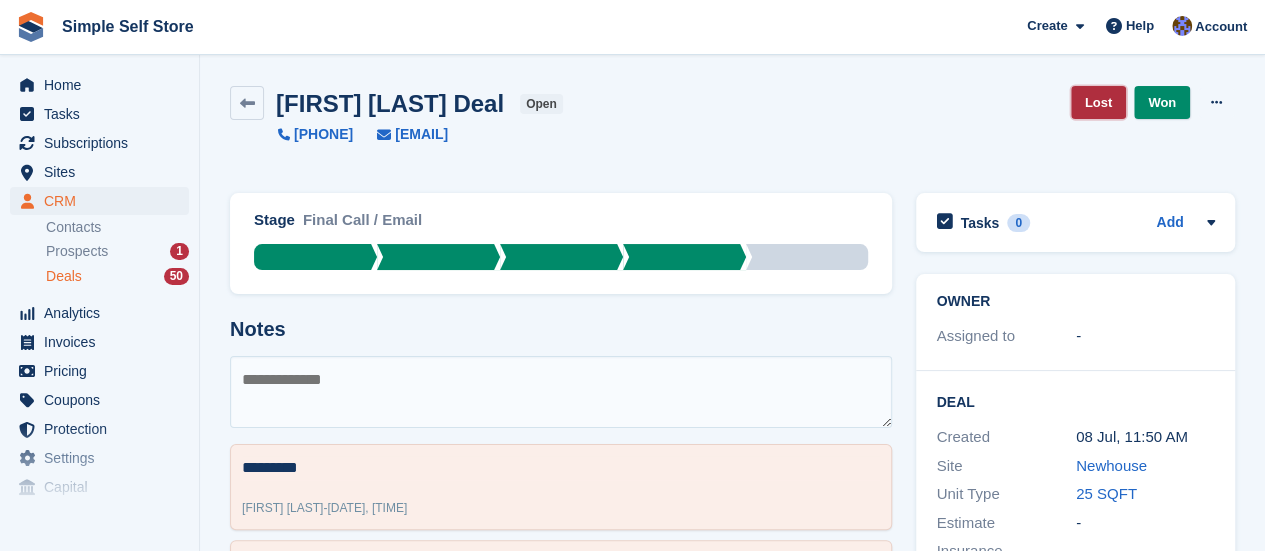 click on "Lost" at bounding box center [1098, 102] 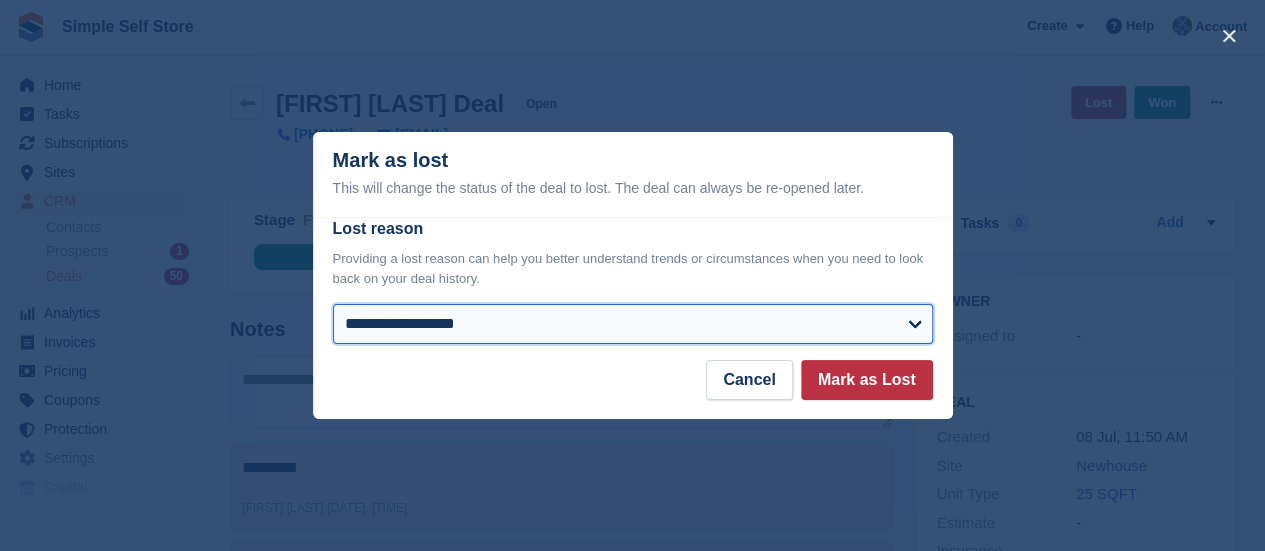 click on "**********" at bounding box center (633, 324) 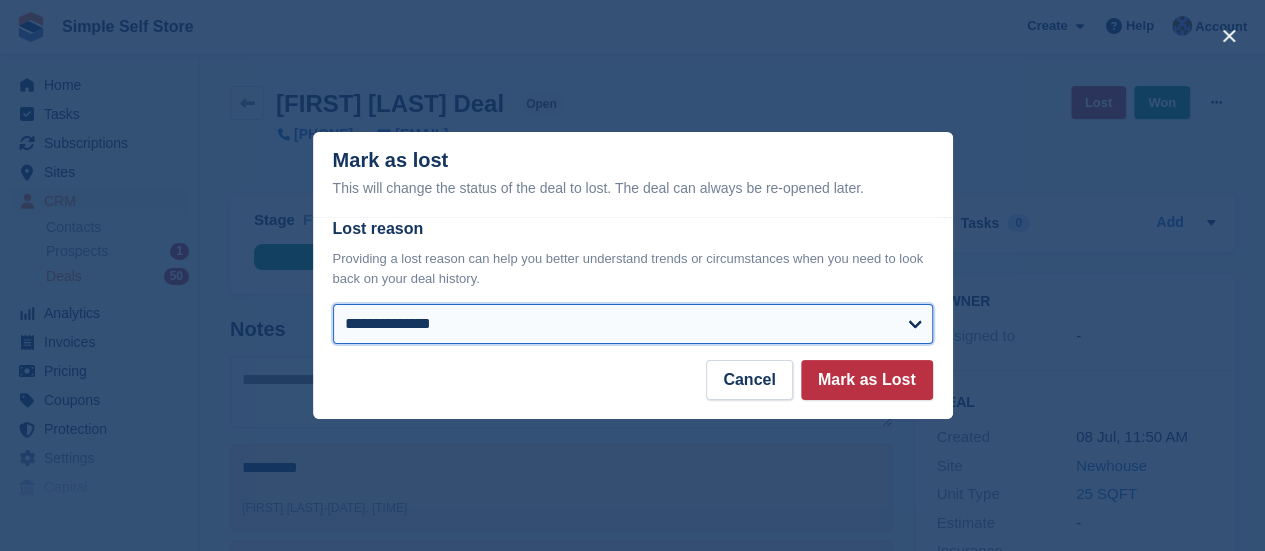 click on "**********" at bounding box center [633, 324] 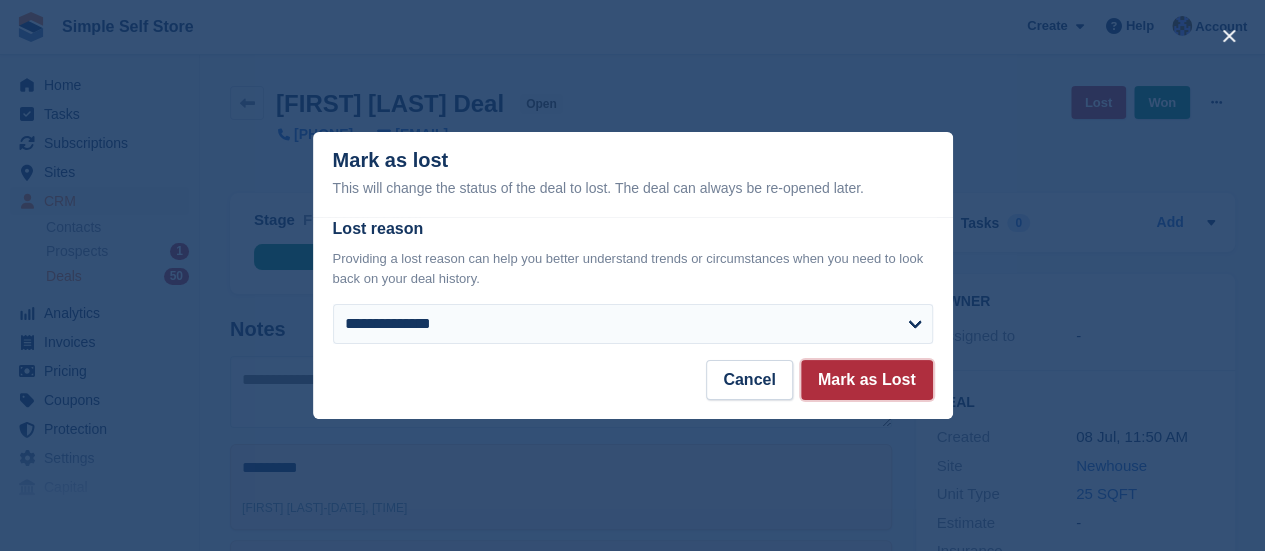 click on "Mark as Lost" at bounding box center (867, 380) 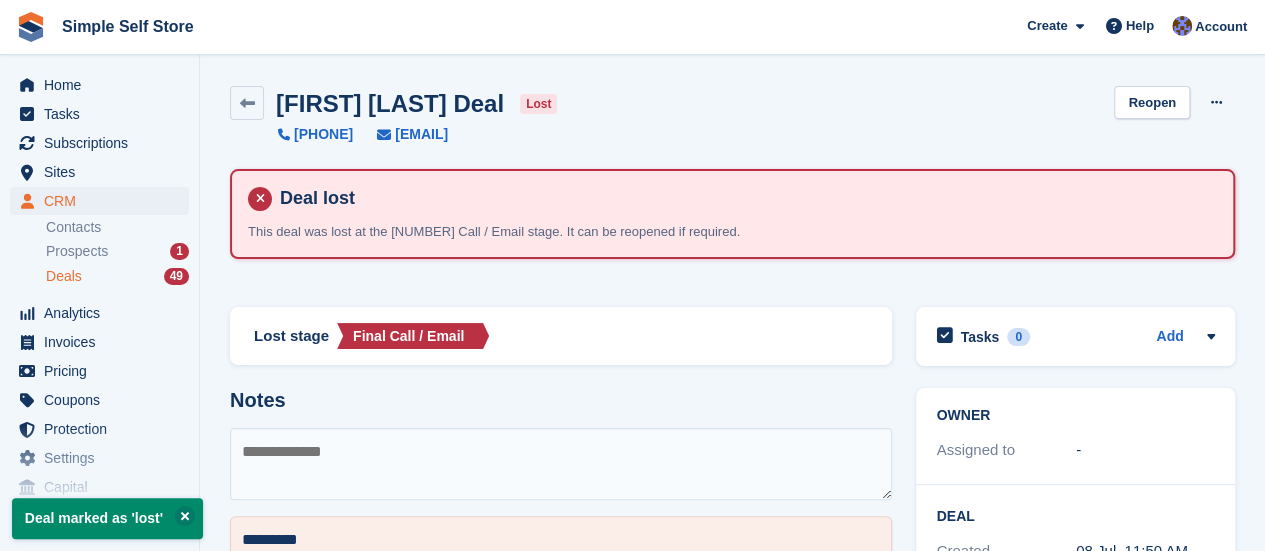click on "Deals" at bounding box center (64, 276) 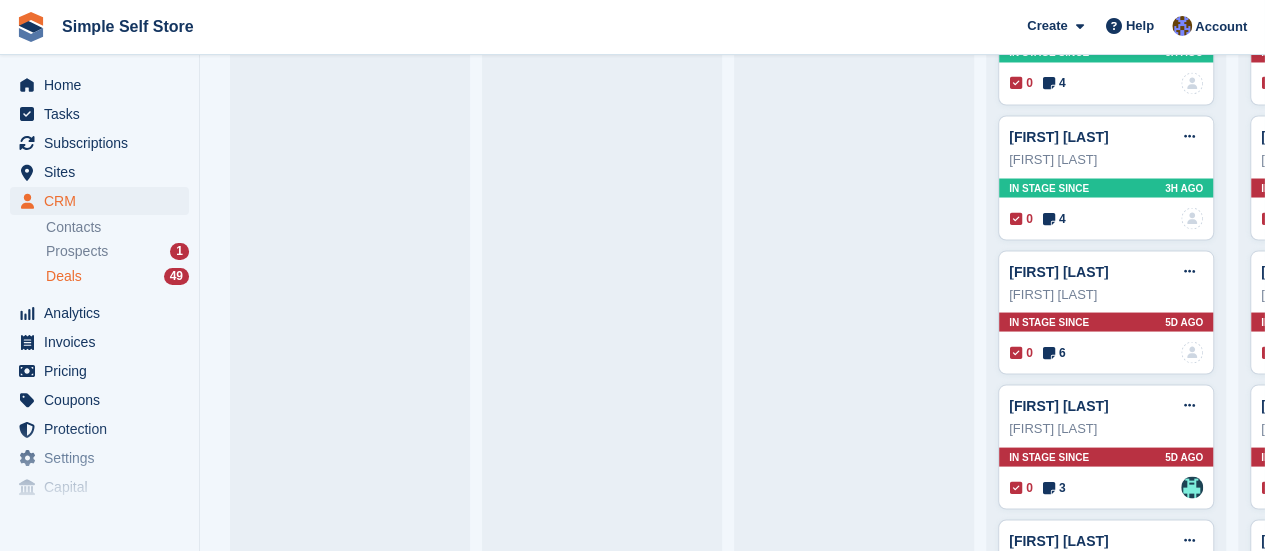 scroll, scrollTop: 1800, scrollLeft: 0, axis: vertical 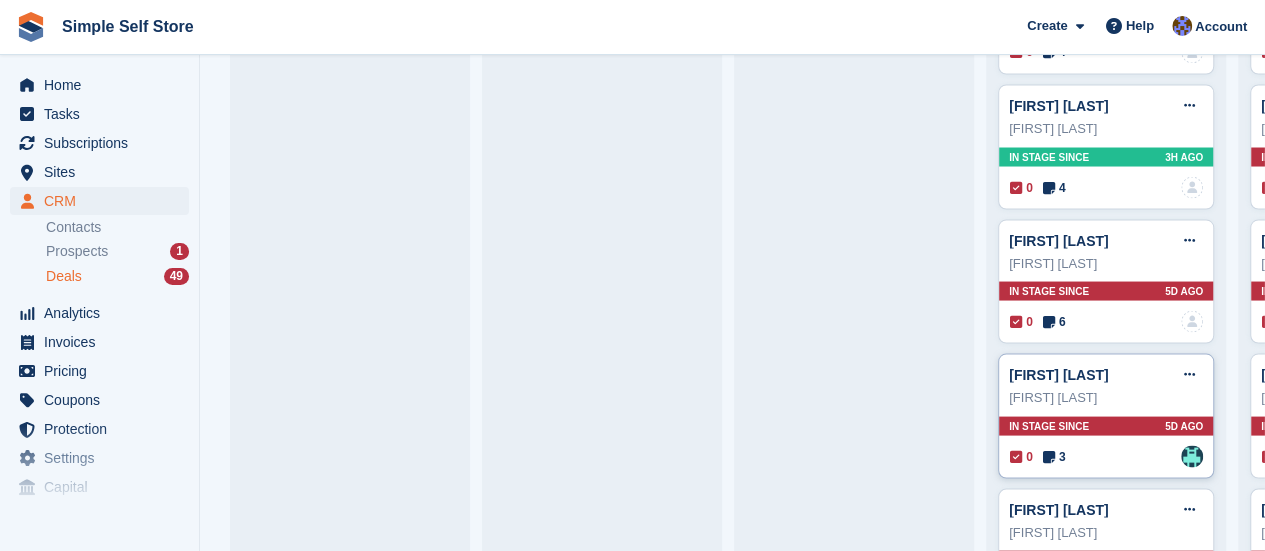 click on "Shona Baillie" at bounding box center (1106, 397) 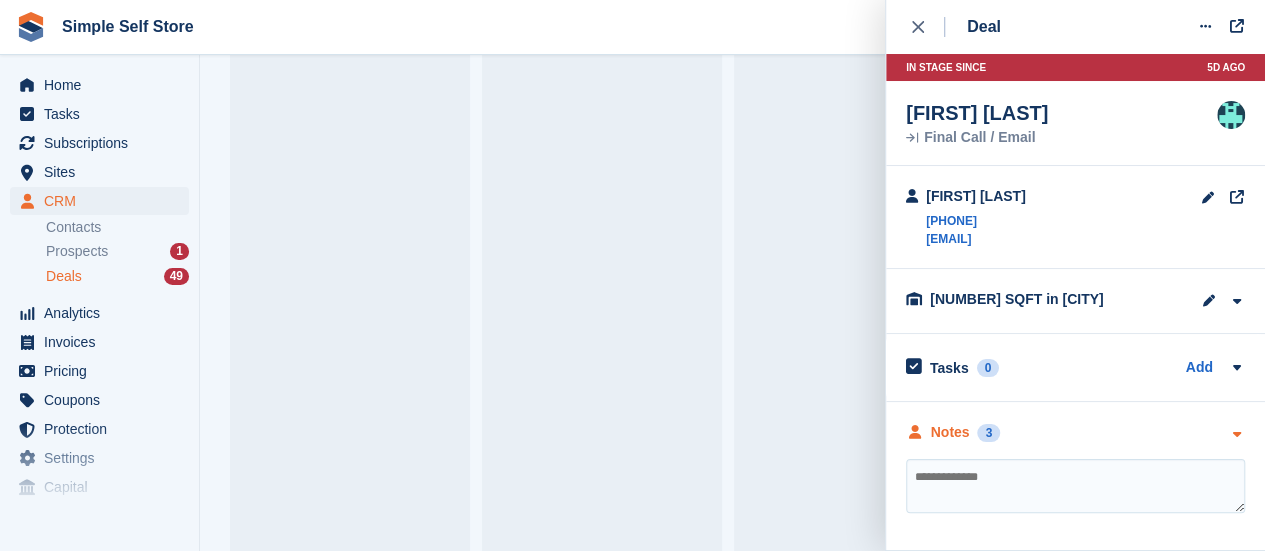 click at bounding box center (1236, 434) 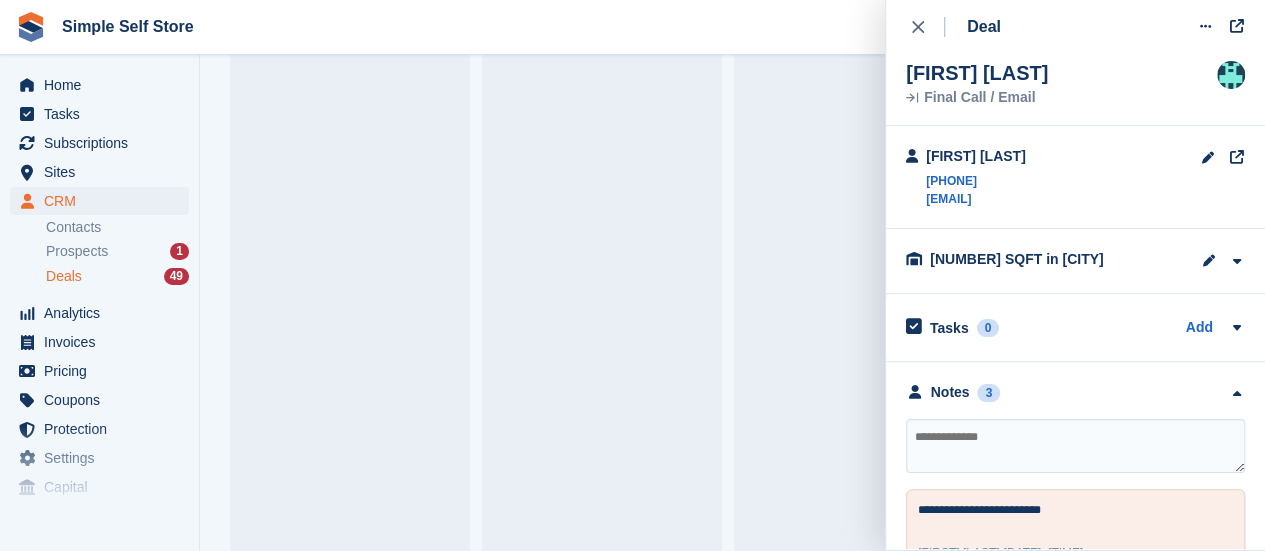 scroll, scrollTop: 360, scrollLeft: 0, axis: vertical 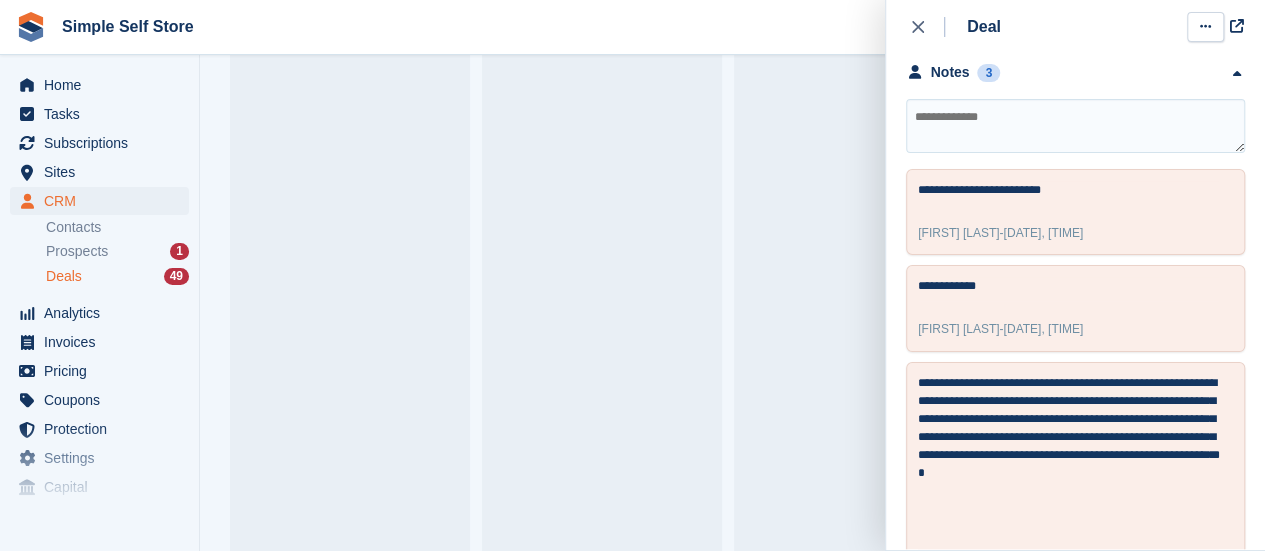 click at bounding box center [1205, 27] 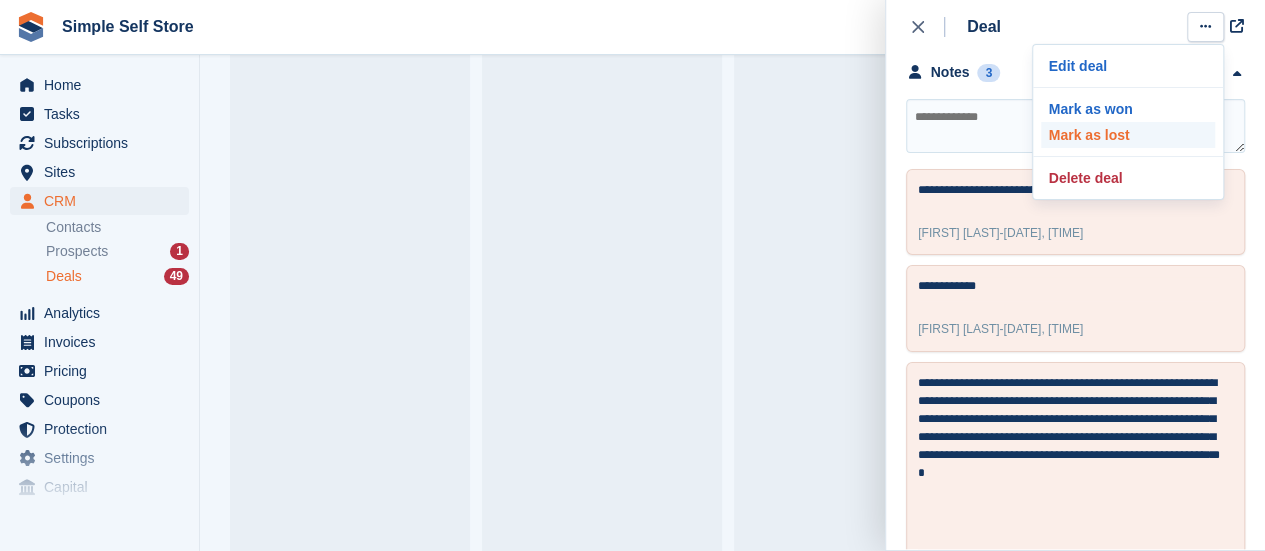 click on "Mark as lost" at bounding box center [1128, 135] 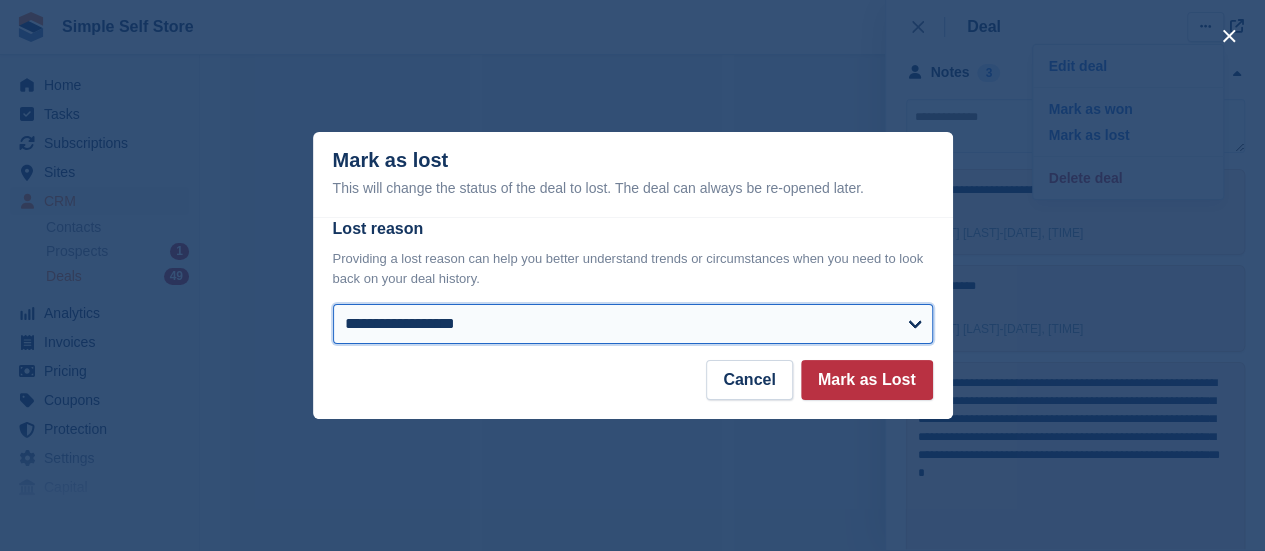 click on "**********" at bounding box center (633, 324) 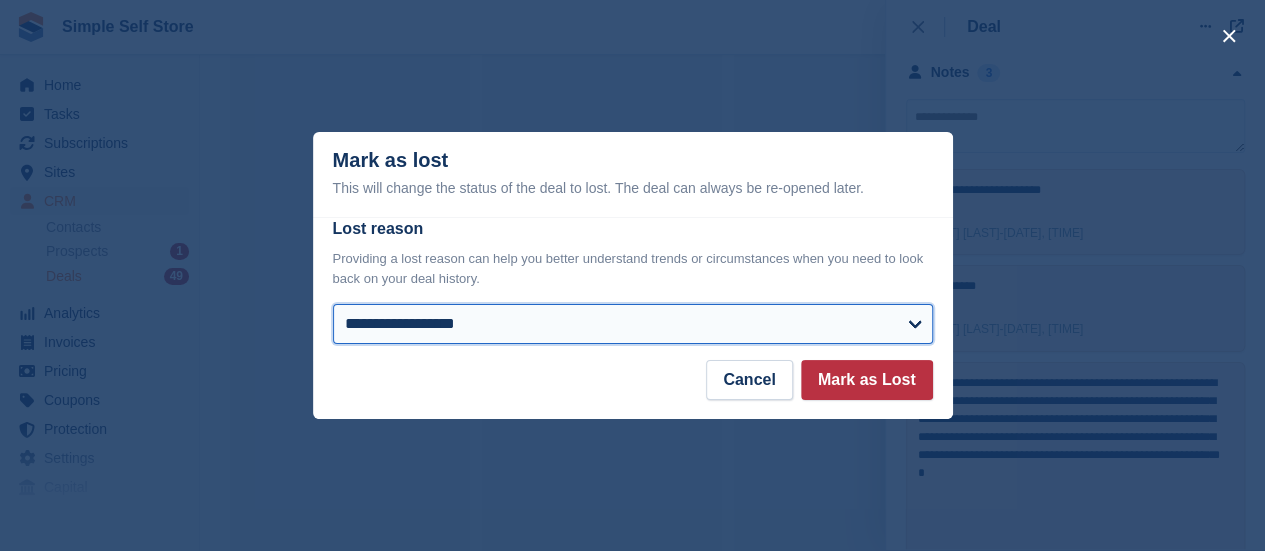select on "**********" 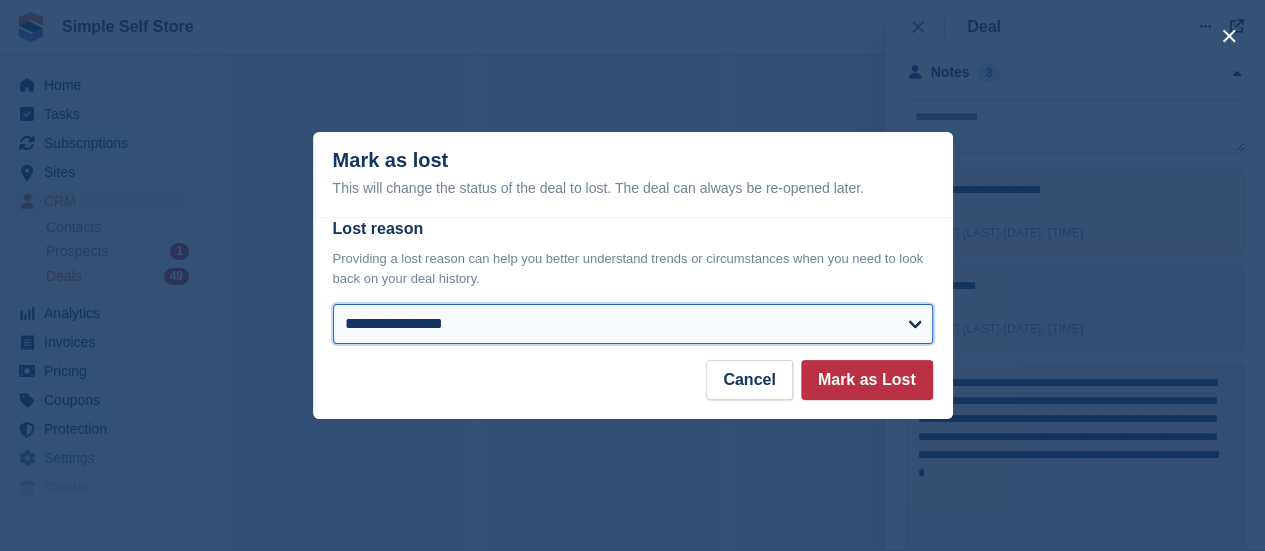 click on "**********" at bounding box center [633, 324] 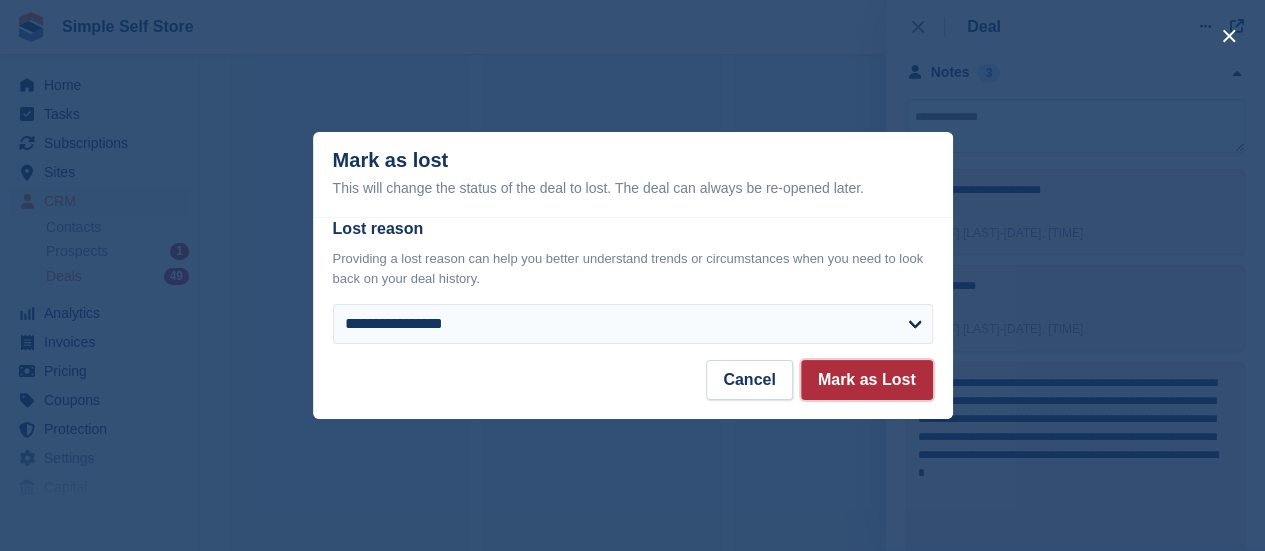 click on "Mark as Lost" at bounding box center (867, 380) 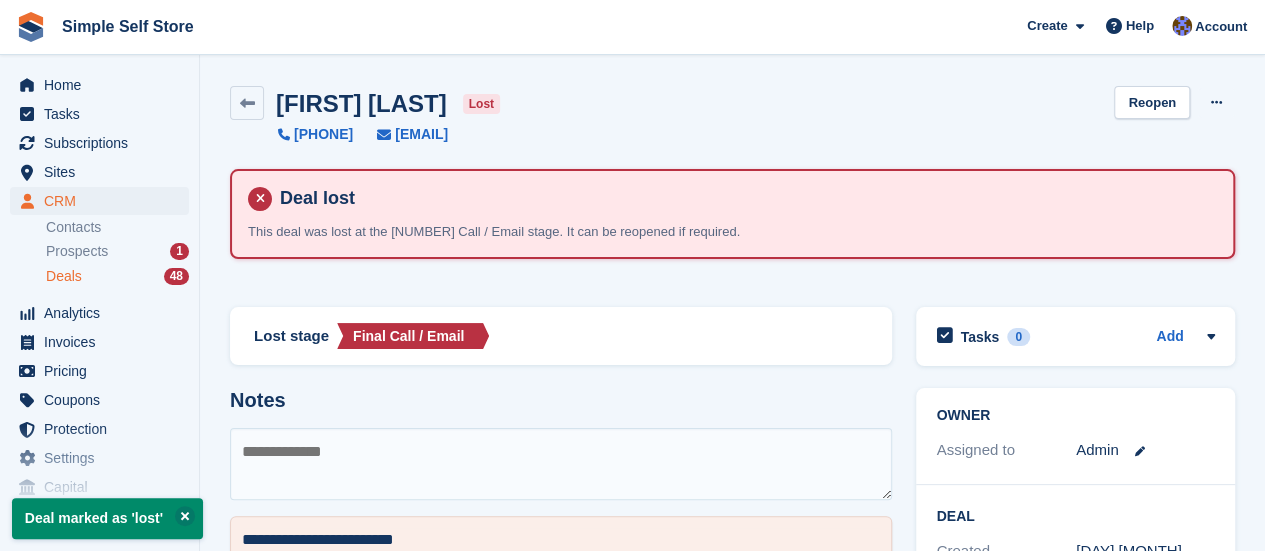 click on "Deals" at bounding box center (64, 276) 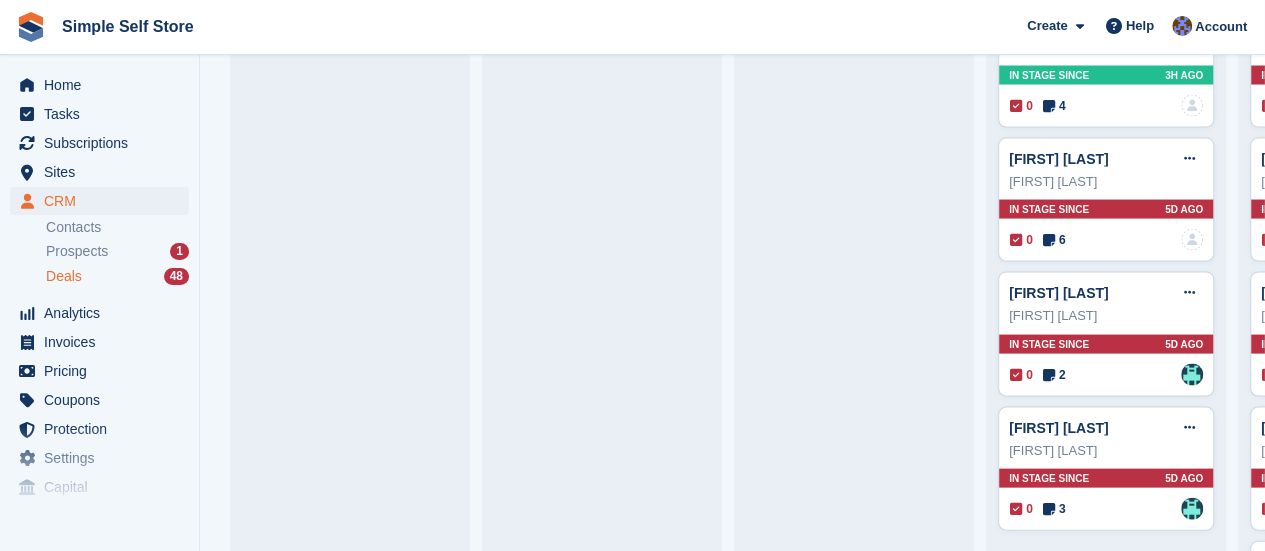 scroll, scrollTop: 1920, scrollLeft: 0, axis: vertical 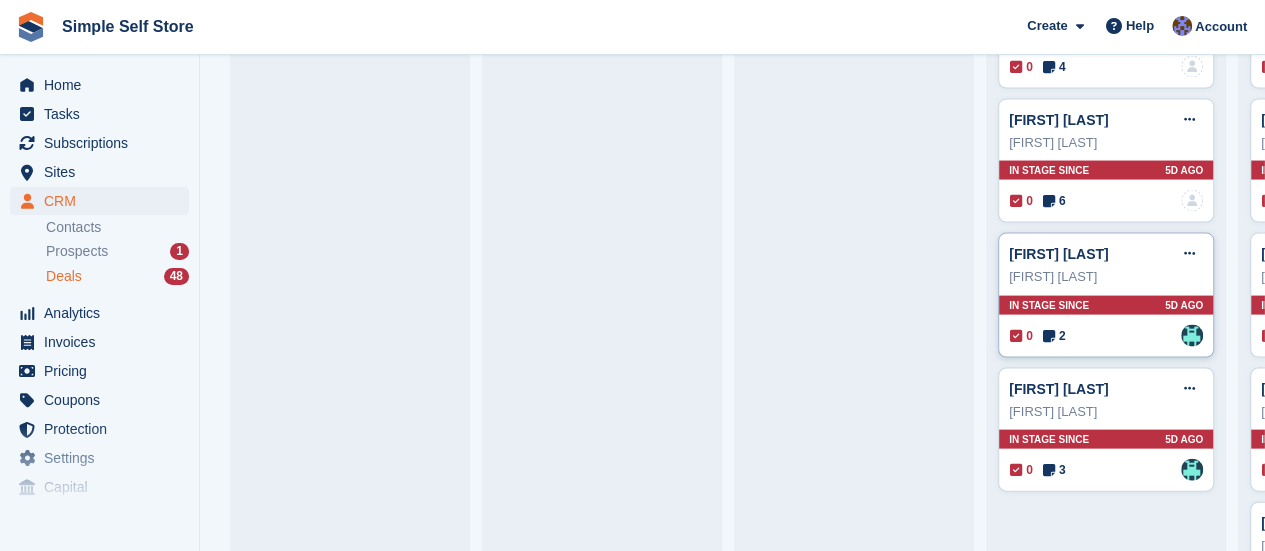 click on "In stage since" at bounding box center [1049, 305] 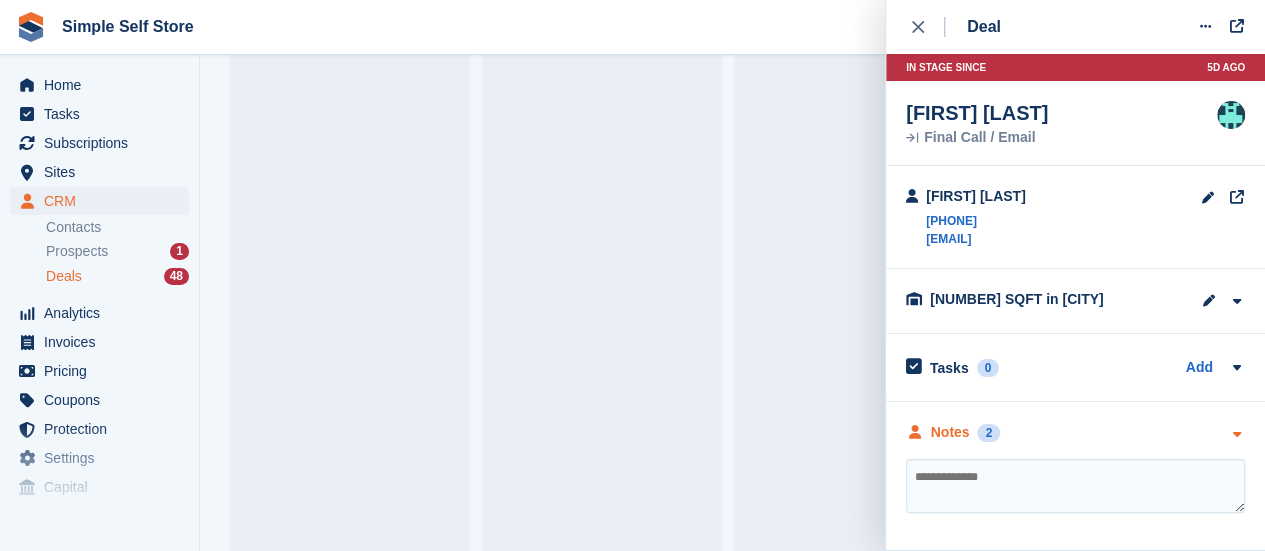 click at bounding box center (1236, 434) 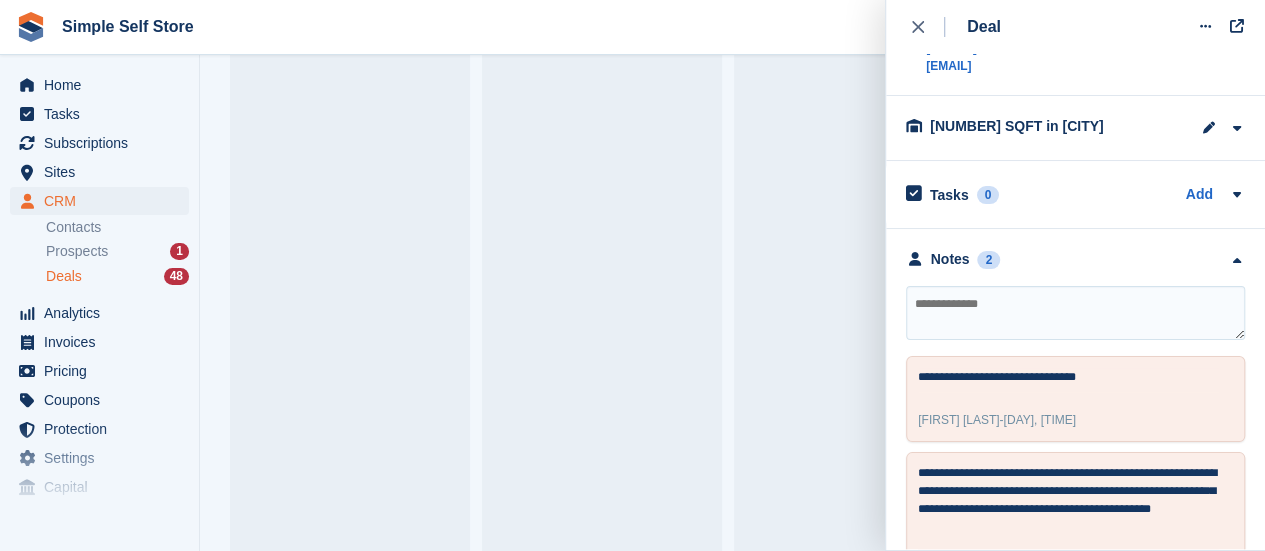 scroll, scrollTop: 252, scrollLeft: 0, axis: vertical 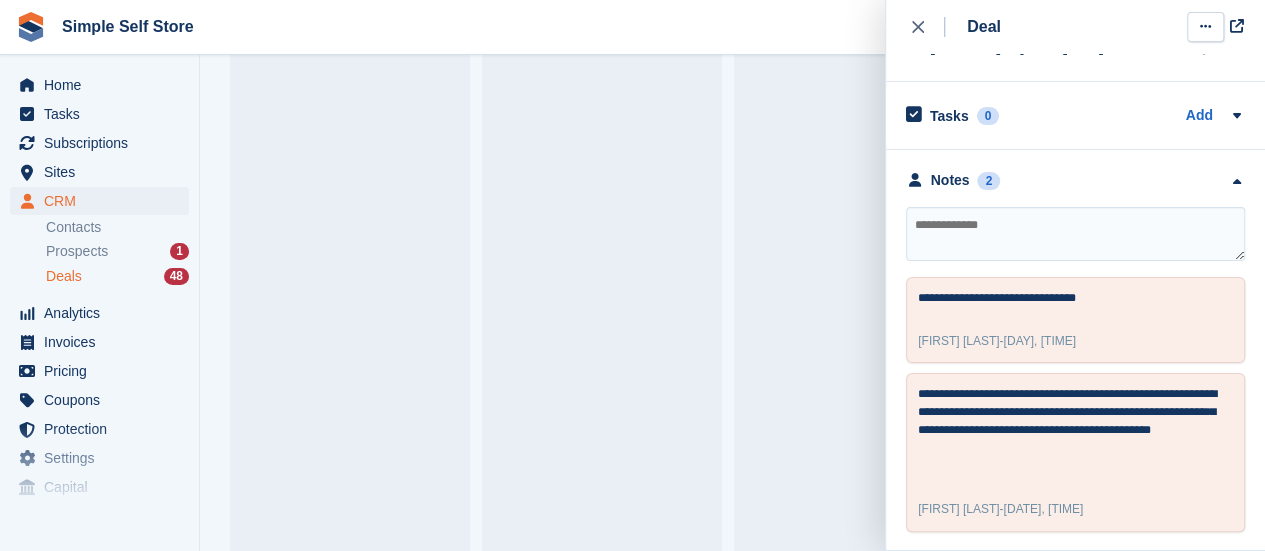 click at bounding box center [1205, 26] 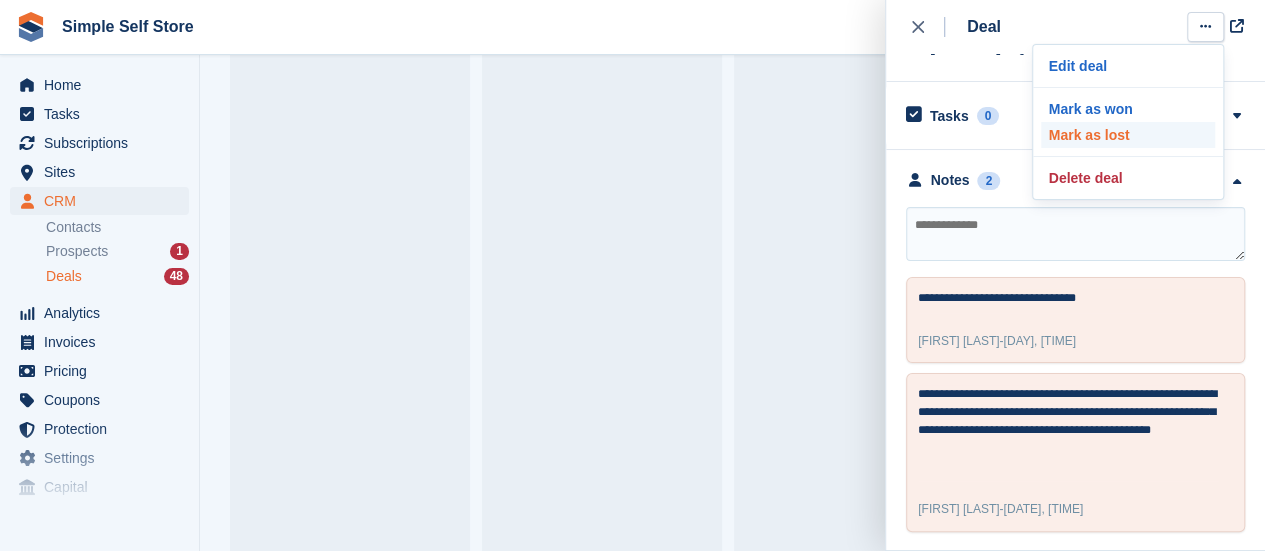 click on "Mark as lost" at bounding box center [1128, 135] 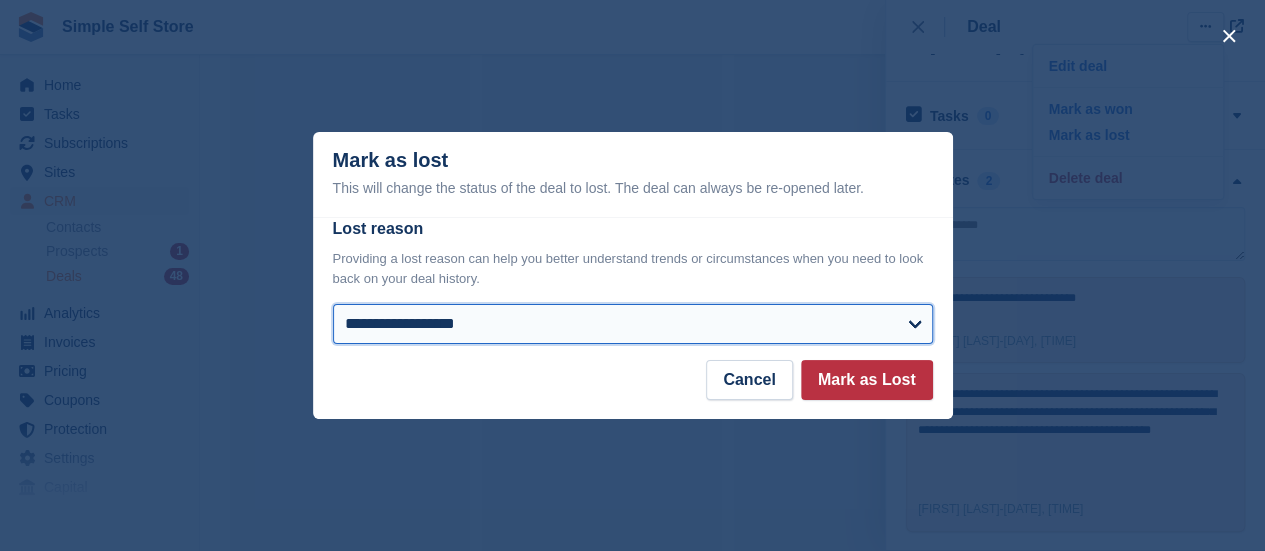 click on "**********" at bounding box center [633, 324] 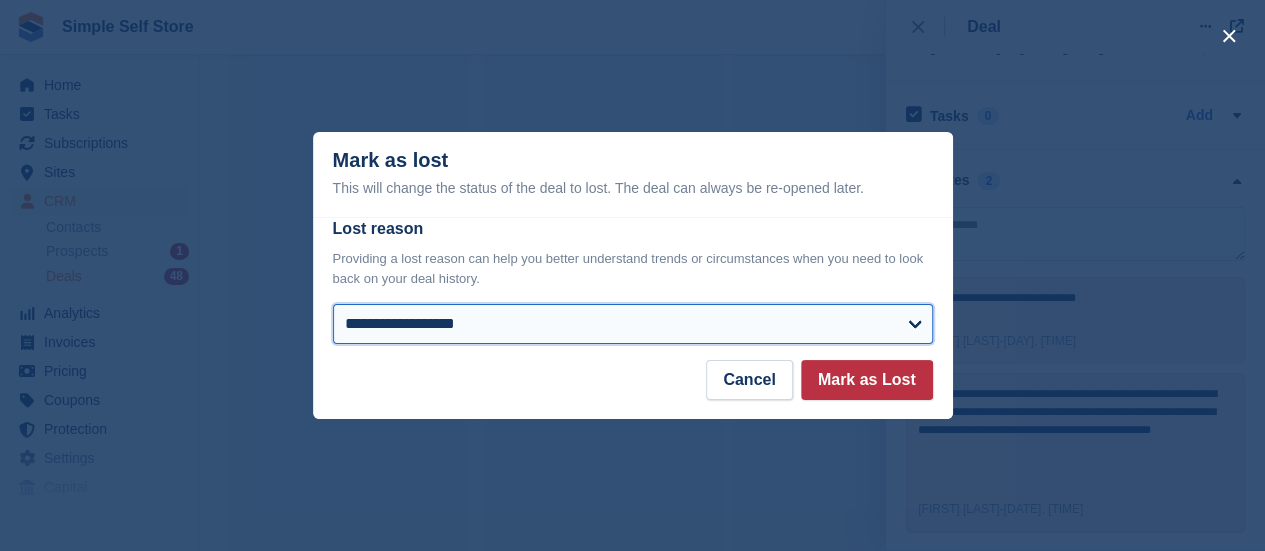 select on "**********" 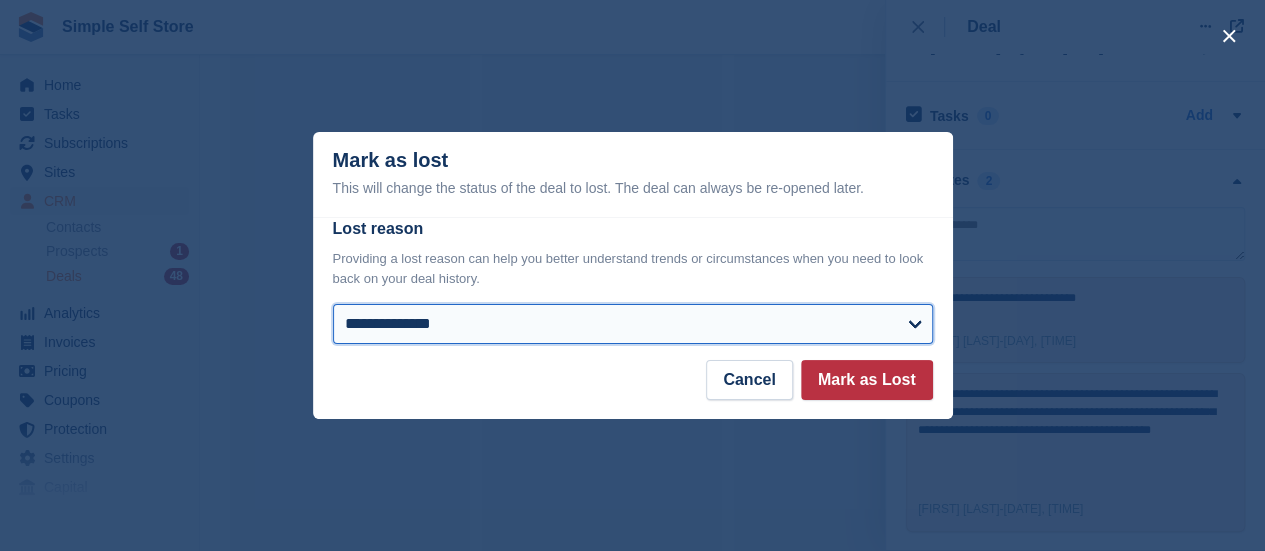 click on "**********" at bounding box center [633, 324] 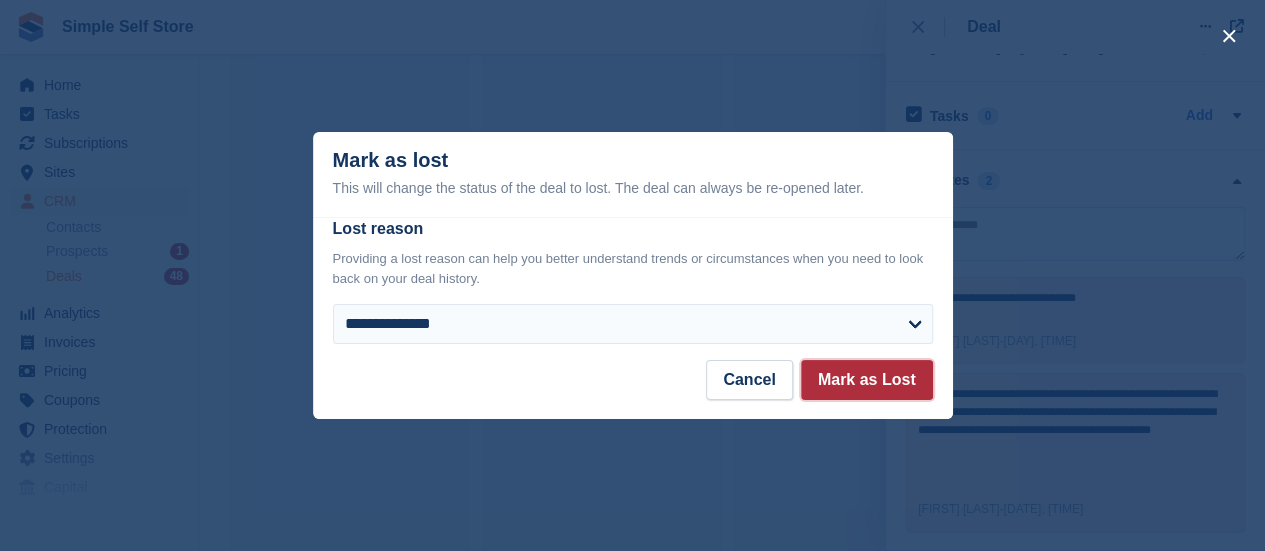 click on "Mark as Lost" at bounding box center [867, 380] 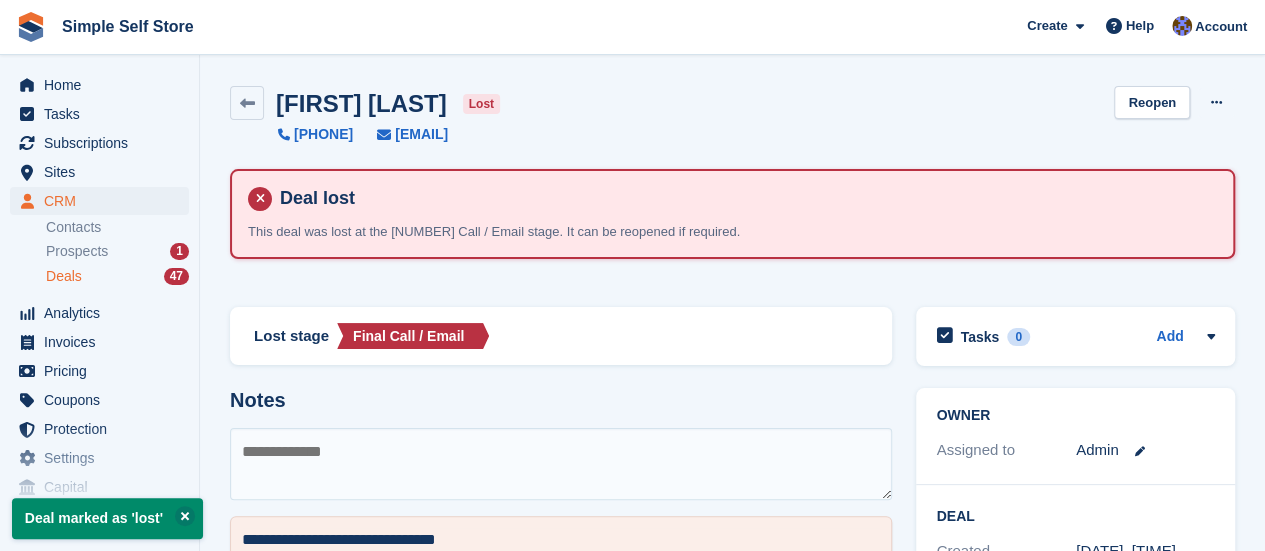 click on "Deals" at bounding box center (64, 276) 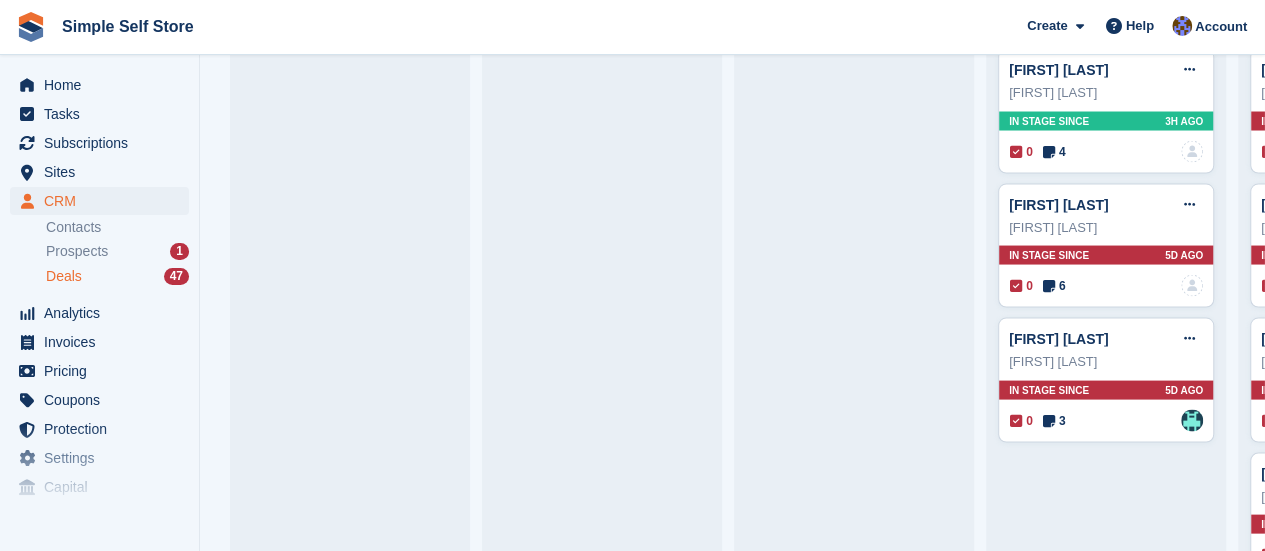 scroll, scrollTop: 1840, scrollLeft: 0, axis: vertical 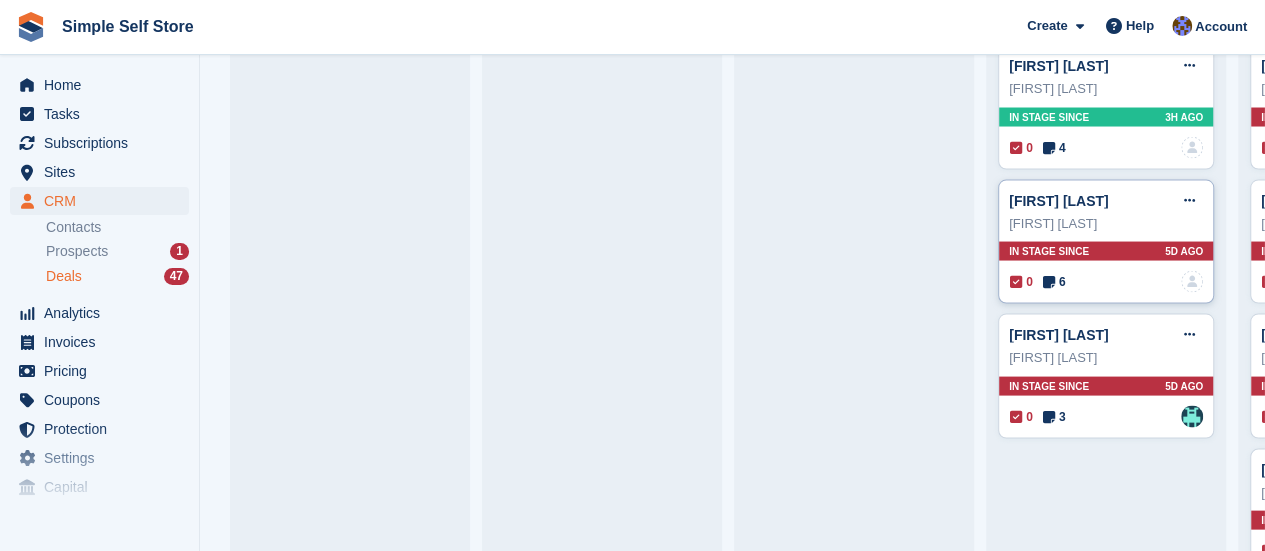 click on "Daryl Collins Deal
Edit deal
Mark as won
Mark as lost
Delete deal
Daryl Collins
In stage since 5D AGO
0
6
No one is assigned to this deal" at bounding box center (1106, 241) 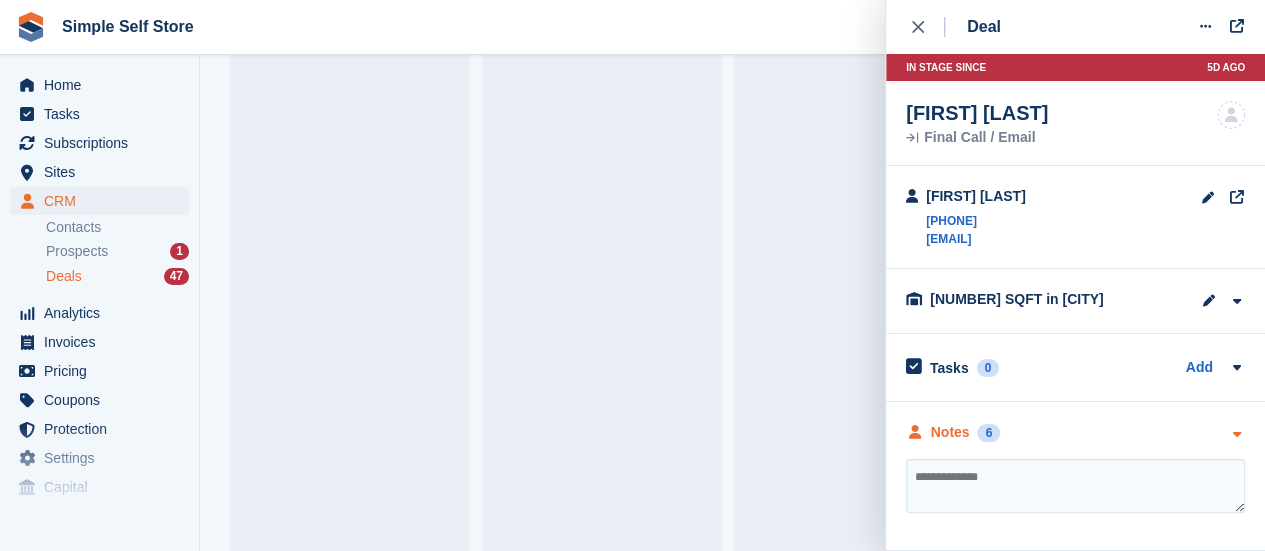 click at bounding box center [1236, 432] 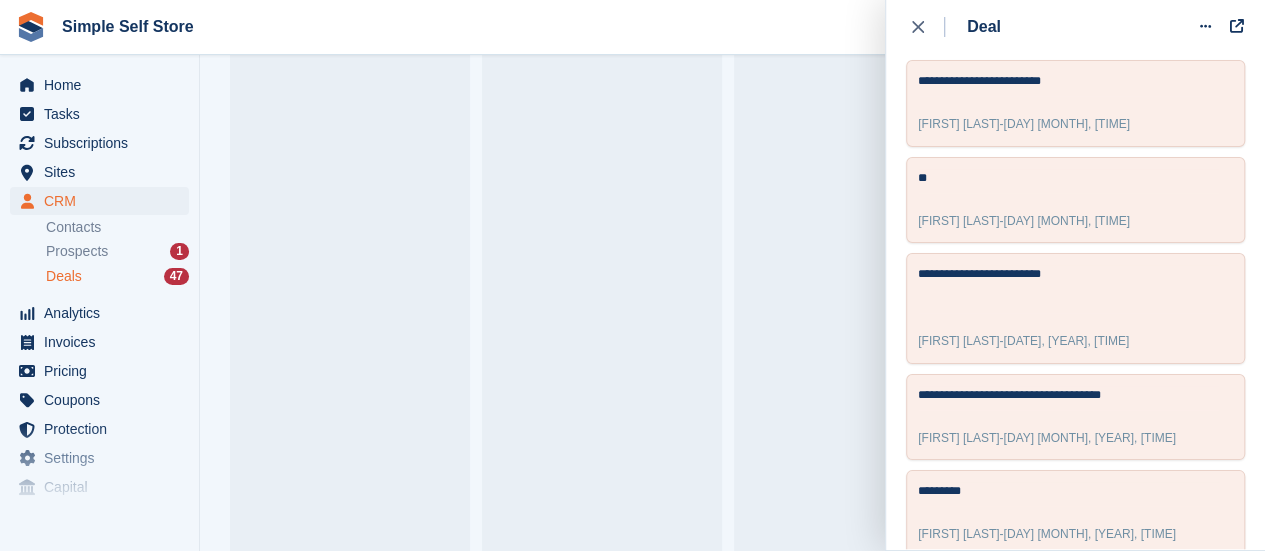 scroll, scrollTop: 586, scrollLeft: 0, axis: vertical 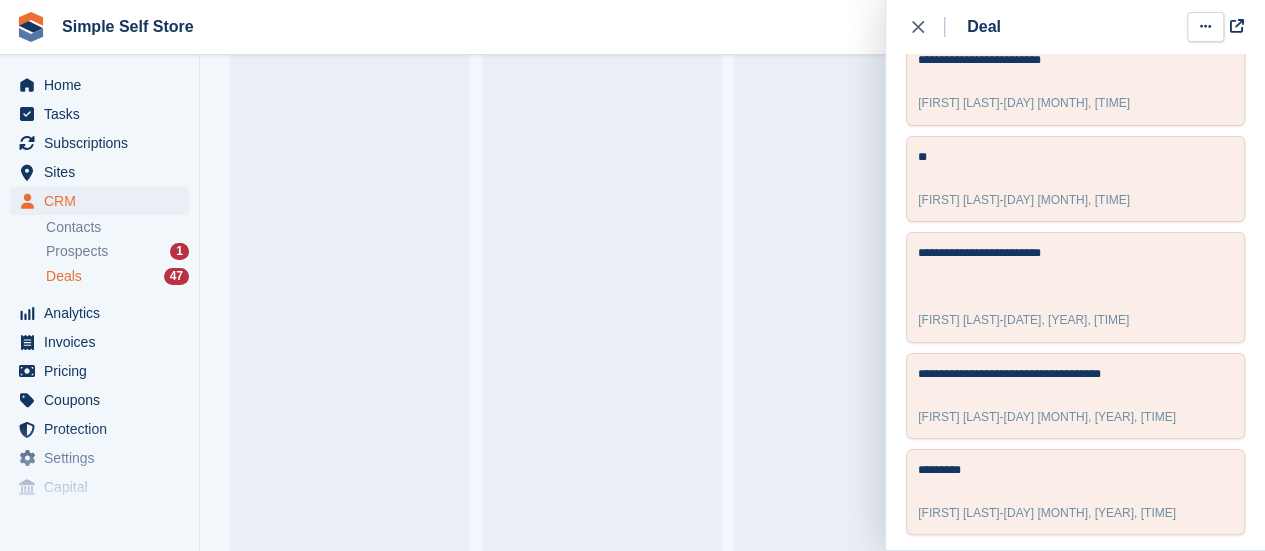 click at bounding box center [1205, 26] 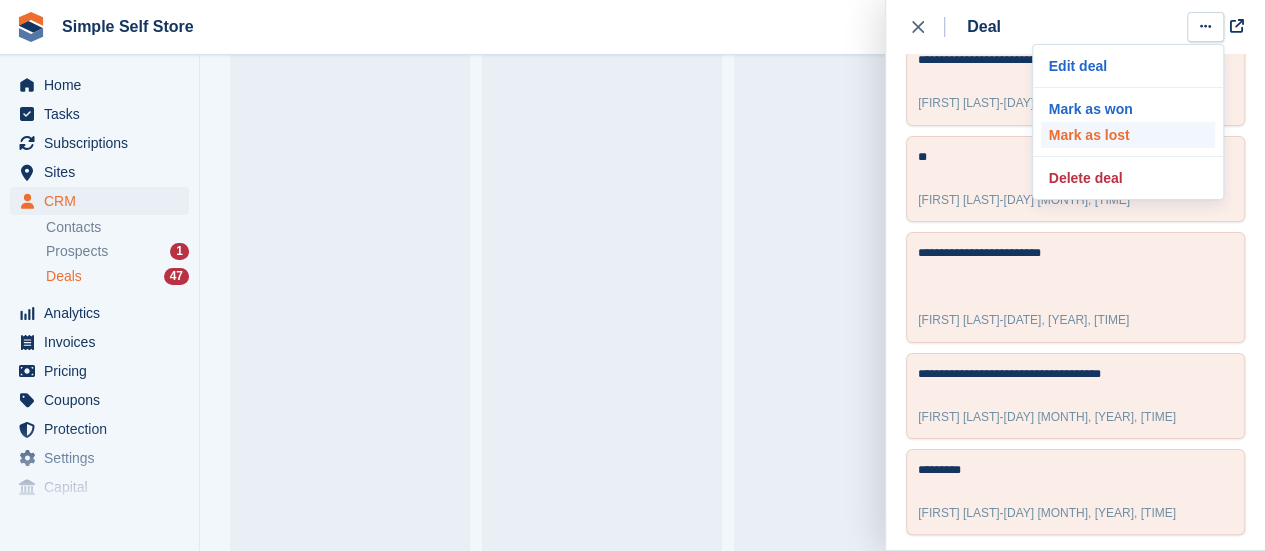 click on "Mark as lost" at bounding box center (1128, 135) 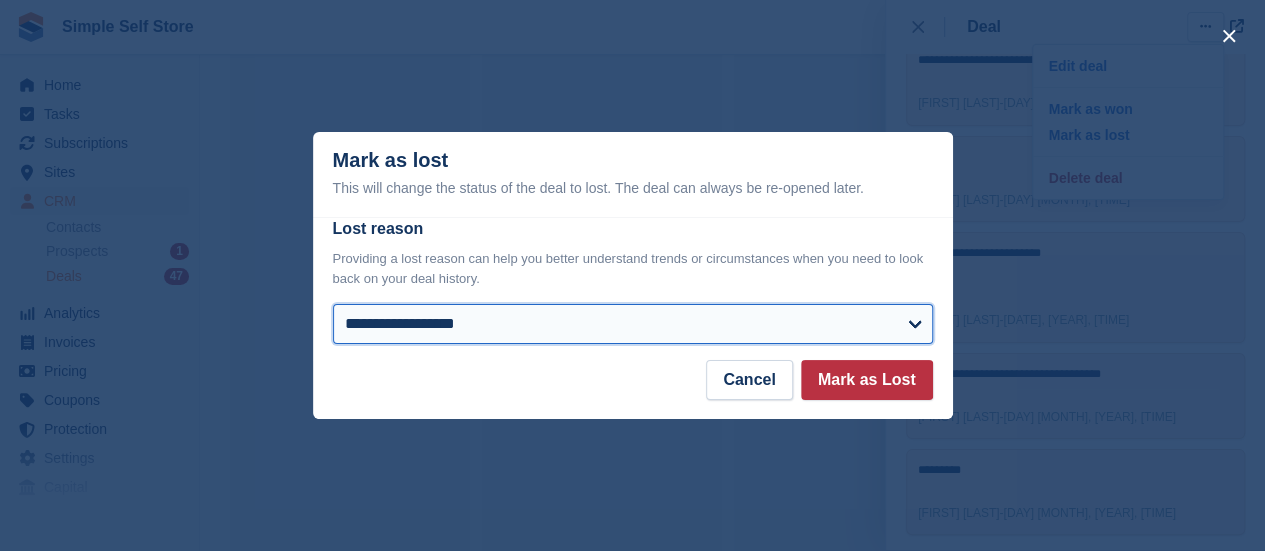 click on "**********" at bounding box center [633, 324] 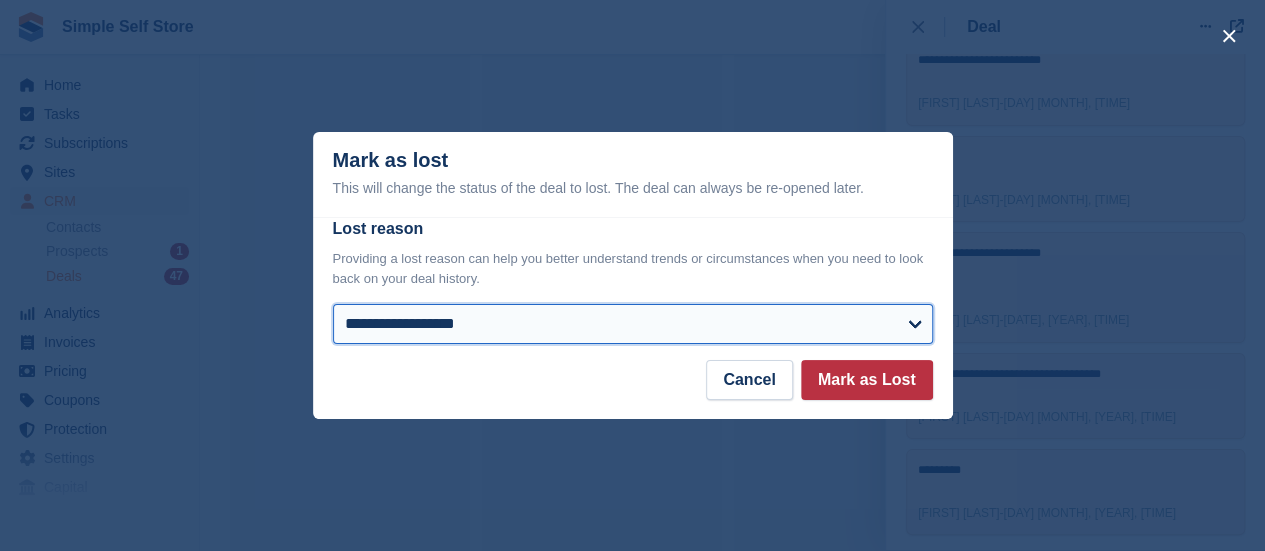 select on "**********" 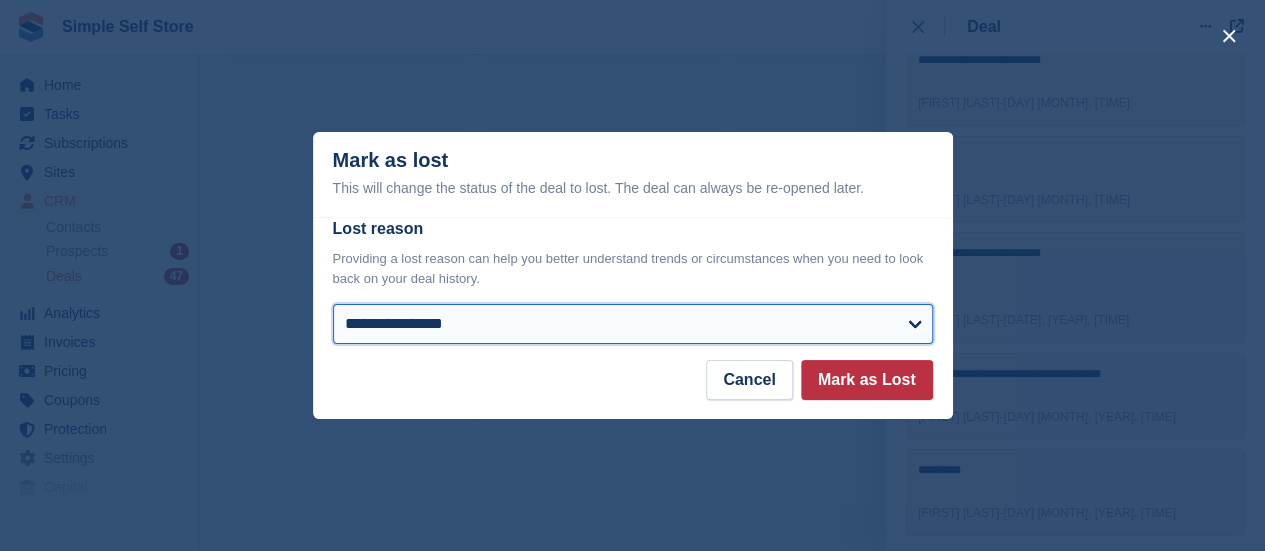 click on "**********" at bounding box center (633, 324) 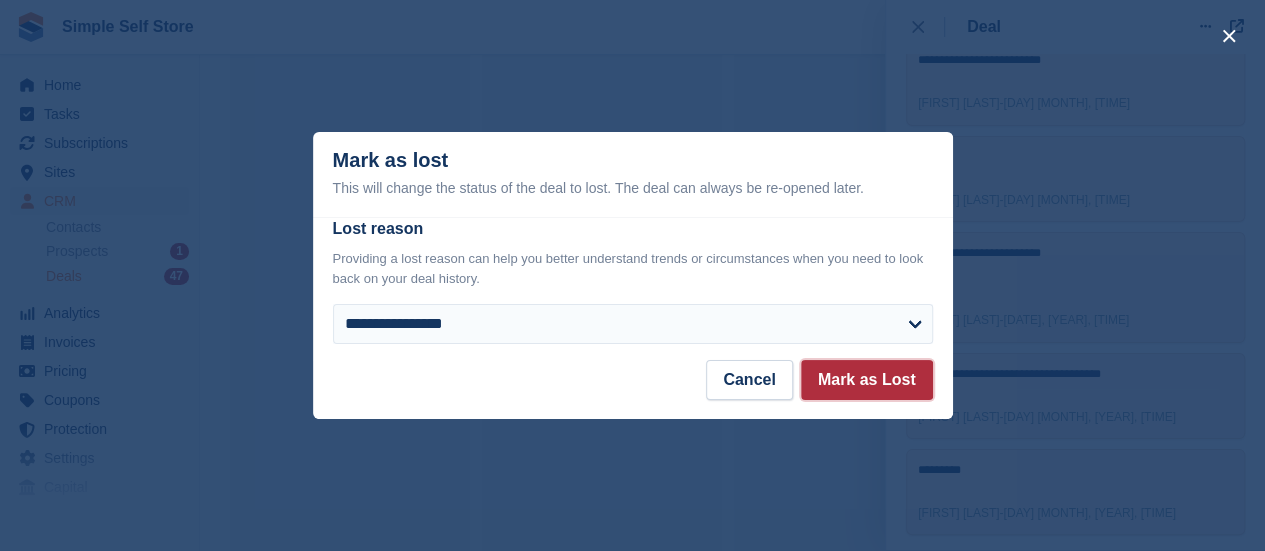 click on "Mark as Lost" at bounding box center (867, 380) 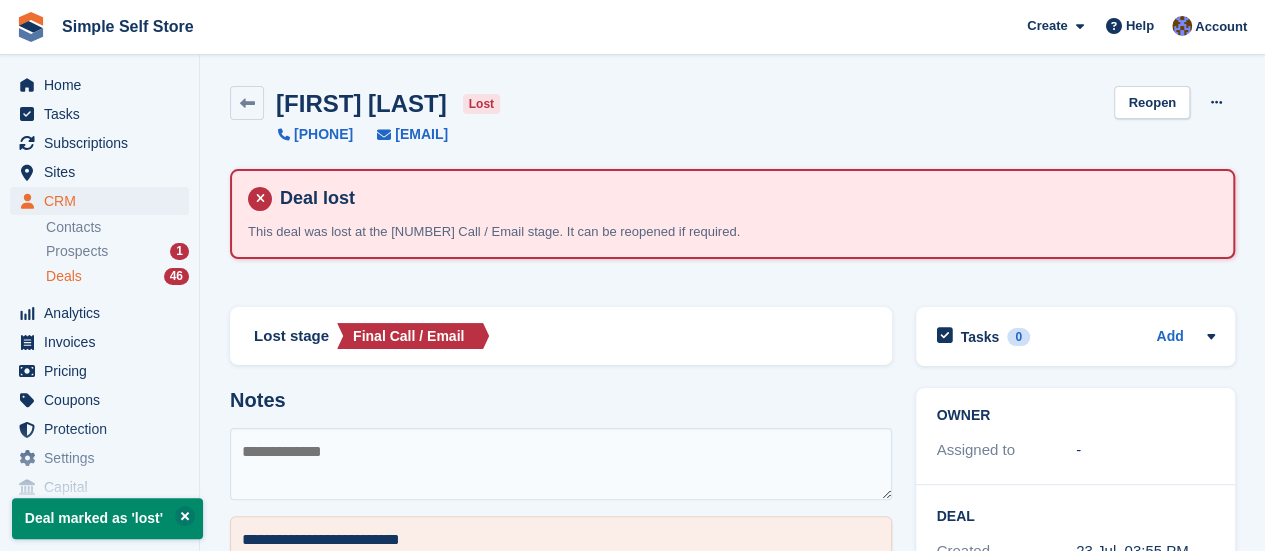 click on "Deals" at bounding box center [64, 276] 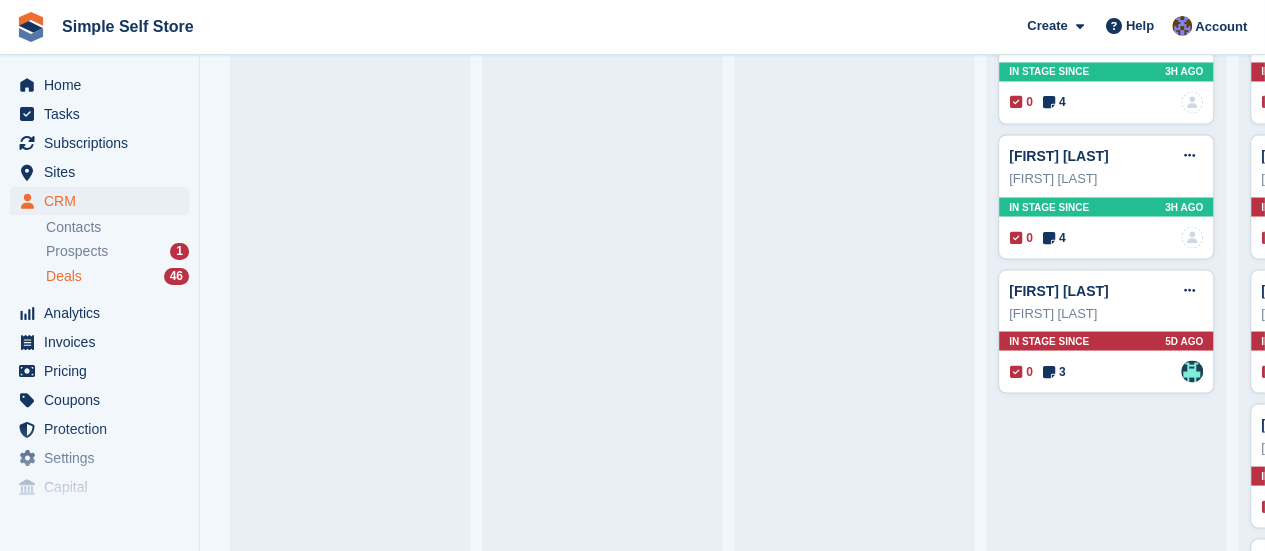 scroll, scrollTop: 1800, scrollLeft: 0, axis: vertical 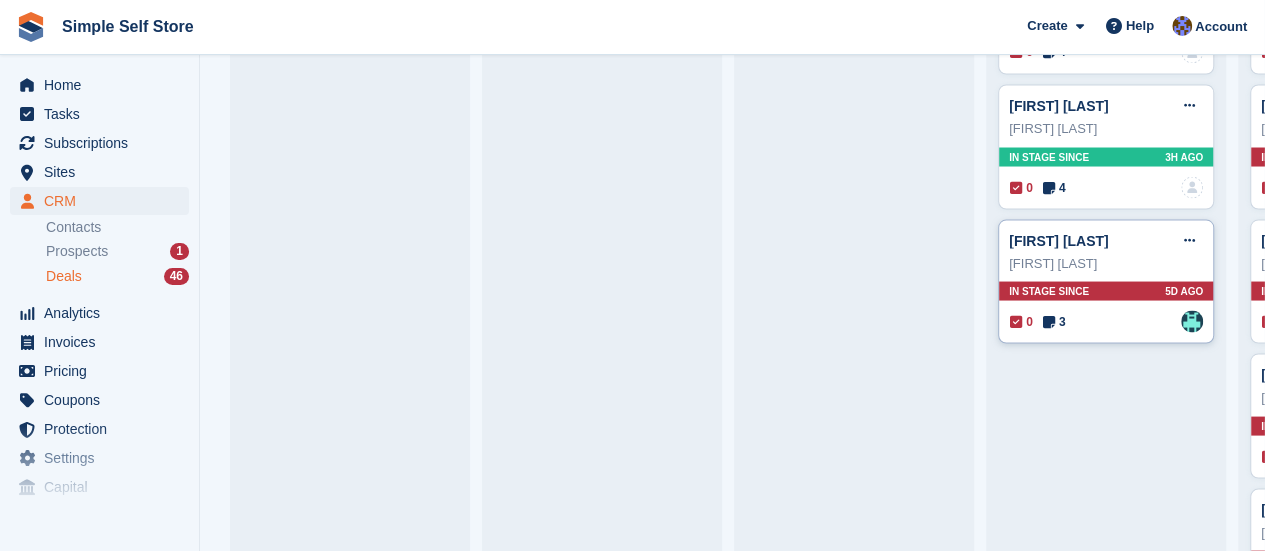 click on "Lucy Wright Deal
Edit deal
Mark as won
Mark as lost
Delete deal
Lucy Wright
In stage since 5D AGO
0
3
Assigned to Admin" at bounding box center [1106, 281] 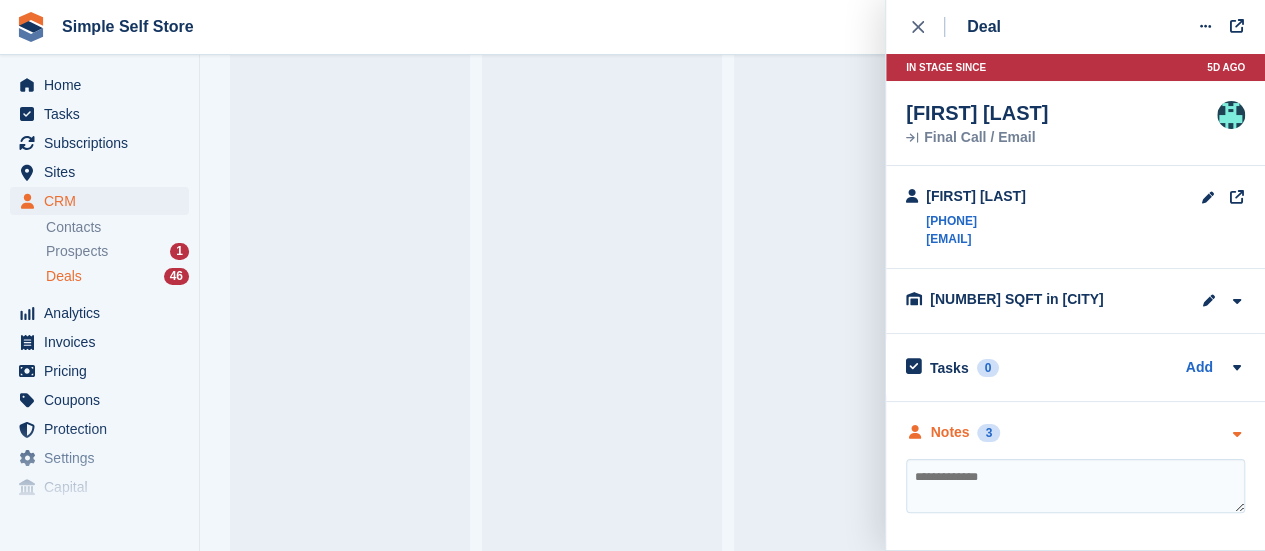 click at bounding box center [1236, 434] 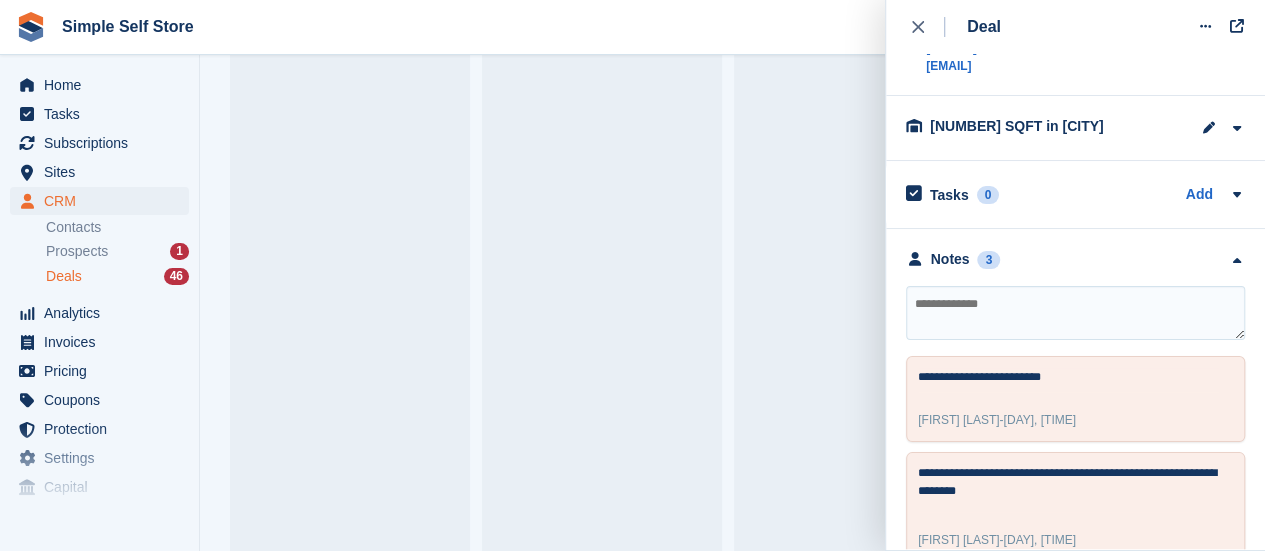 scroll, scrollTop: 299, scrollLeft: 0, axis: vertical 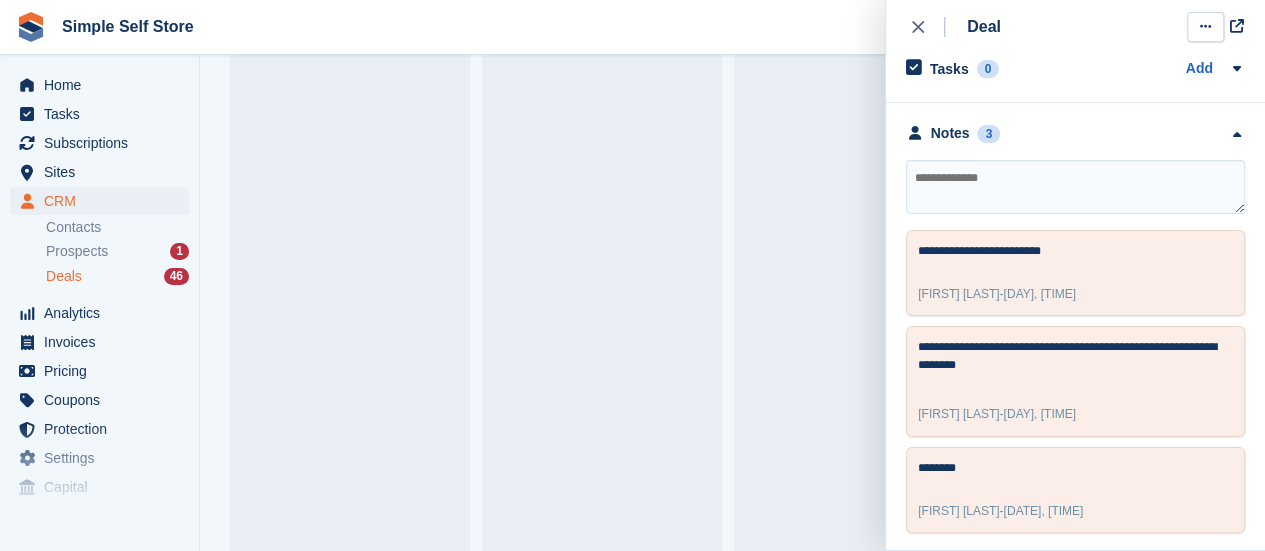 click at bounding box center (1205, 27) 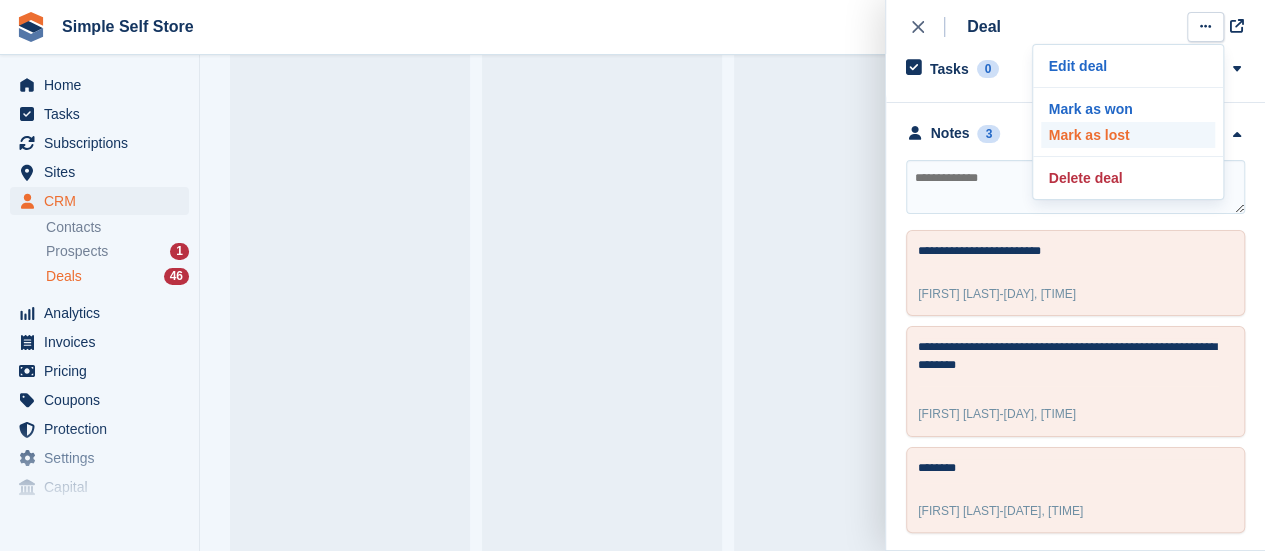click on "Mark as lost" at bounding box center [1128, 135] 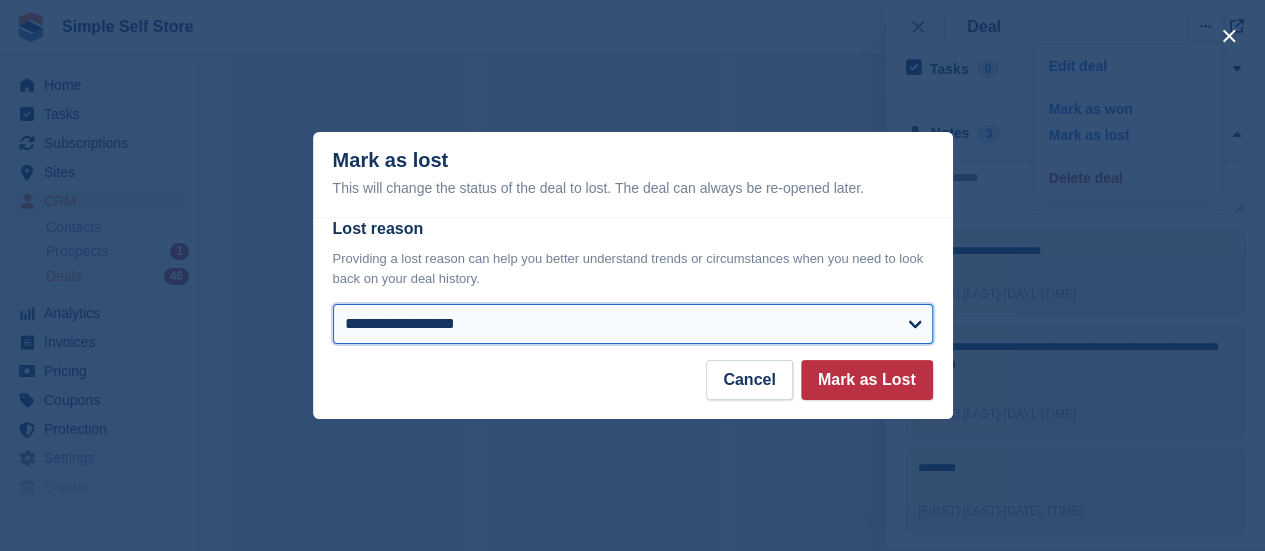 click on "**********" at bounding box center (633, 324) 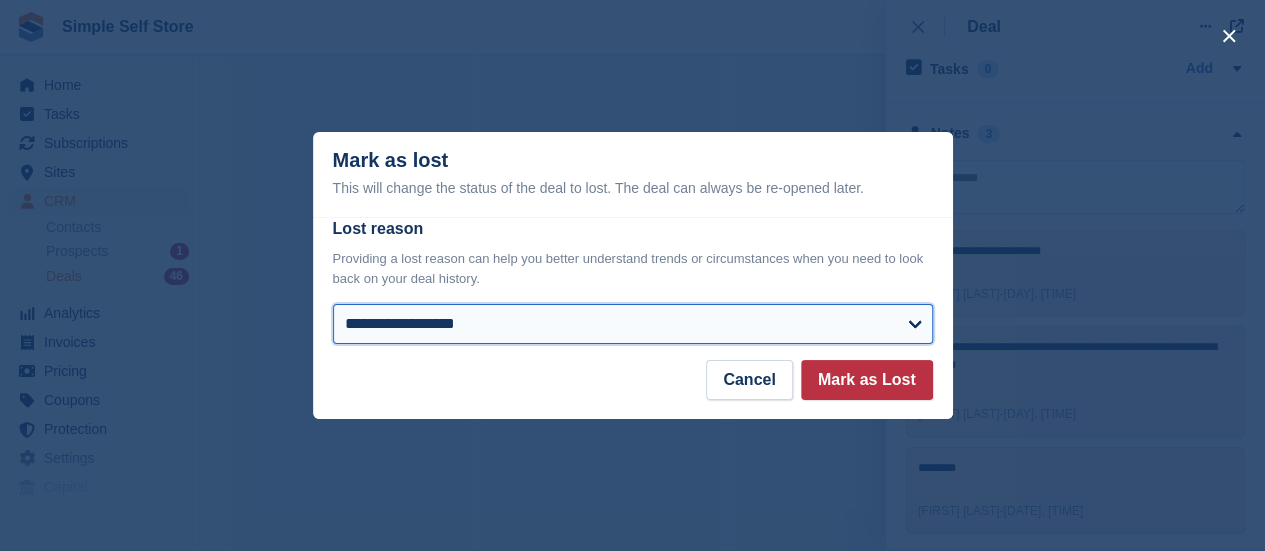 select on "**********" 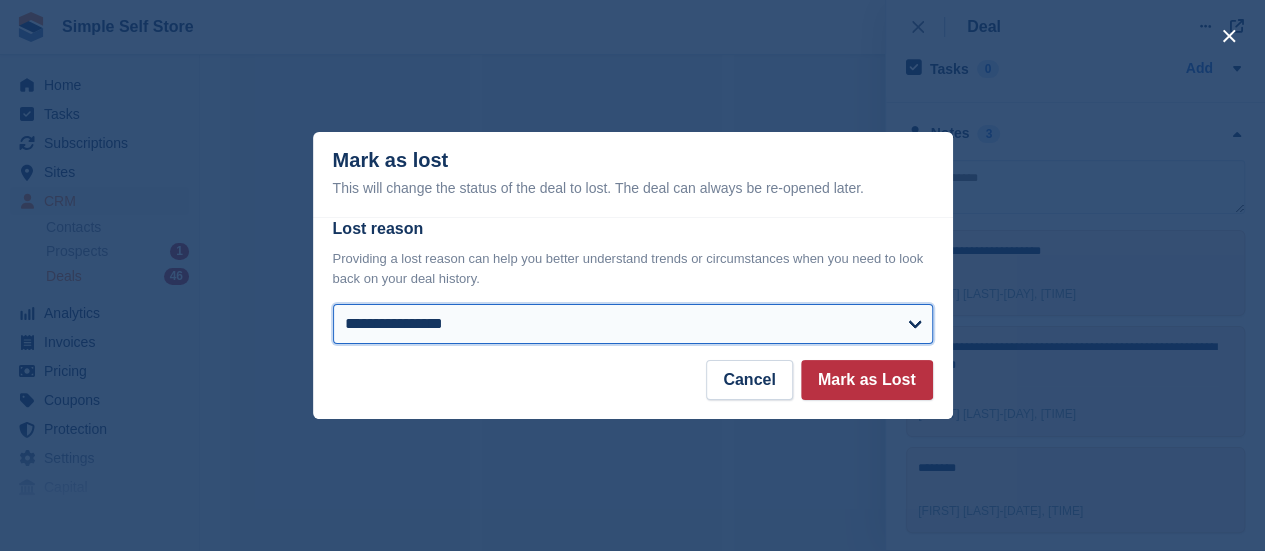 click on "**********" at bounding box center [633, 324] 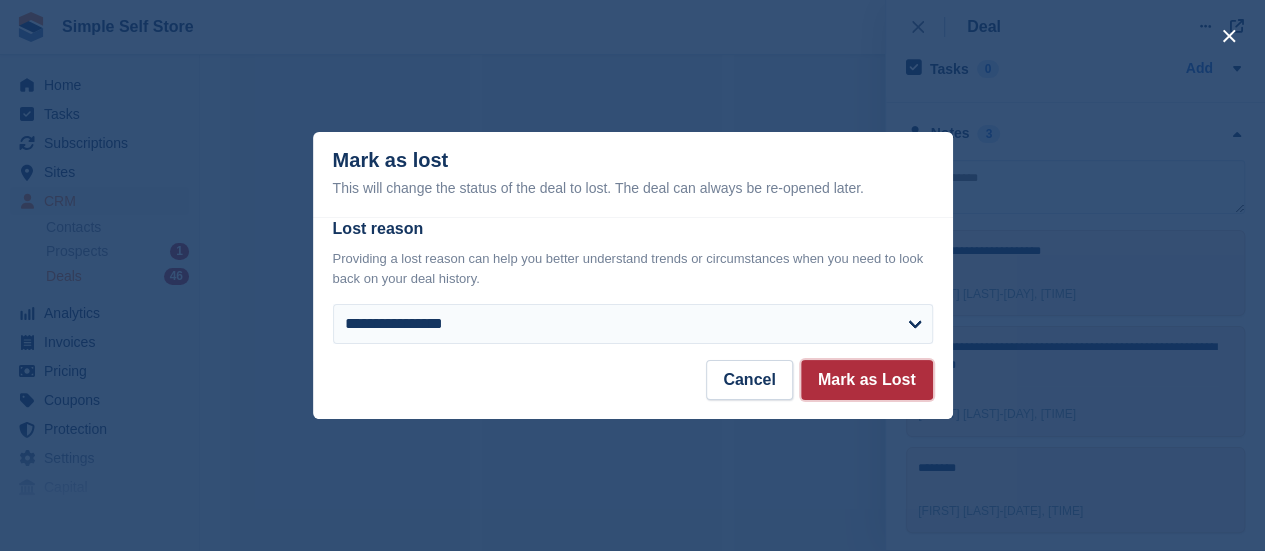 click on "Mark as Lost" at bounding box center [867, 380] 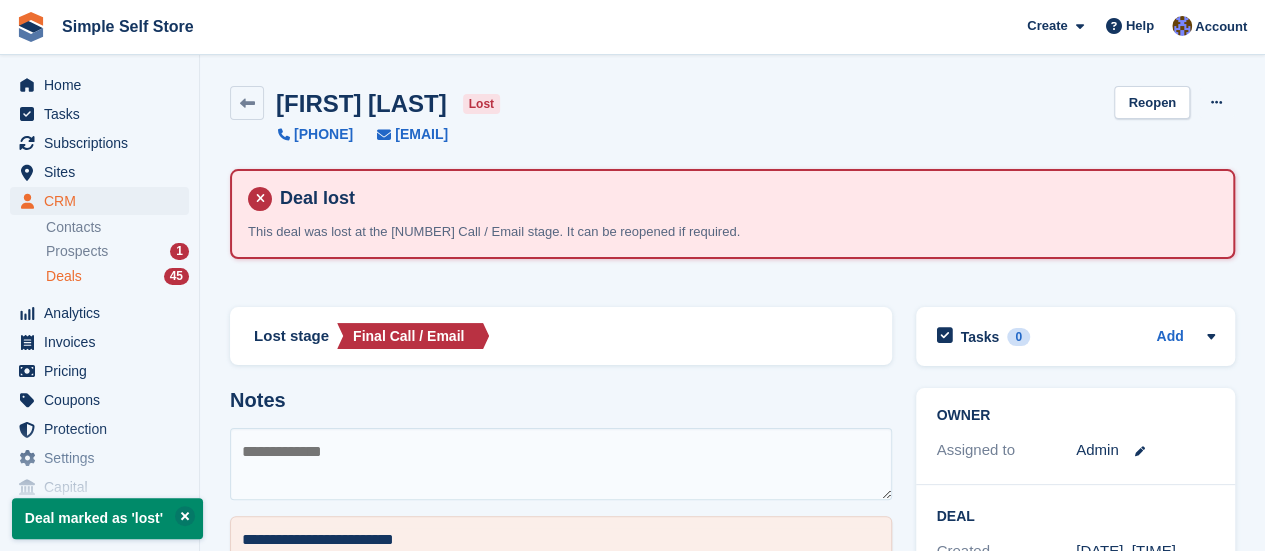click on "Deals" at bounding box center [64, 276] 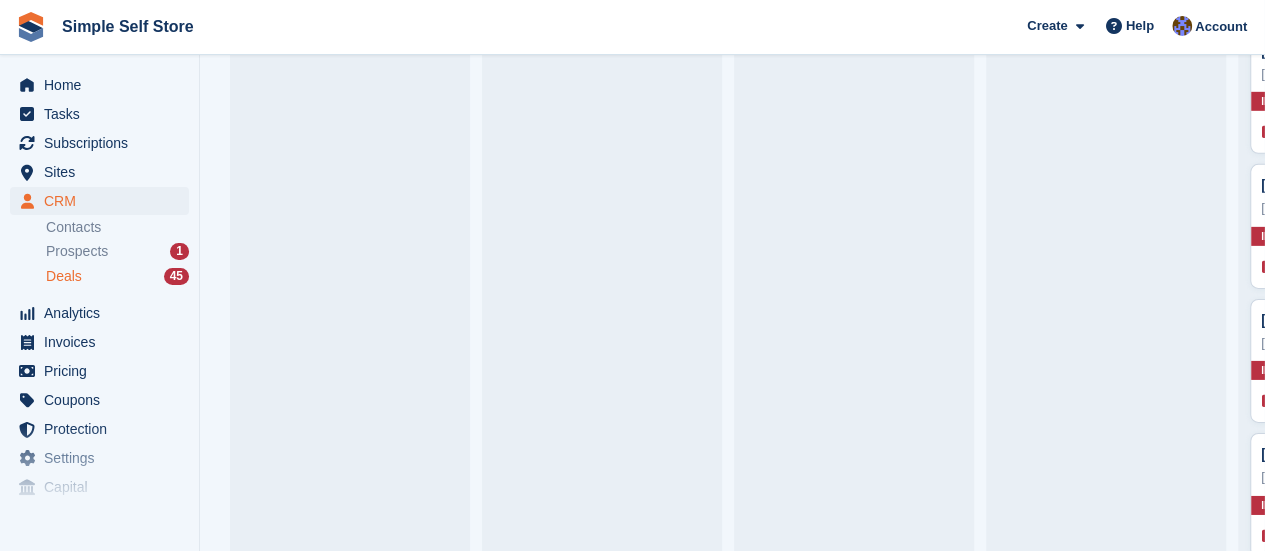 scroll, scrollTop: 3219, scrollLeft: 0, axis: vertical 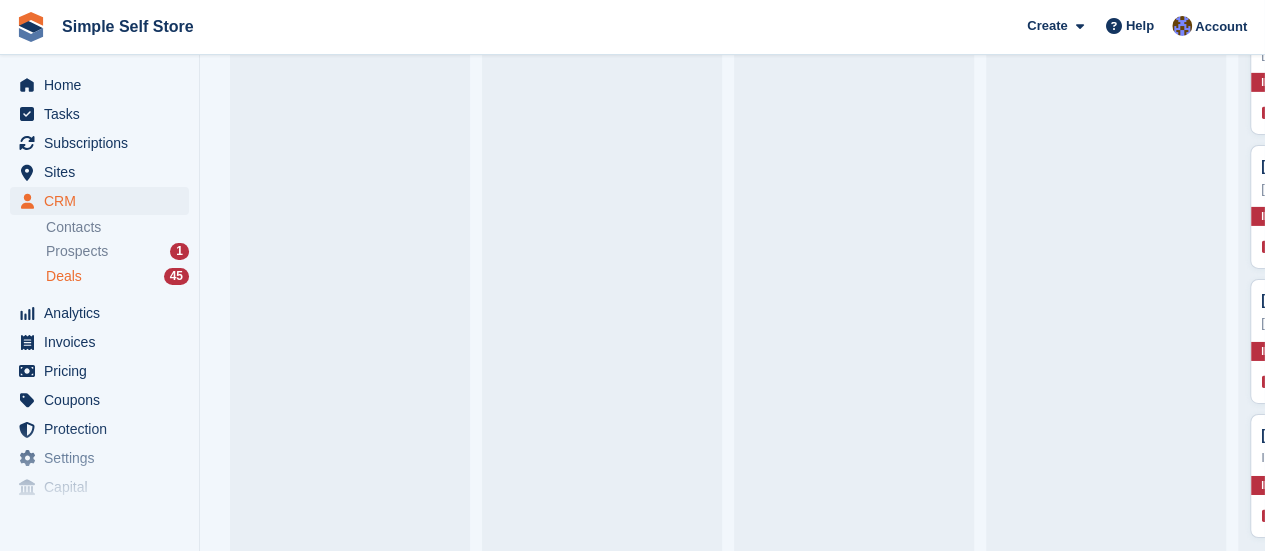 click on "Rebecca reid Deal
Edit deal
Mark as won
Mark as lost
Delete deal
Rebecca reid
In stage since 3H AGO
0
2
Assigned to Admin
Craig Hughes Deal
Edit deal
Mark as won
Mark as lost
Delete deal
Craig Hughes
In stage since 6D AGO" at bounding box center (854, -1133) 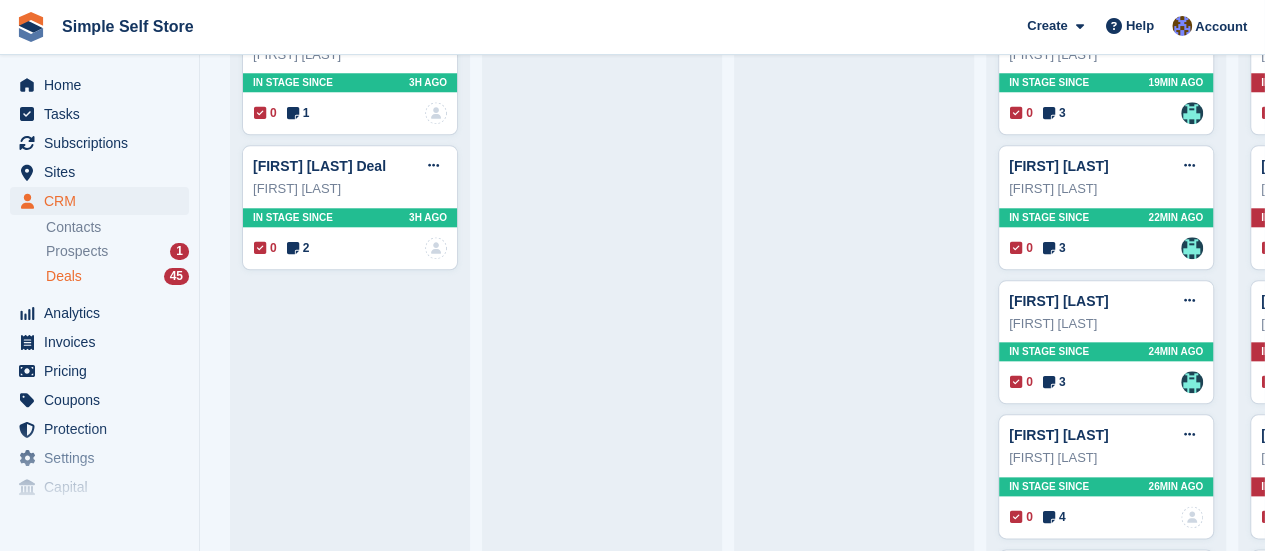 scroll, scrollTop: 0, scrollLeft: 0, axis: both 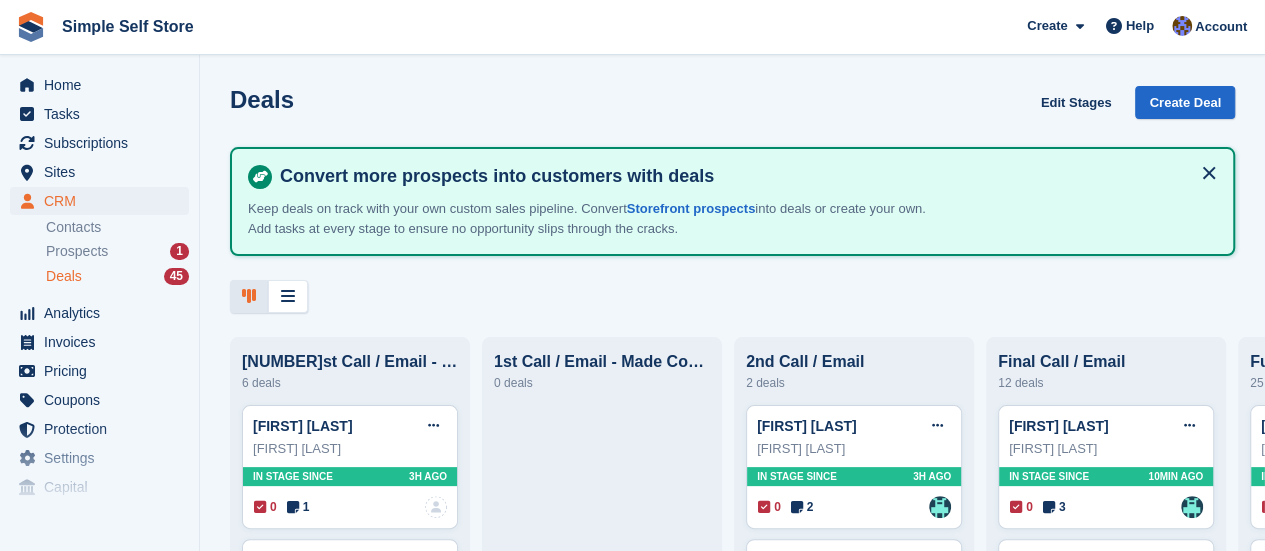 click on "Deals" at bounding box center (64, 276) 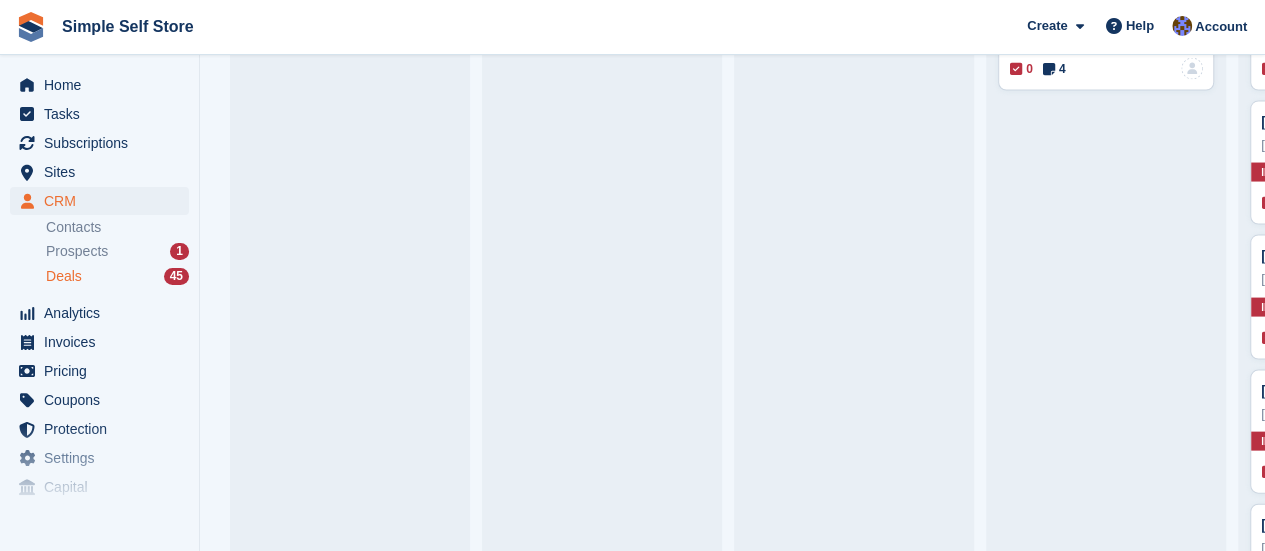 scroll, scrollTop: 1920, scrollLeft: 0, axis: vertical 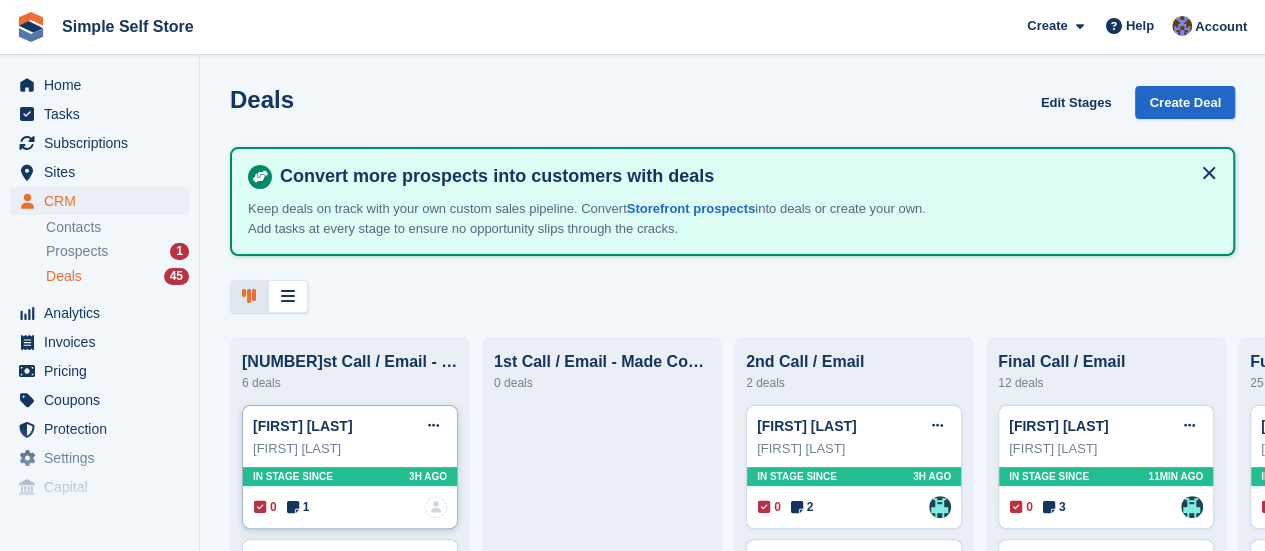 click on "David irving" at bounding box center [350, 449] 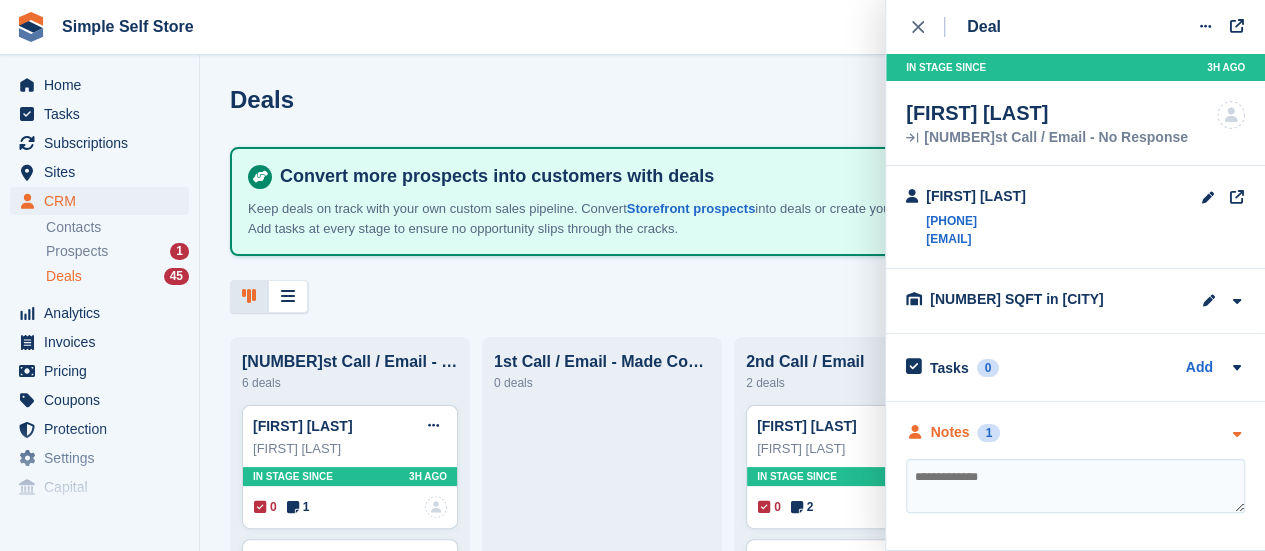click at bounding box center (1236, 434) 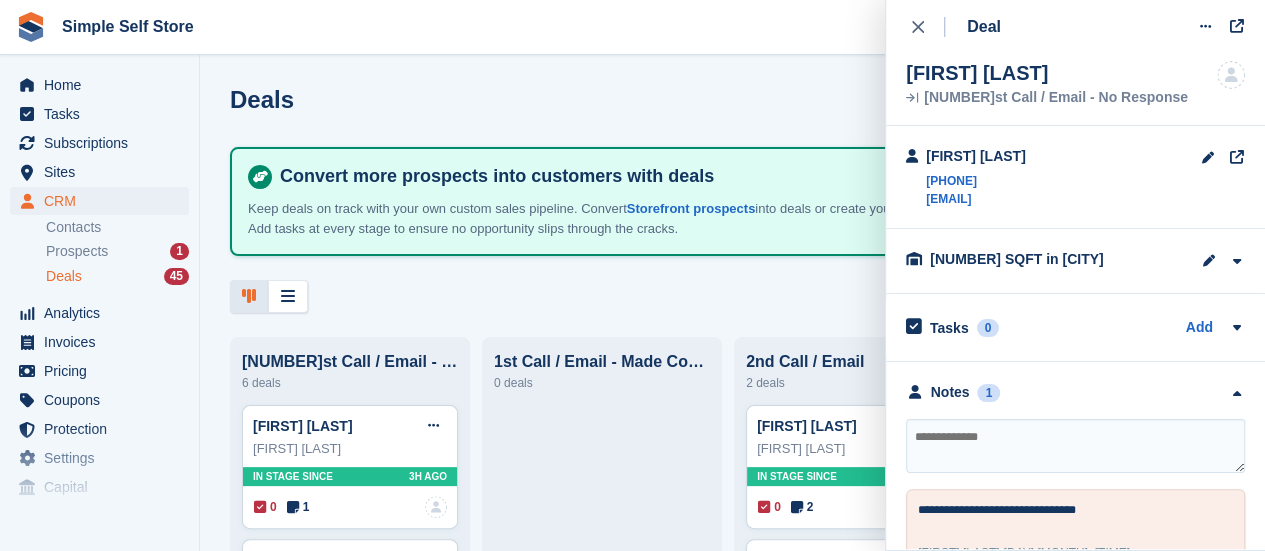 scroll, scrollTop: 84, scrollLeft: 0, axis: vertical 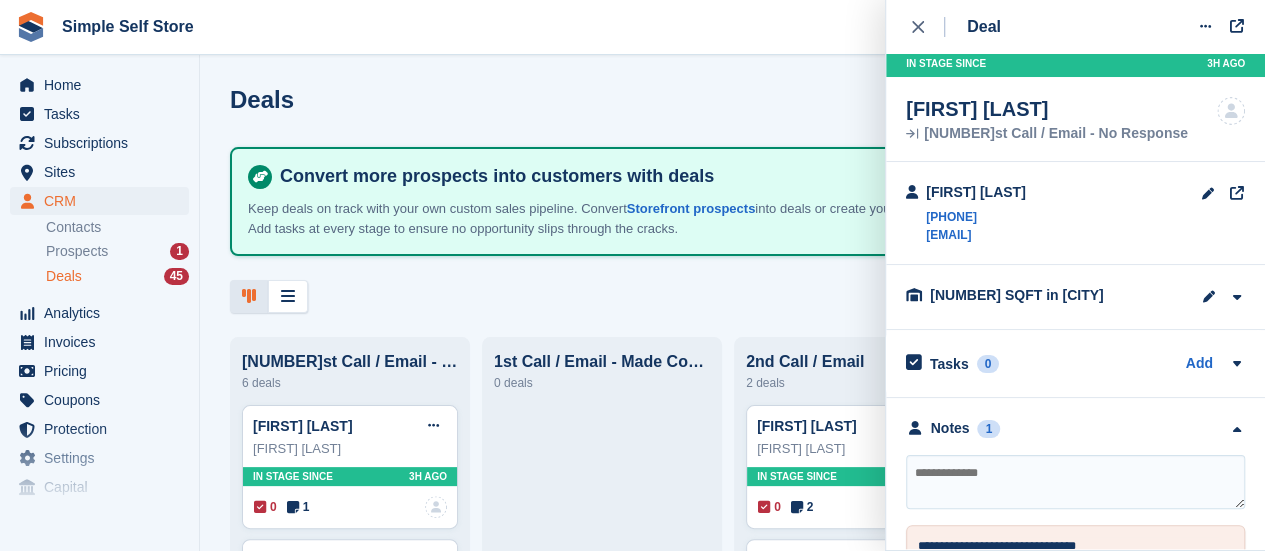 click at bounding box center (1075, 482) 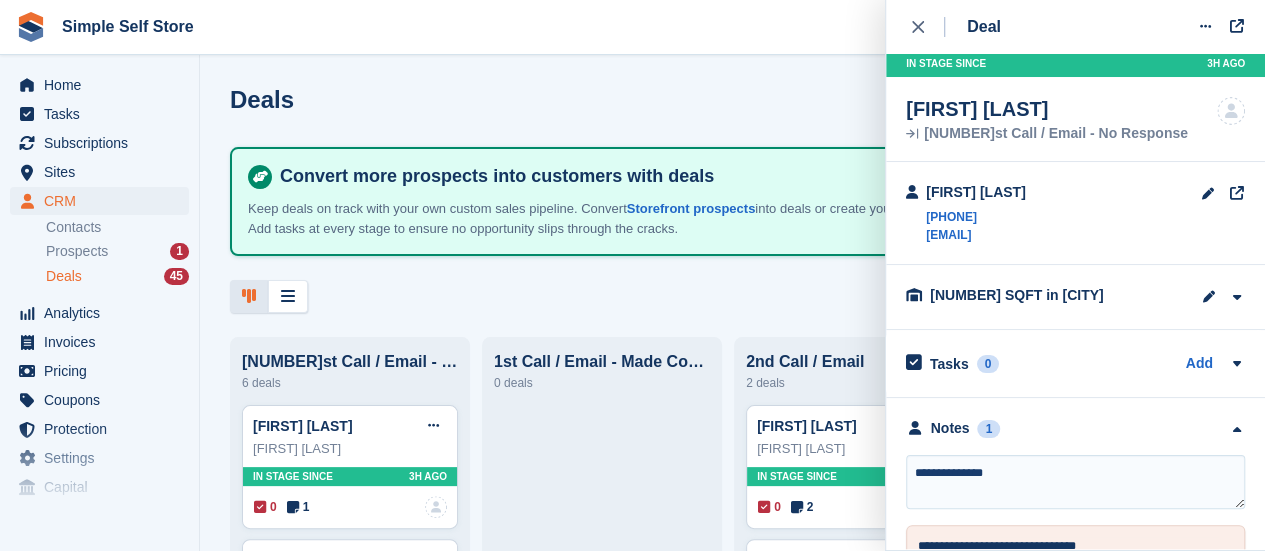 type on "**********" 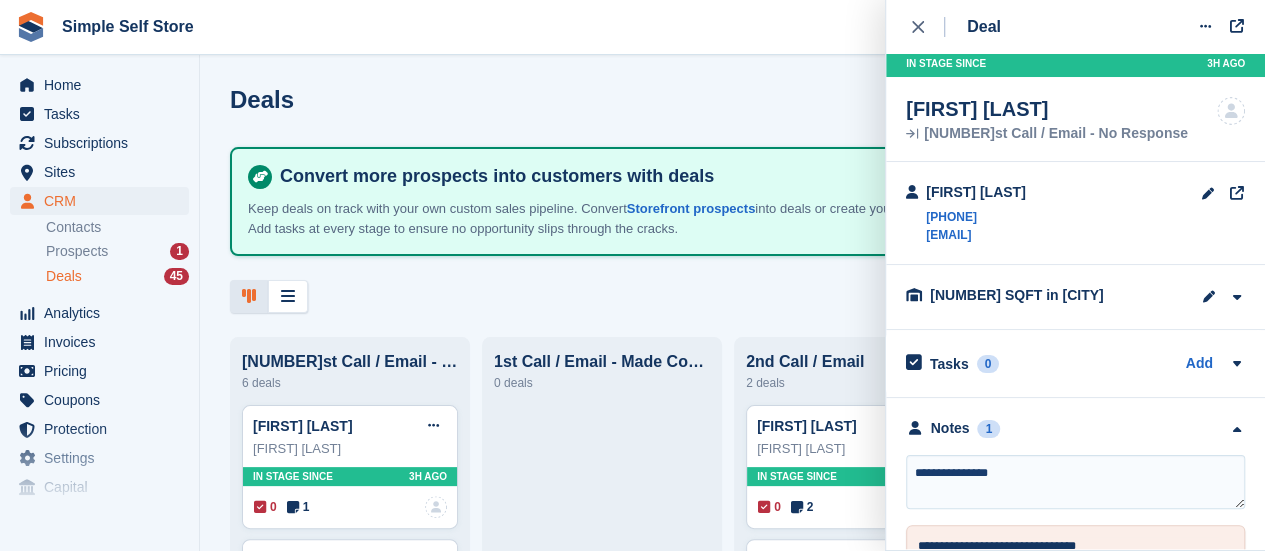 type 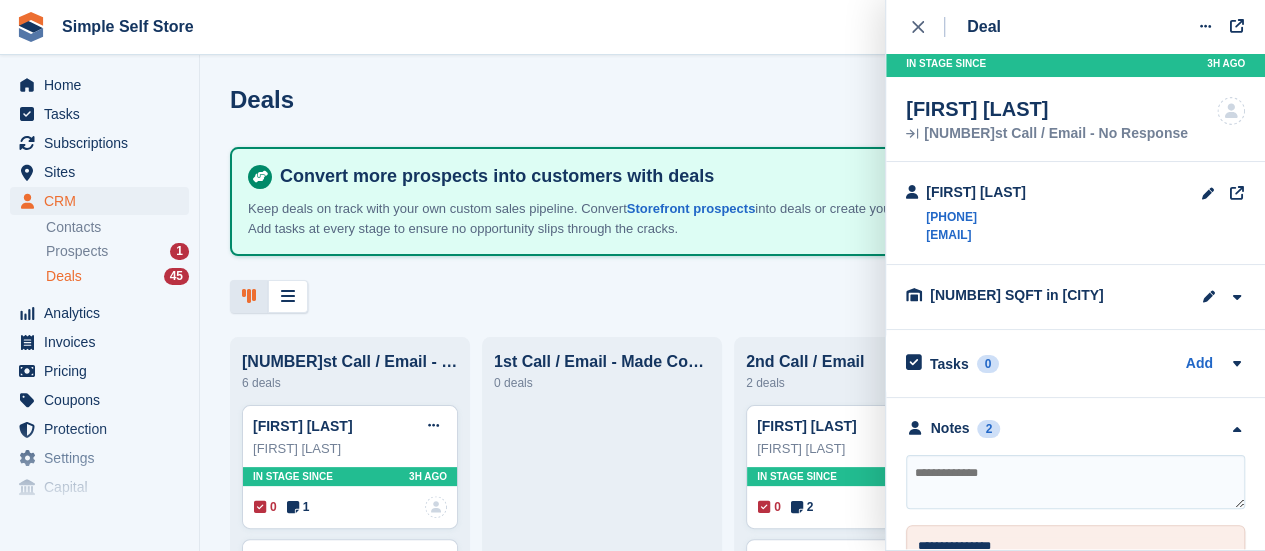 click on "Deals
Edit Stages
Create Deal
Convert more prospects into customers with deals
Keep deals on track with your own custom sales pipeline. Convert  Storefront prospects  into deals or create your own. Add tasks at every stage to ensure no opportunity slips through the cracks.
1st Call / Email - No Response
6 deals
David irving Deal
Edit deal
Mark as won
Mark as lost
Delete deal
David irving
In stage since 3H AGO
0
1" at bounding box center (732, 275) 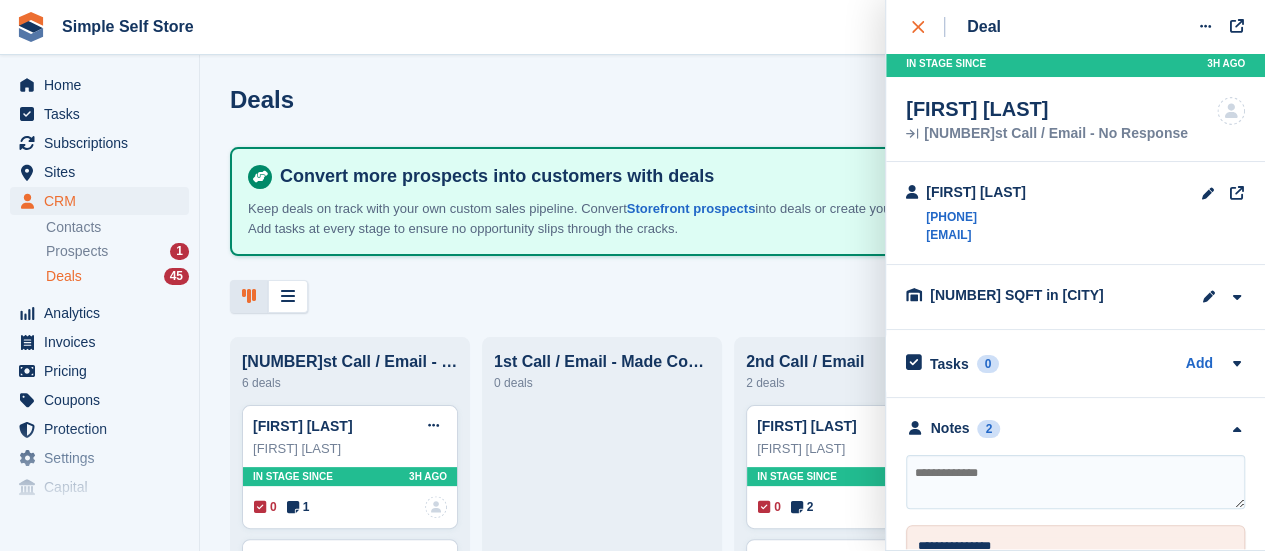 click 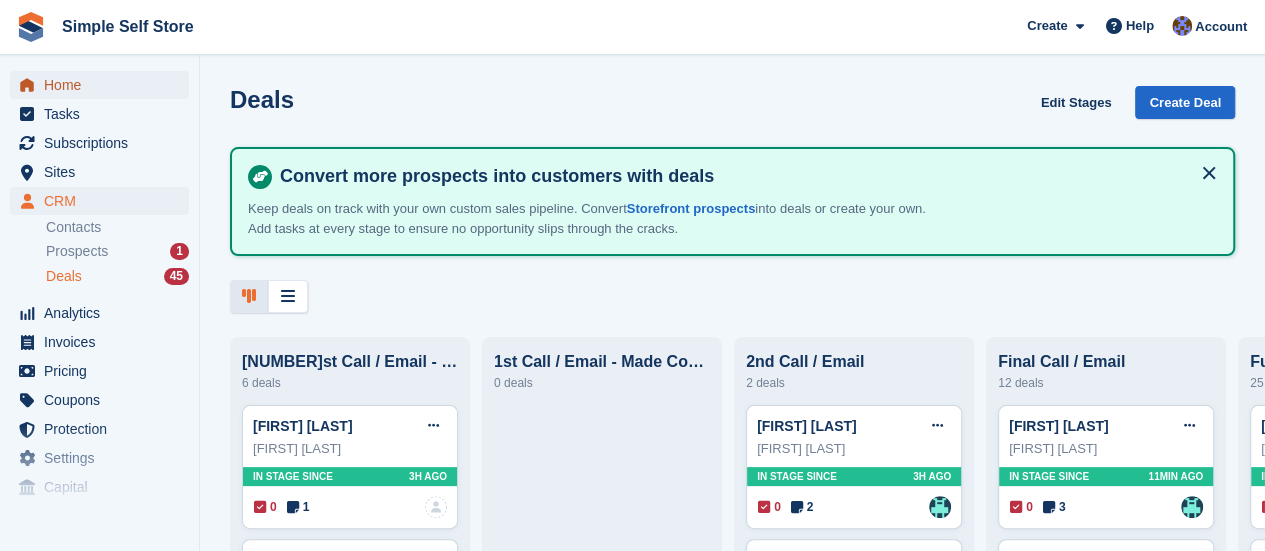 click on "Home" at bounding box center (104, 85) 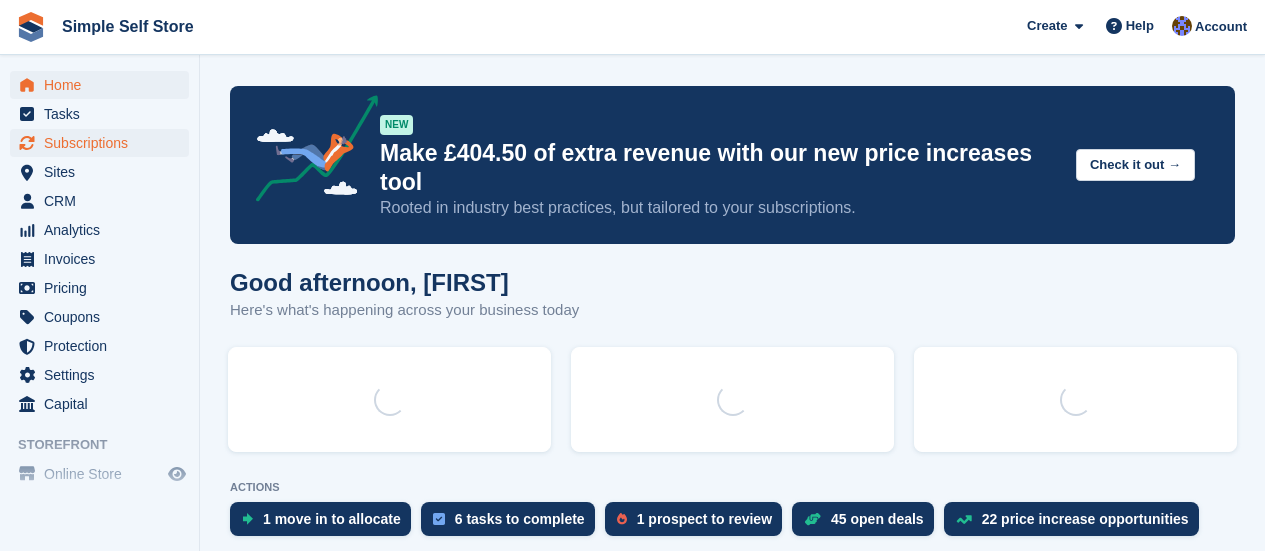 scroll, scrollTop: 0, scrollLeft: 0, axis: both 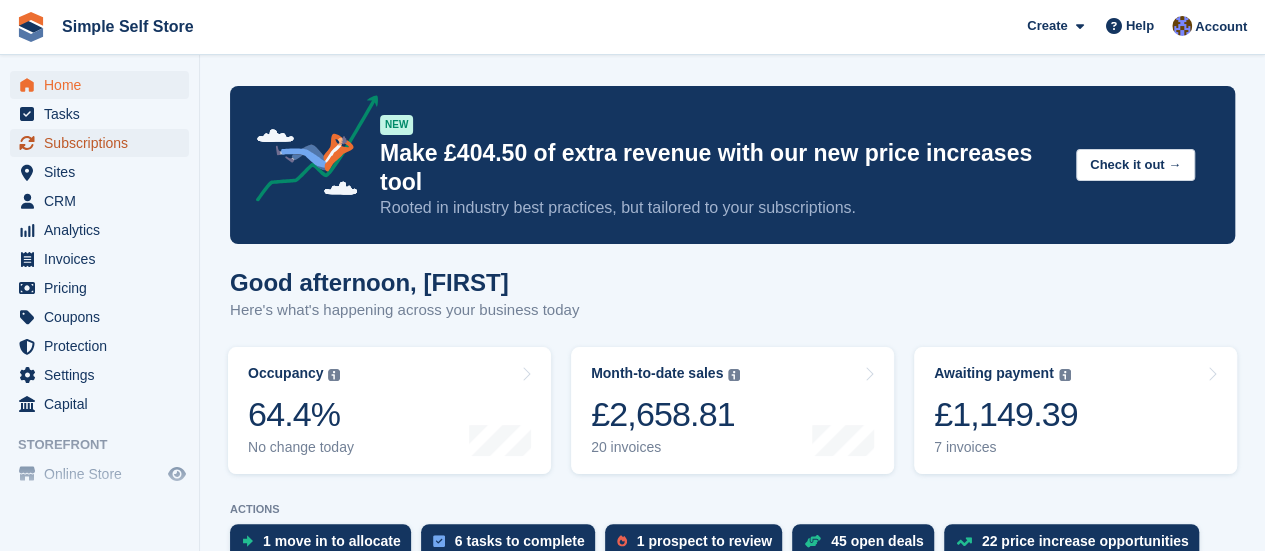 click on "Subscriptions" at bounding box center (104, 143) 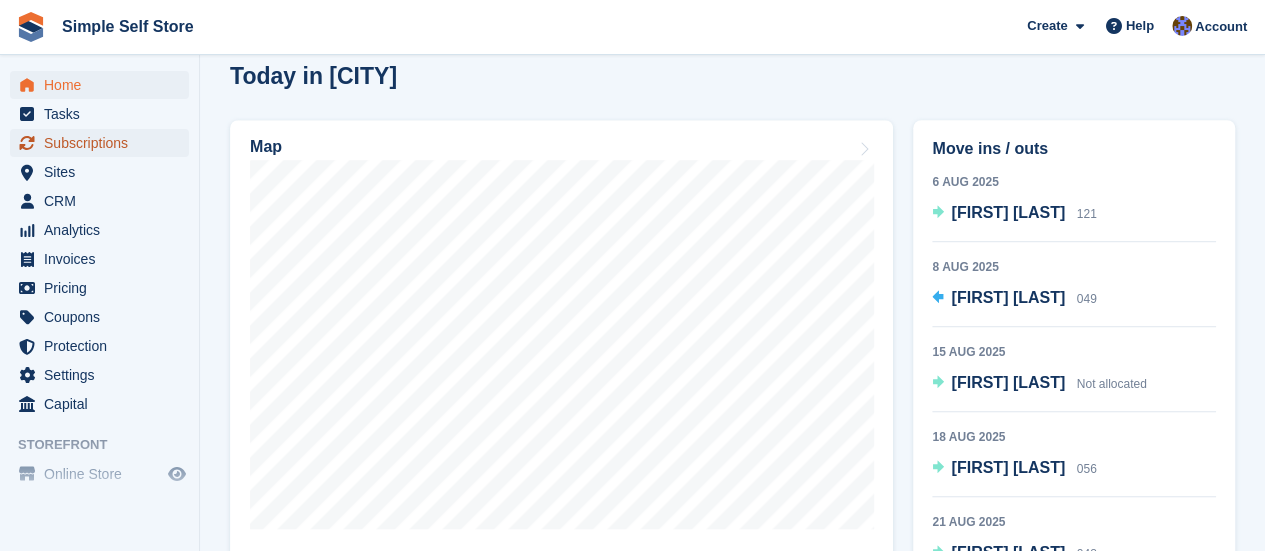 scroll, scrollTop: 563, scrollLeft: 0, axis: vertical 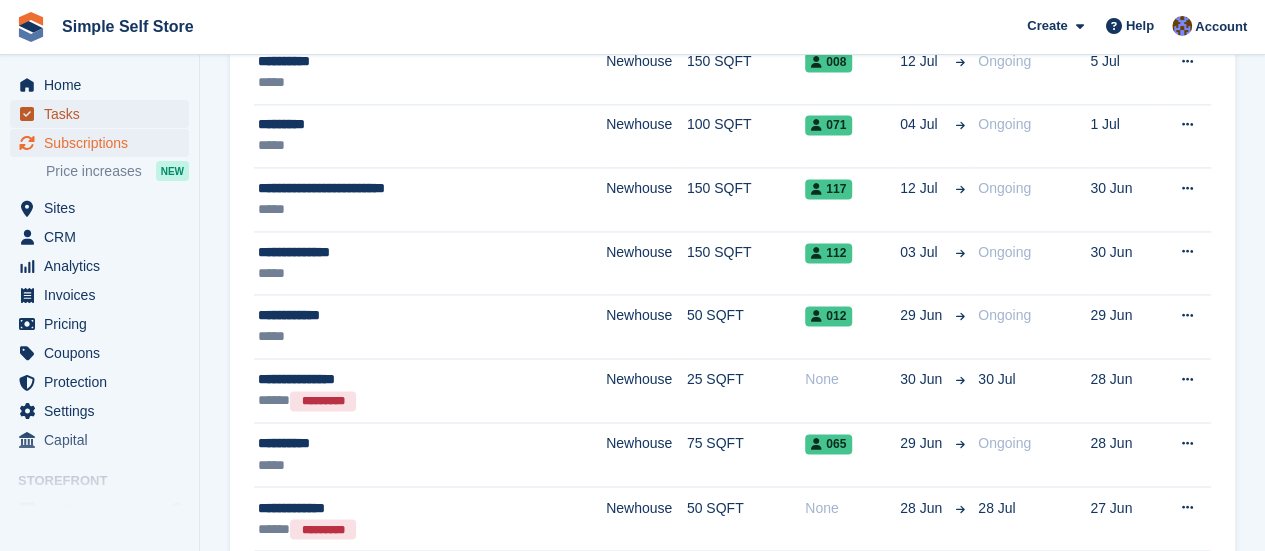 click on "Tasks" at bounding box center [104, 114] 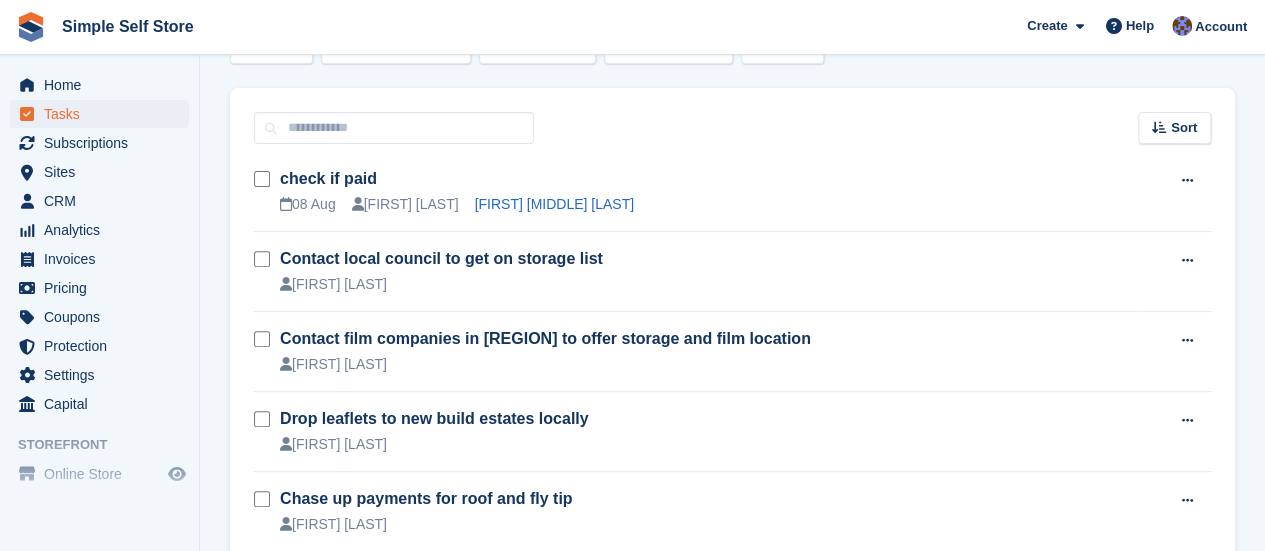 scroll, scrollTop: 235, scrollLeft: 0, axis: vertical 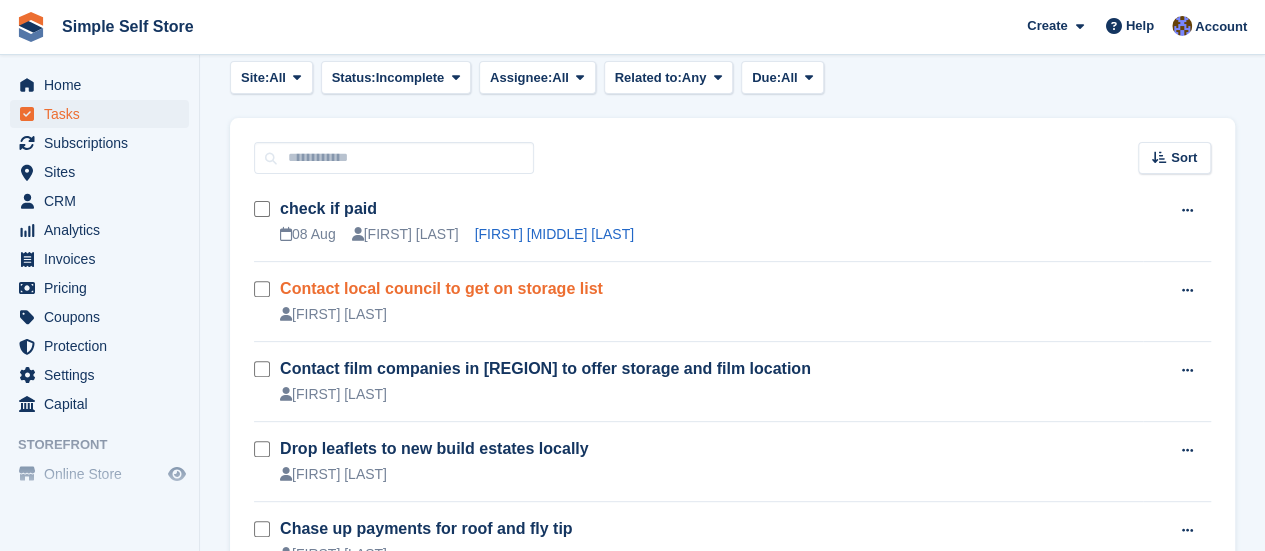 click on "Contact local council to get on storage list" at bounding box center (441, 288) 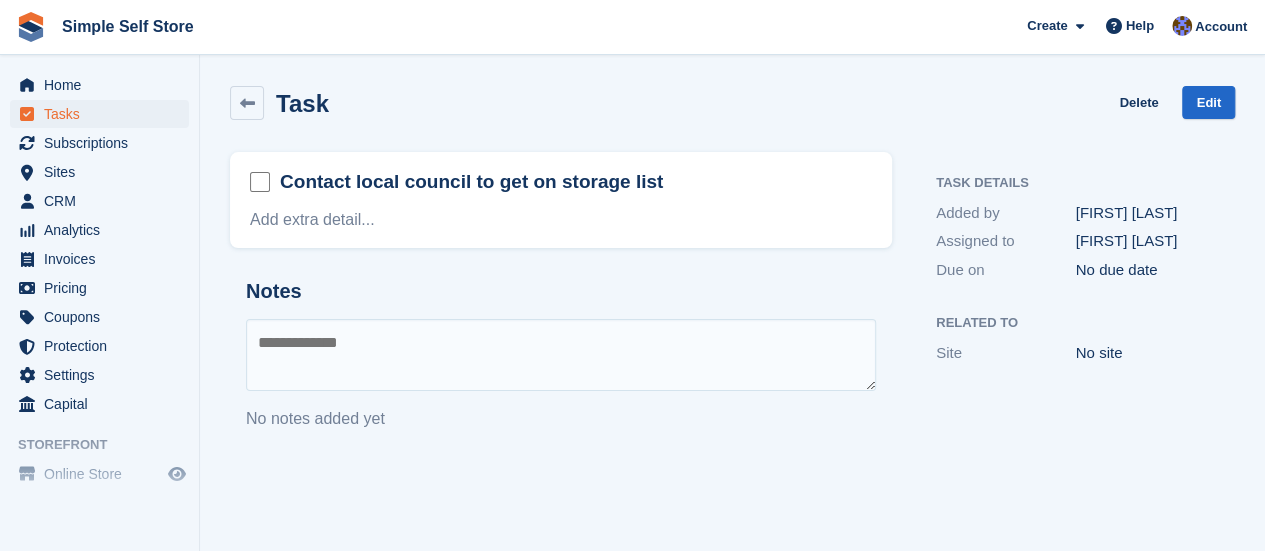 scroll, scrollTop: 0, scrollLeft: 0, axis: both 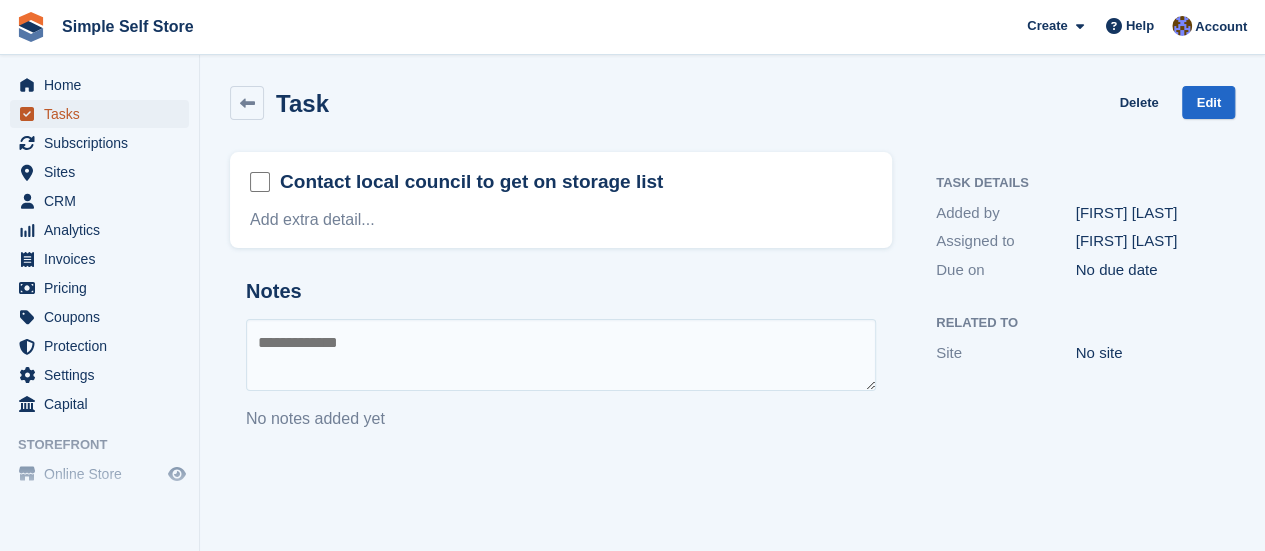 click on "Tasks" at bounding box center (104, 114) 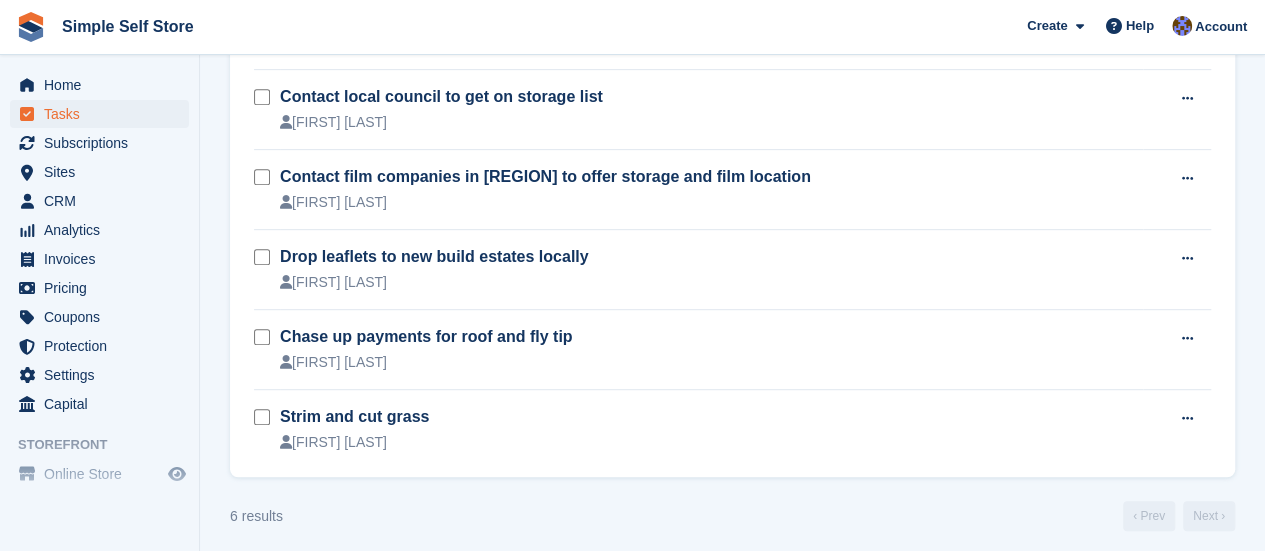 scroll, scrollTop: 435, scrollLeft: 0, axis: vertical 